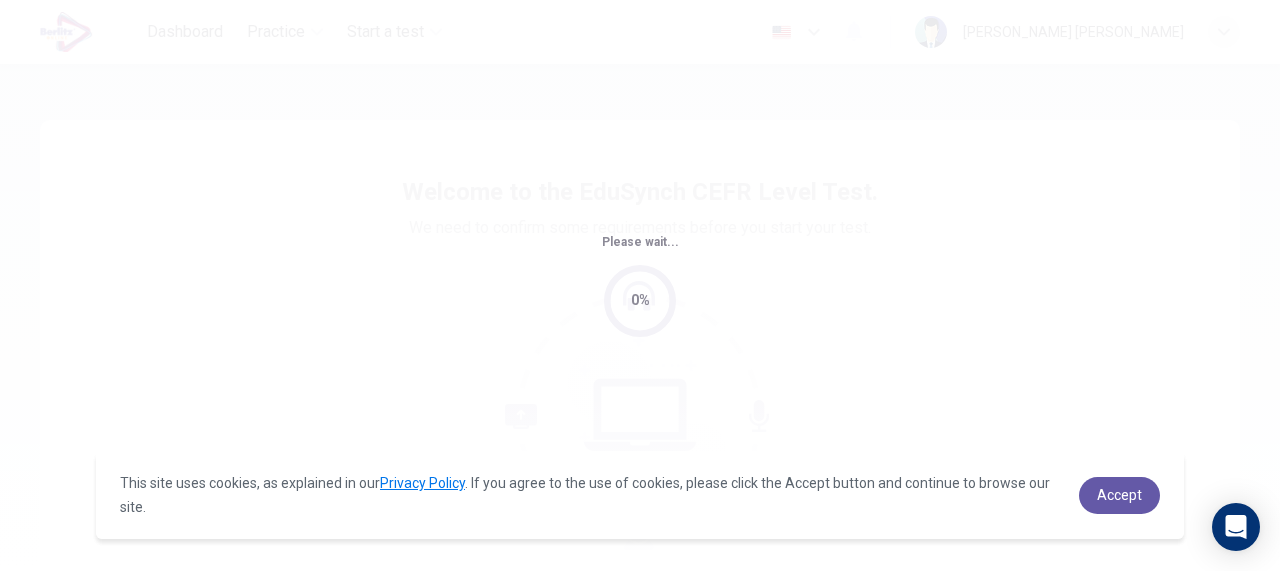 scroll, scrollTop: 0, scrollLeft: 0, axis: both 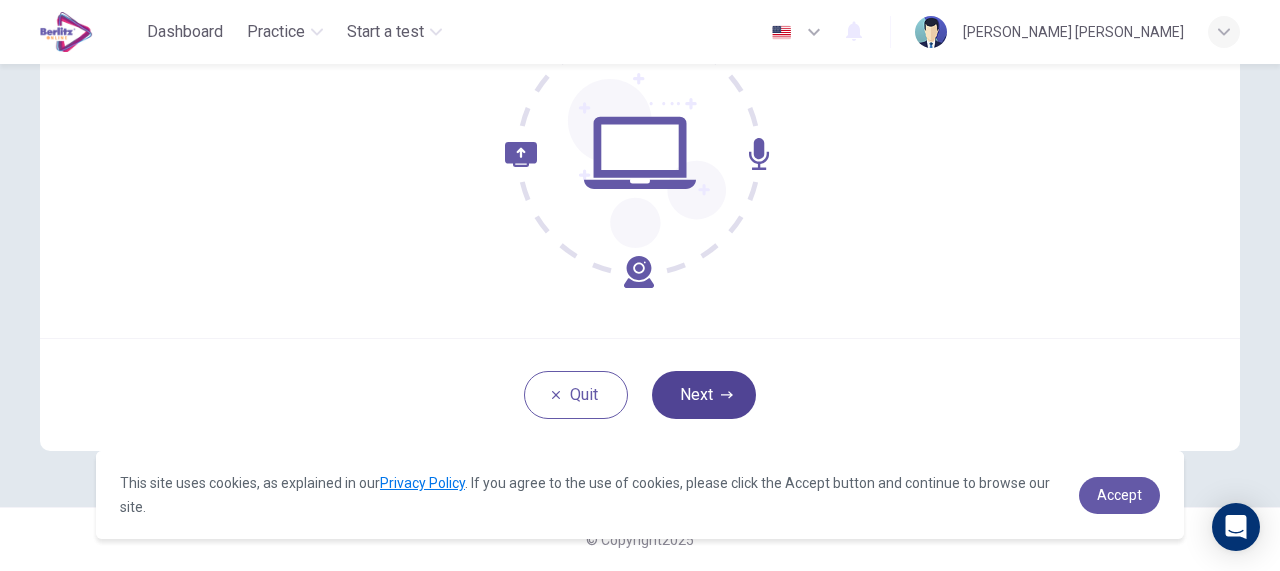 click on "Next" at bounding box center (704, 395) 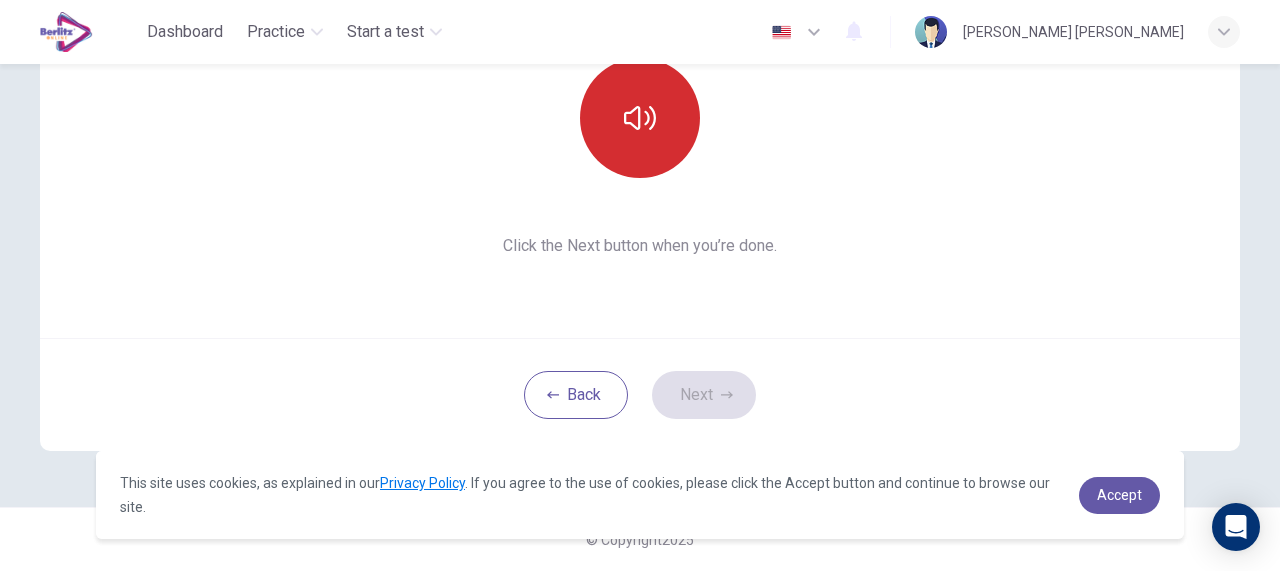 click 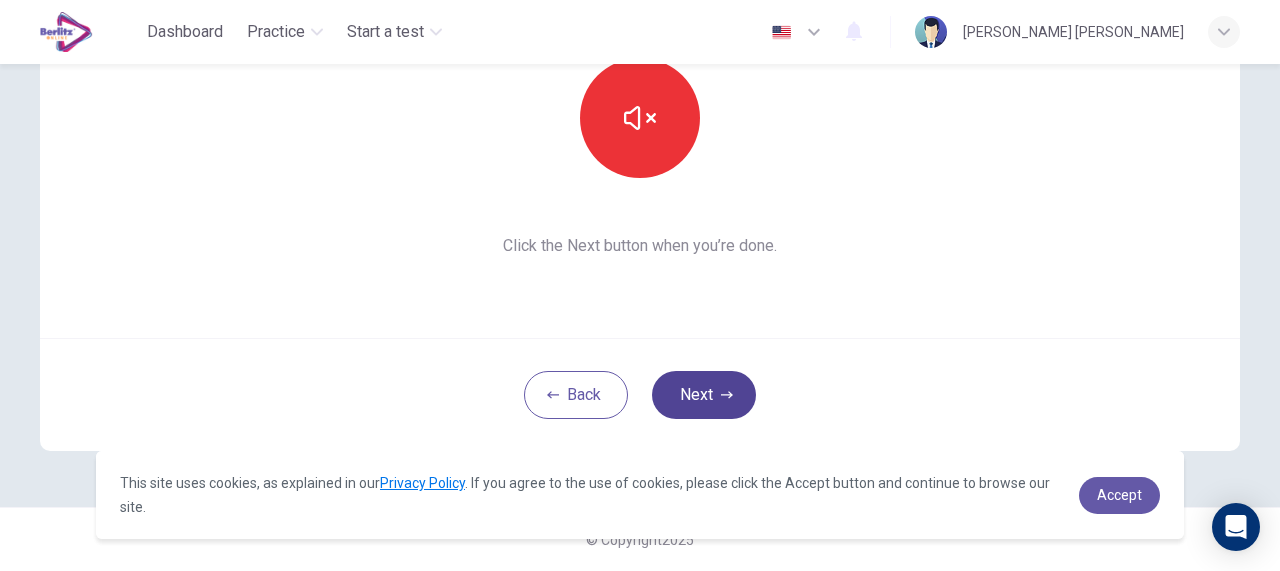 click on "Next" at bounding box center [704, 395] 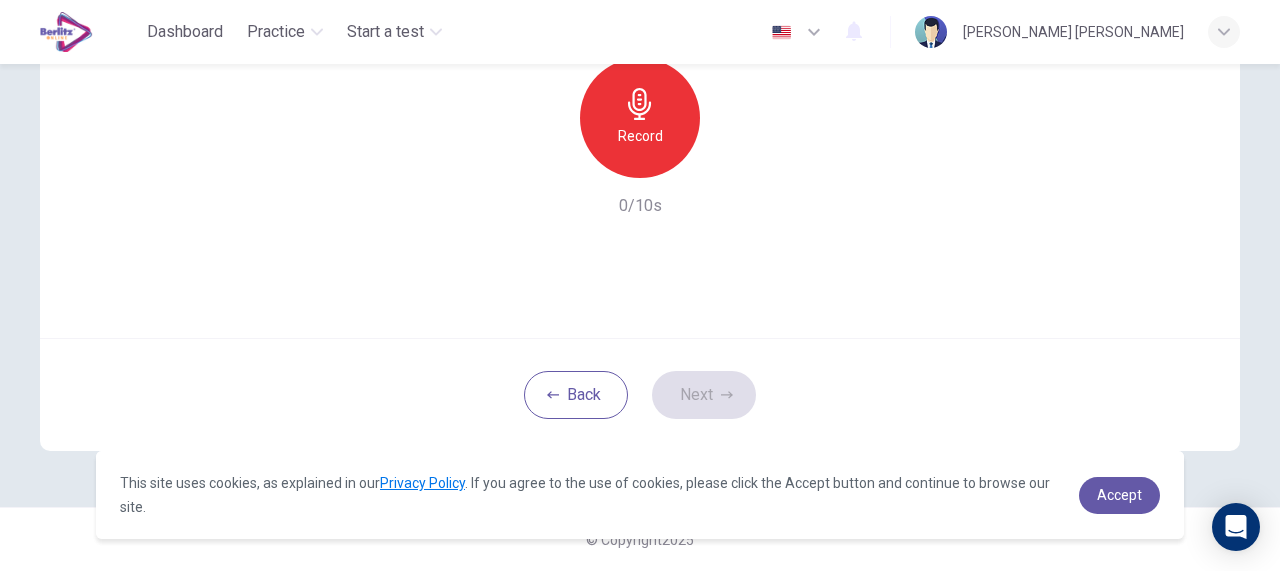 click 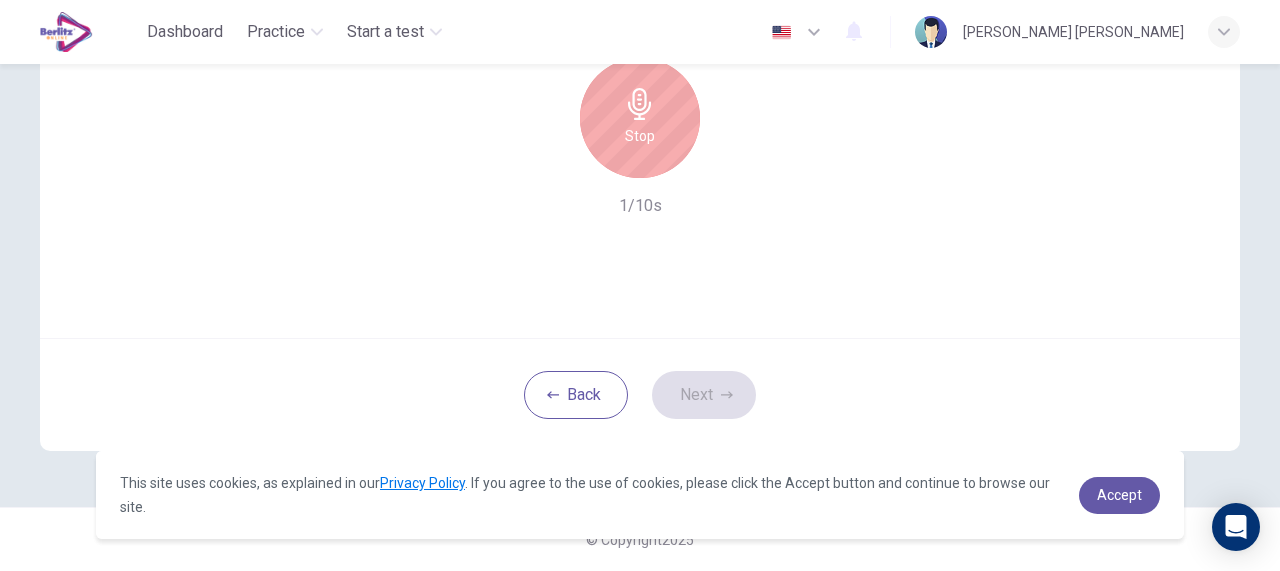 scroll, scrollTop: 139, scrollLeft: 0, axis: vertical 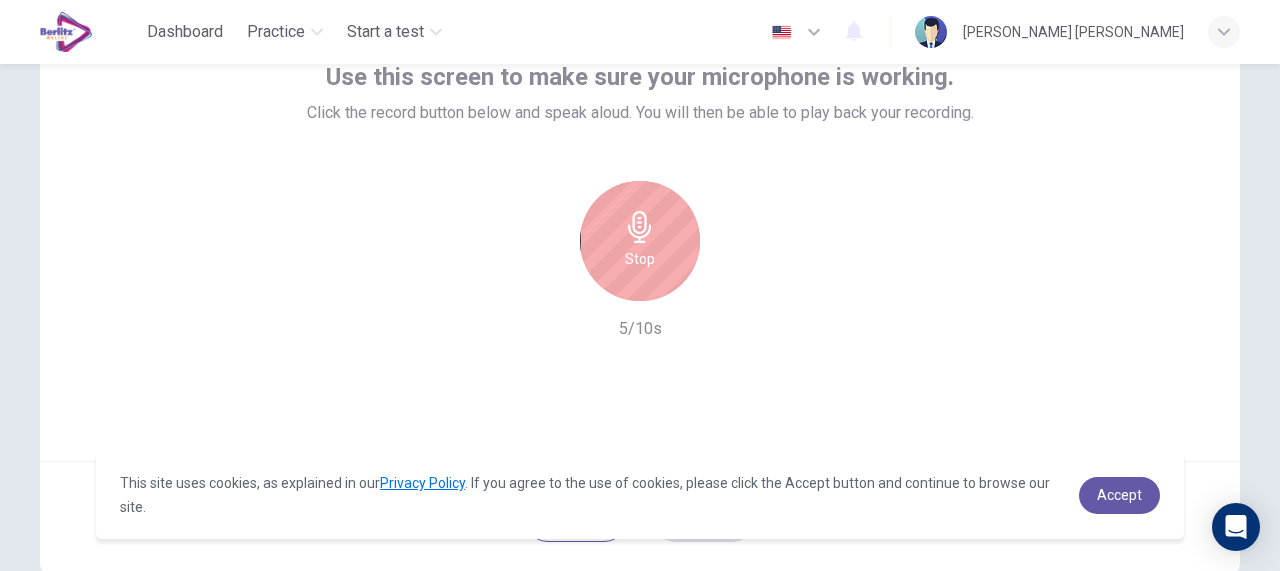 click on "Stop" at bounding box center (640, 259) 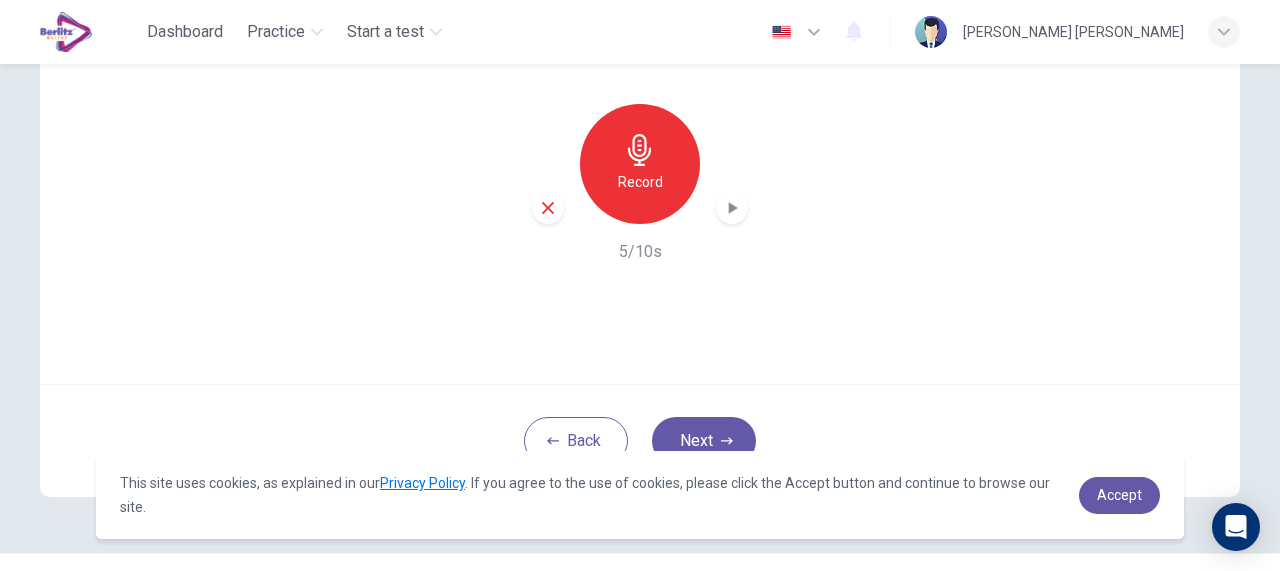 scroll, scrollTop: 207, scrollLeft: 0, axis: vertical 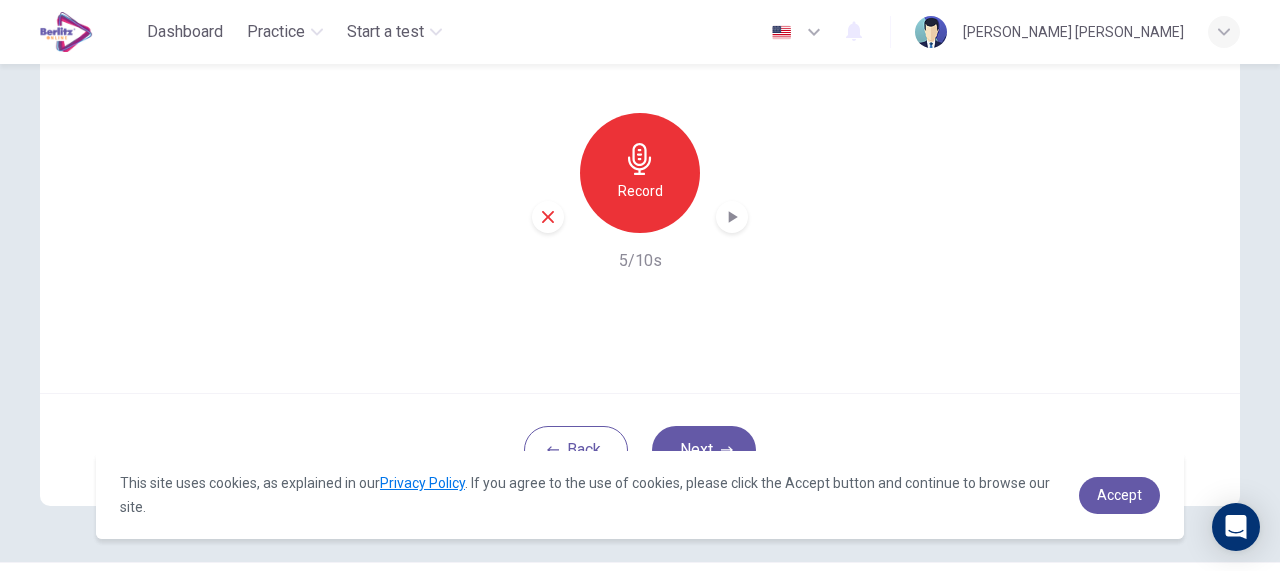 click on "Record" at bounding box center [640, 173] 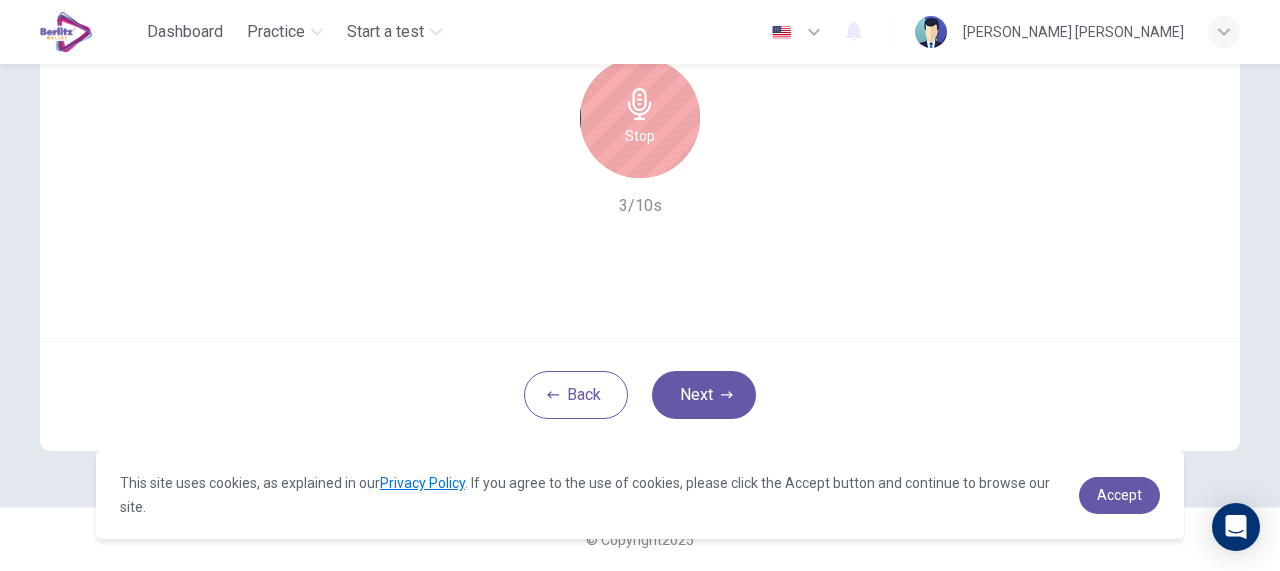 scroll, scrollTop: 260, scrollLeft: 0, axis: vertical 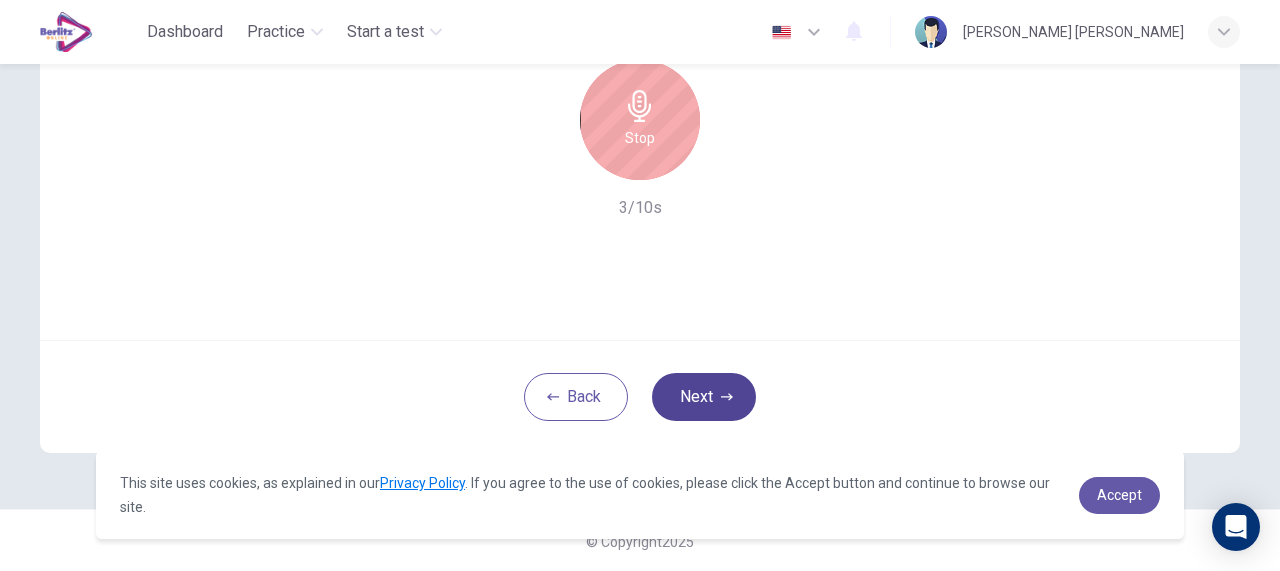 click on "Next" at bounding box center (704, 397) 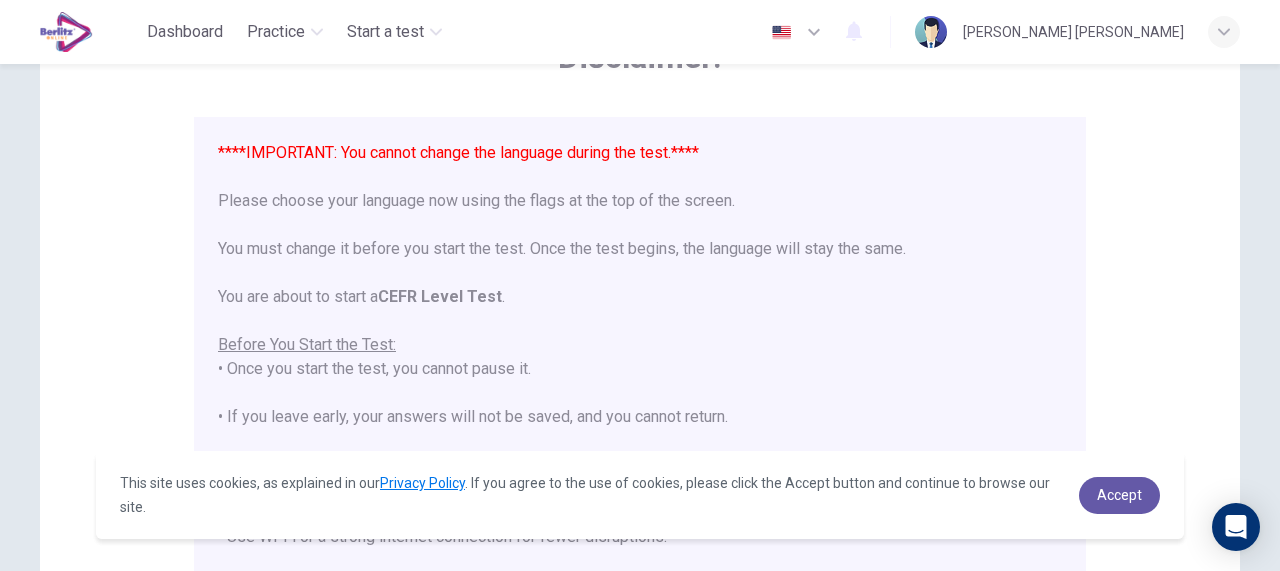 scroll, scrollTop: 0, scrollLeft: 0, axis: both 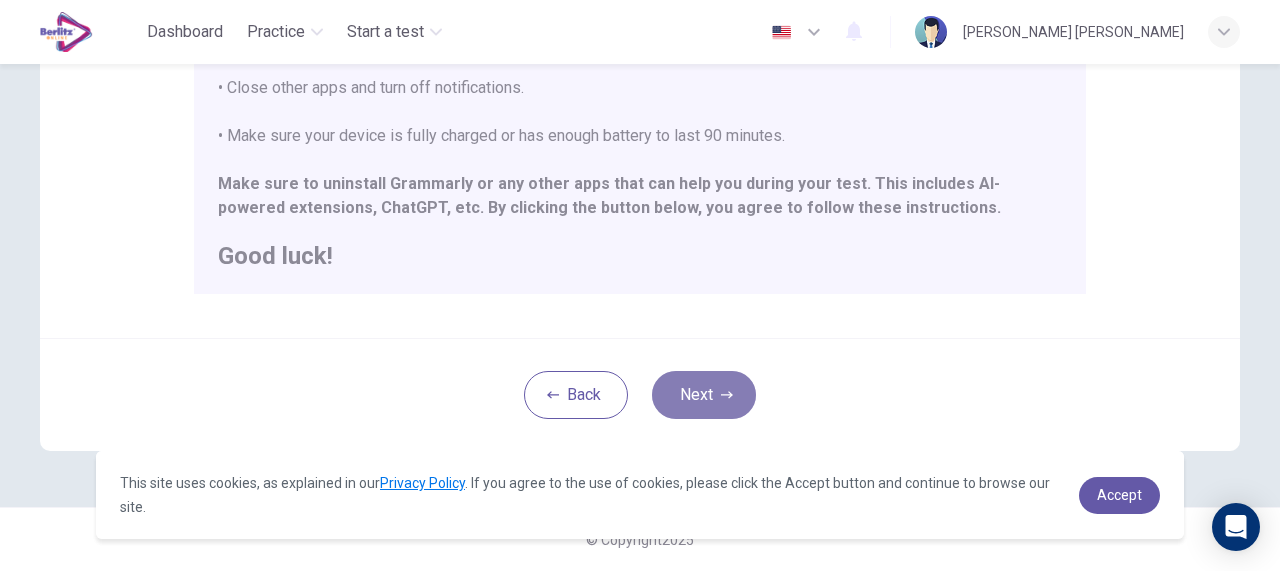 click on "Next" at bounding box center (704, 395) 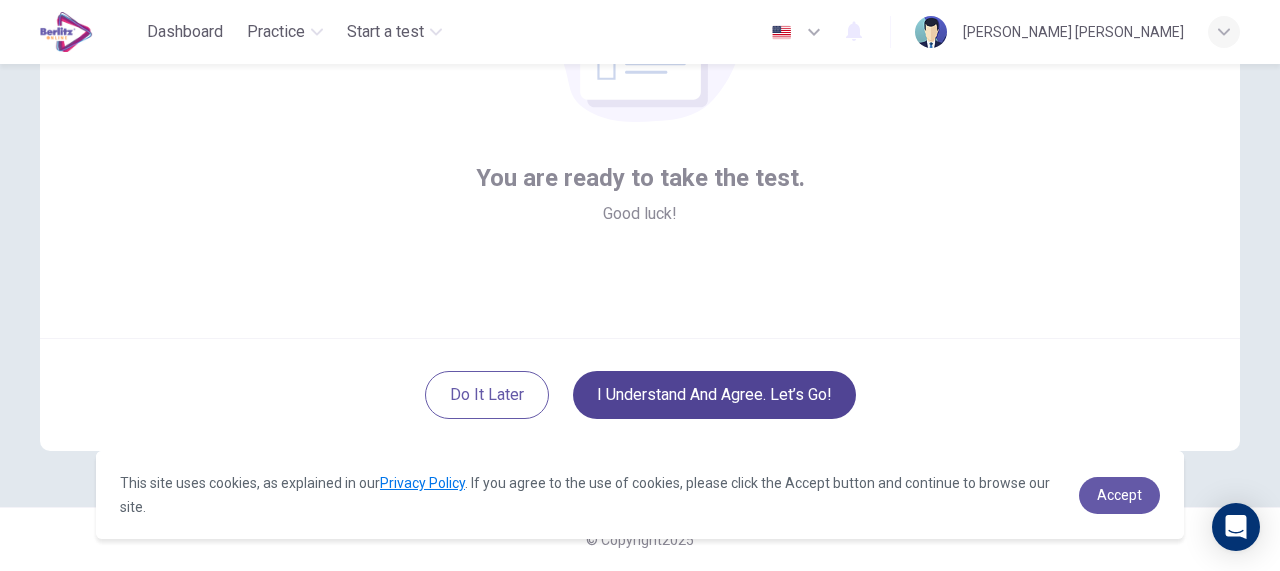 scroll, scrollTop: 262, scrollLeft: 0, axis: vertical 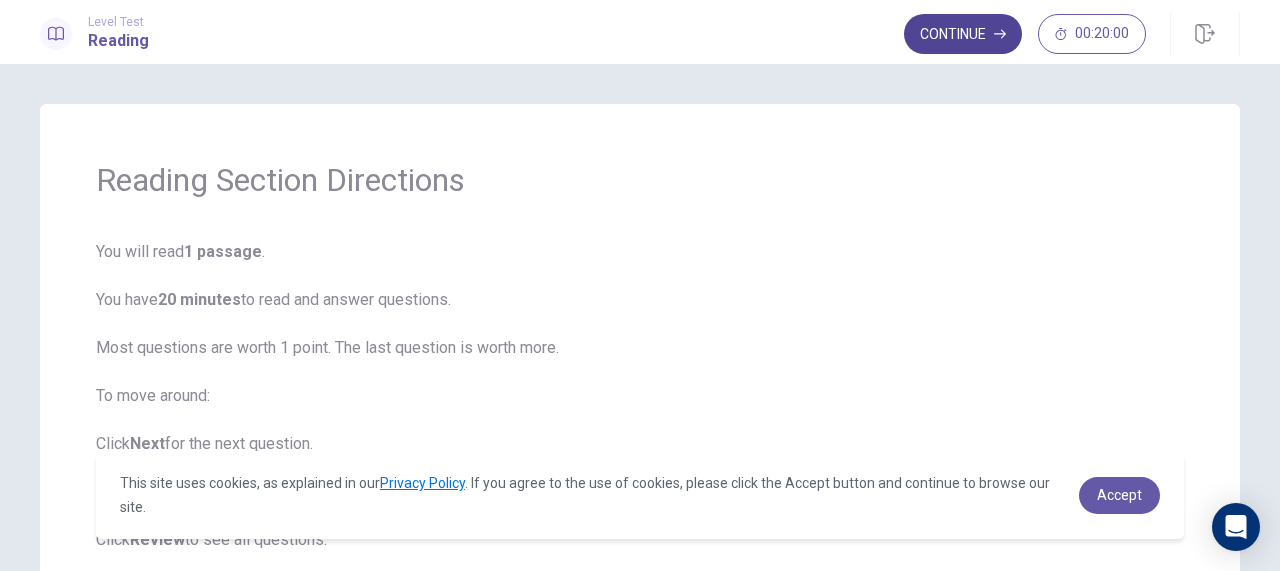 click on "Continue" at bounding box center [963, 34] 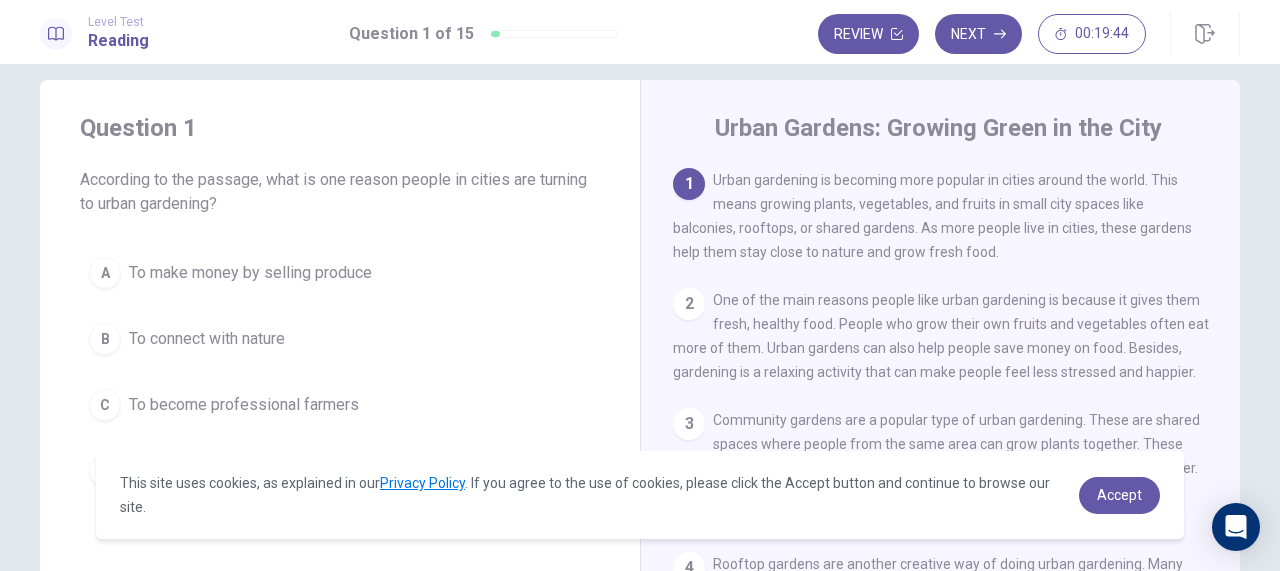 scroll, scrollTop: 30, scrollLeft: 0, axis: vertical 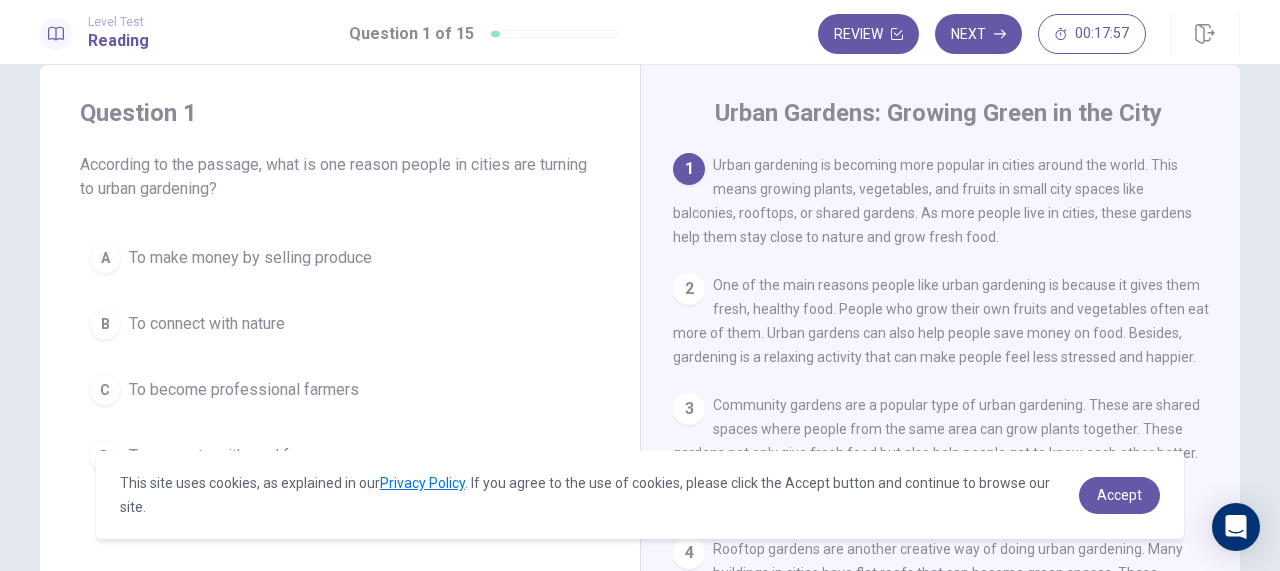 click on "Urban gardening is becoming more popular in cities around the world. This means growing plants, vegetables, and fruits in small city spaces like balconies, rooftops, or shared gardens. As more people live in cities, these gardens help them stay close to nature and grow fresh food." at bounding box center [932, 201] 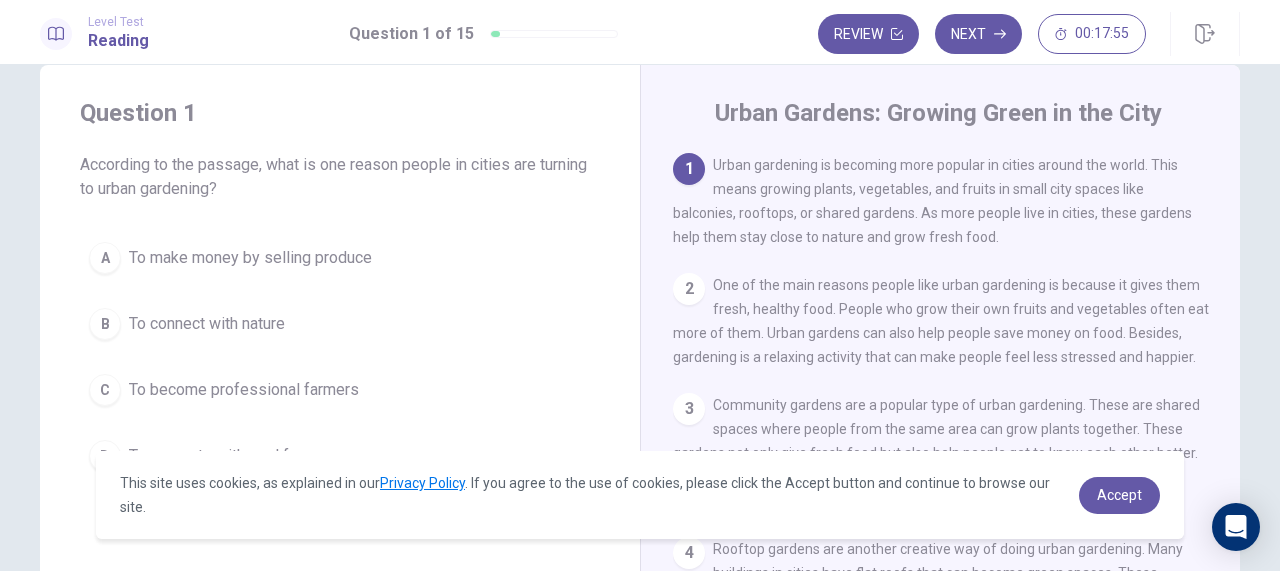 click on "2" at bounding box center (689, 289) 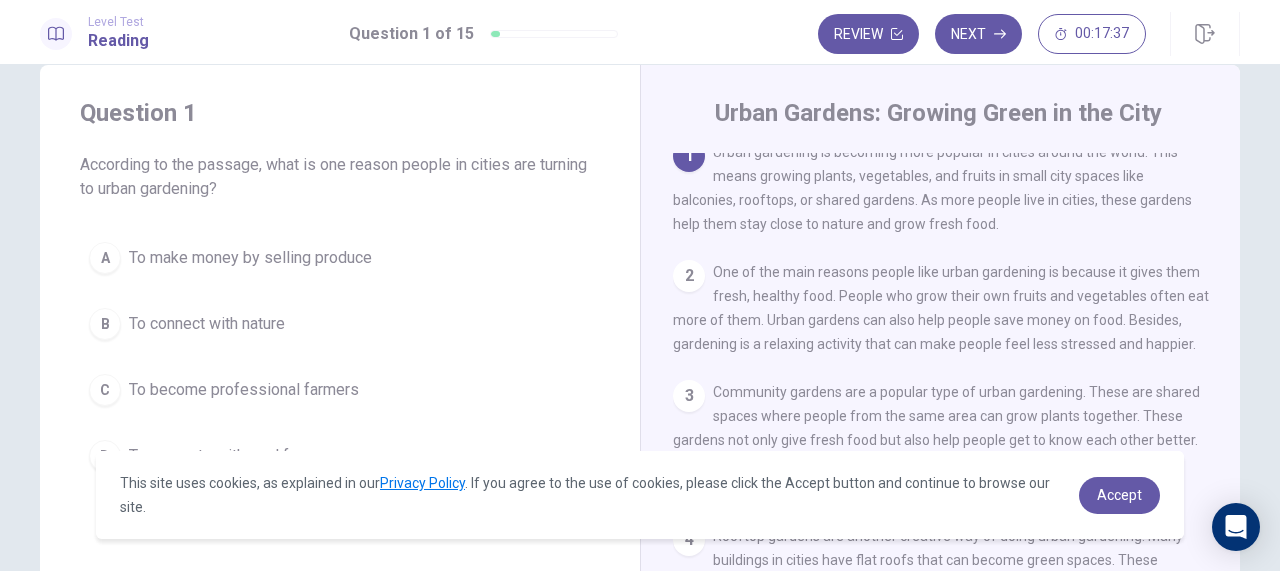 scroll, scrollTop: 42, scrollLeft: 0, axis: vertical 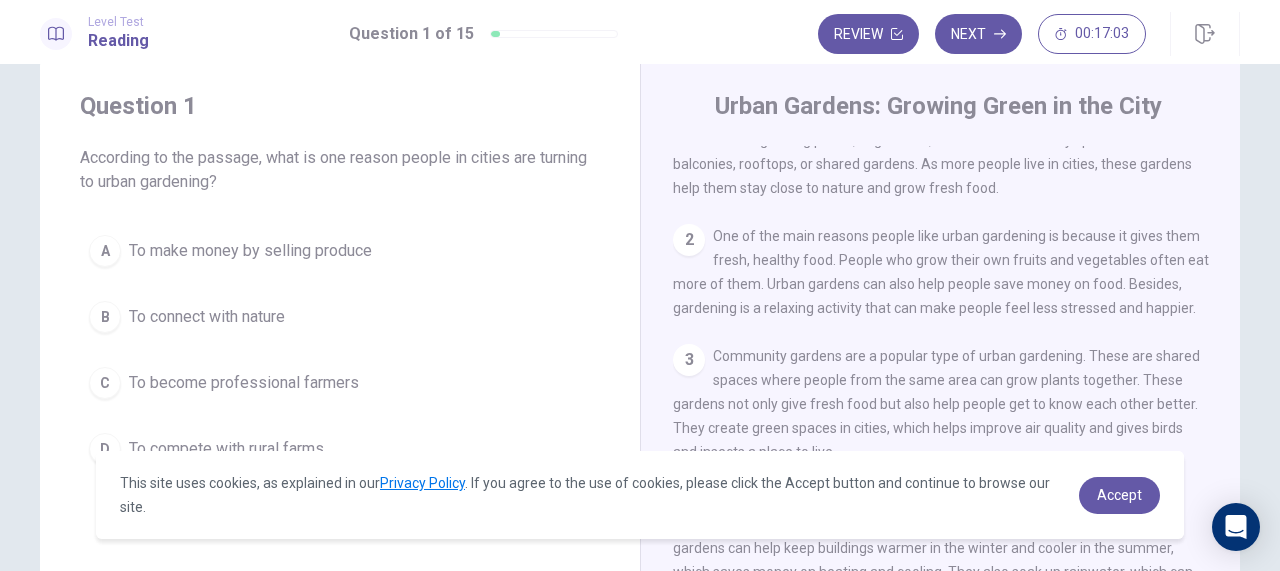 click on "A" at bounding box center [105, 251] 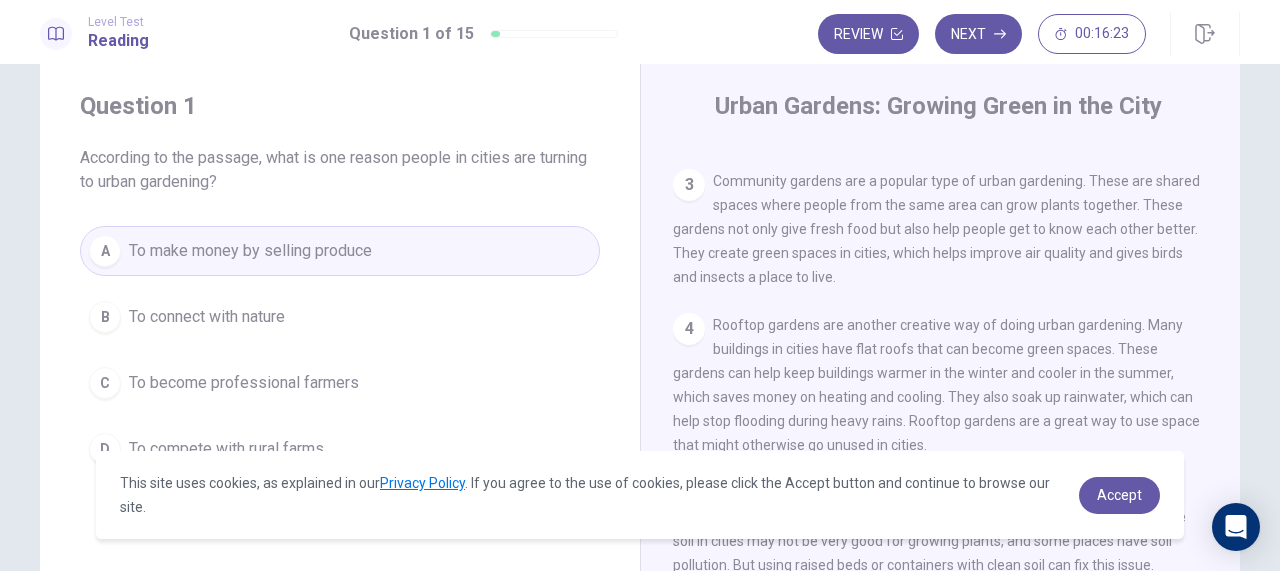 scroll, scrollTop: 216, scrollLeft: 0, axis: vertical 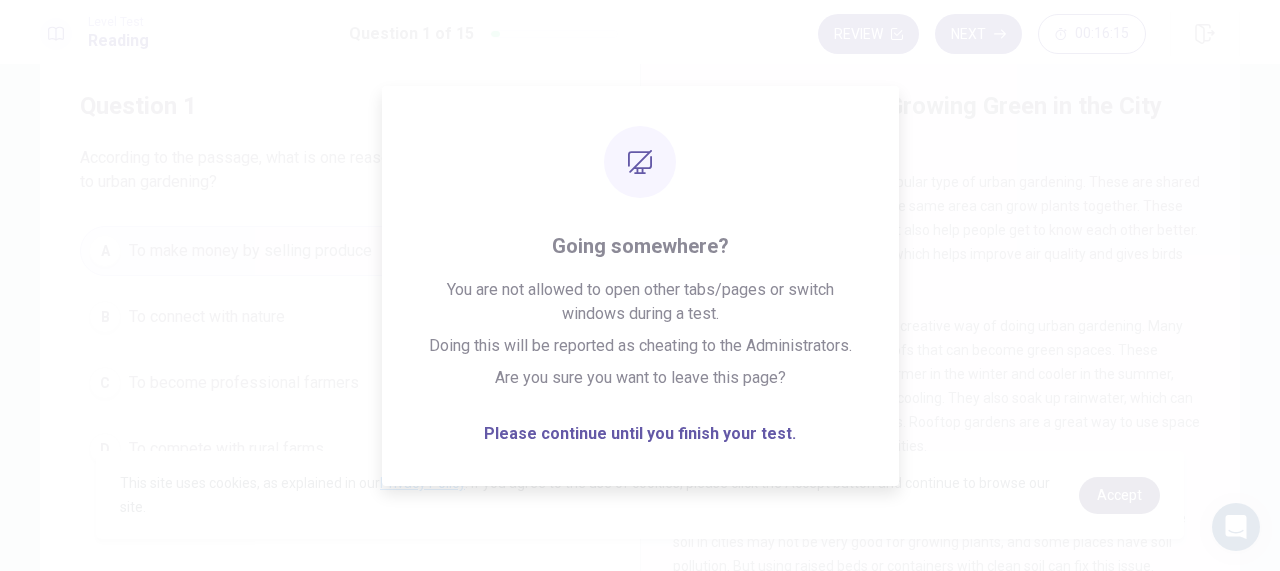 click on "Accept" at bounding box center [1119, 495] 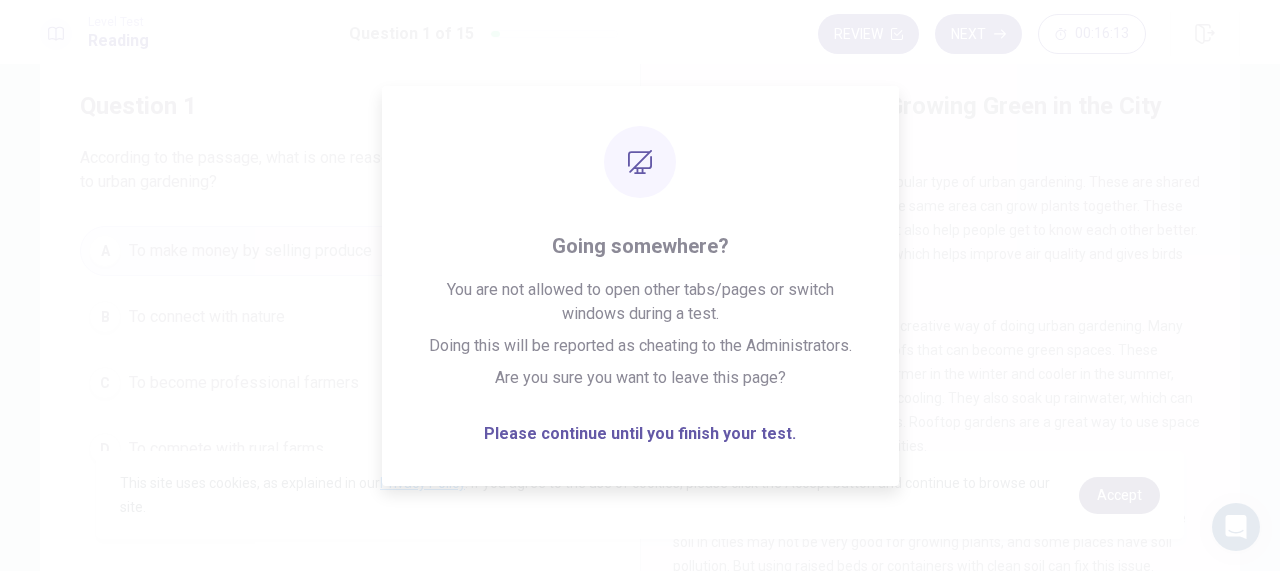 click on "Accept" at bounding box center [1119, 495] 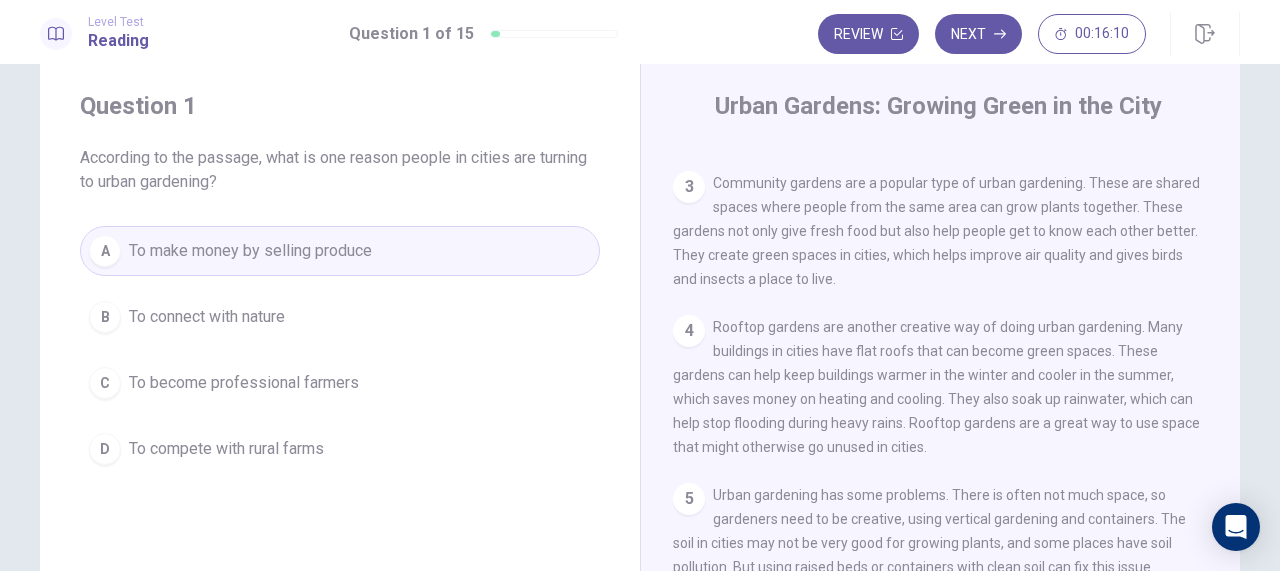 scroll, scrollTop: 217, scrollLeft: 0, axis: vertical 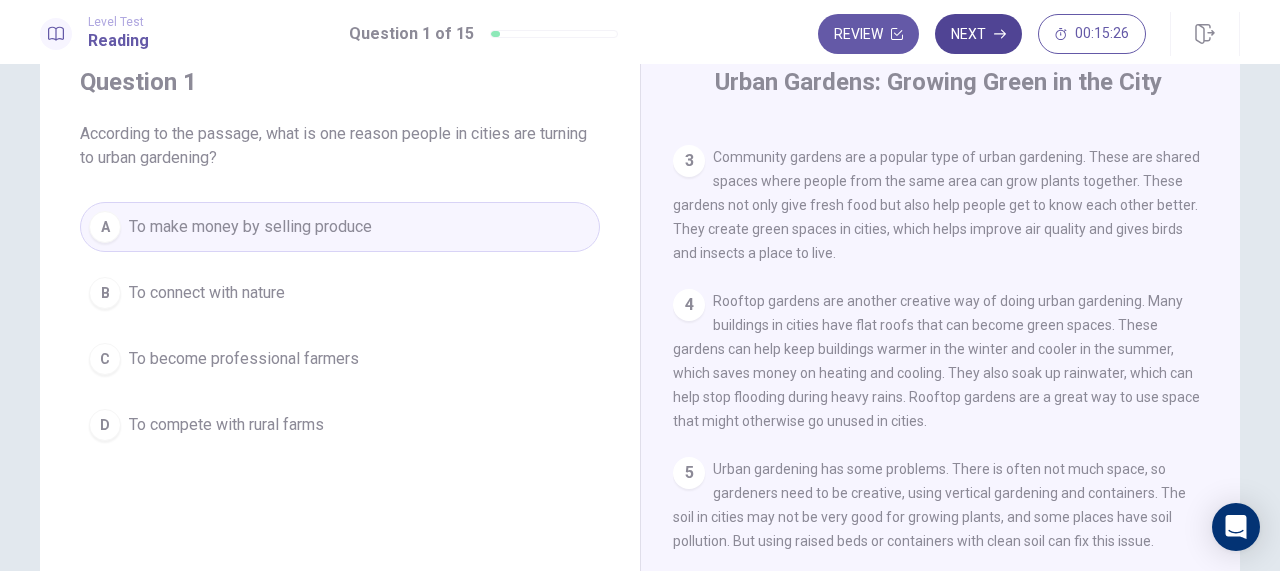 click on "Next" at bounding box center (978, 34) 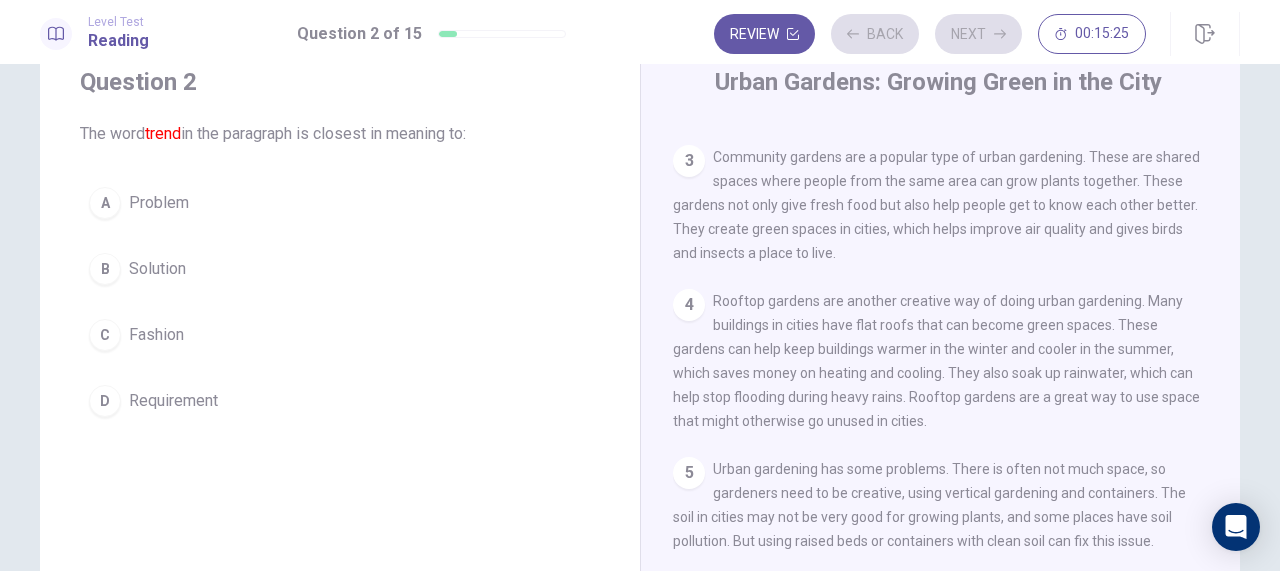 scroll, scrollTop: 0, scrollLeft: 0, axis: both 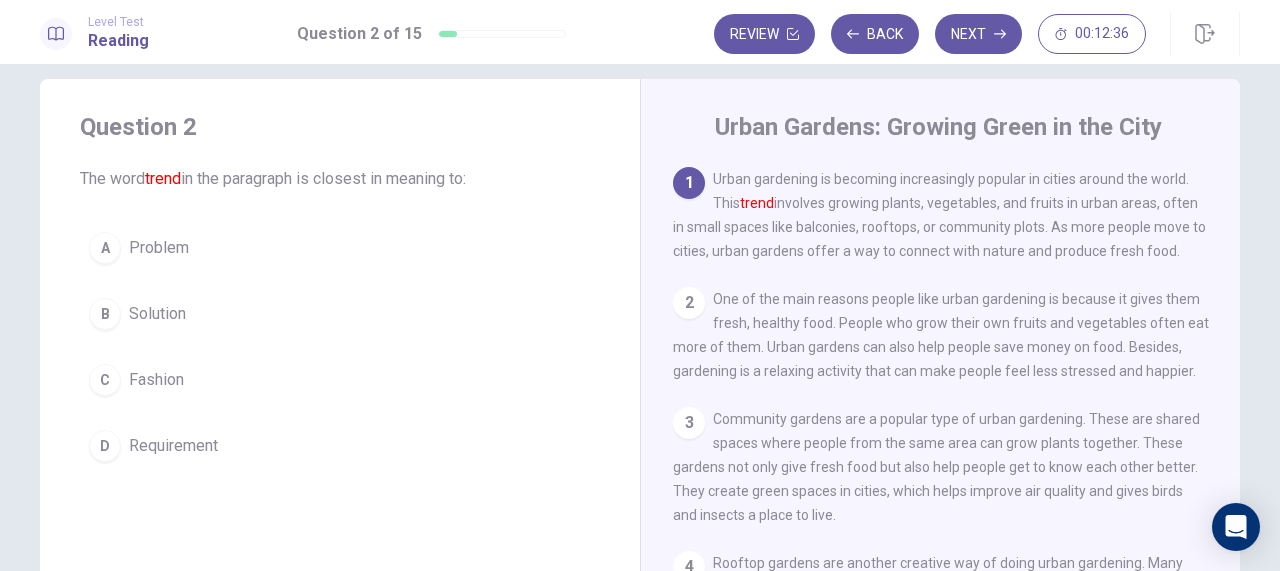 click on "A" at bounding box center (105, 248) 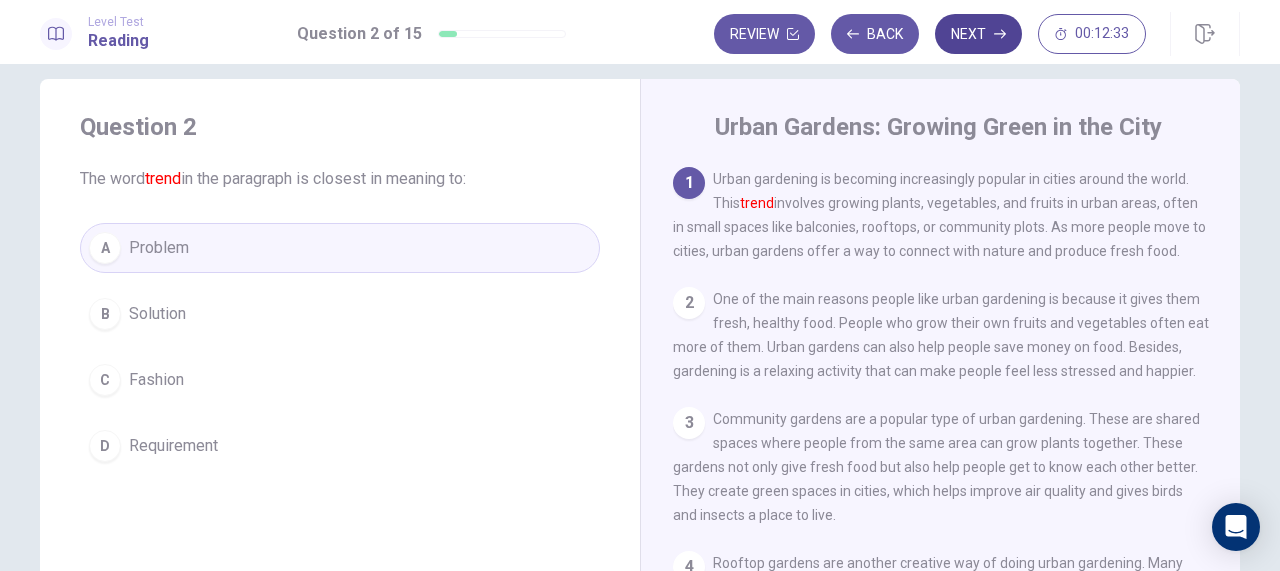 click on "Next" at bounding box center (978, 34) 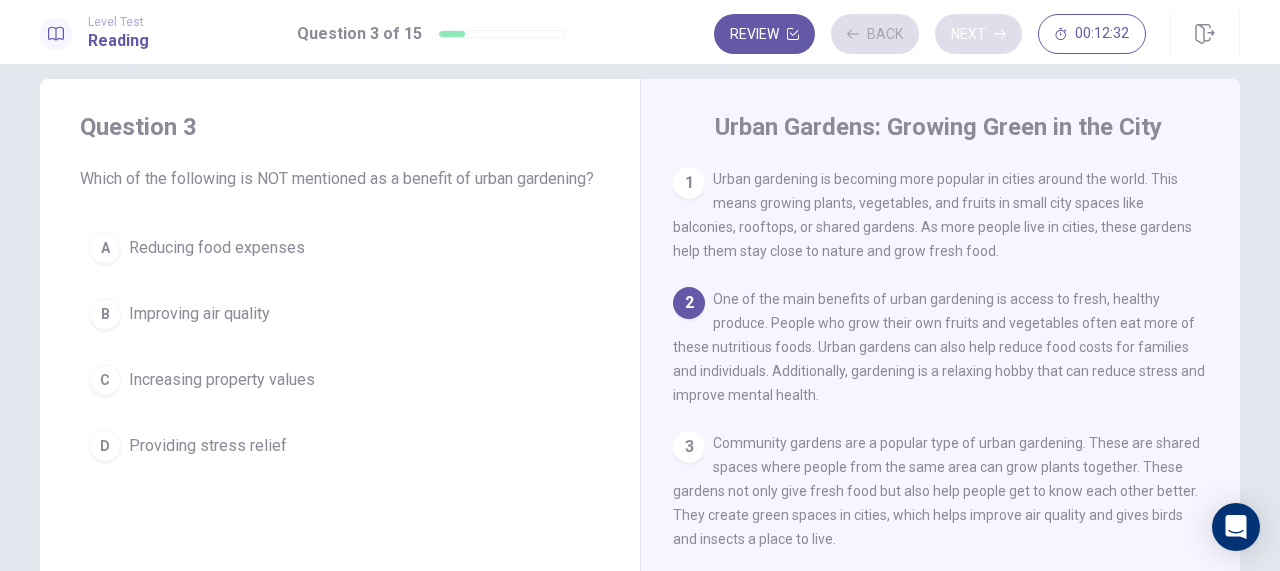 scroll, scrollTop: 120, scrollLeft: 0, axis: vertical 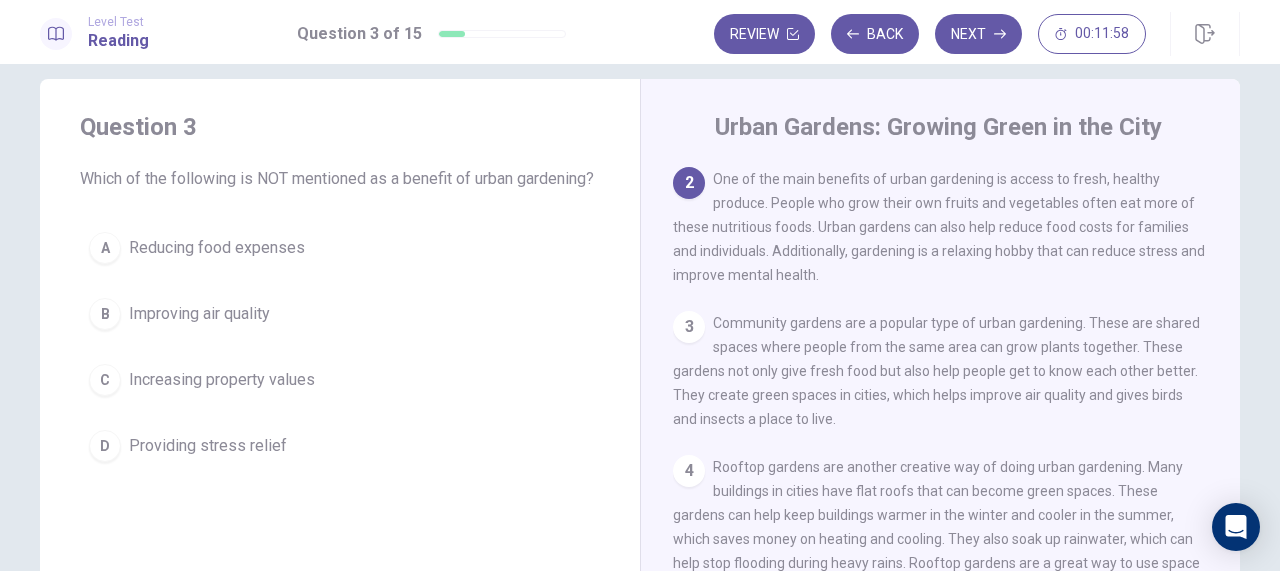 click on "C" at bounding box center (105, 380) 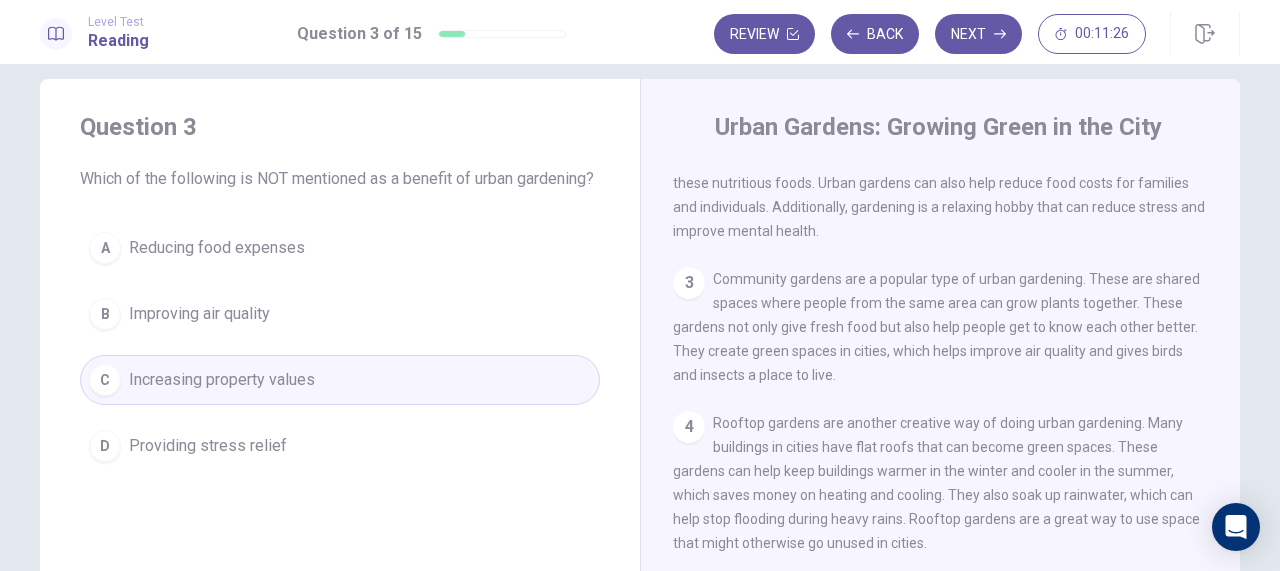 scroll, scrollTop: 212, scrollLeft: 0, axis: vertical 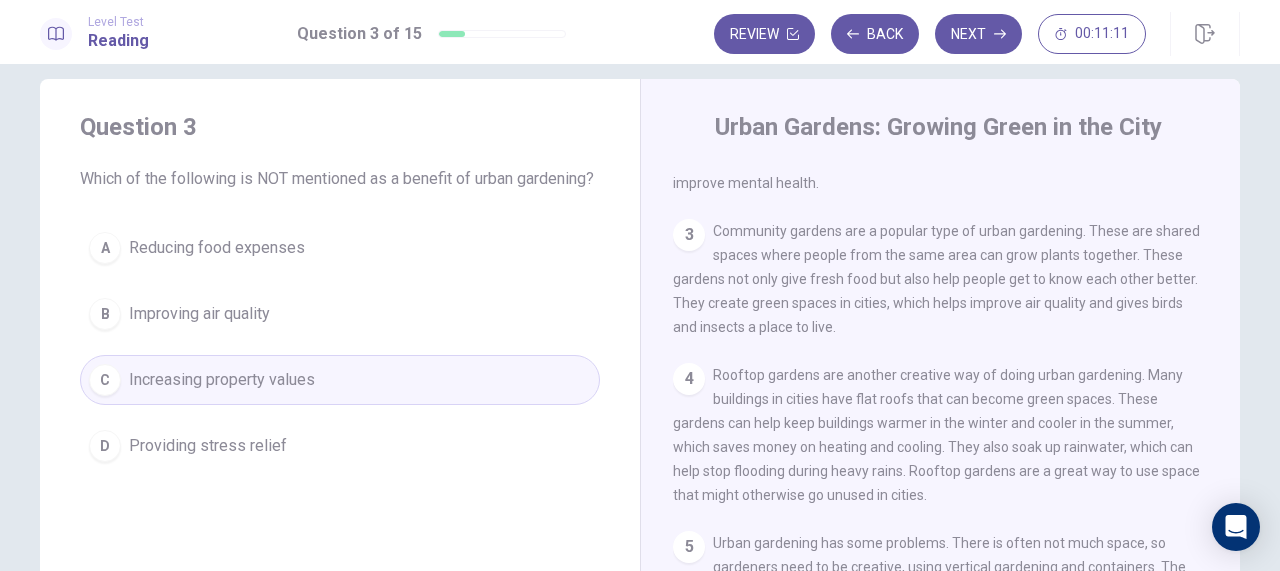 click on "Improving air quality" at bounding box center (199, 314) 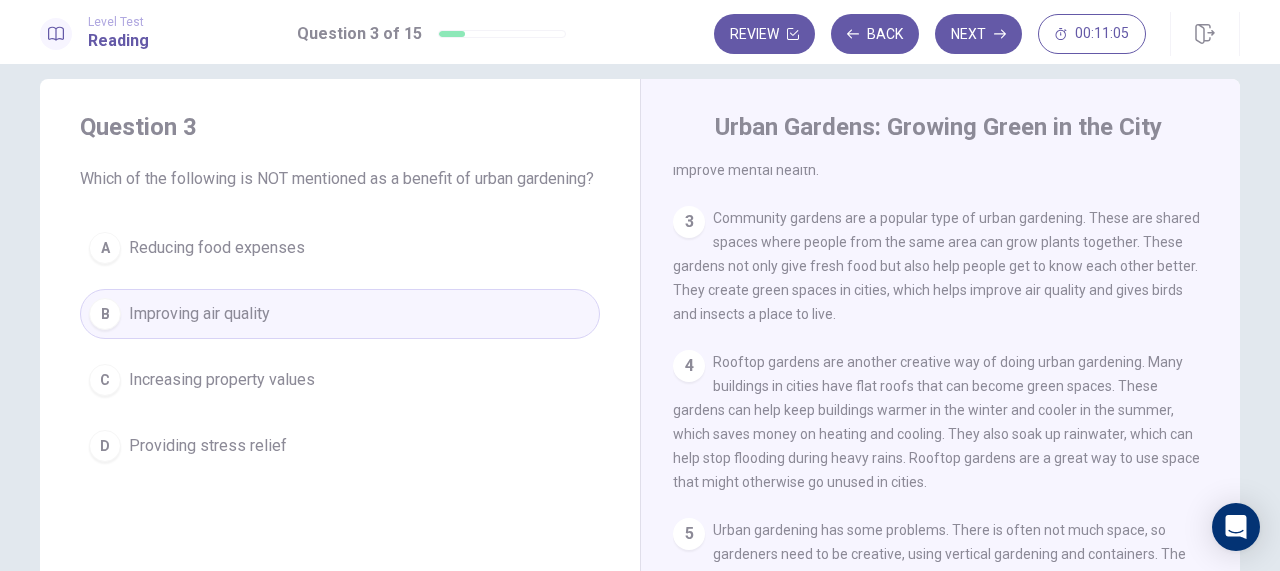 scroll, scrollTop: 223, scrollLeft: 0, axis: vertical 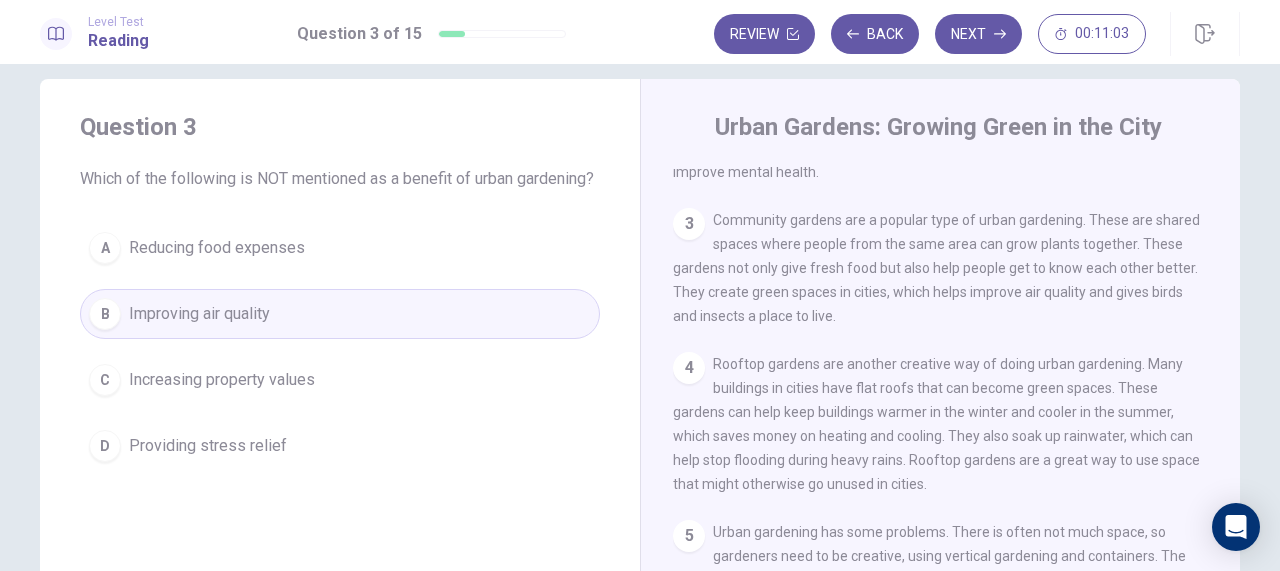 click on "A  Reducing food expenses" at bounding box center (340, 248) 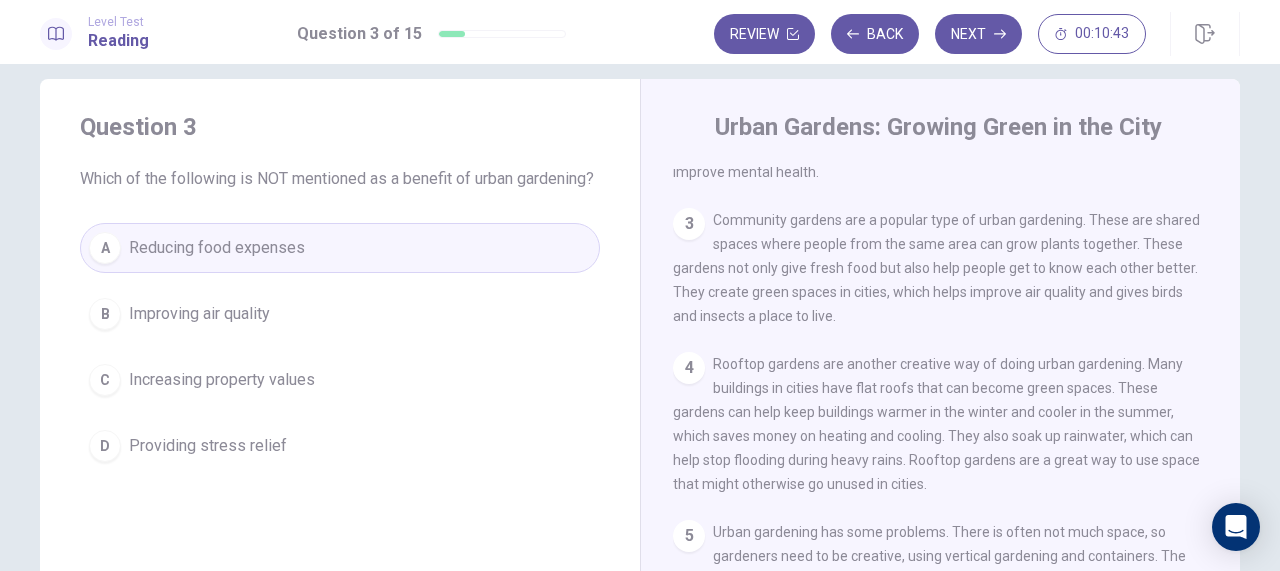 click on "Increasing property values" at bounding box center [222, 380] 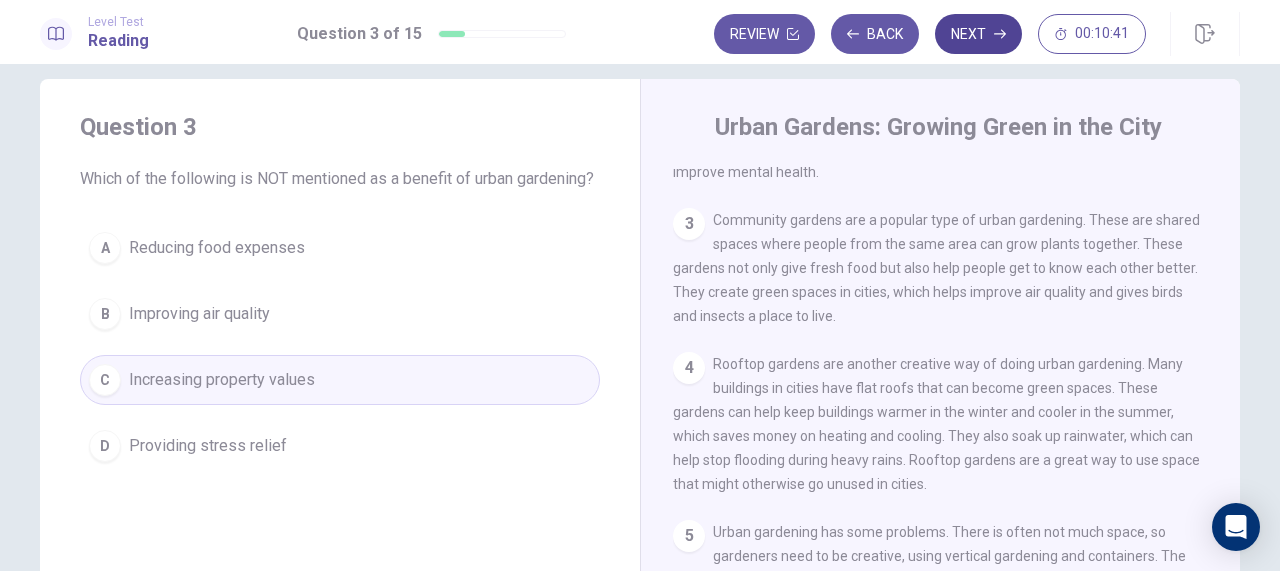 click on "Next" at bounding box center (978, 34) 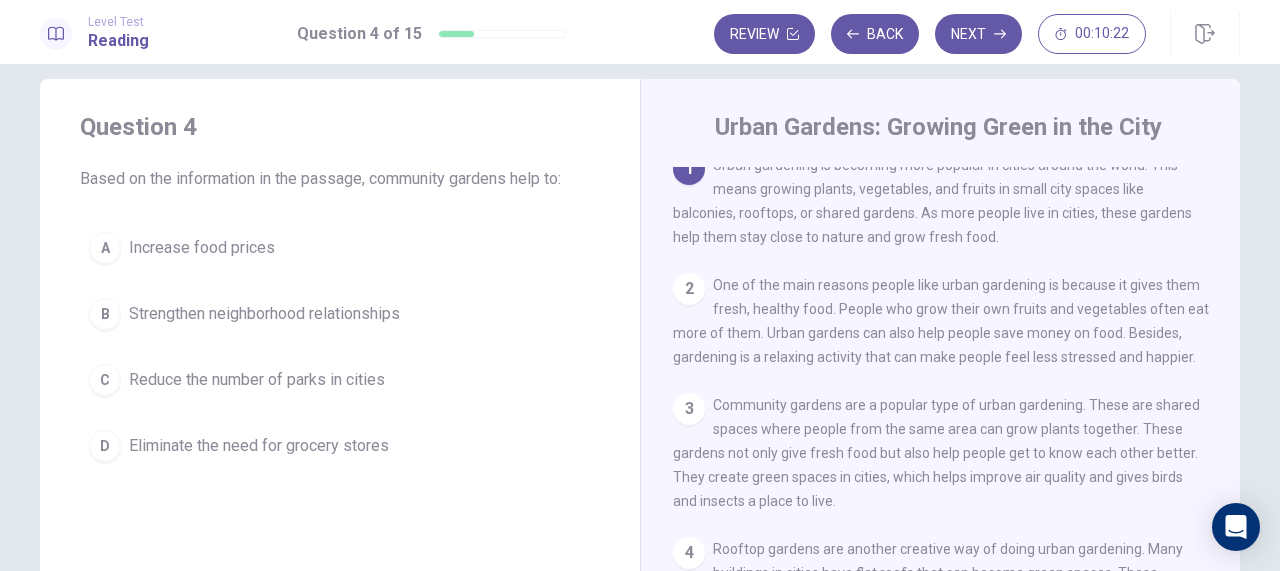 scroll, scrollTop: 3, scrollLeft: 0, axis: vertical 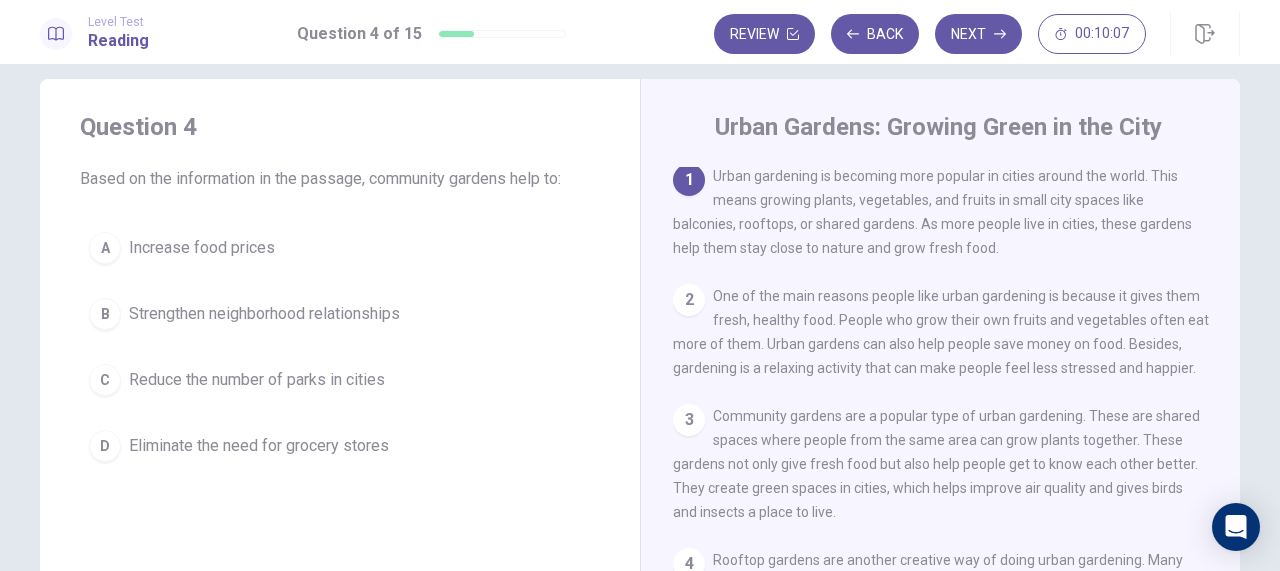 click on "A Increase food prices" at bounding box center [340, 248] 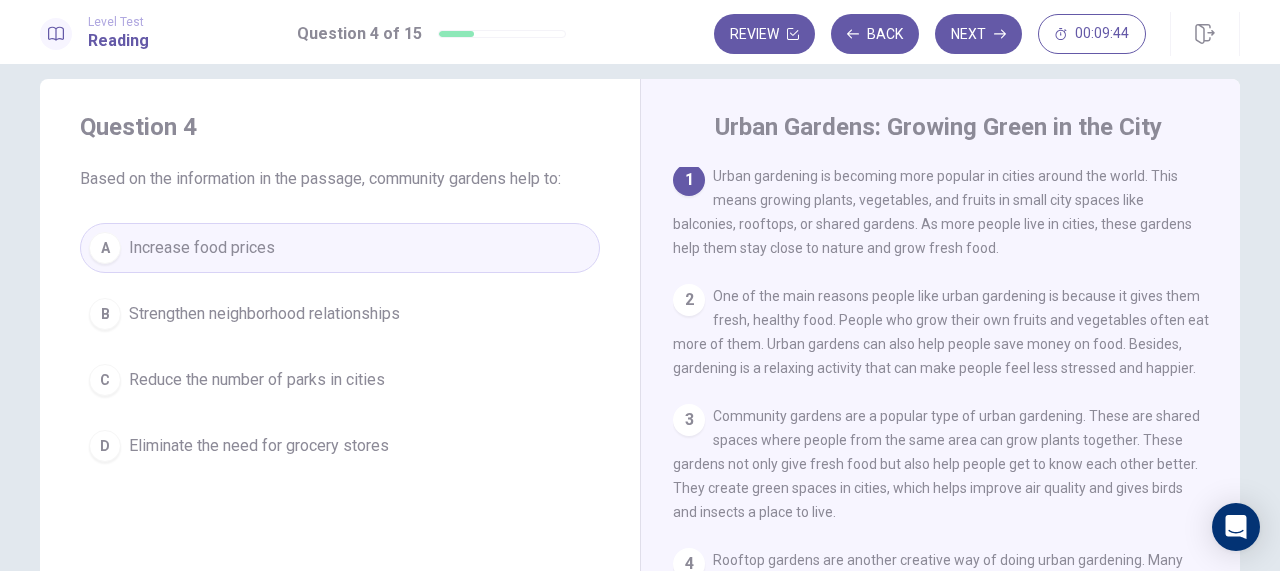 click on "D Eliminate the need for grocery stores" at bounding box center (340, 446) 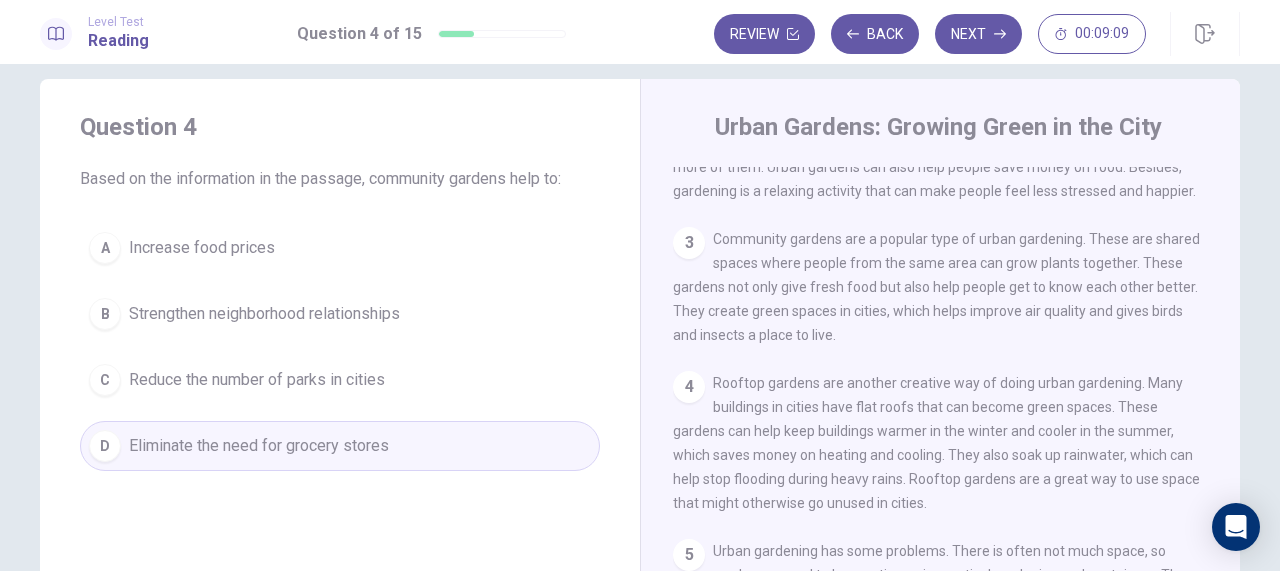 scroll, scrollTop: 217, scrollLeft: 0, axis: vertical 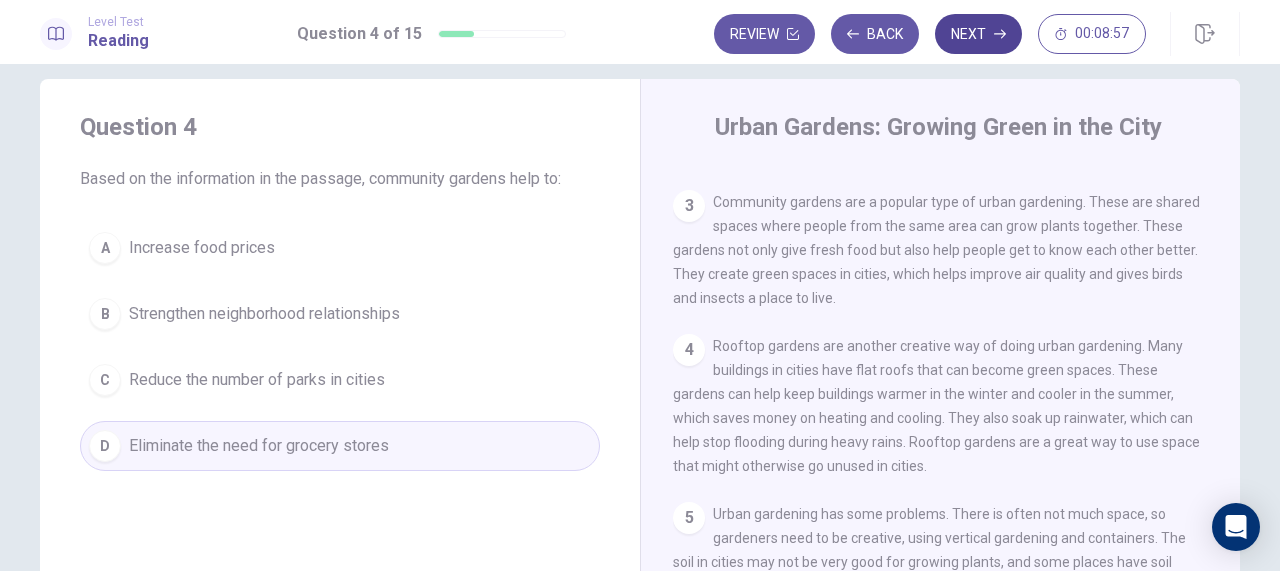 click on "Next" at bounding box center (978, 34) 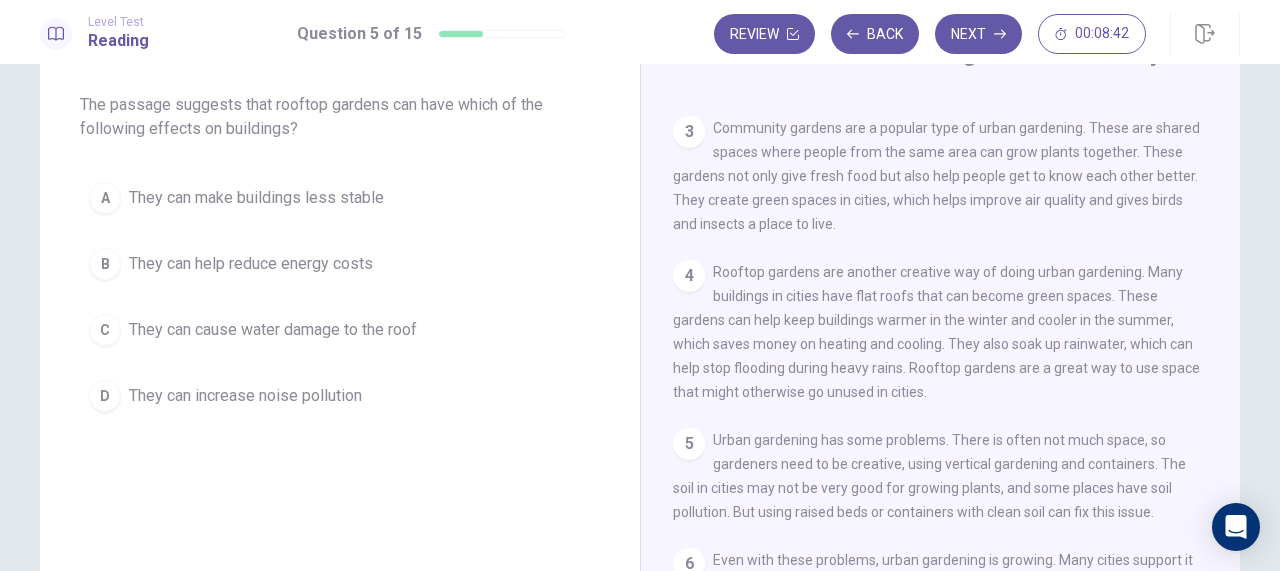 scroll, scrollTop: 97, scrollLeft: 0, axis: vertical 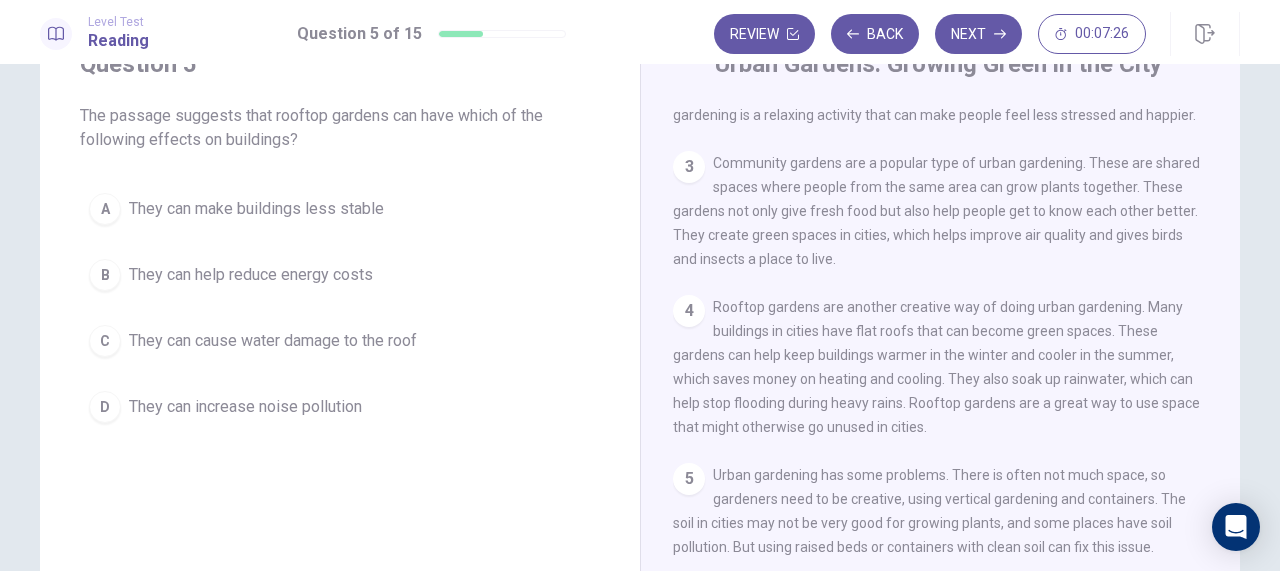 click on "They can cause water damage to the roof" at bounding box center [273, 341] 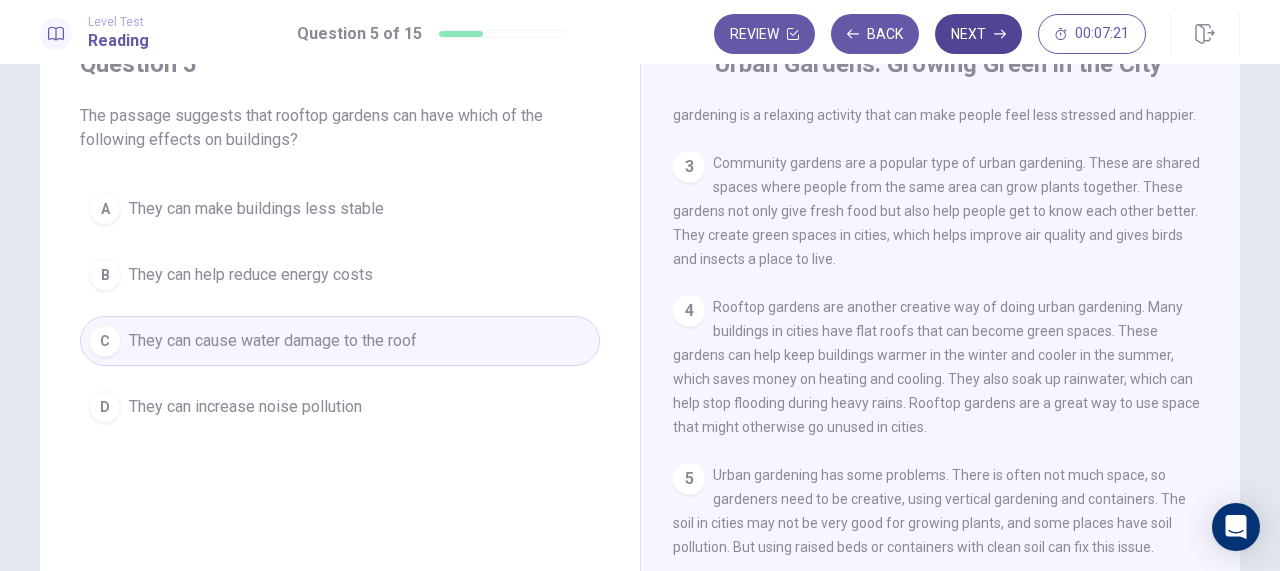 click on "Next" at bounding box center [978, 34] 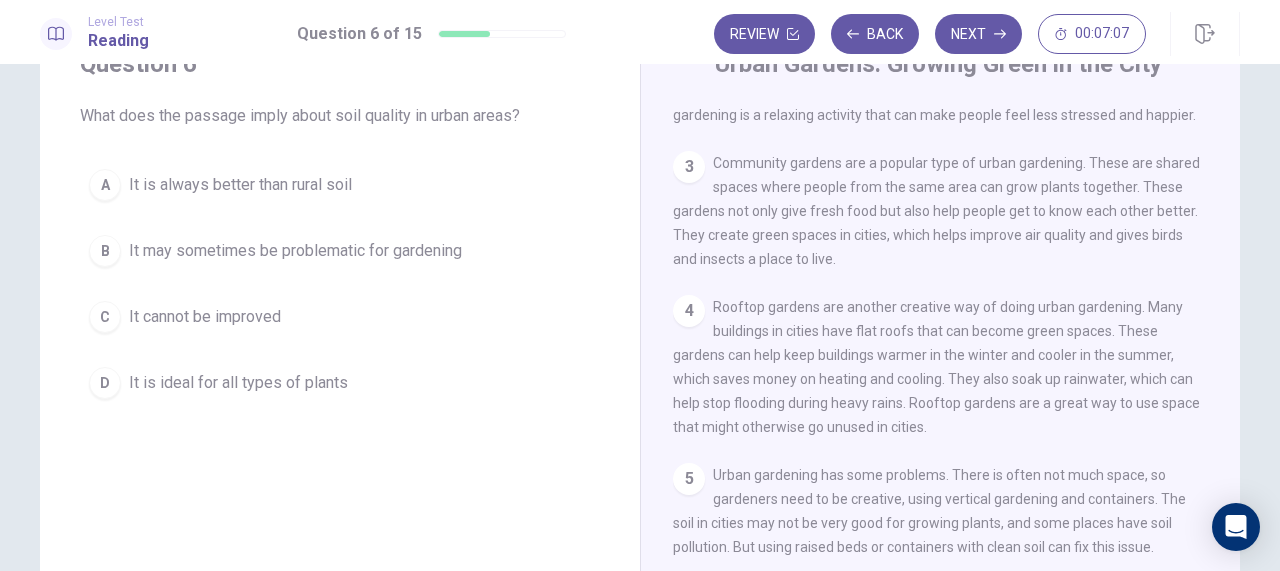 click on "D It is ideal for all types of plants" at bounding box center [340, 383] 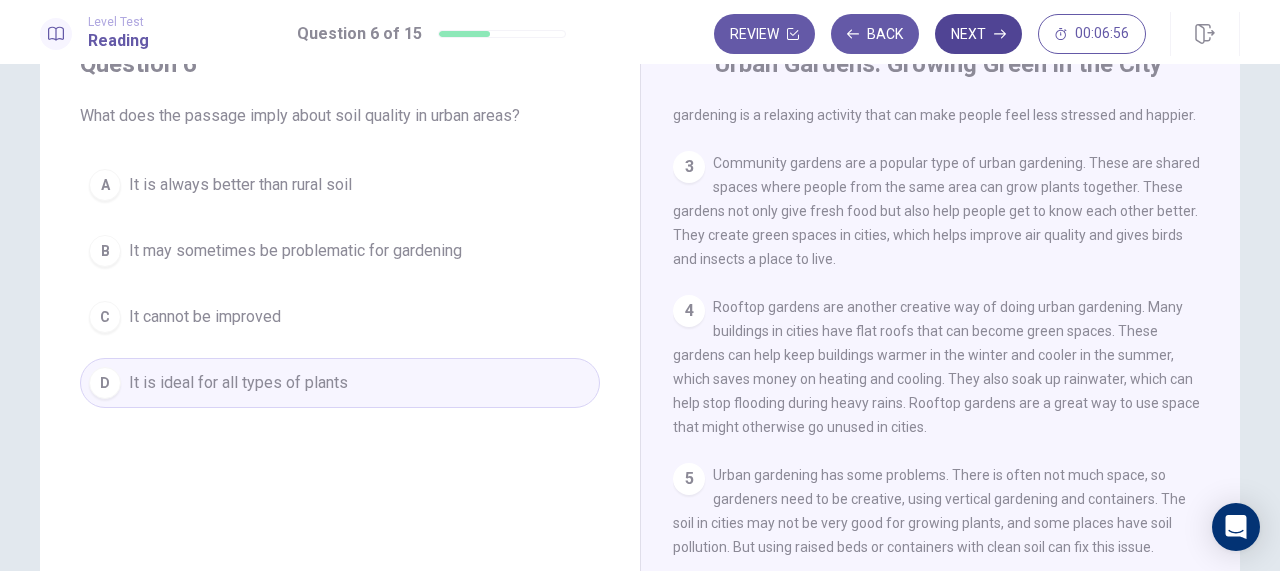 click on "Next" at bounding box center [978, 34] 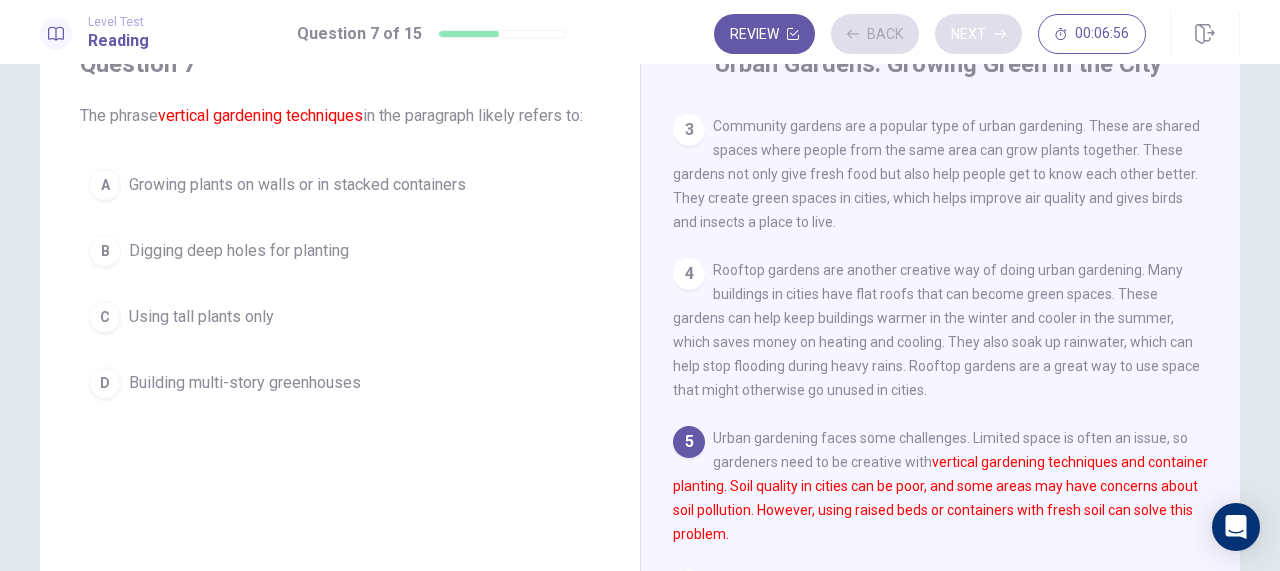 scroll, scrollTop: 241, scrollLeft: 0, axis: vertical 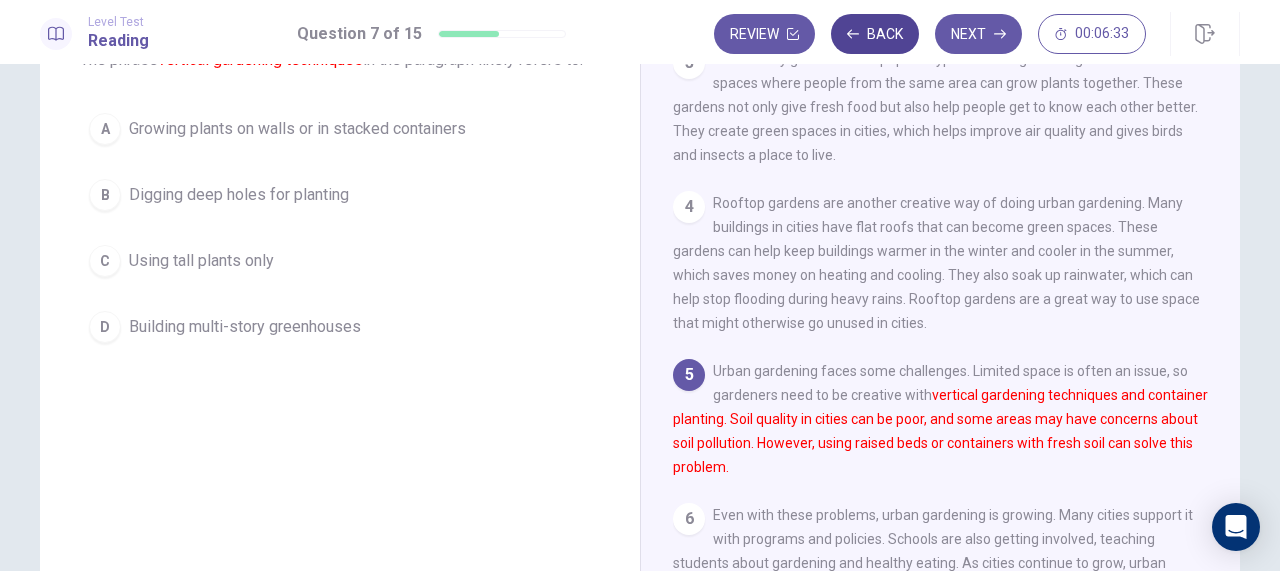 click 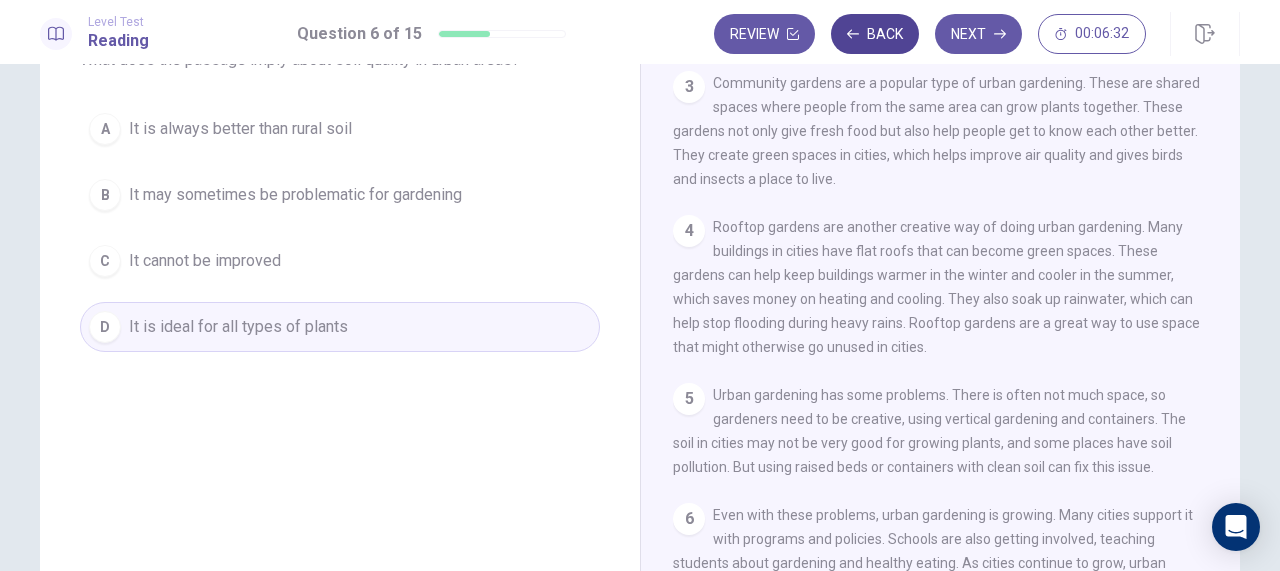 scroll, scrollTop: 217, scrollLeft: 0, axis: vertical 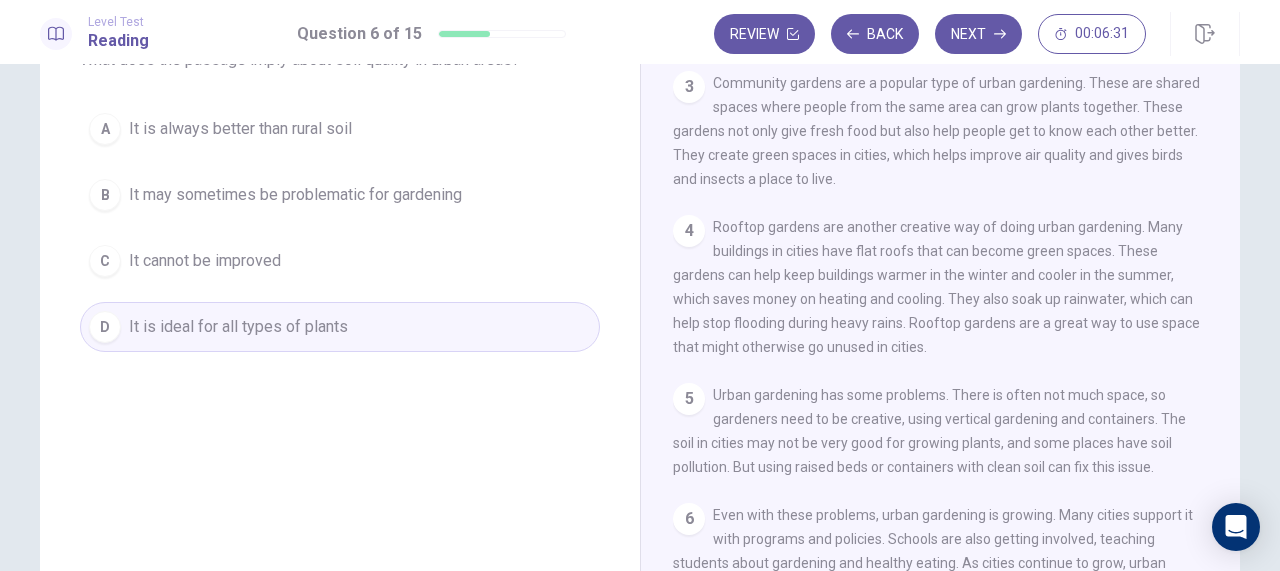click on "A  It is always better than rural soil" at bounding box center (340, 129) 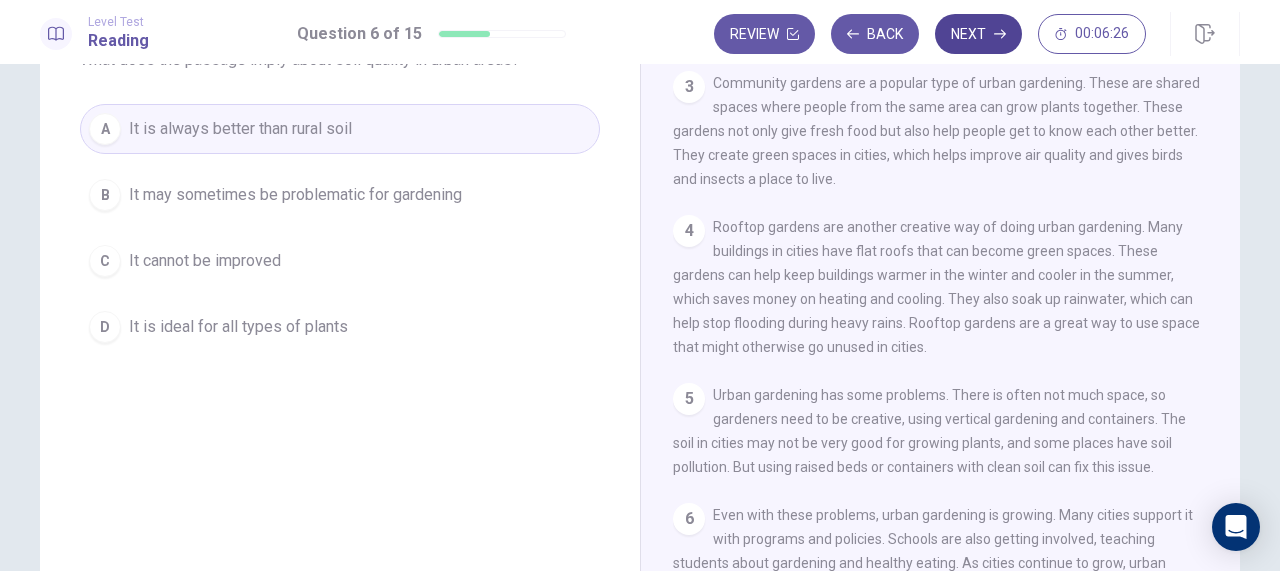 click on "Next" at bounding box center [978, 34] 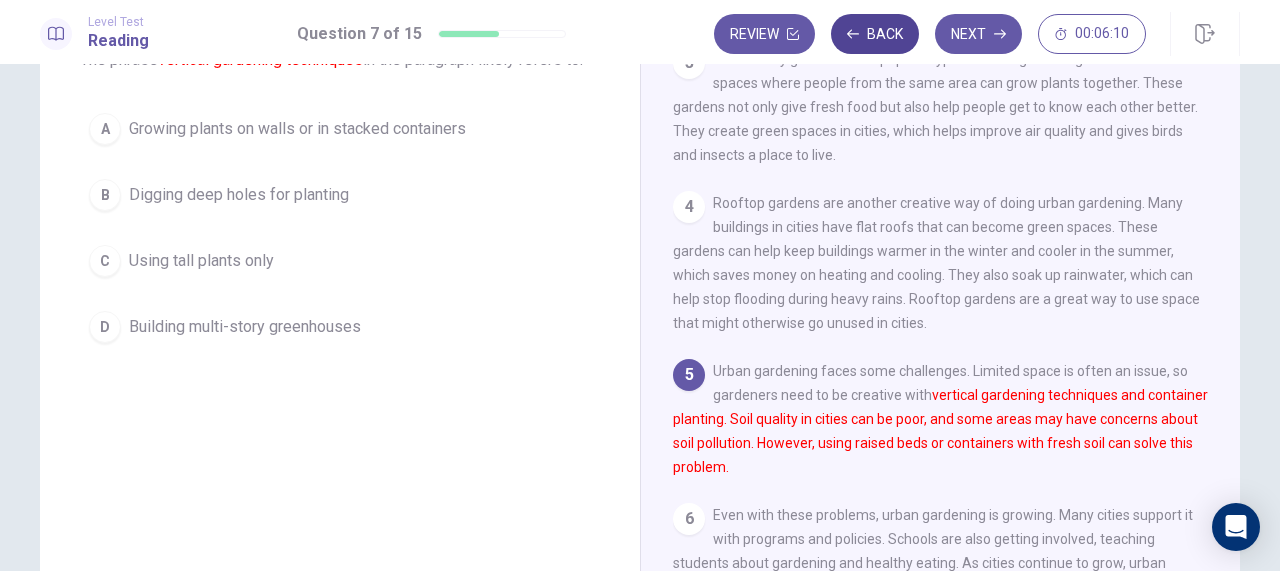 click on "Back" at bounding box center (875, 34) 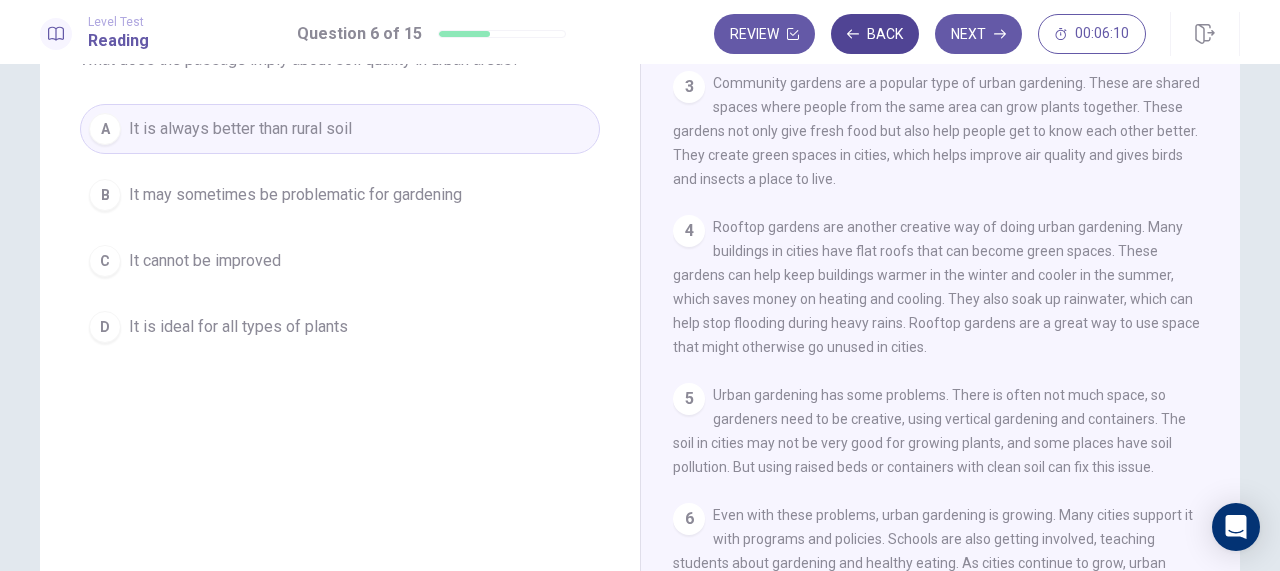 scroll, scrollTop: 217, scrollLeft: 0, axis: vertical 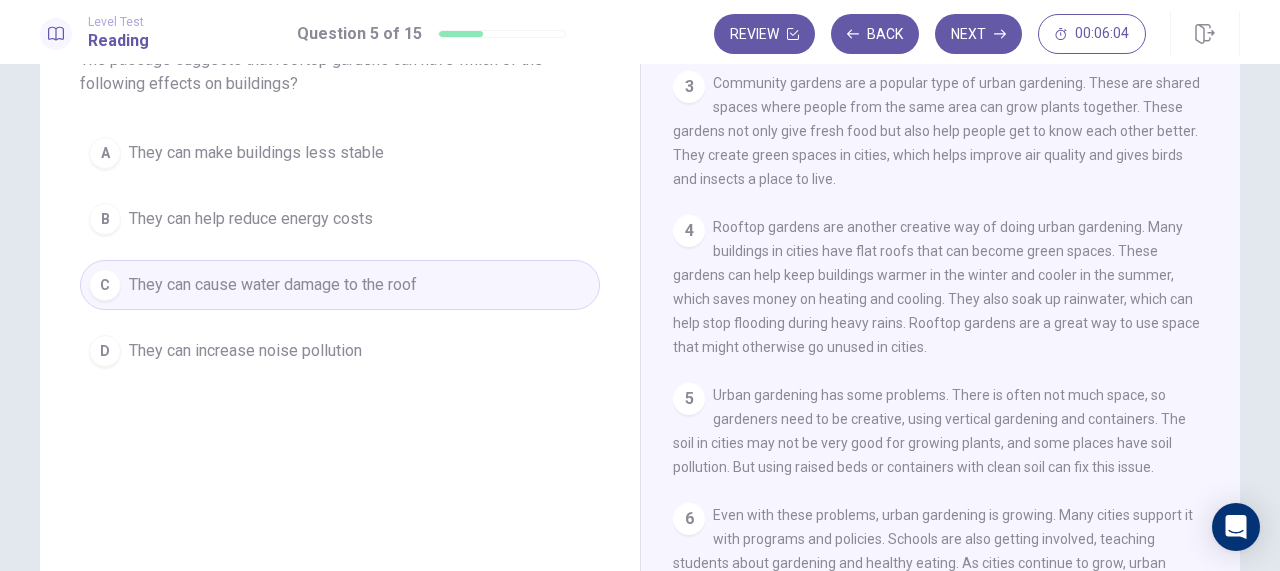 click on "They can increase noise pollution" at bounding box center [245, 351] 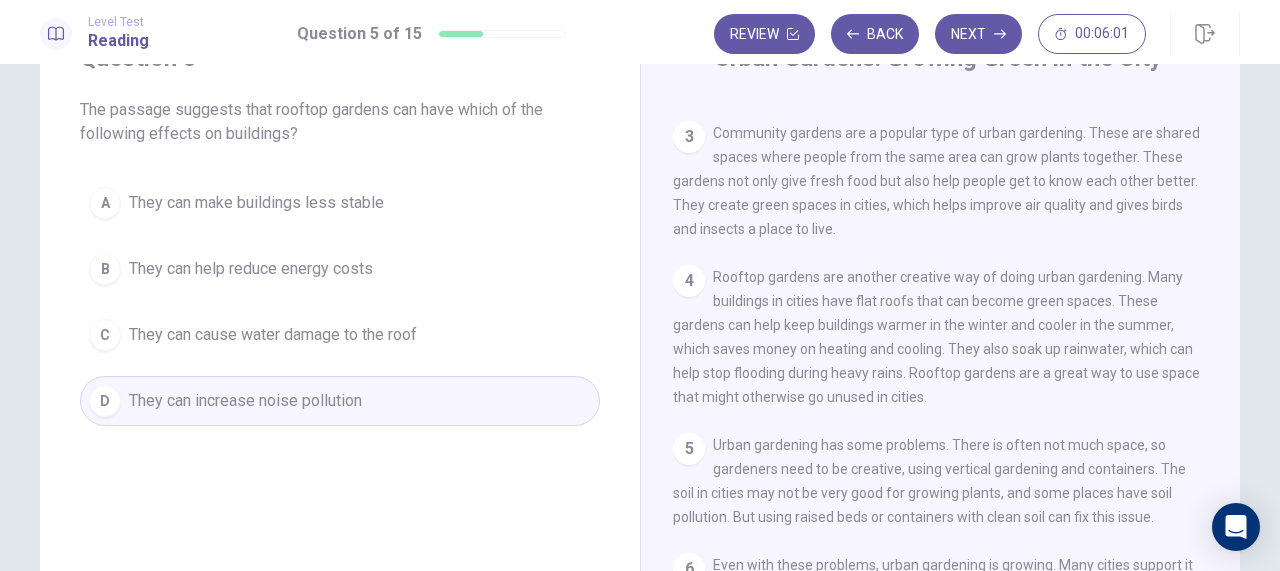 scroll, scrollTop: 102, scrollLeft: 0, axis: vertical 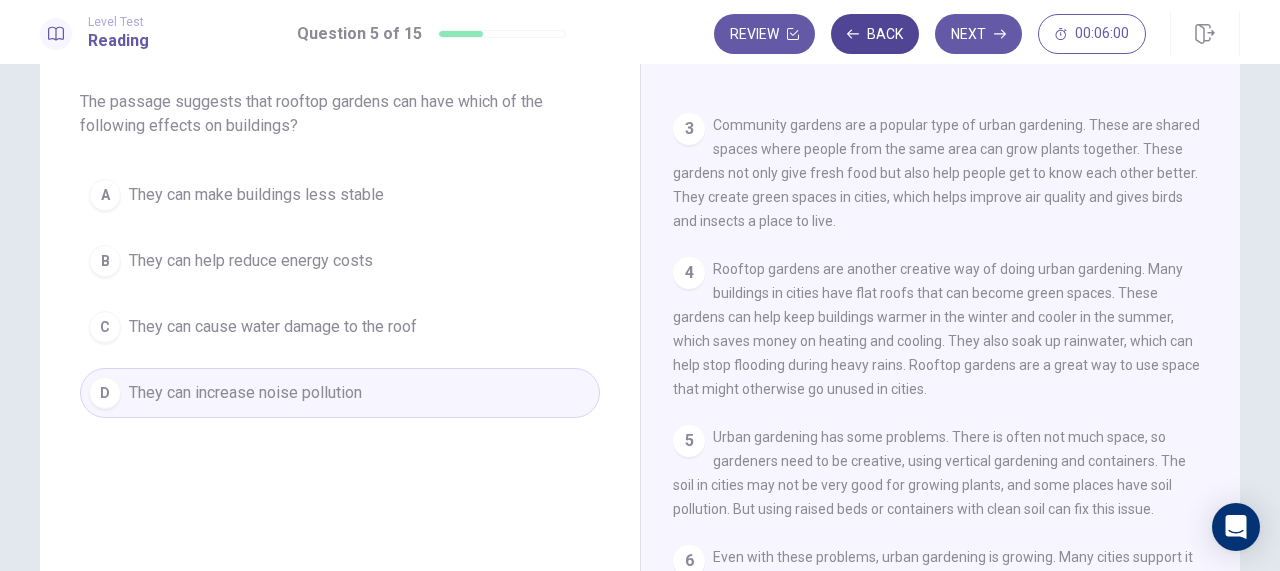 click on "Back" at bounding box center [875, 34] 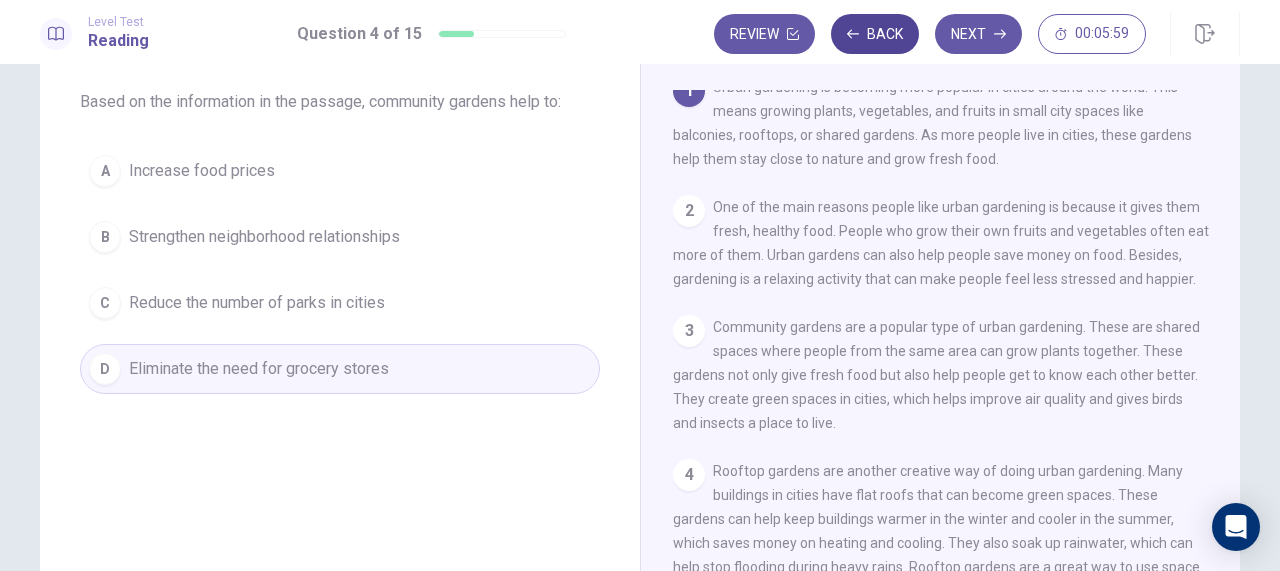 scroll, scrollTop: 0, scrollLeft: 0, axis: both 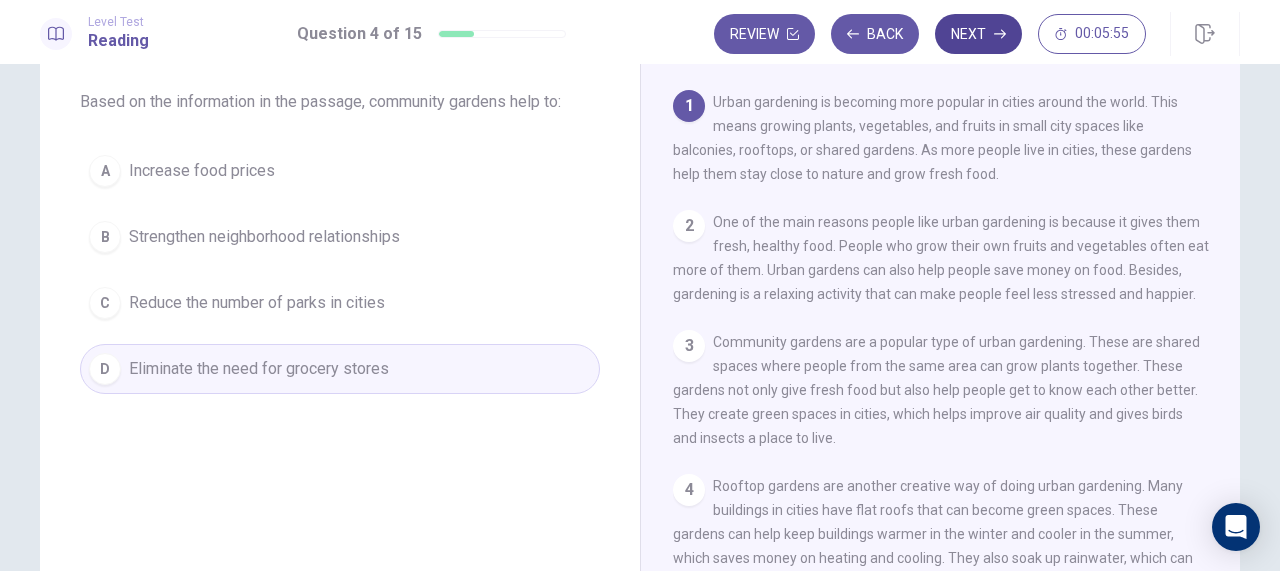 click on "Next" at bounding box center [978, 34] 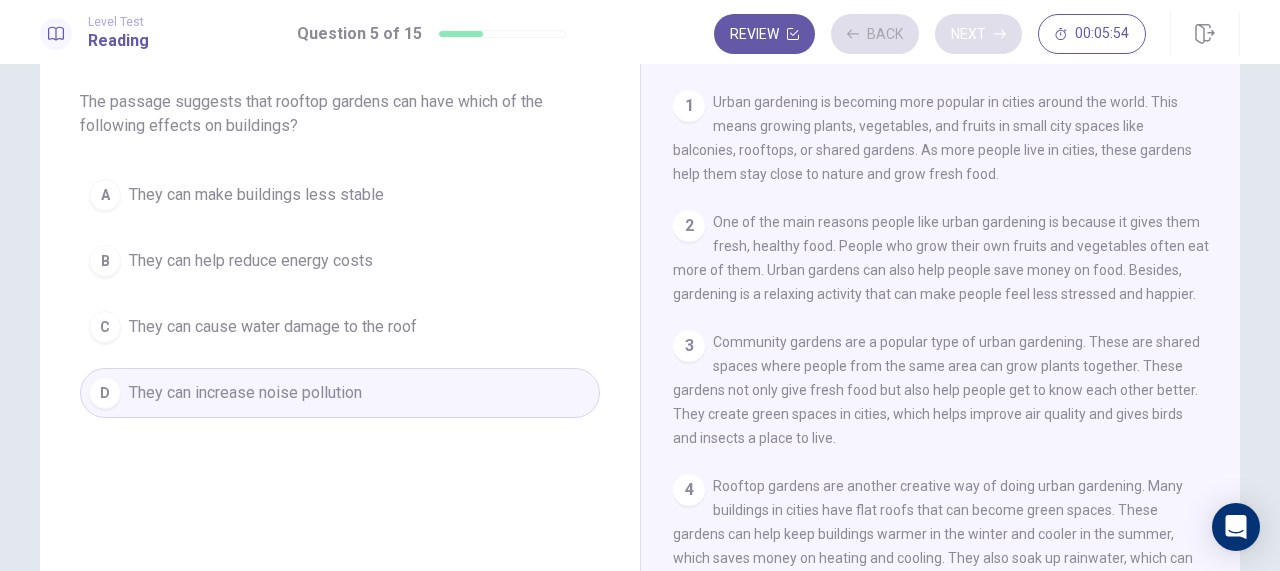click on "Review Back Next 00:05:54" at bounding box center (930, 34) 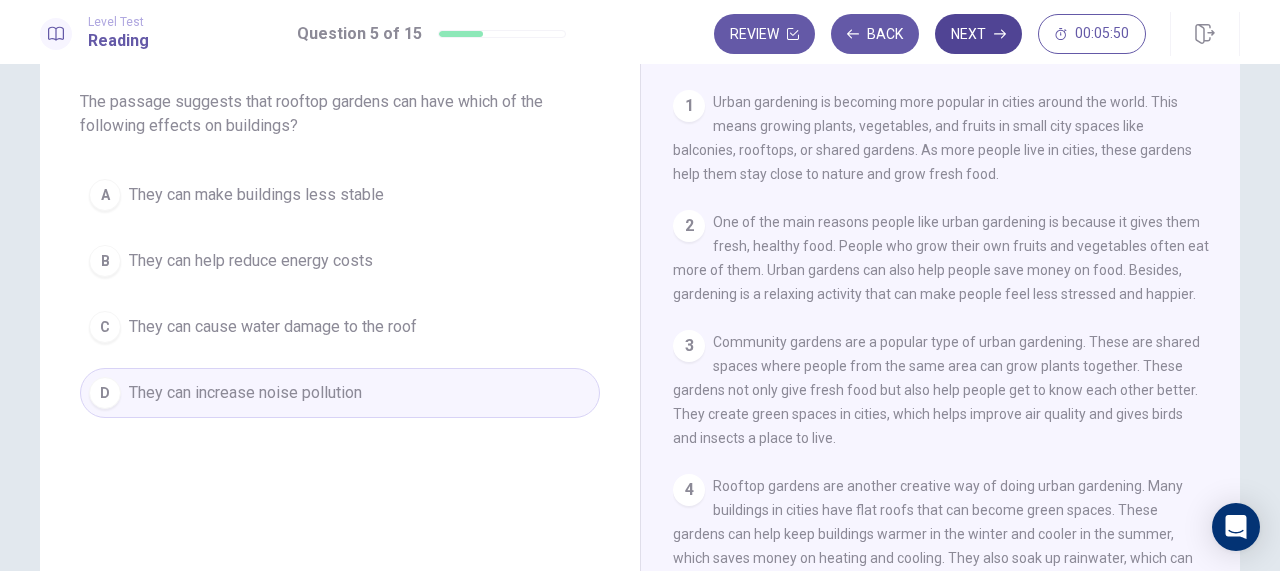 click on "Next" at bounding box center [978, 34] 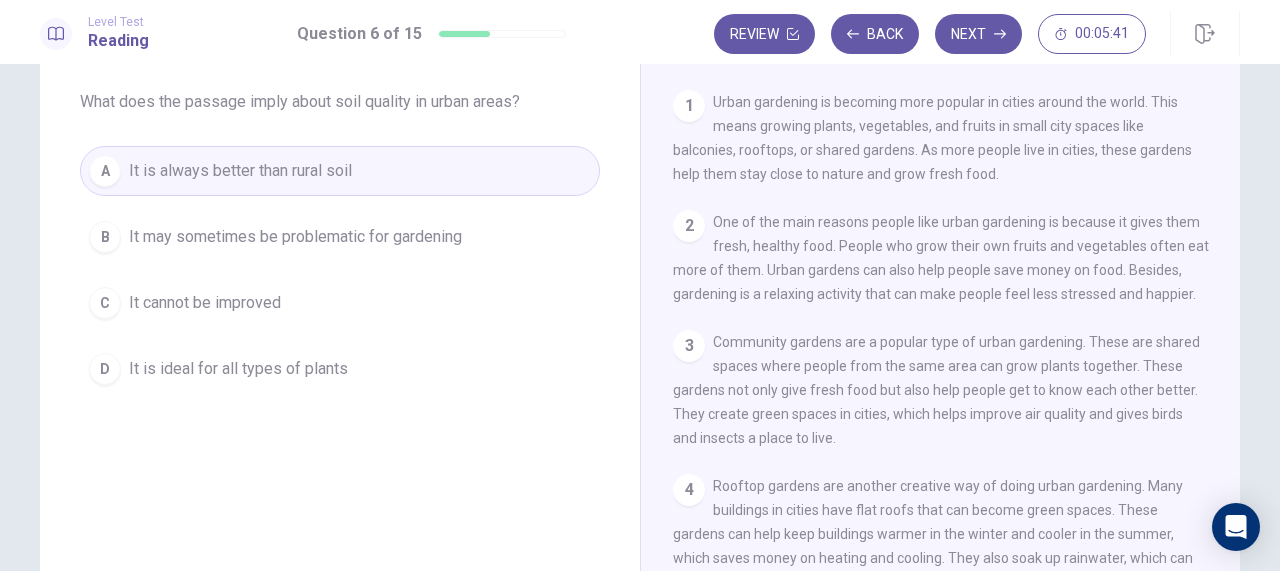 click on "It may sometimes be problematic for gardening" at bounding box center [295, 237] 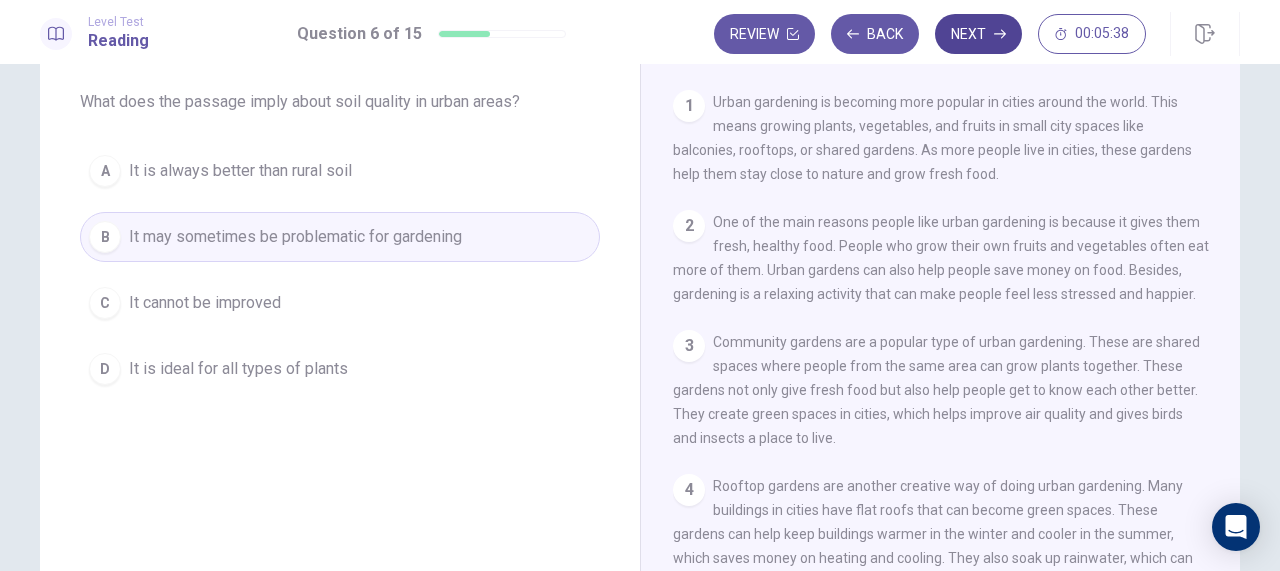 click on "Next" at bounding box center (978, 34) 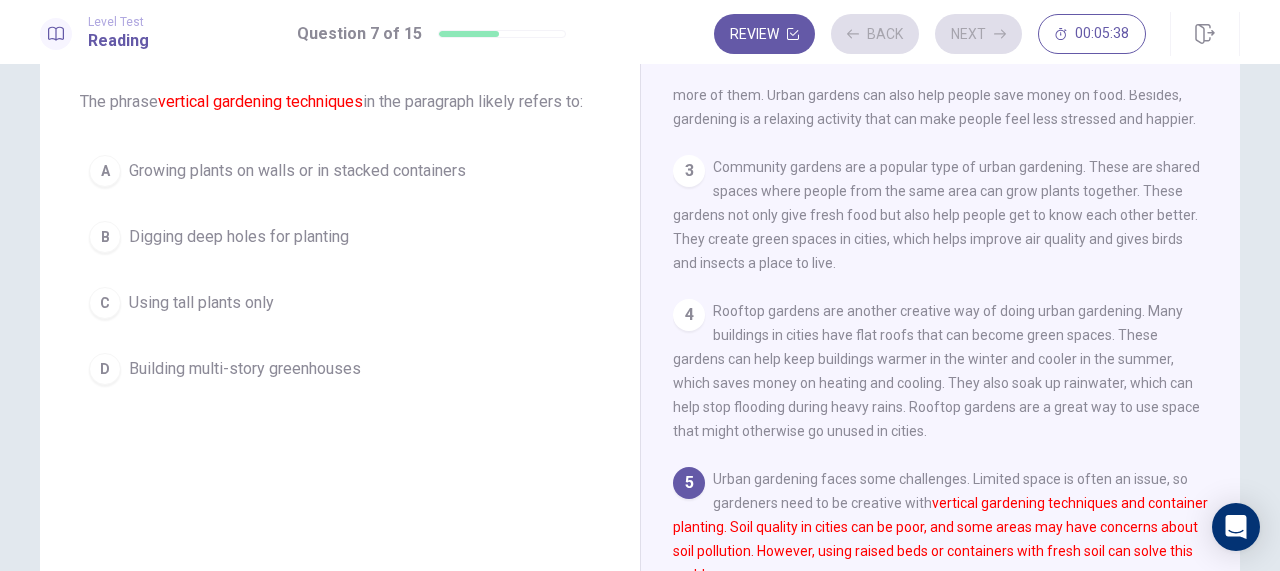 scroll, scrollTop: 241, scrollLeft: 0, axis: vertical 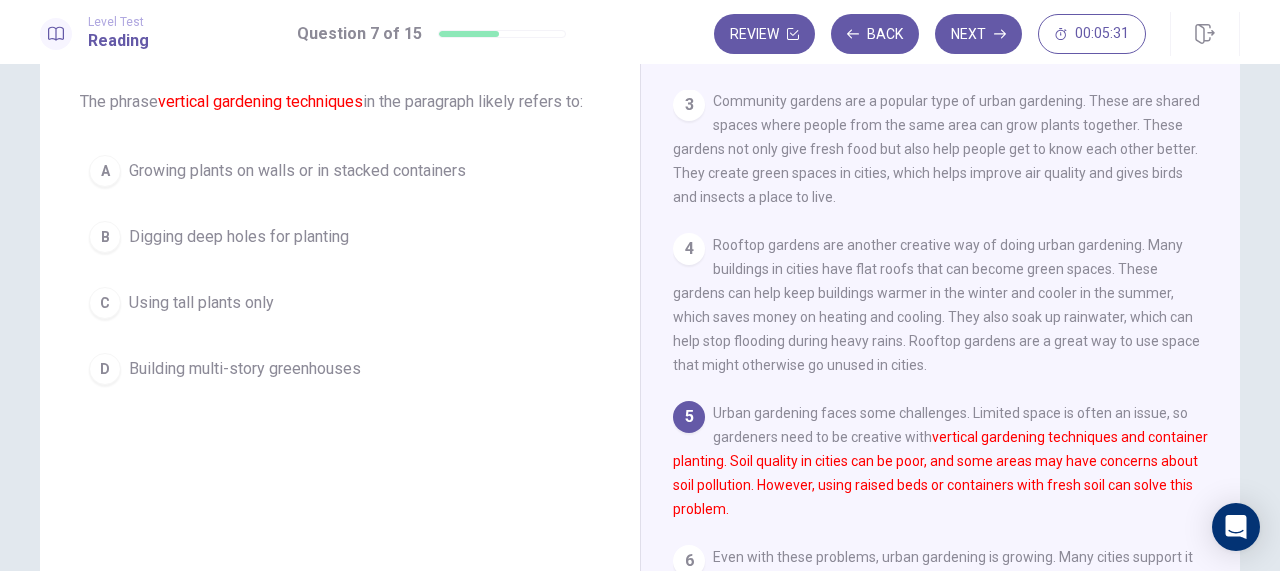 click on "Growing plants on walls or in stacked containers" at bounding box center (297, 171) 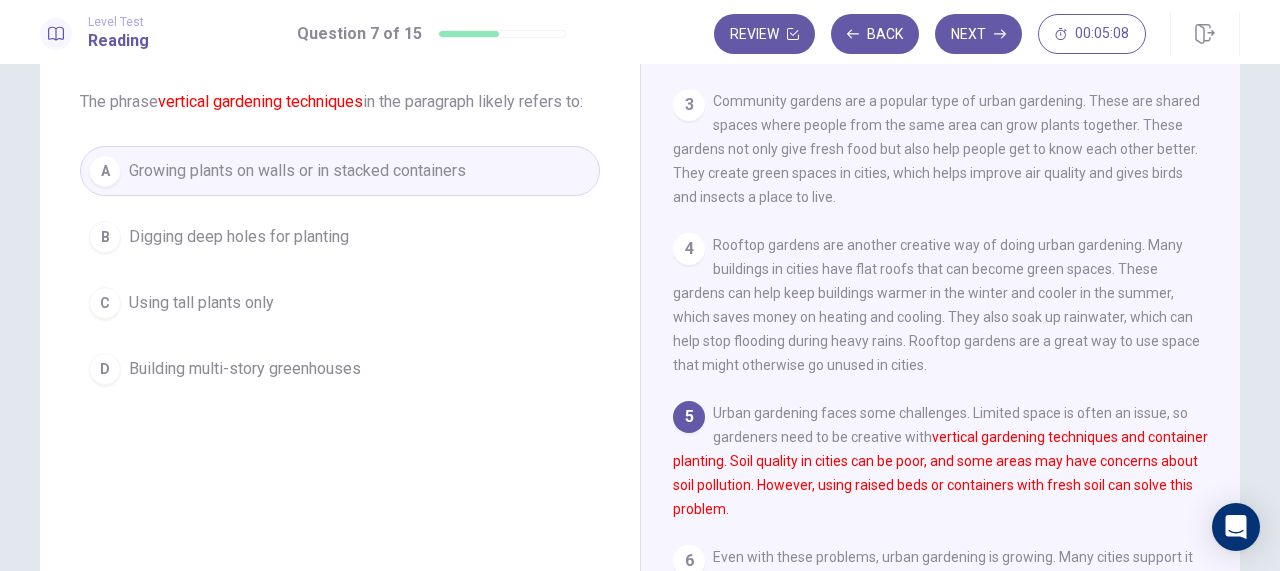 click on "Building multi-story greenhouses" at bounding box center [245, 369] 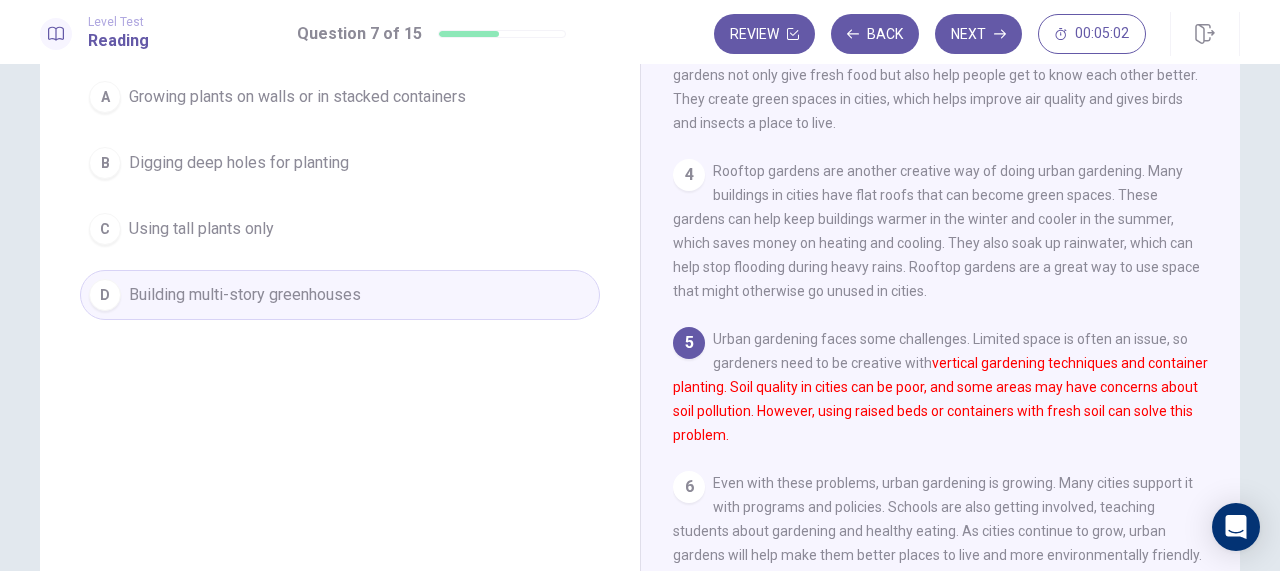 scroll, scrollTop: 182, scrollLeft: 0, axis: vertical 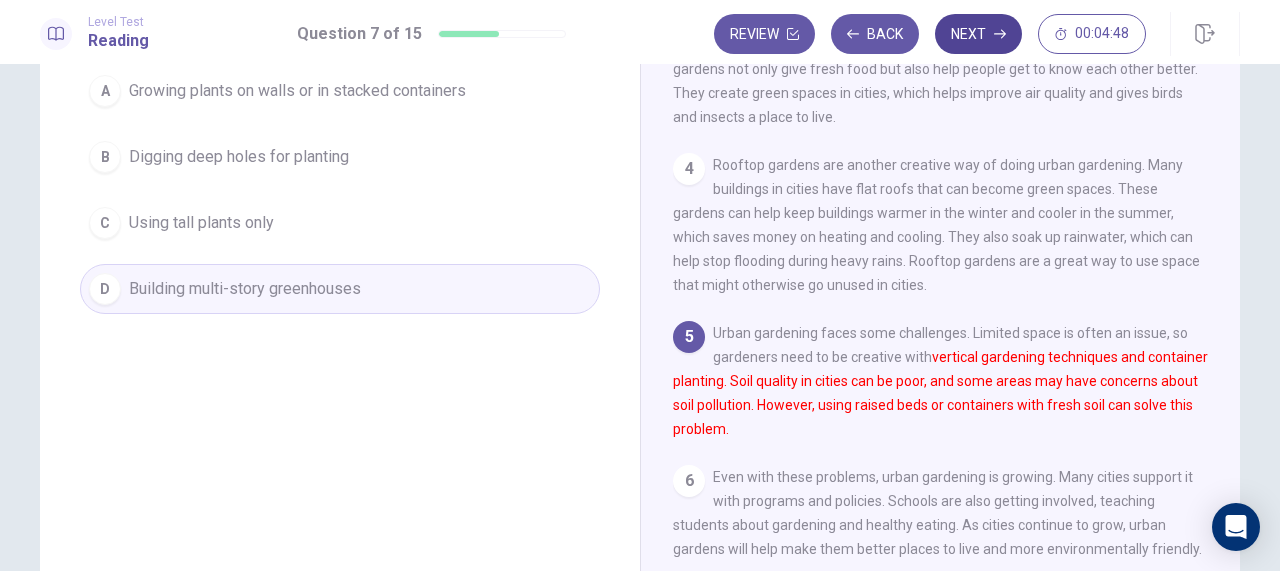 click on "Next" at bounding box center [978, 34] 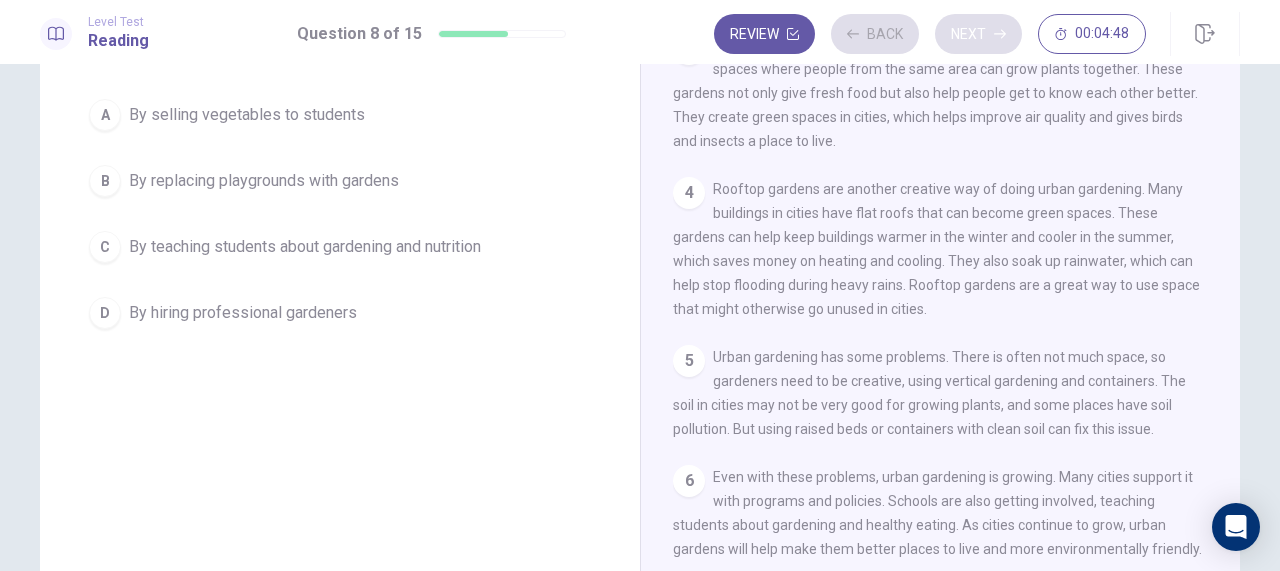 scroll, scrollTop: 217, scrollLeft: 0, axis: vertical 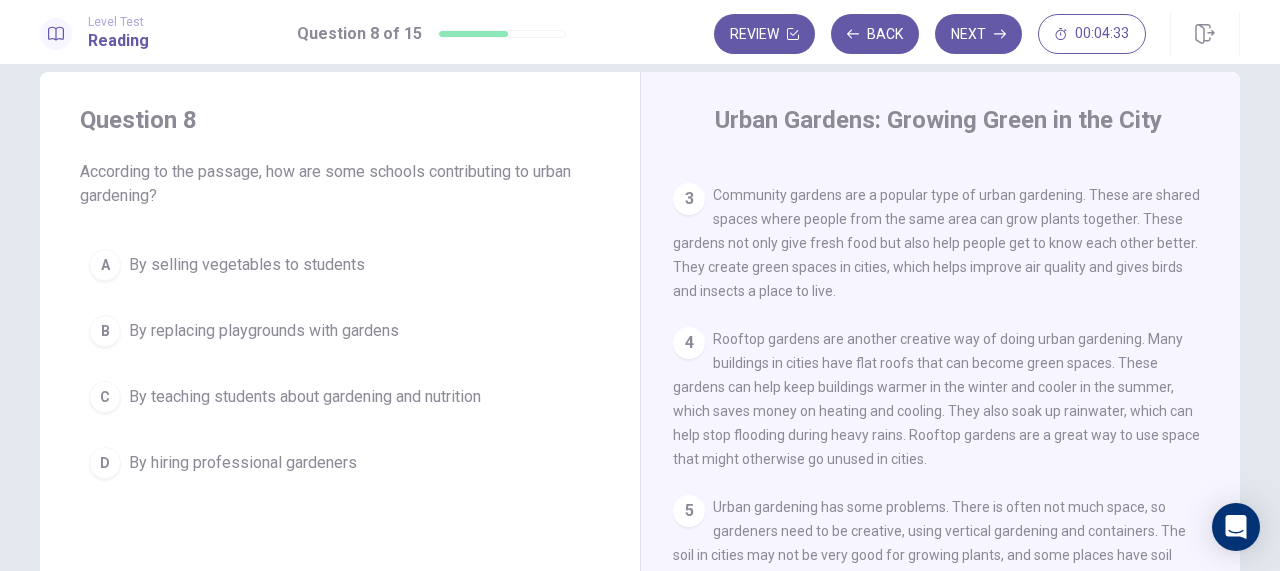 click on "By selling vegetables to students" at bounding box center (247, 265) 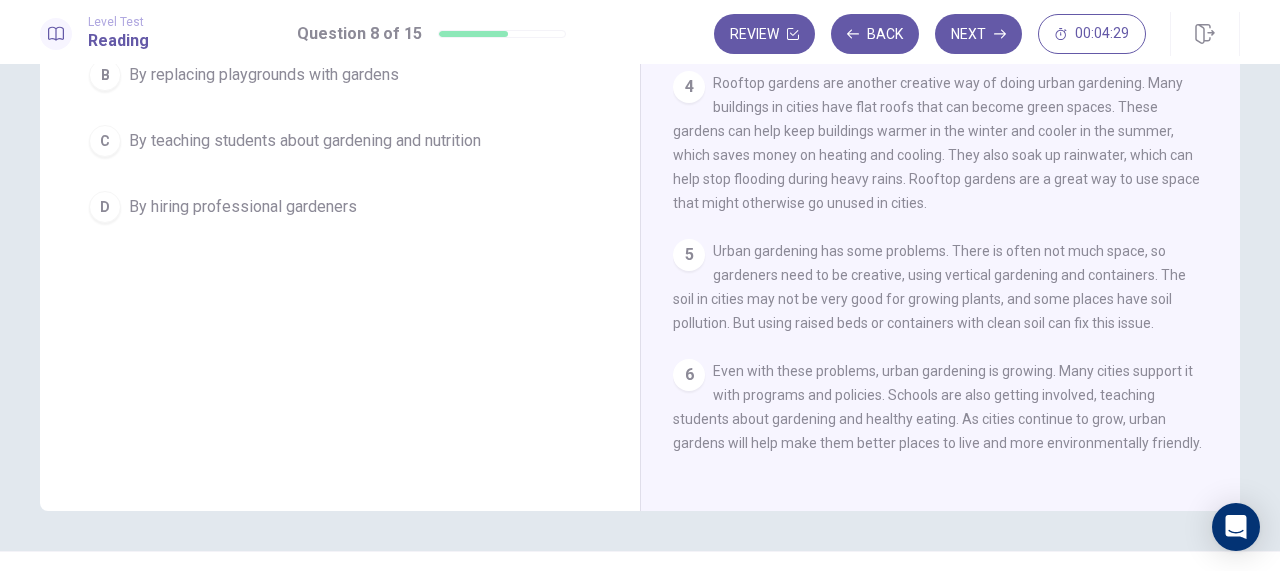 scroll, scrollTop: 292, scrollLeft: 0, axis: vertical 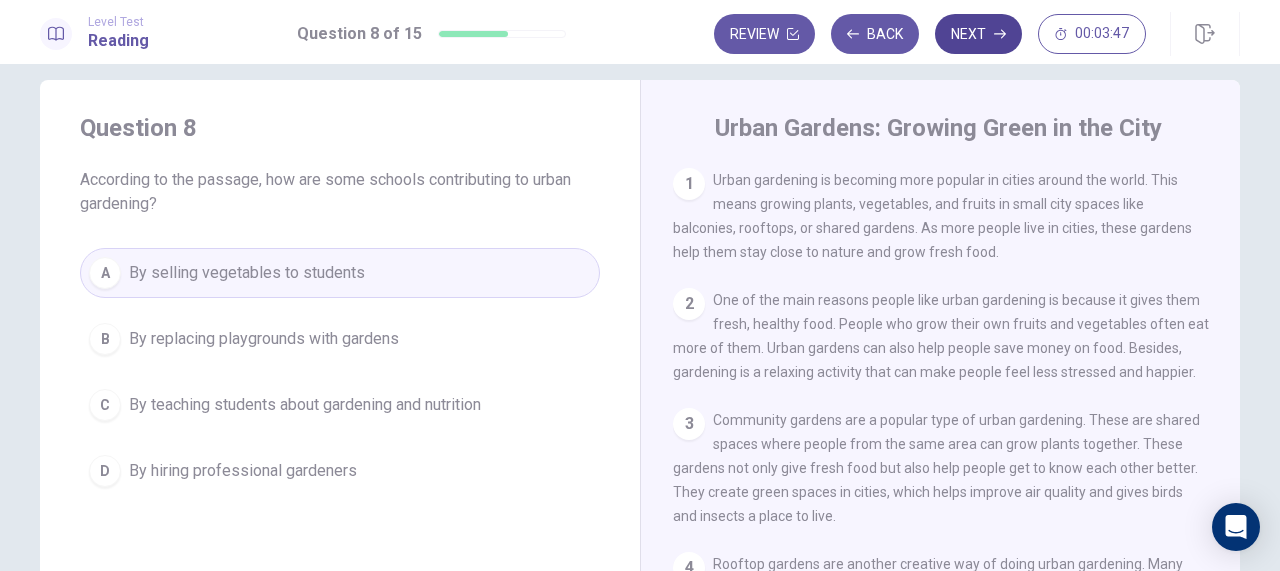 click on "Next" at bounding box center [978, 34] 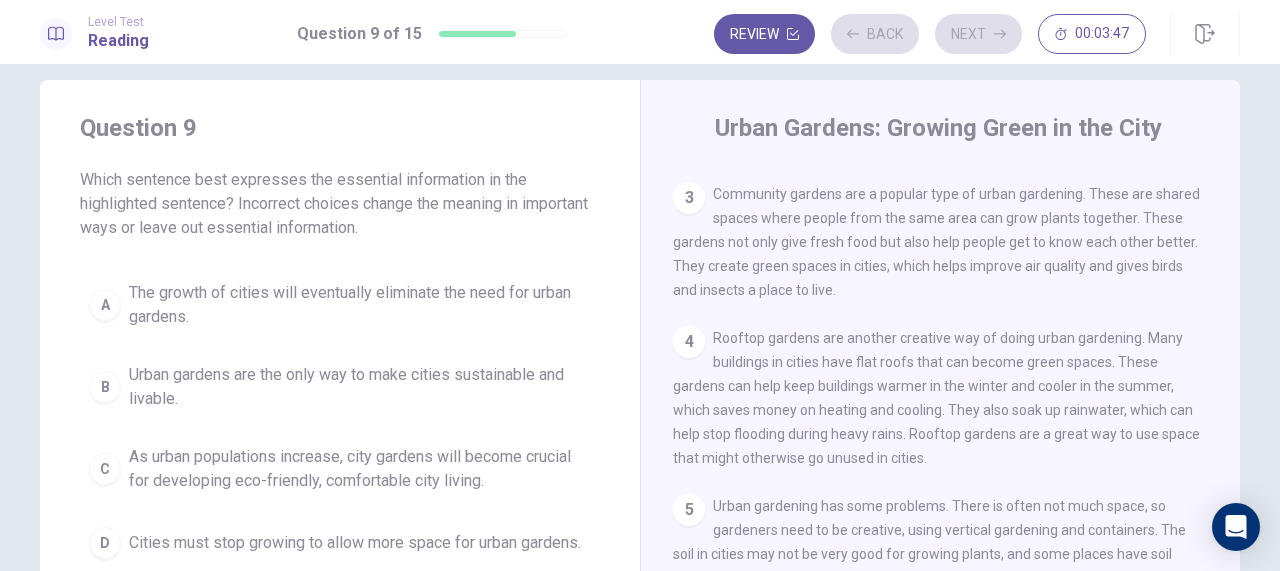 scroll, scrollTop: 241, scrollLeft: 0, axis: vertical 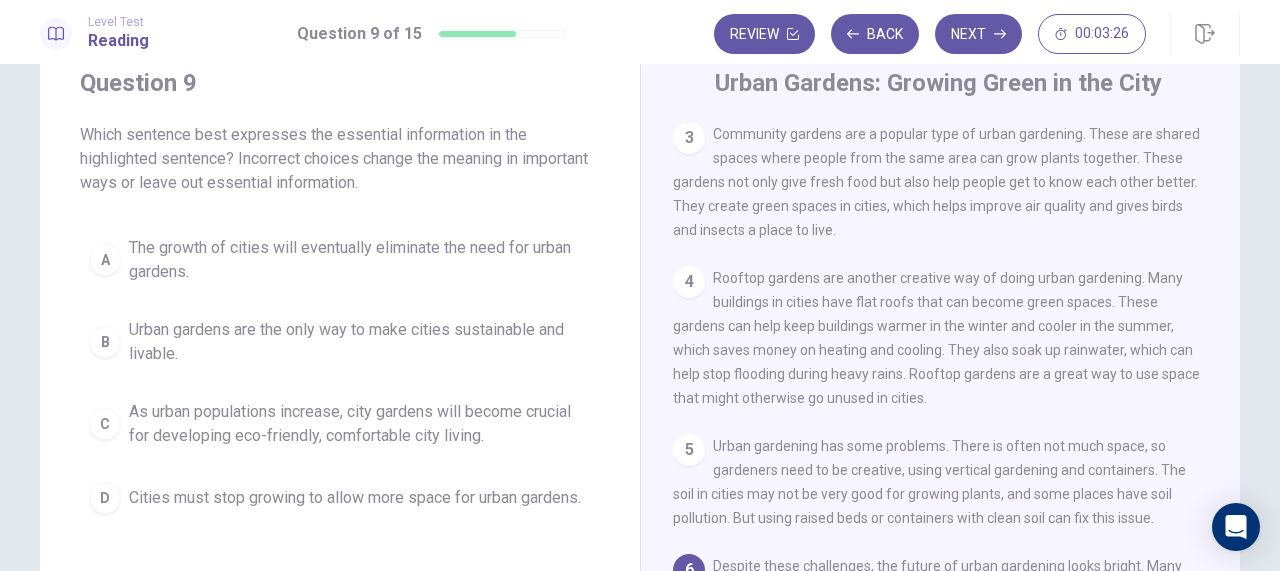 click on "Cities must stop growing to allow more space for urban gardens." at bounding box center (355, 498) 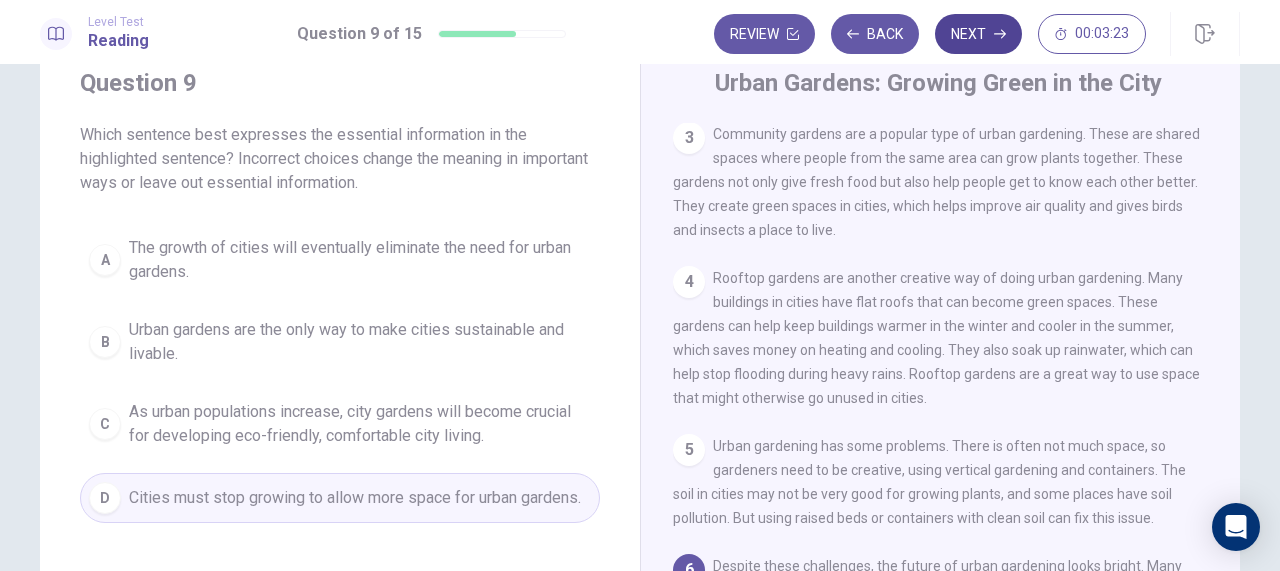 click on "Next" at bounding box center (978, 34) 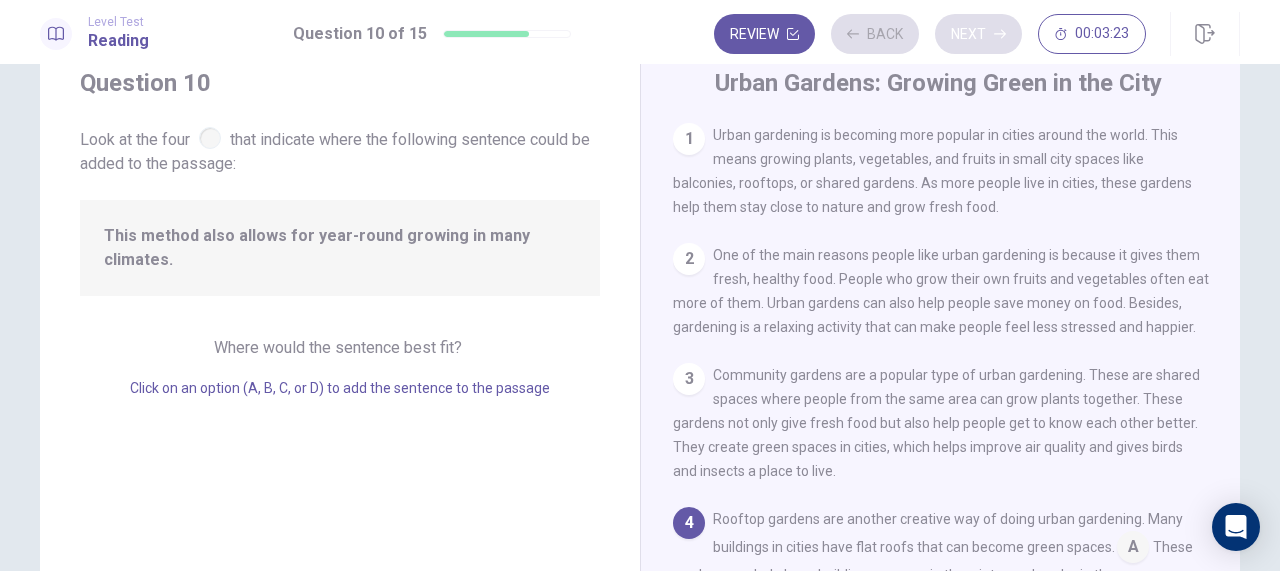 scroll, scrollTop: 185, scrollLeft: 0, axis: vertical 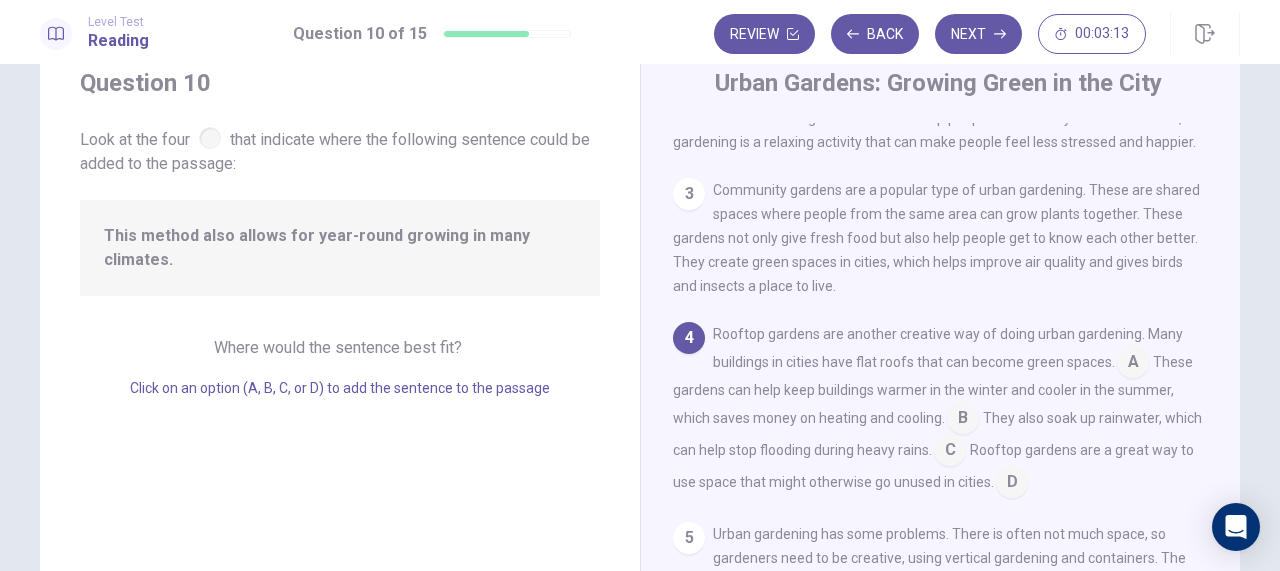 click at bounding box center [210, 138] 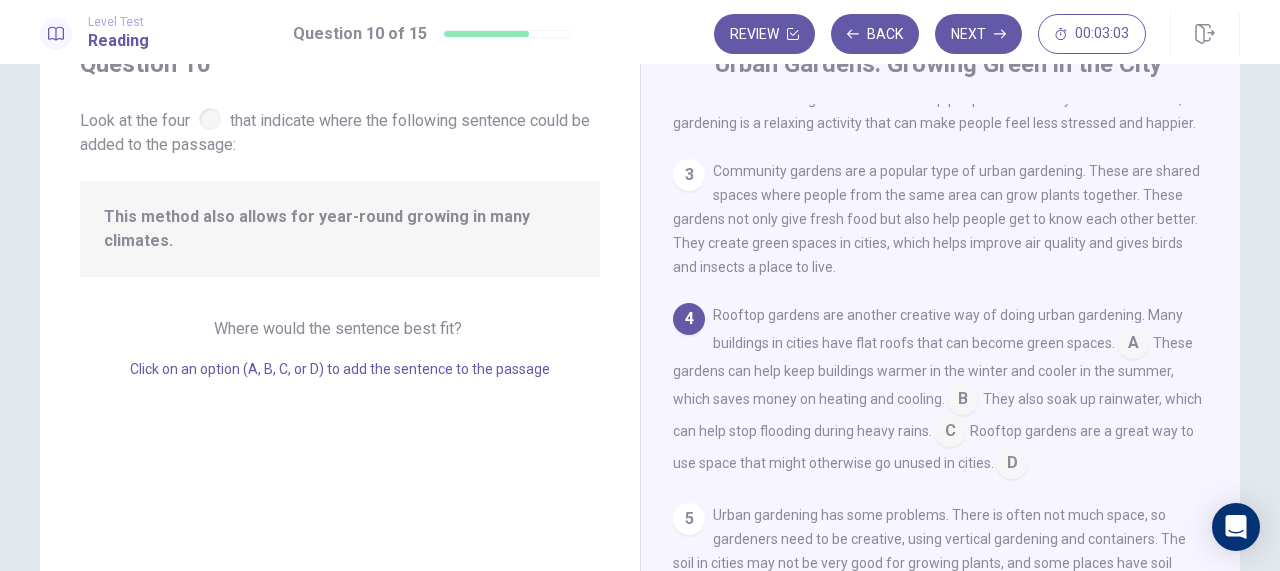 scroll, scrollTop: 92, scrollLeft: 0, axis: vertical 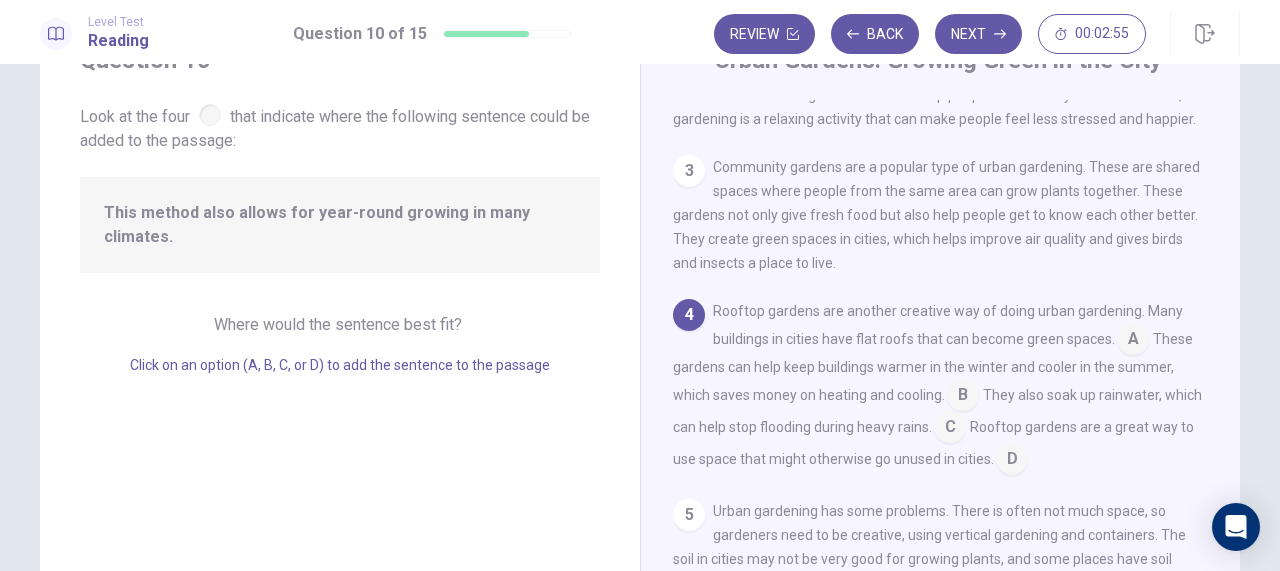click at bounding box center [963, 397] 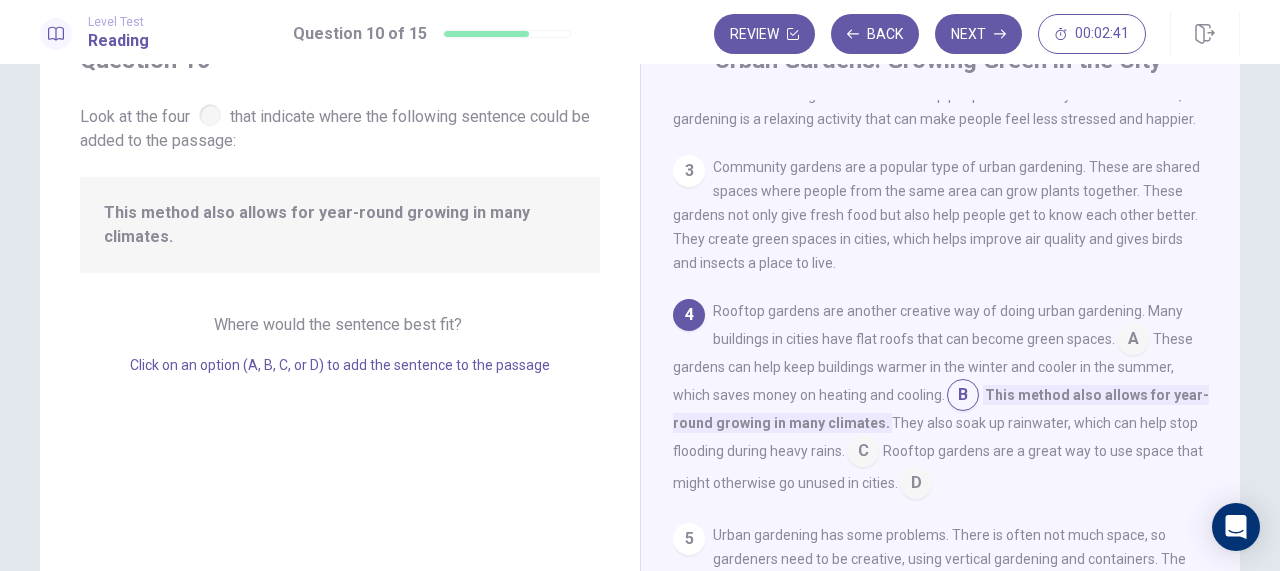 click at bounding box center [1133, 341] 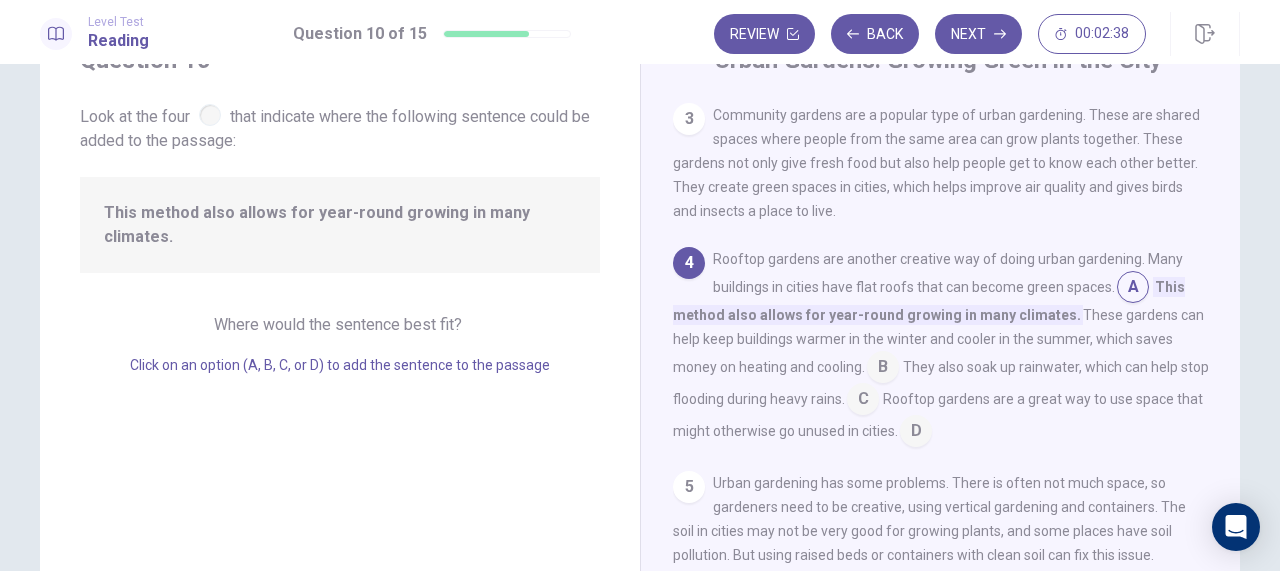 scroll, scrollTop: 256, scrollLeft: 0, axis: vertical 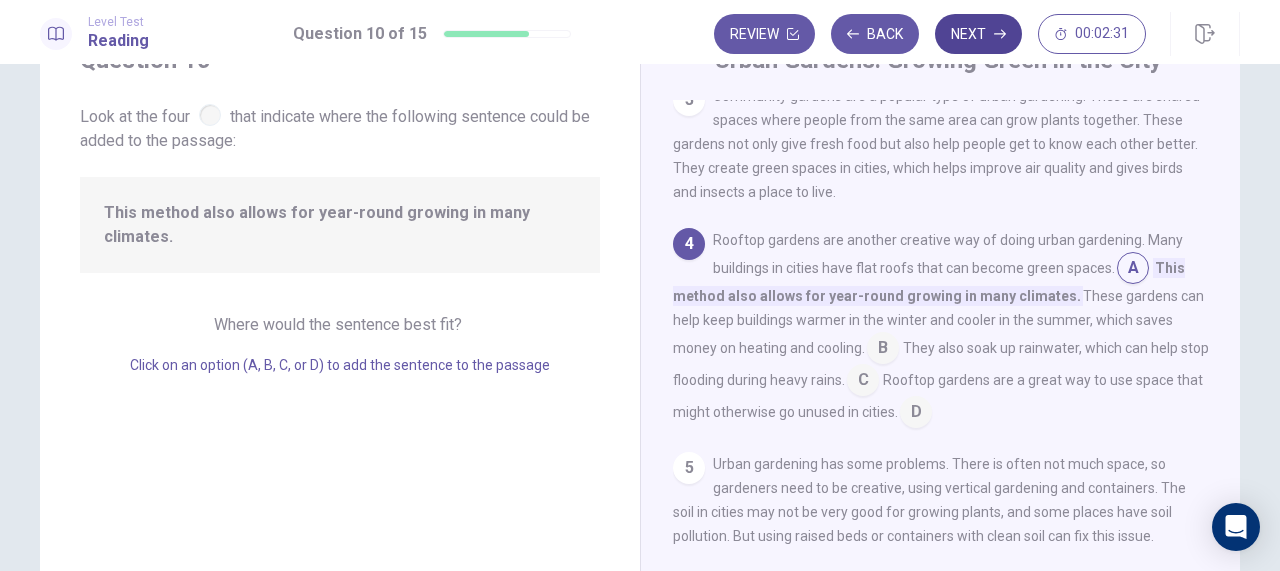 click on "Next" at bounding box center [978, 34] 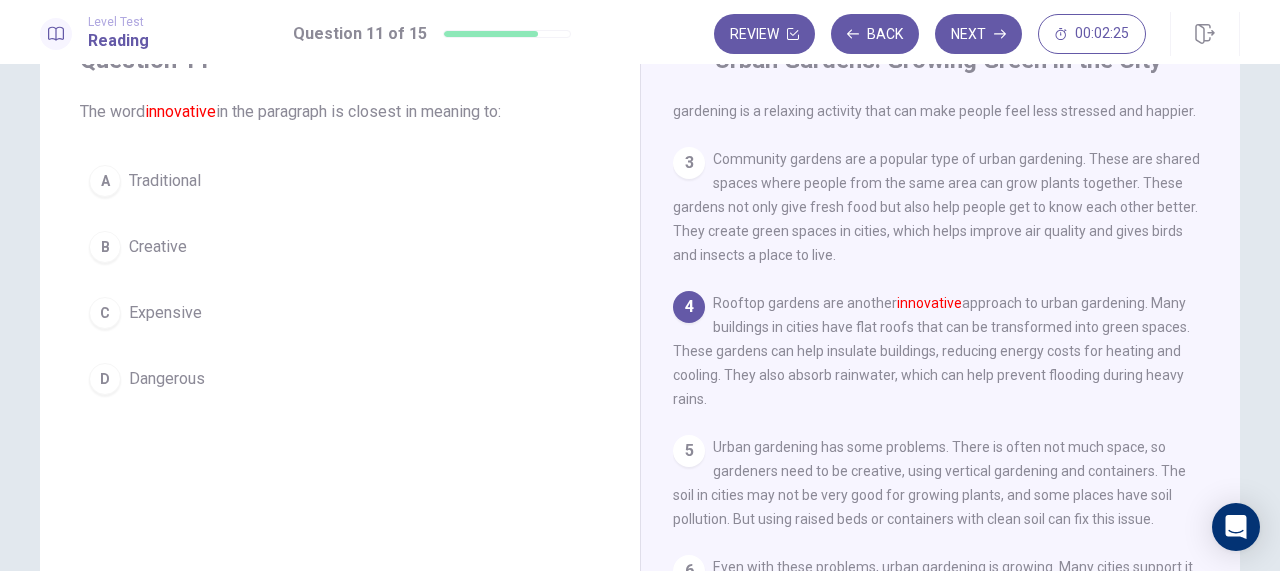 scroll, scrollTop: 191, scrollLeft: 0, axis: vertical 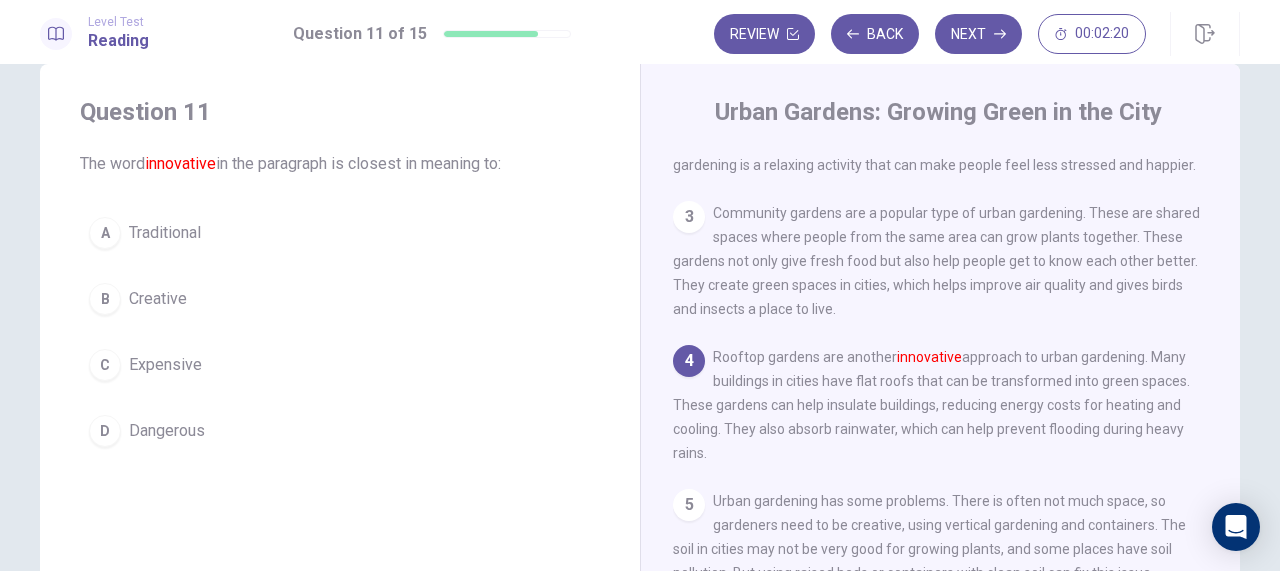 click on "B" at bounding box center [105, 299] 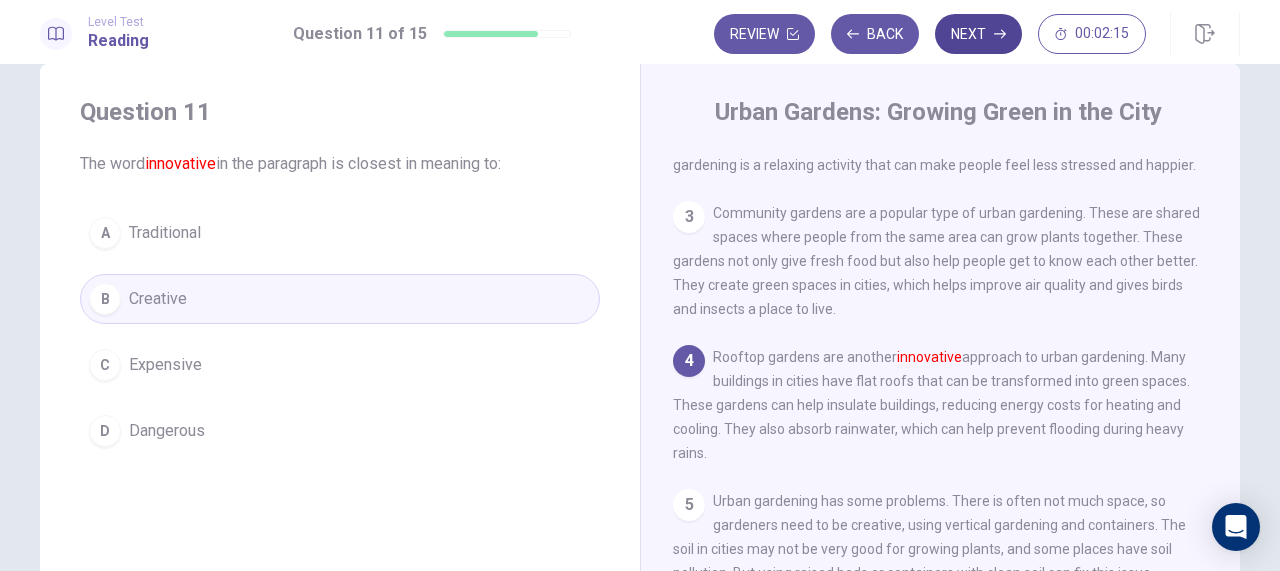 click on "Next" at bounding box center (978, 34) 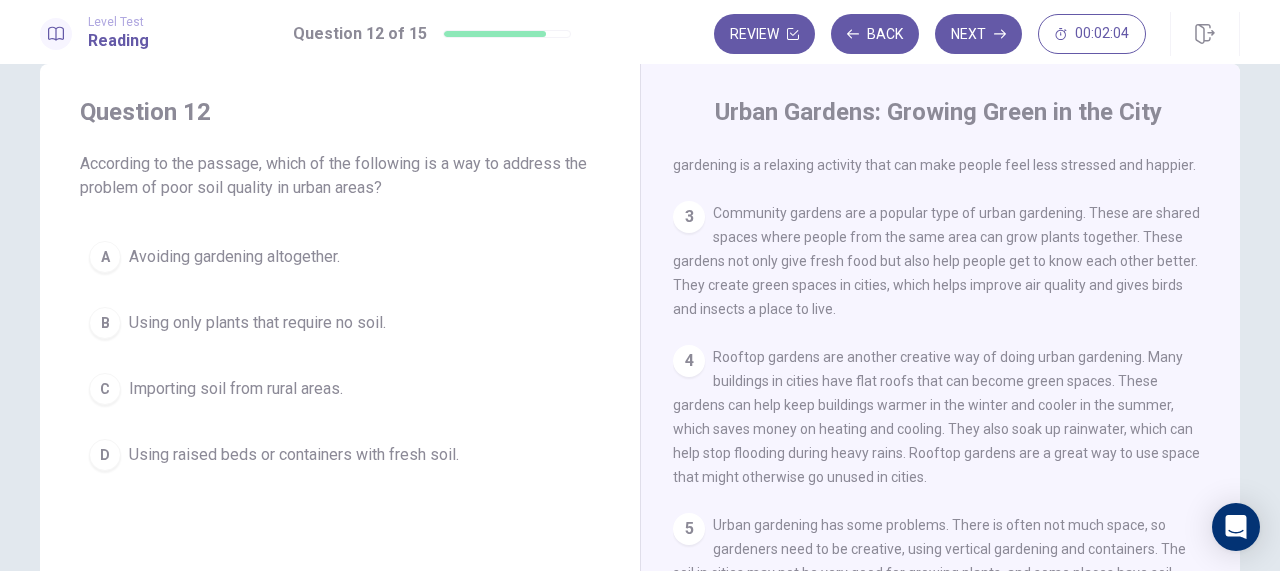 click on "Using only plants that require no soil." at bounding box center [257, 323] 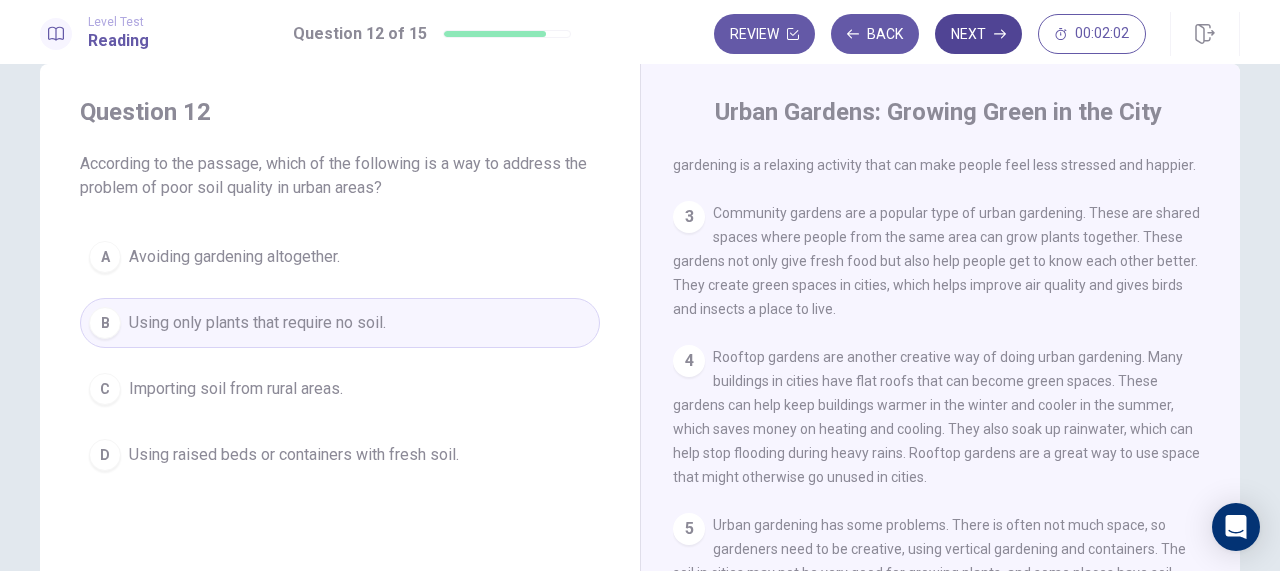 click on "Next" at bounding box center [978, 34] 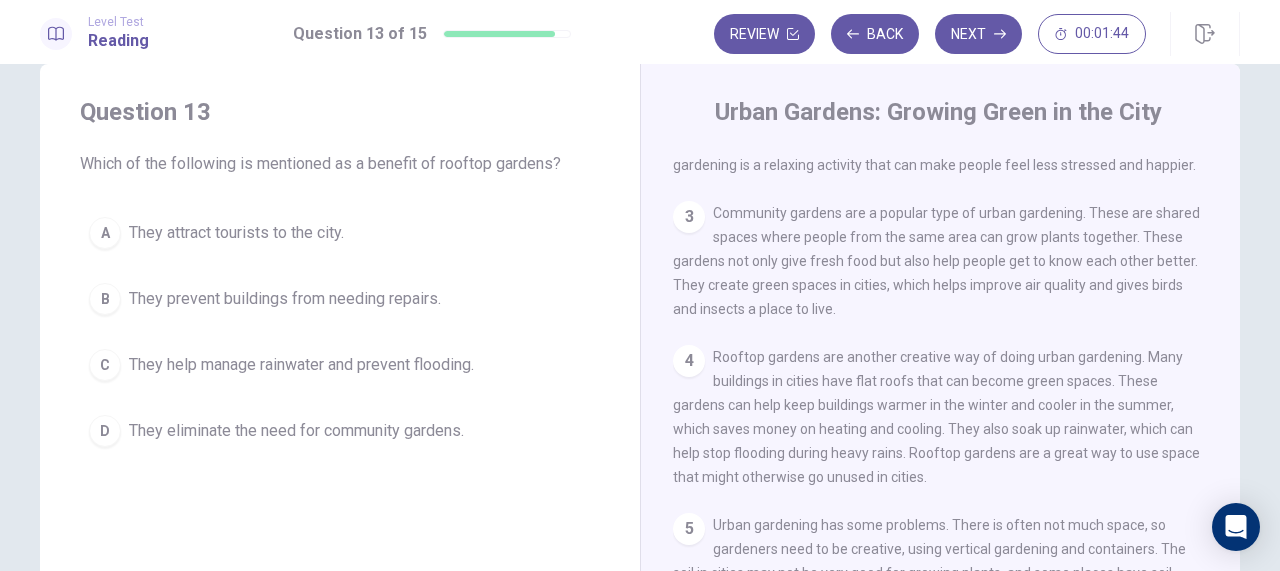 scroll, scrollTop: 217, scrollLeft: 0, axis: vertical 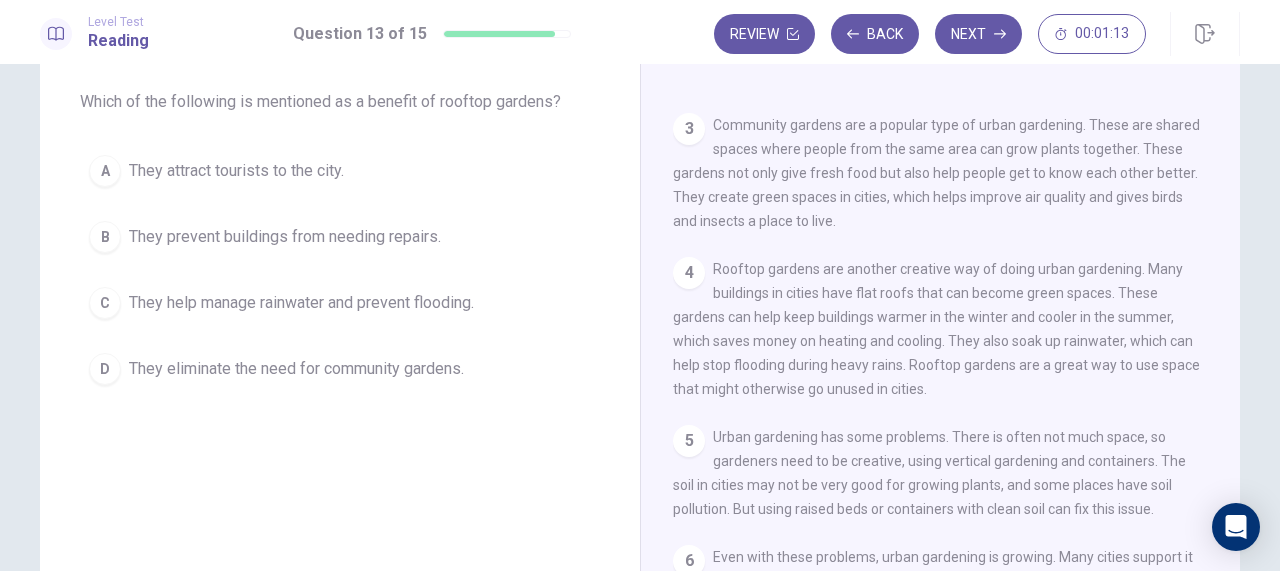 click on "They eliminate the need for community gardens." at bounding box center (296, 369) 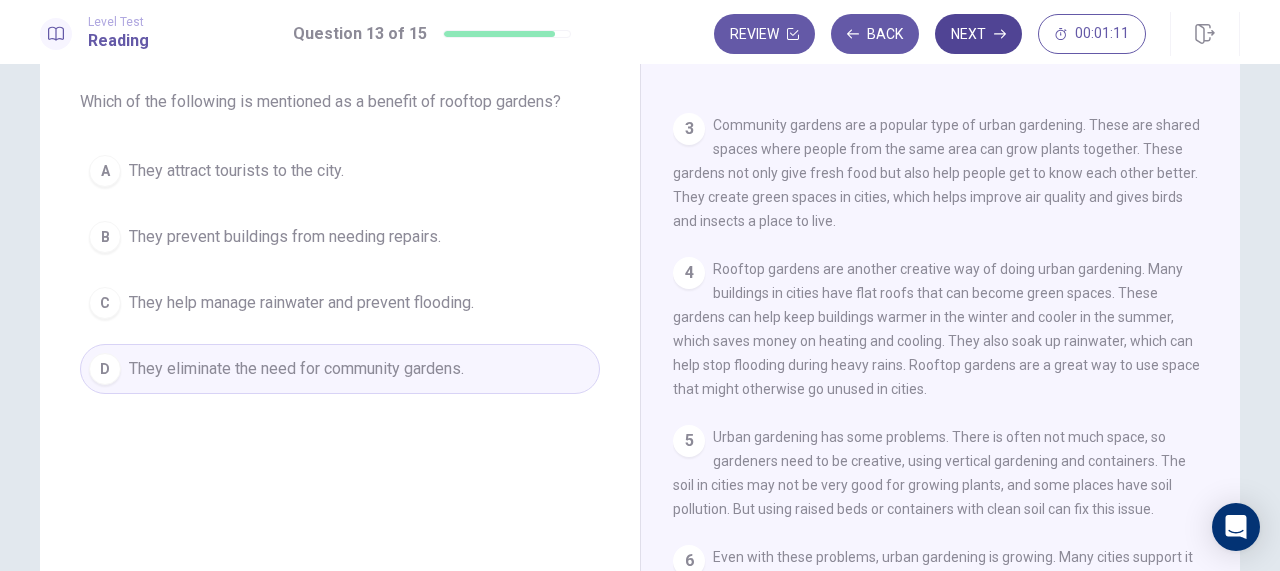 click on "Next" at bounding box center (978, 34) 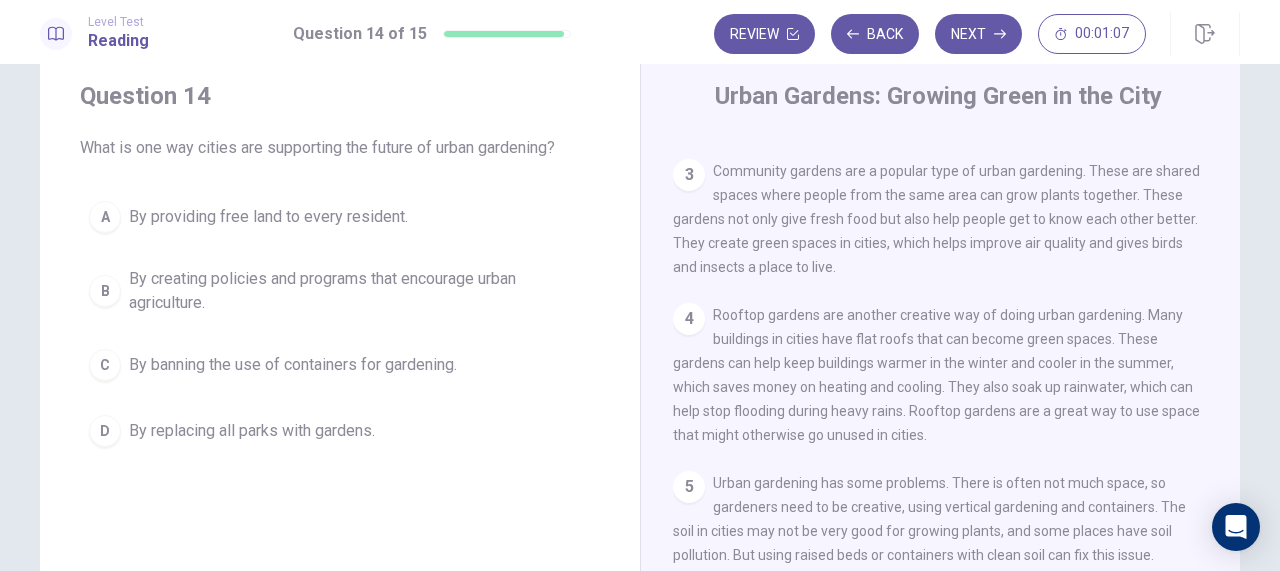 scroll, scrollTop: 58, scrollLeft: 0, axis: vertical 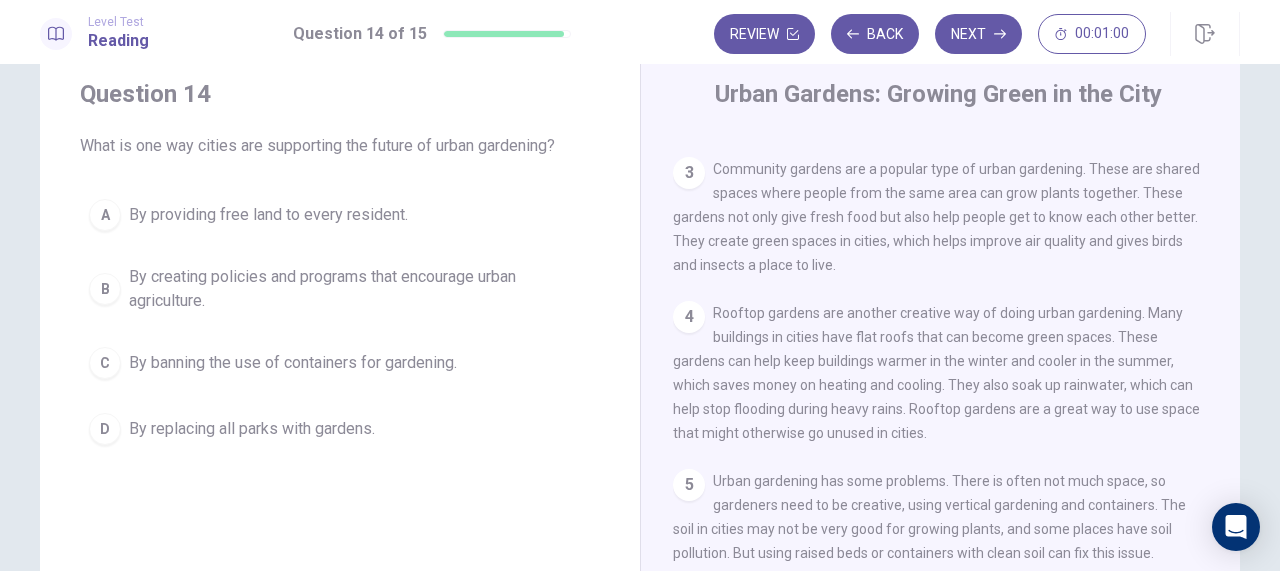 click on "By creating policies and programs that encourage urban agriculture." at bounding box center [360, 289] 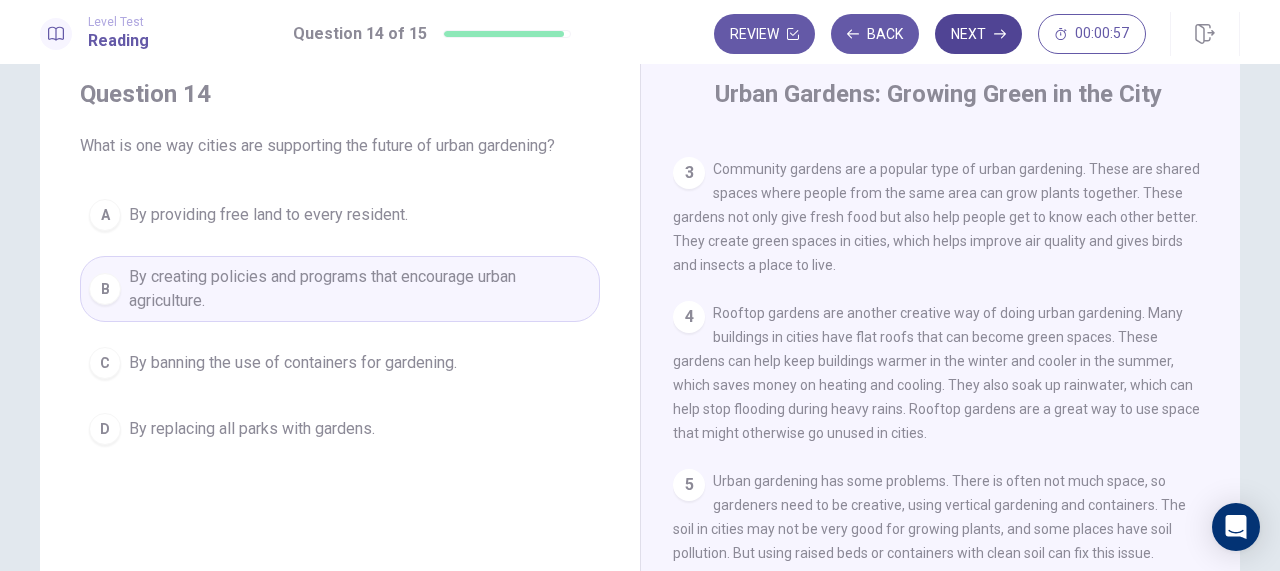 click on "Next" at bounding box center (978, 34) 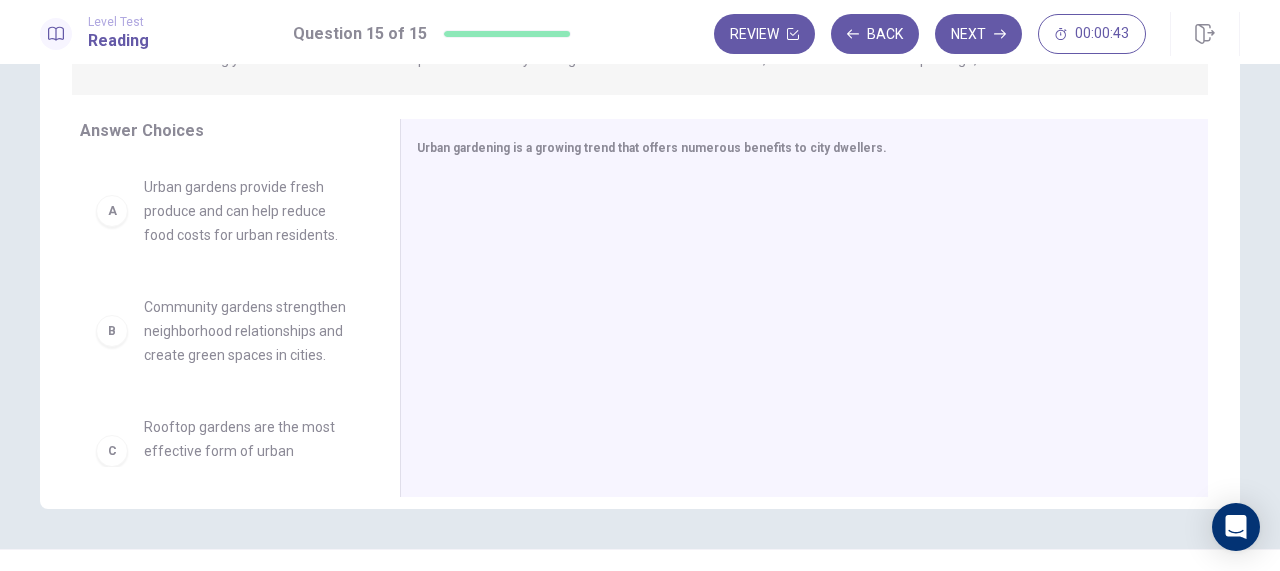scroll, scrollTop: 295, scrollLeft: 0, axis: vertical 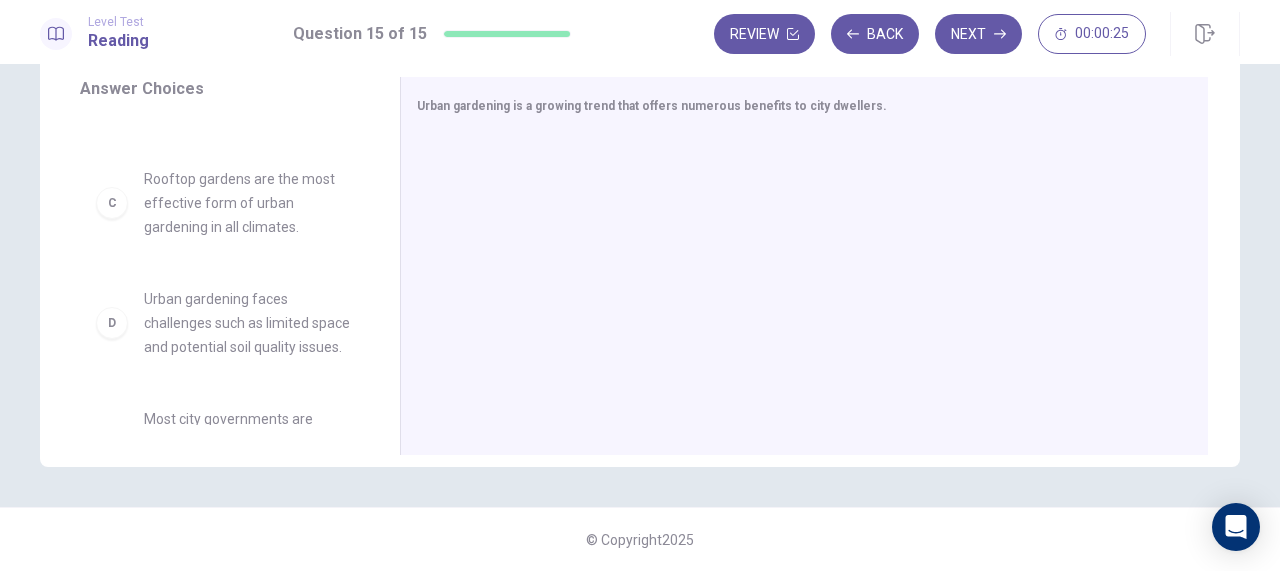 click on "C" at bounding box center (112, 203) 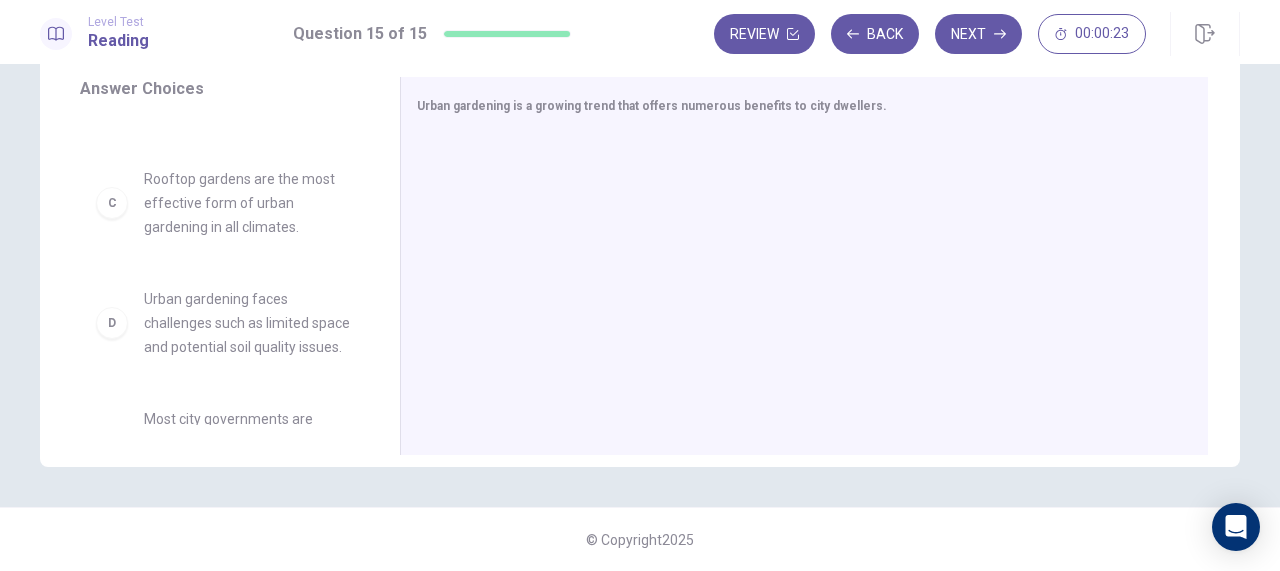 click on "C" at bounding box center [112, 203] 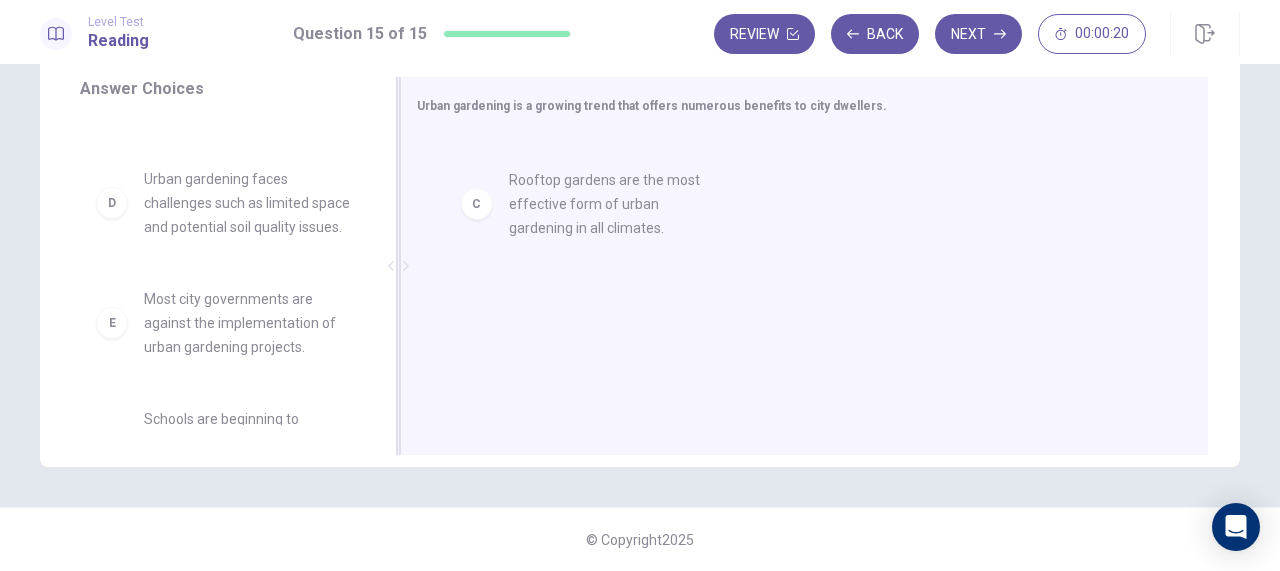 drag, startPoint x: 106, startPoint y: 203, endPoint x: 483, endPoint y: 204, distance: 377.0013 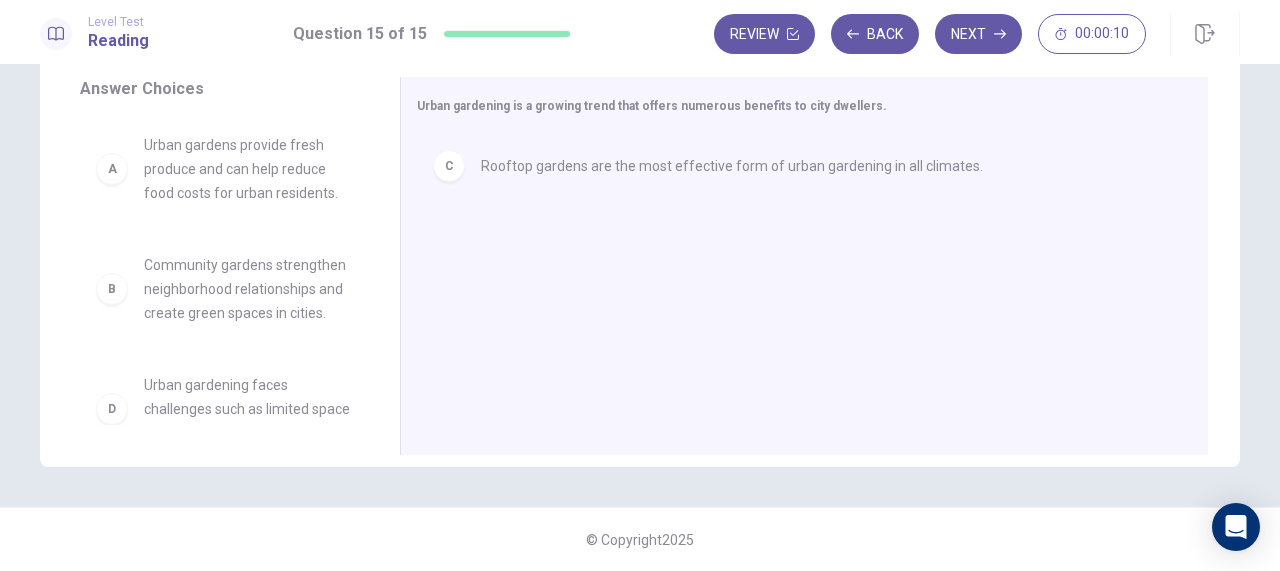 scroll, scrollTop: 5, scrollLeft: 0, axis: vertical 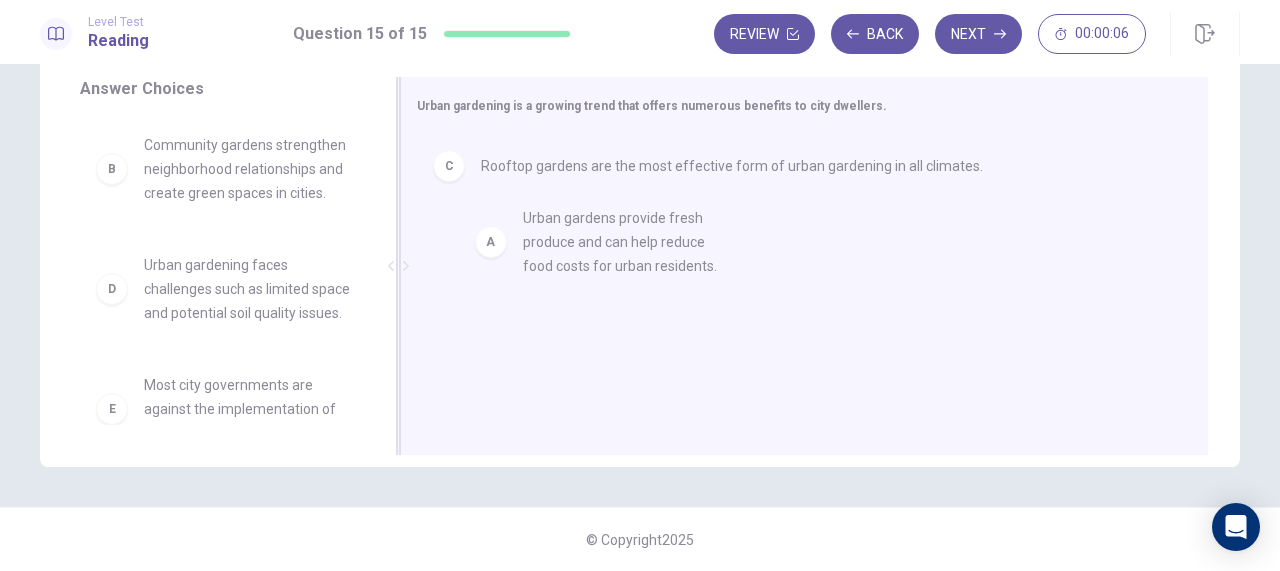 drag, startPoint x: 123, startPoint y: 166, endPoint x: 528, endPoint y: 250, distance: 413.6194 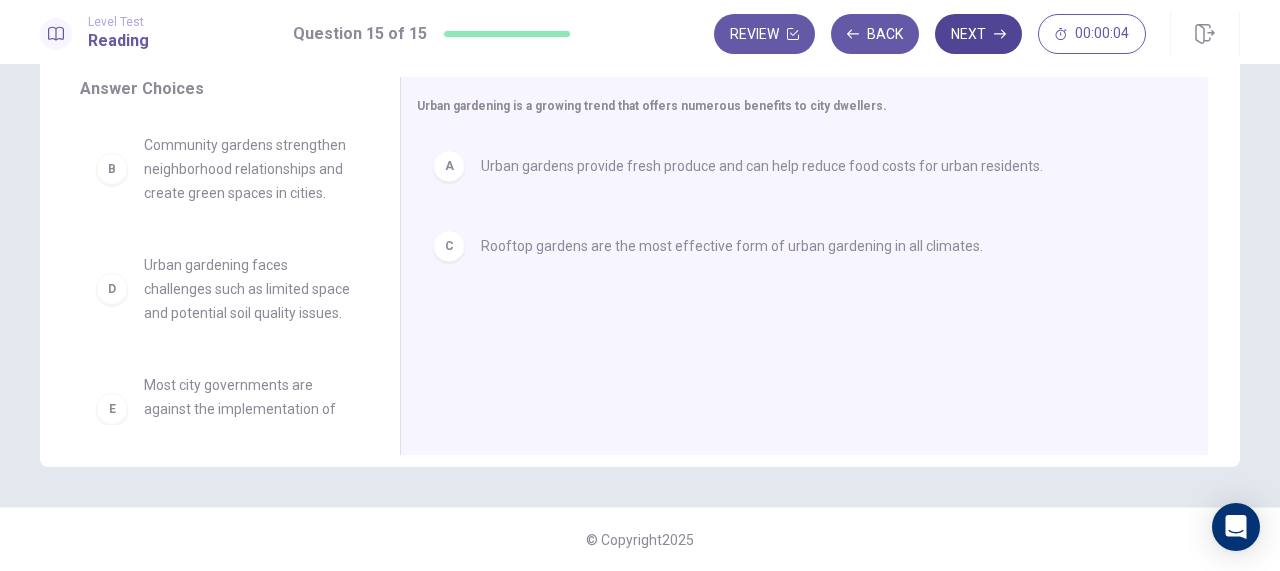click on "Next" at bounding box center (978, 34) 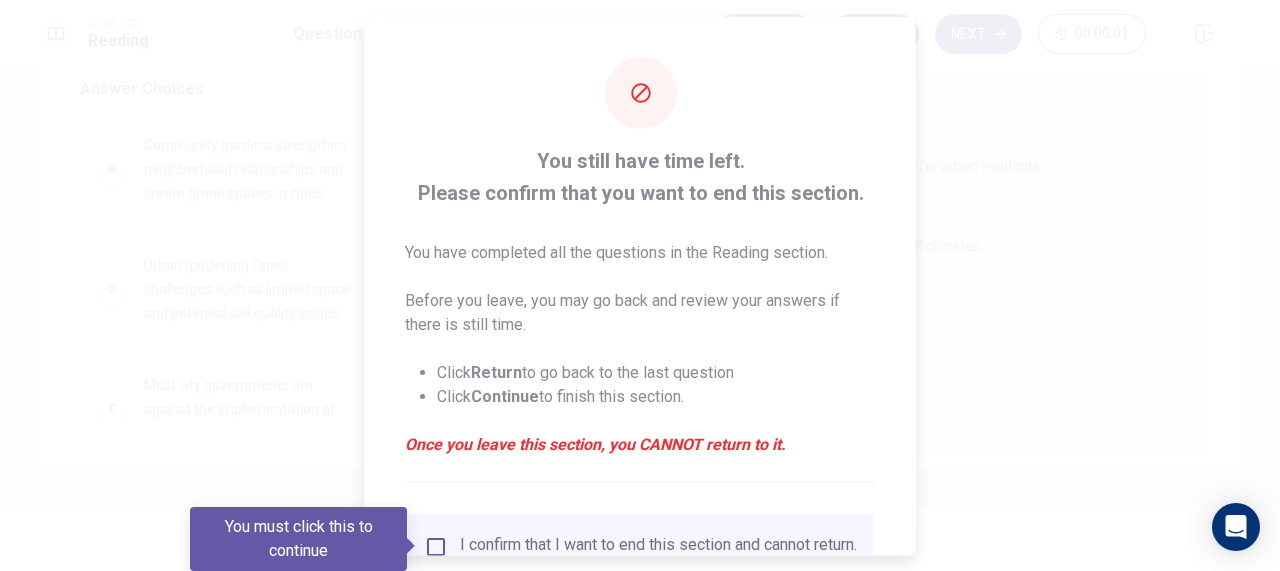 click at bounding box center [640, 285] 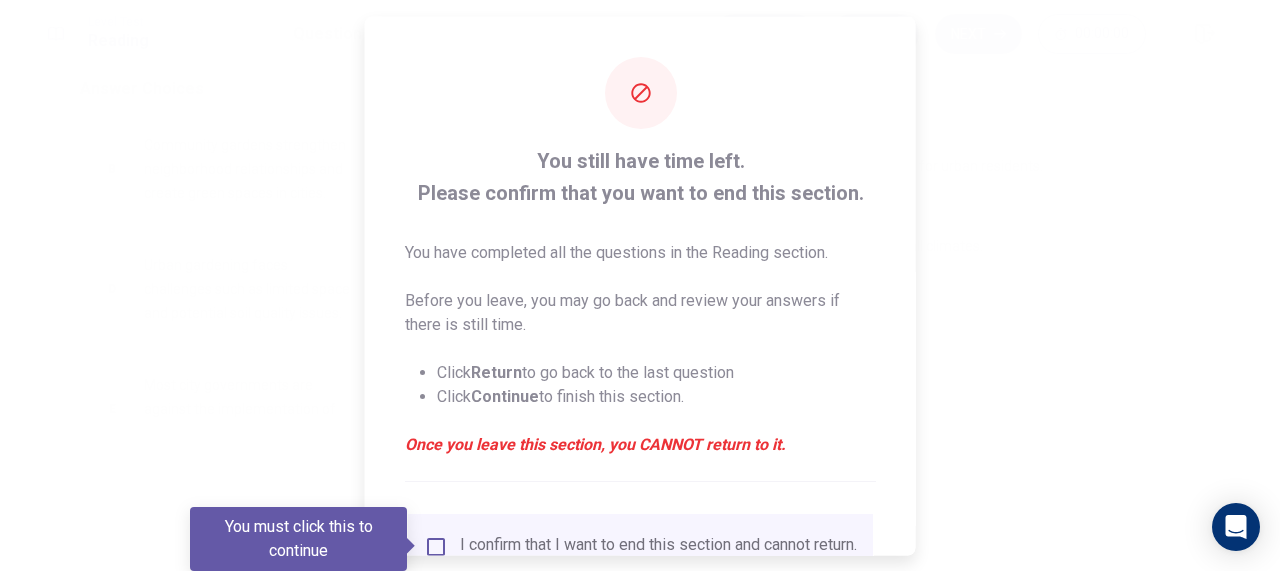 click on "Return" at bounding box center (496, 371) 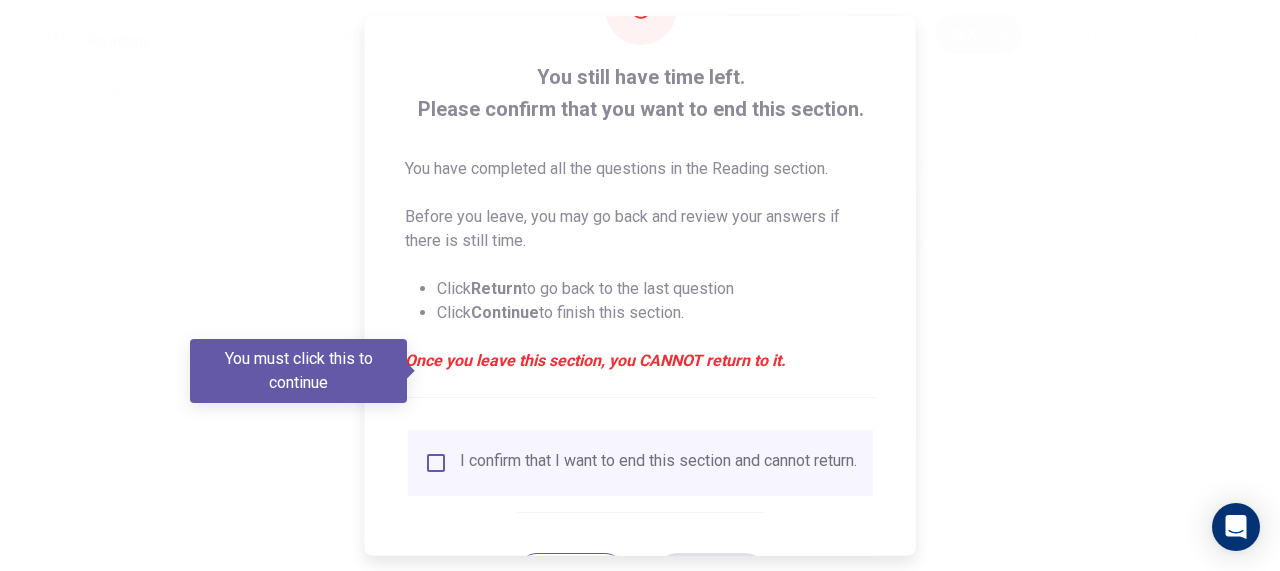 scroll, scrollTop: 175, scrollLeft: 0, axis: vertical 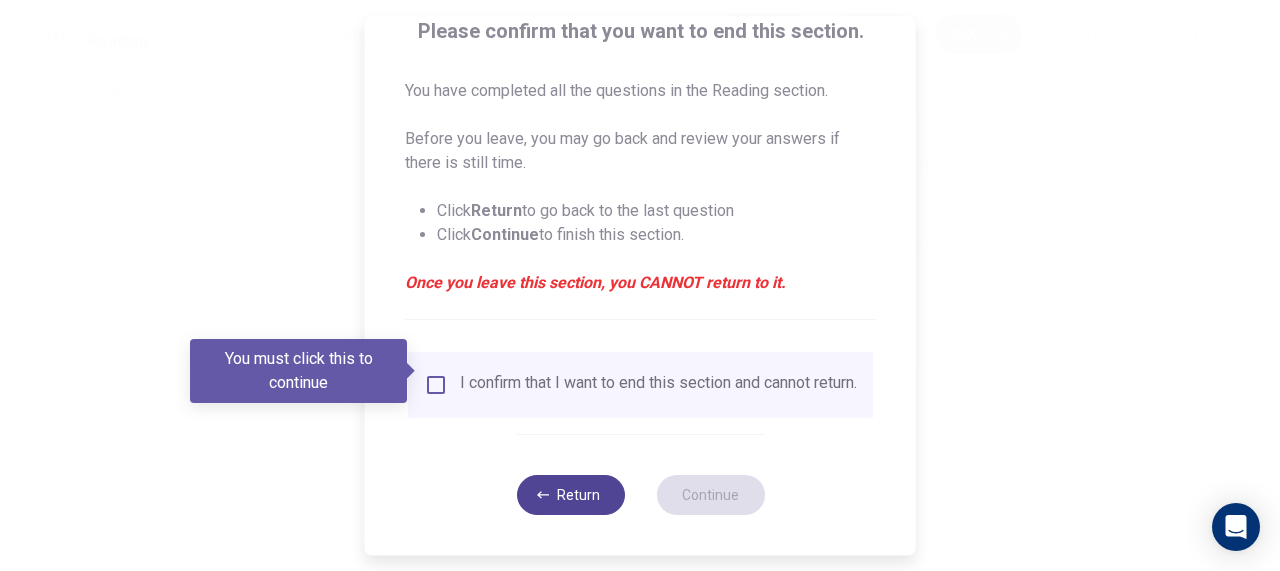 click on "Return" at bounding box center [570, 495] 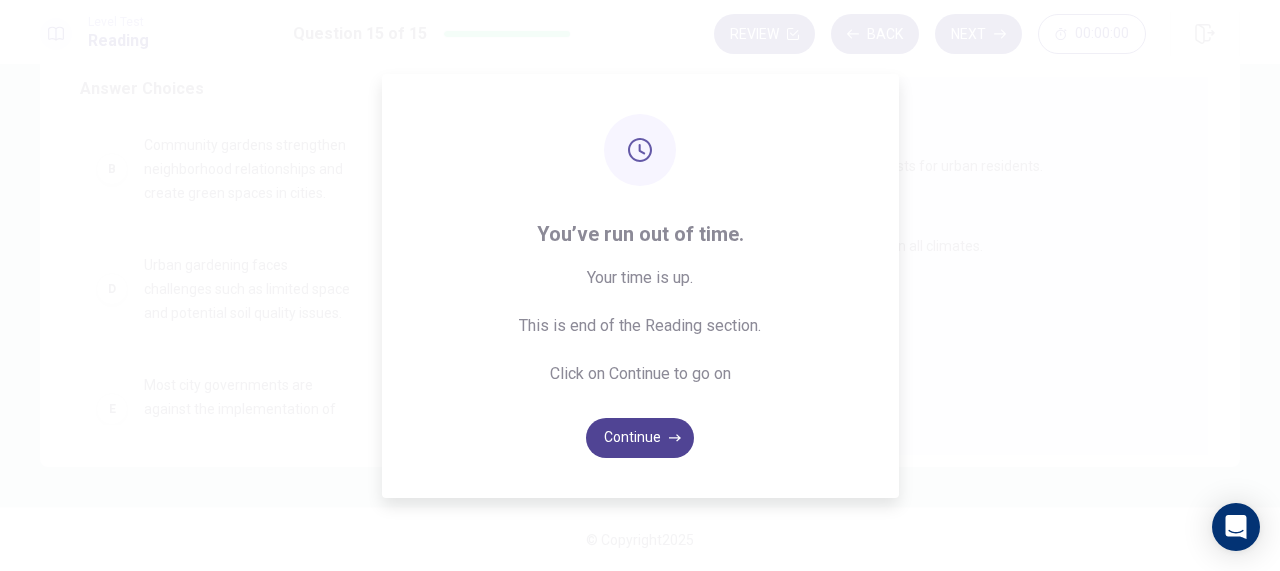 click on "Continue" at bounding box center [640, 438] 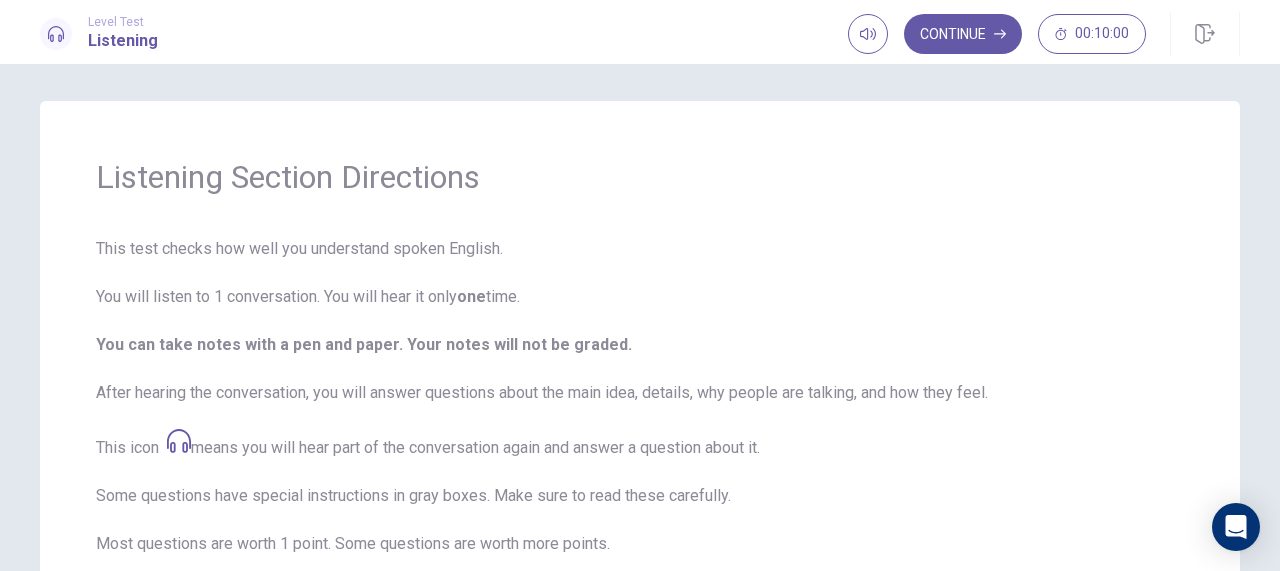scroll, scrollTop: 0, scrollLeft: 0, axis: both 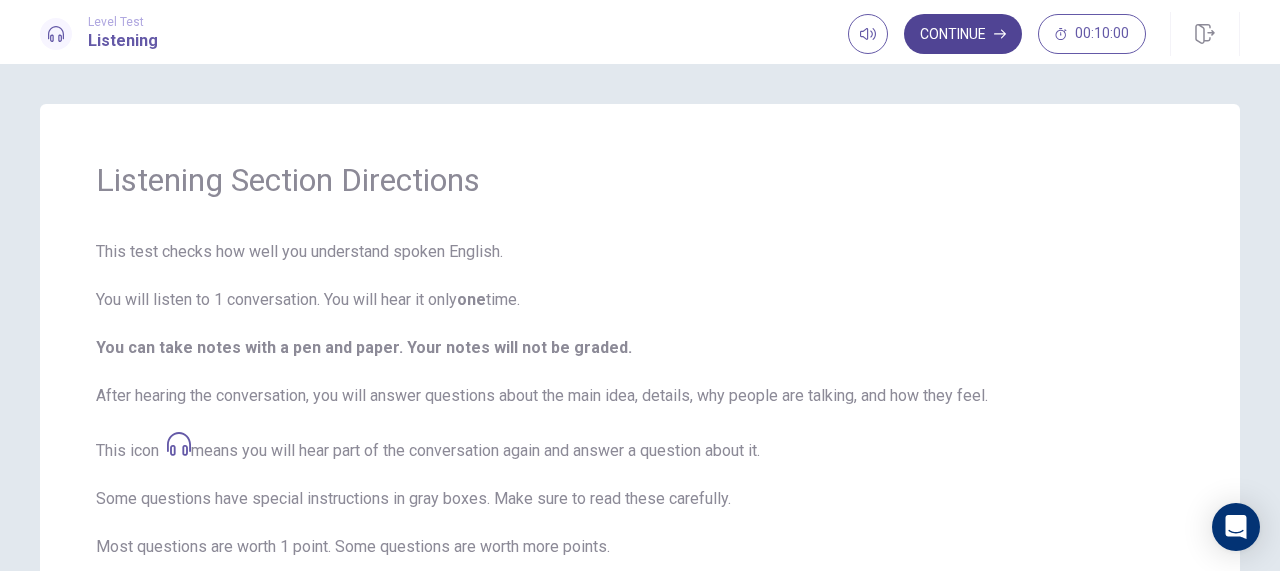 click on "Continue" at bounding box center (963, 34) 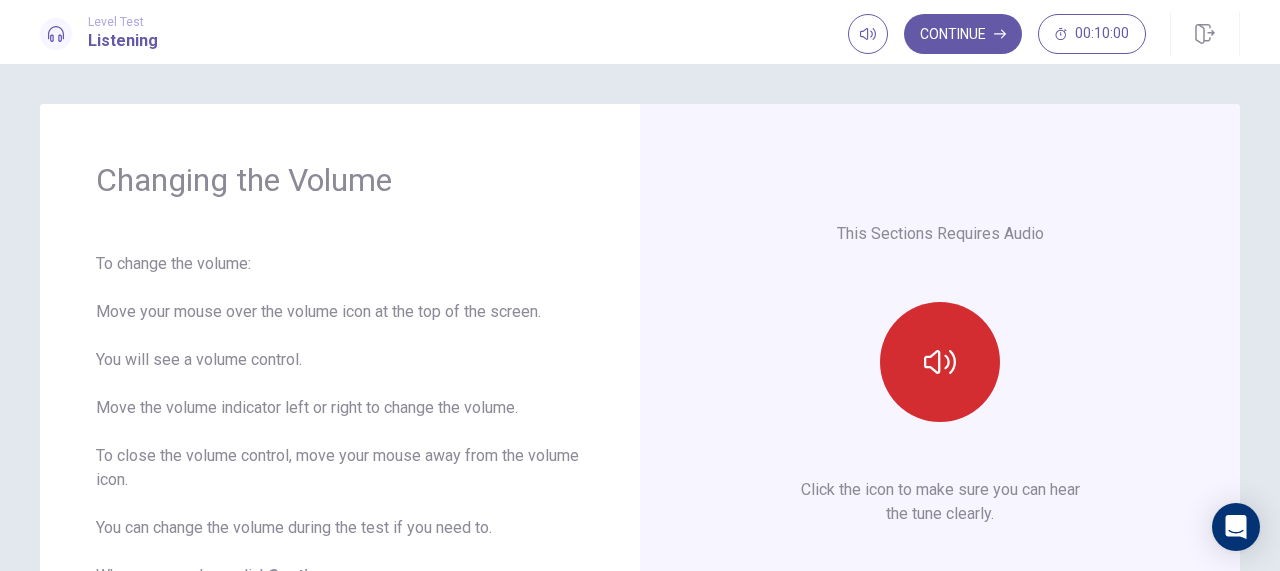 click at bounding box center (940, 362) 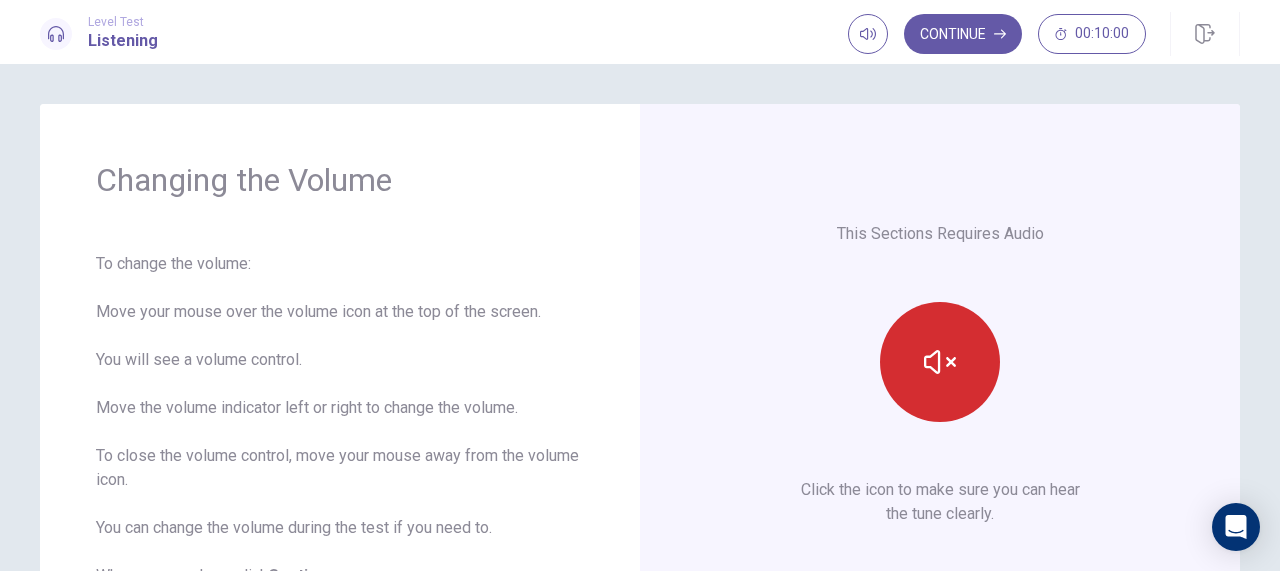 click 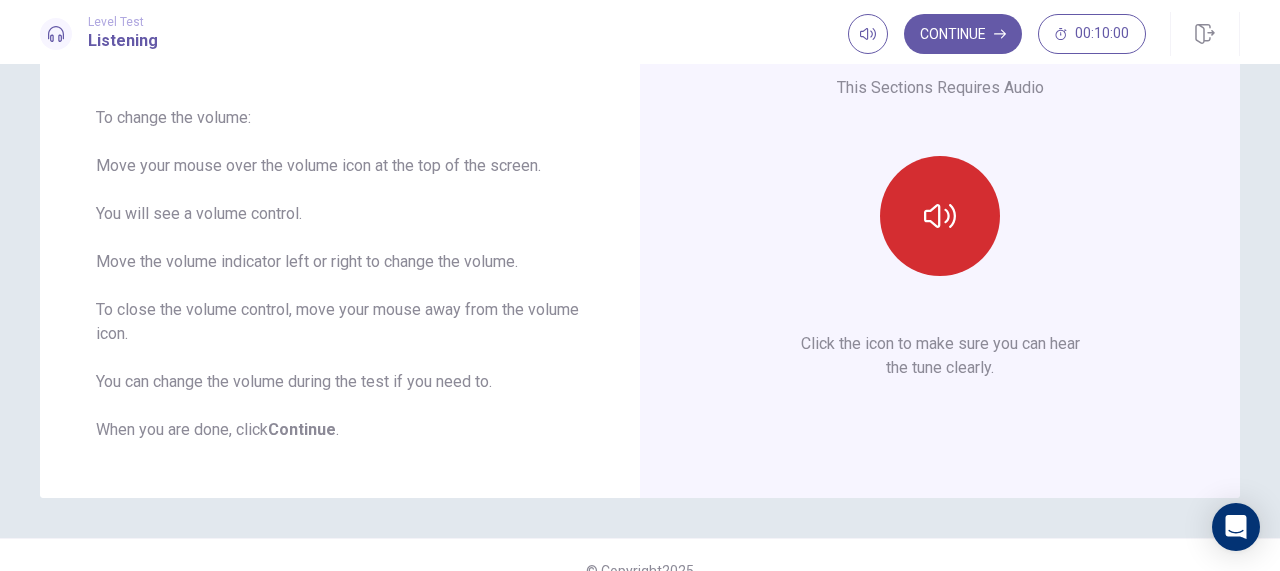scroll, scrollTop: 177, scrollLeft: 0, axis: vertical 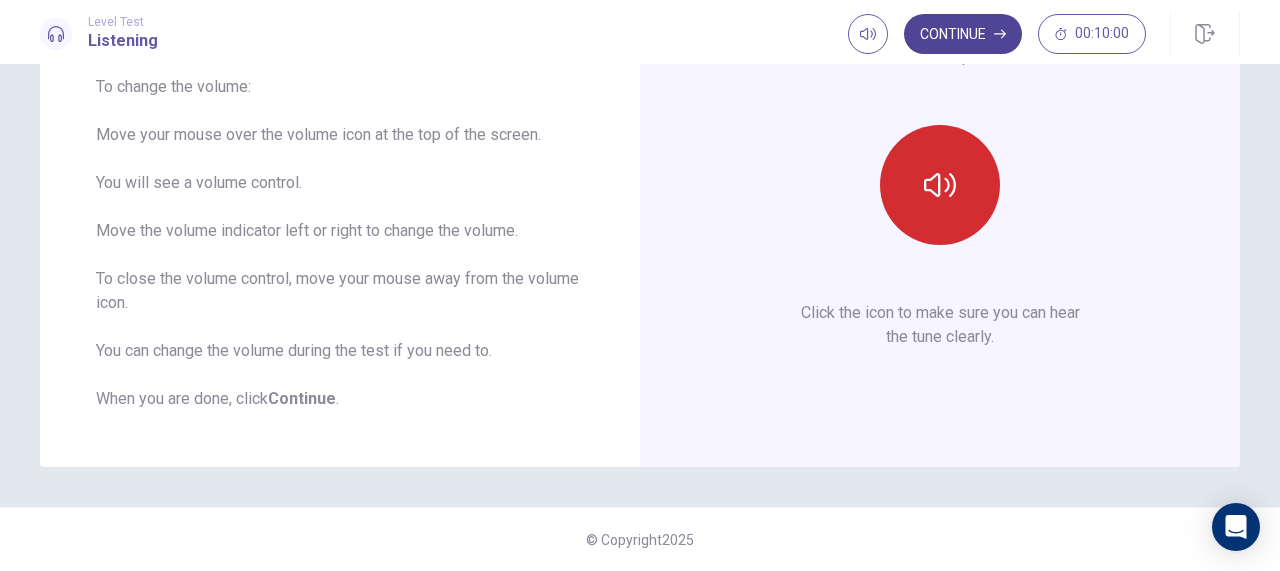 click on "Continue" at bounding box center (963, 34) 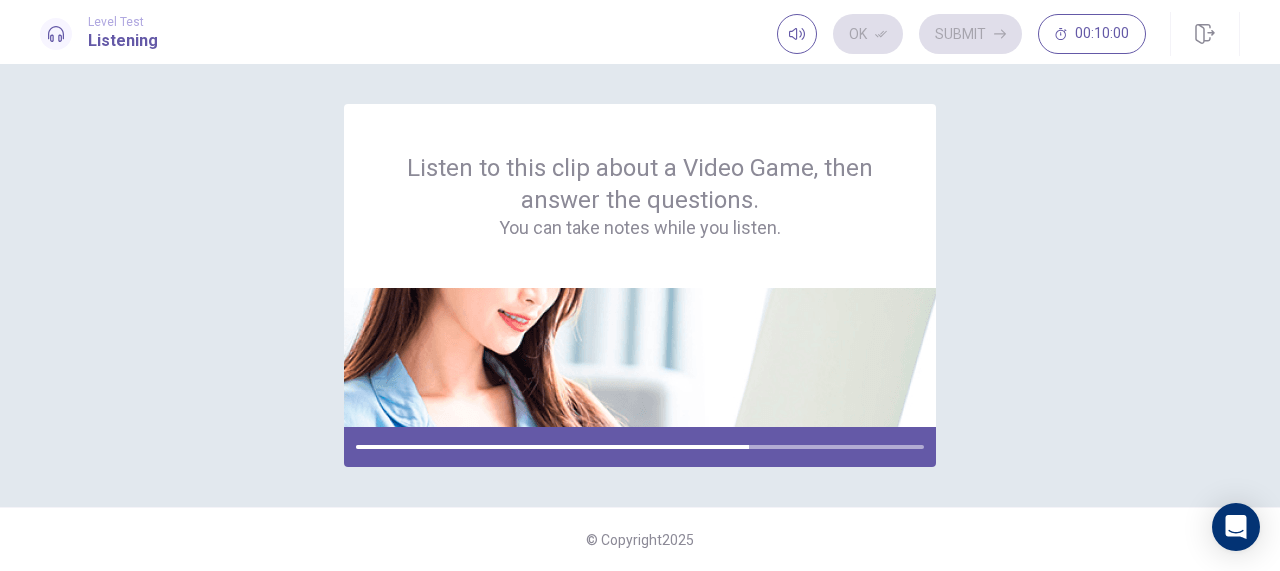 click on "Ok Submit 00:10:00" at bounding box center (961, 34) 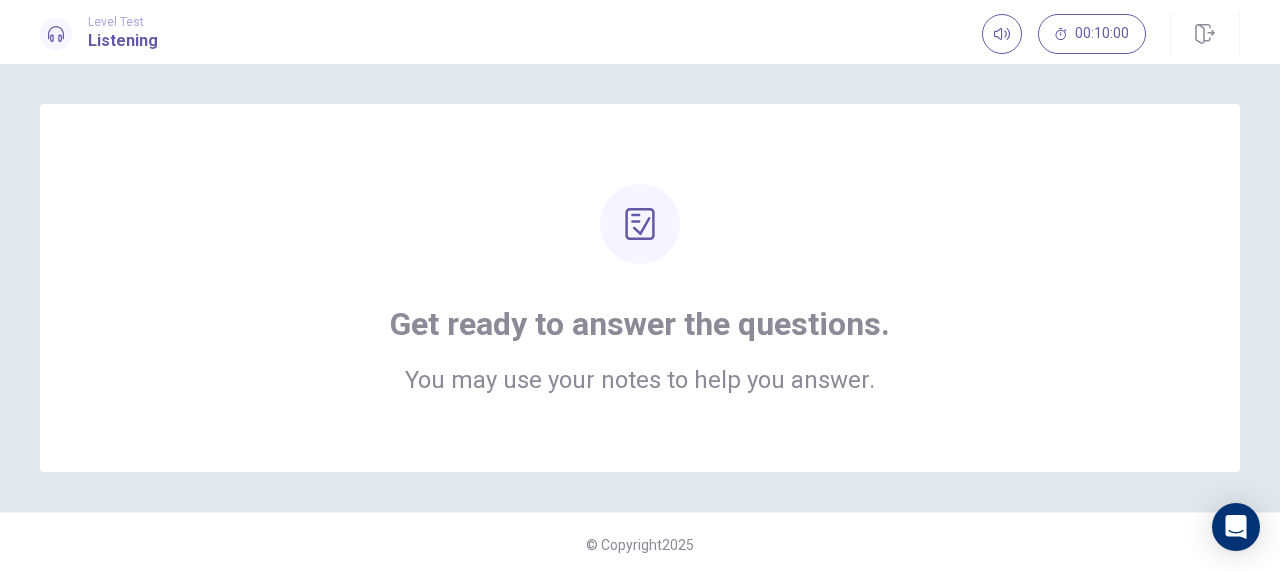 click on "You may use your notes to help you answer." at bounding box center (640, 380) 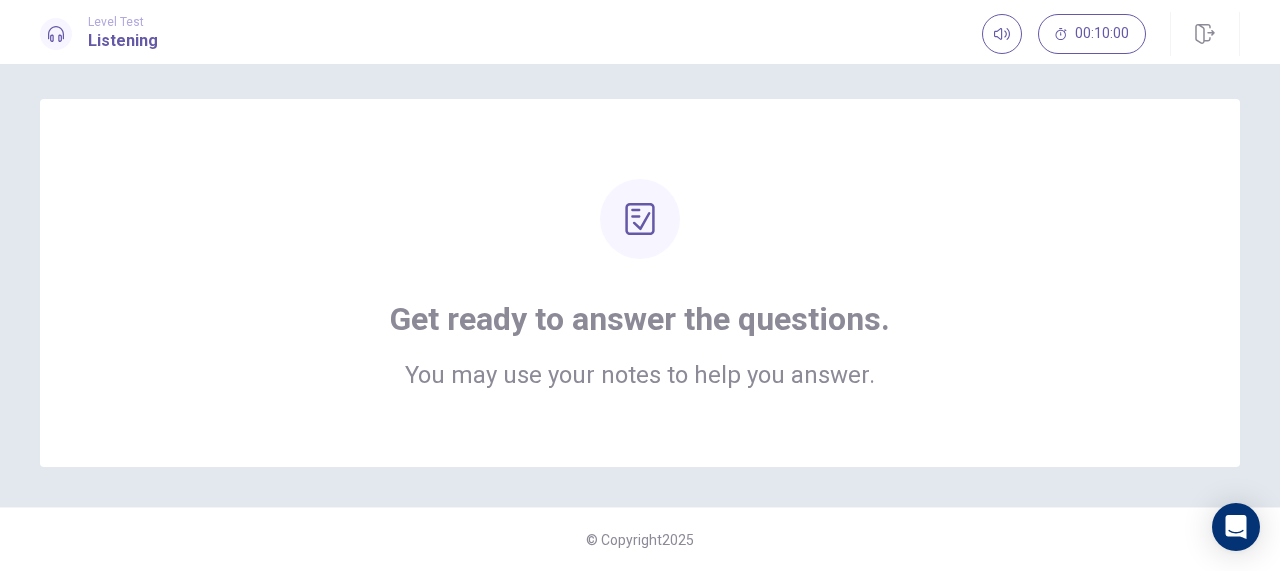 scroll, scrollTop: 0, scrollLeft: 0, axis: both 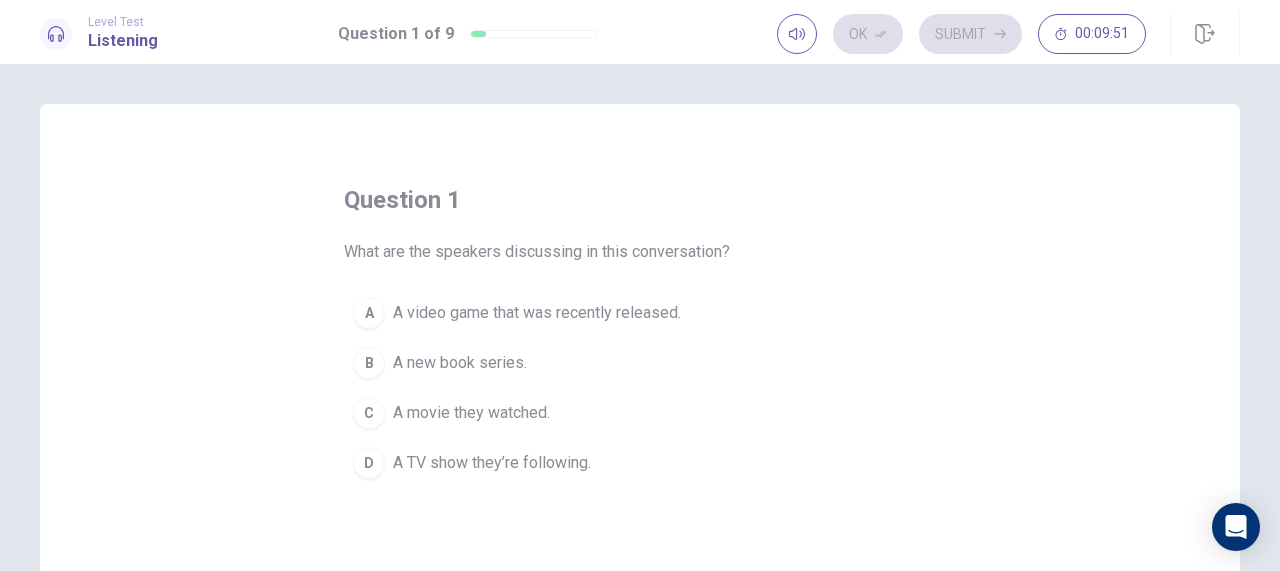 click on "B A new book series." at bounding box center (640, 363) 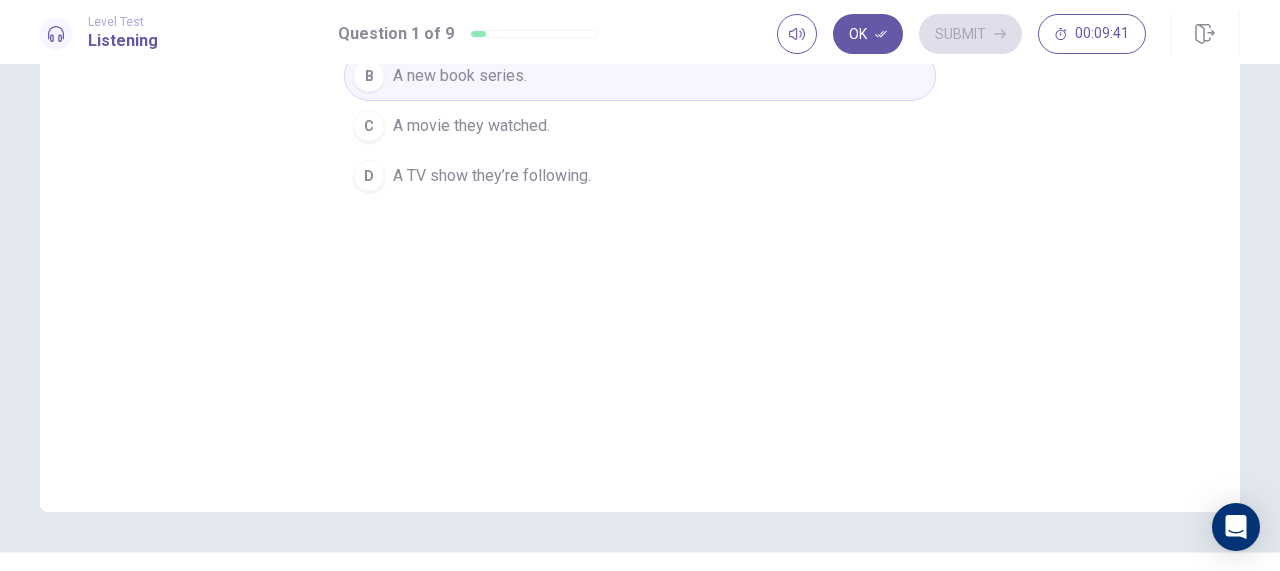 scroll, scrollTop: 0, scrollLeft: 0, axis: both 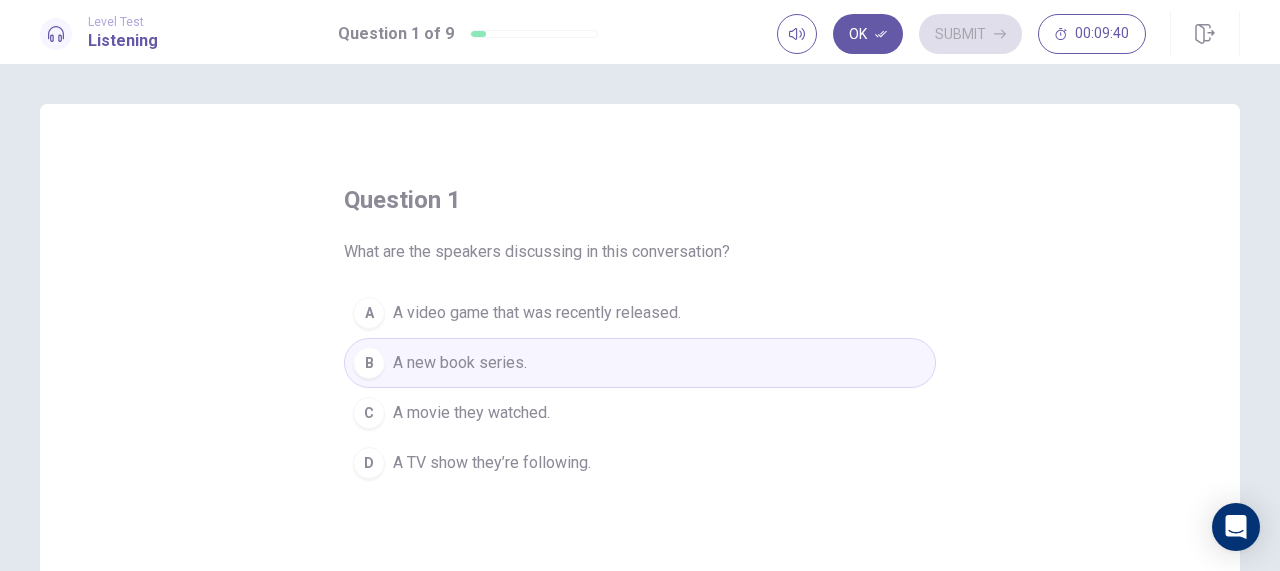 click on "A movie they watched." at bounding box center [471, 413] 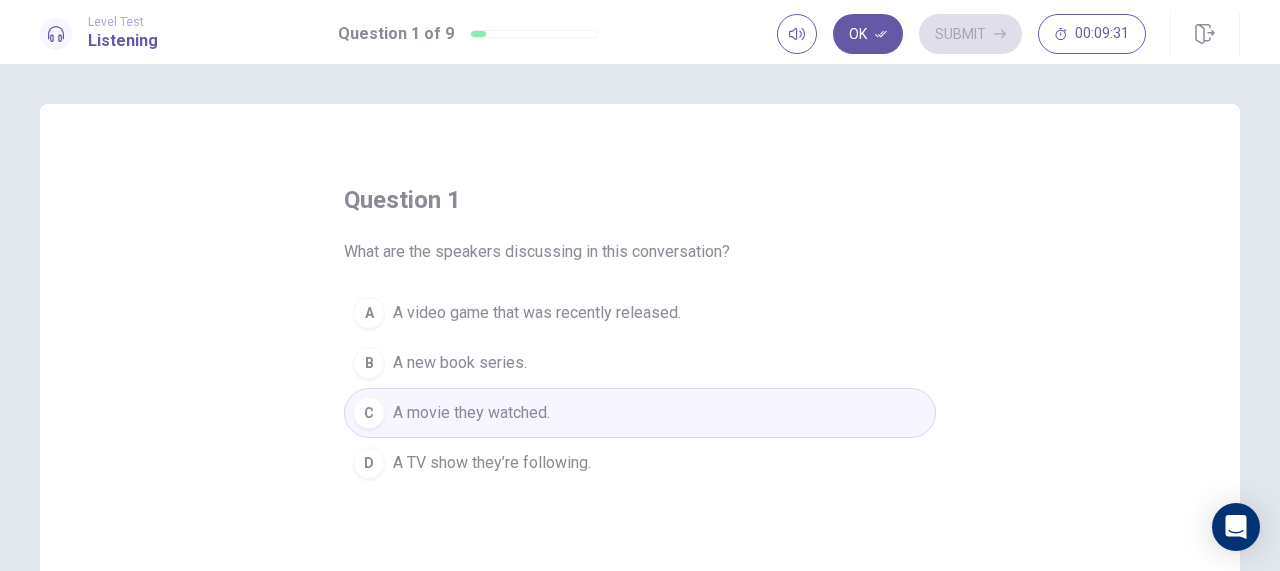 click on "C A movie they watched." at bounding box center (640, 413) 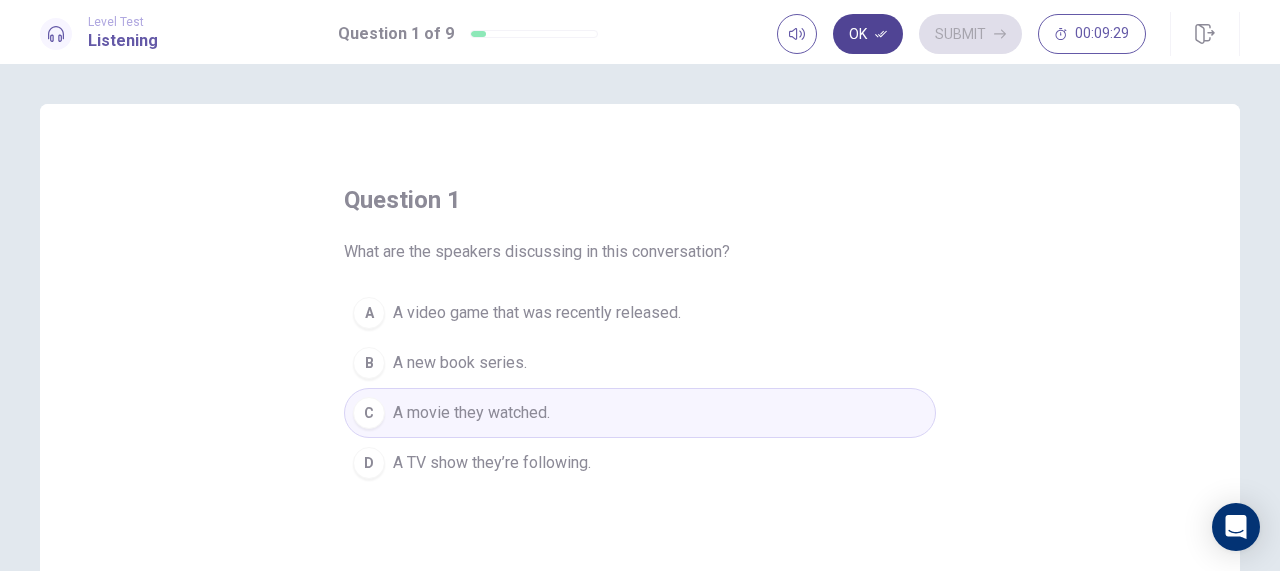 click on "Ok" at bounding box center [868, 34] 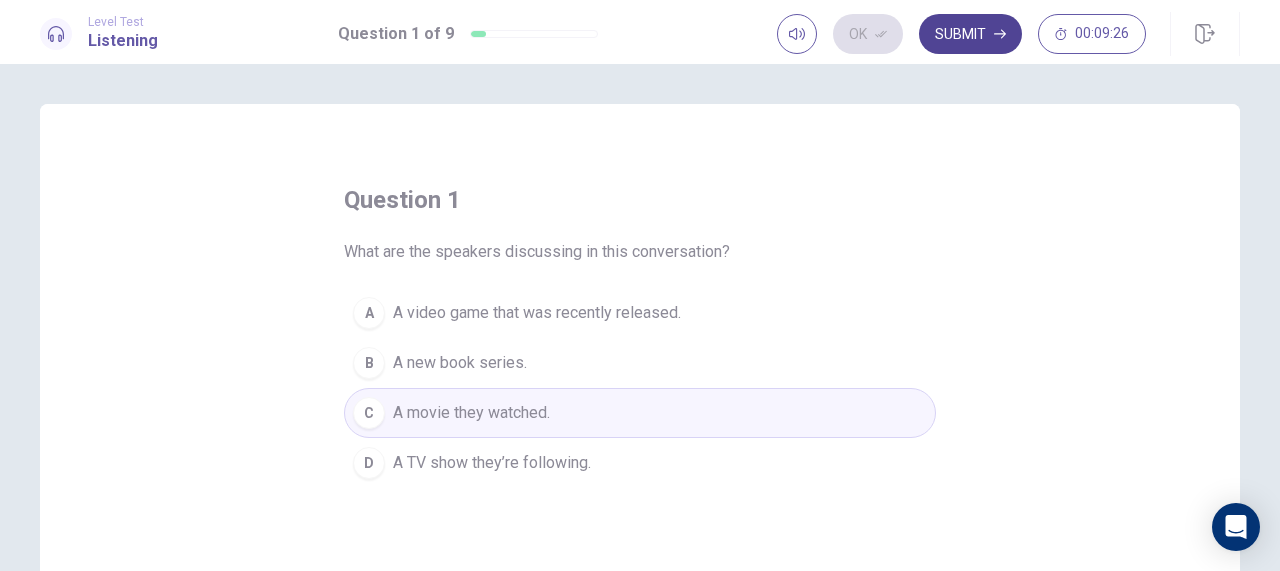 click on "Submit" at bounding box center (970, 34) 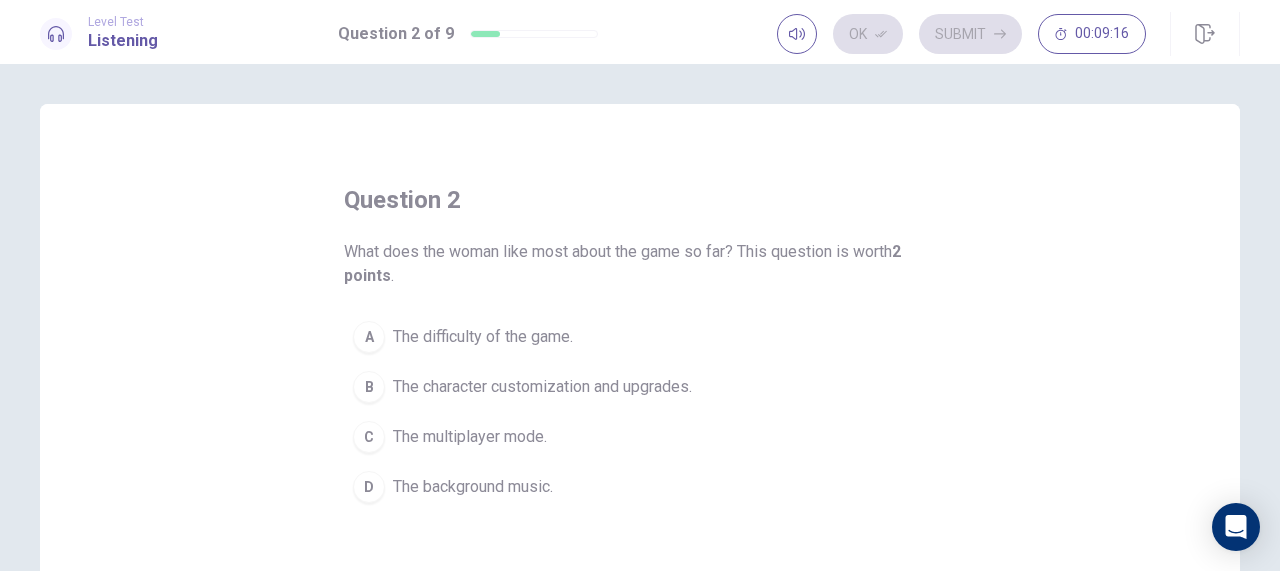 click on "The character customization and upgrades." at bounding box center [542, 387] 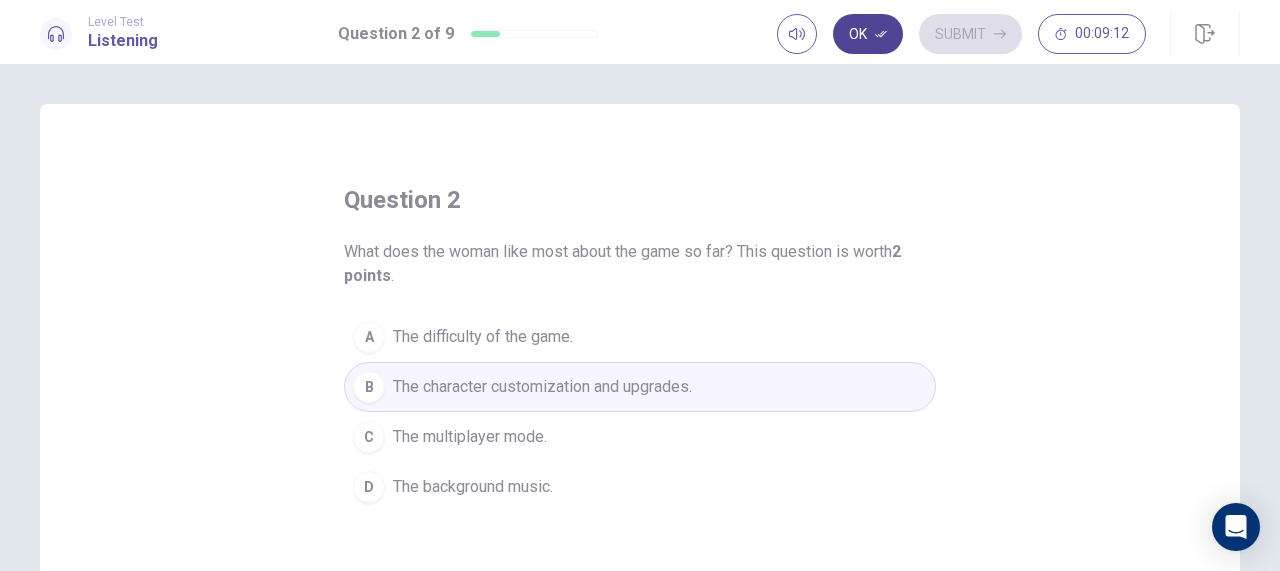 click on "Ok" at bounding box center (868, 34) 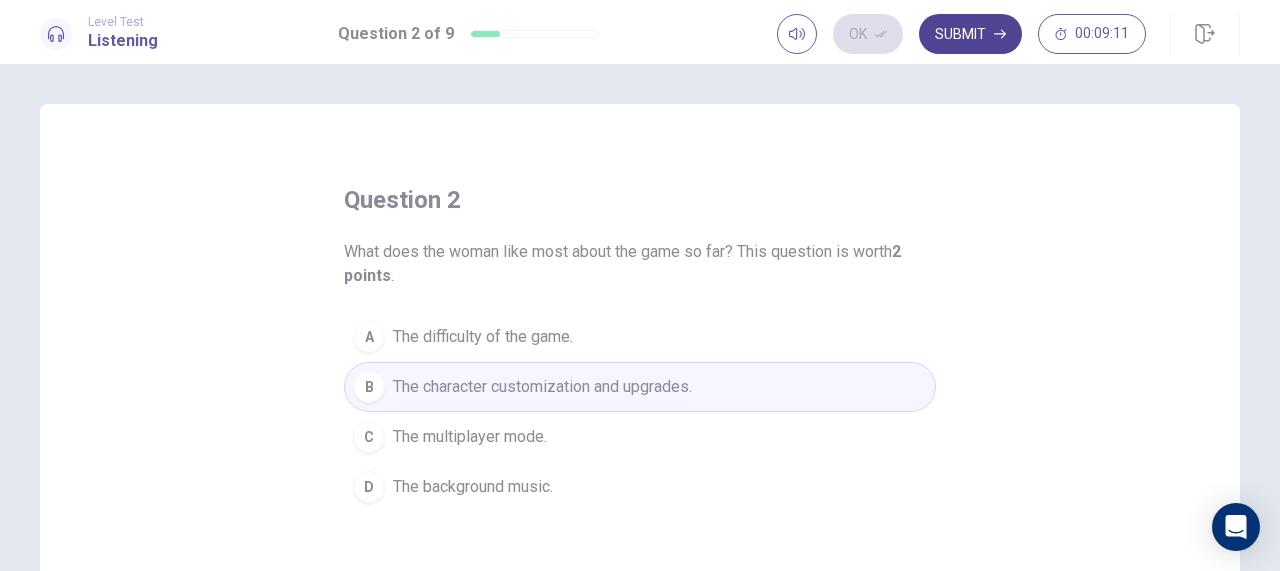 click on "Submit" at bounding box center (970, 34) 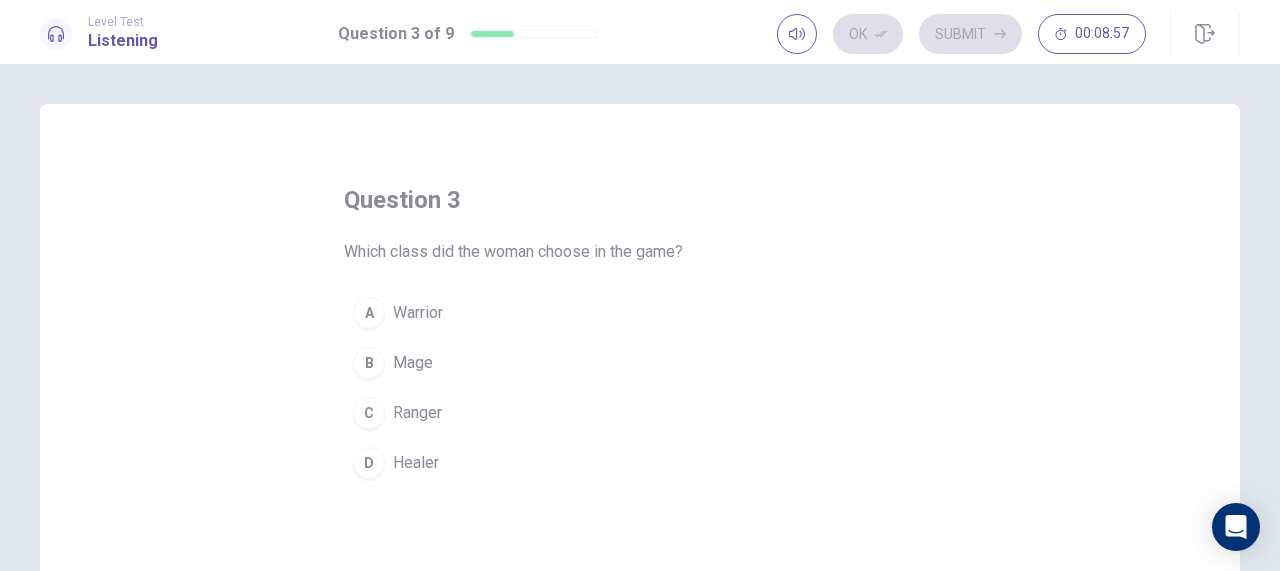 click on "A" at bounding box center (369, 313) 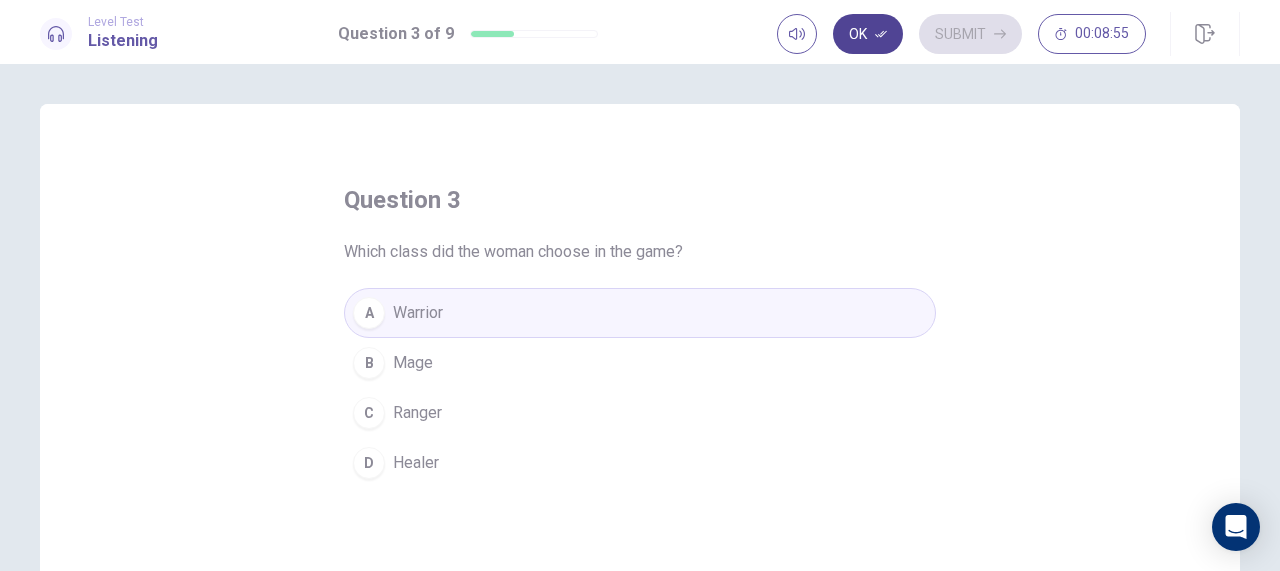 click on "Ok" at bounding box center [868, 34] 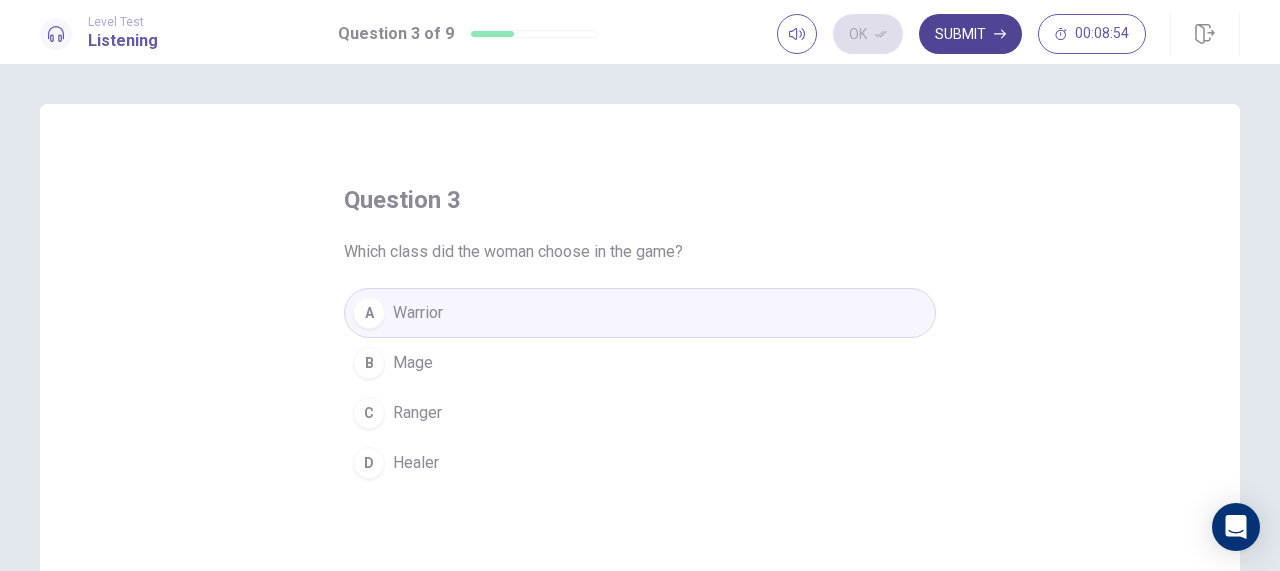 click on "Submit" at bounding box center [970, 34] 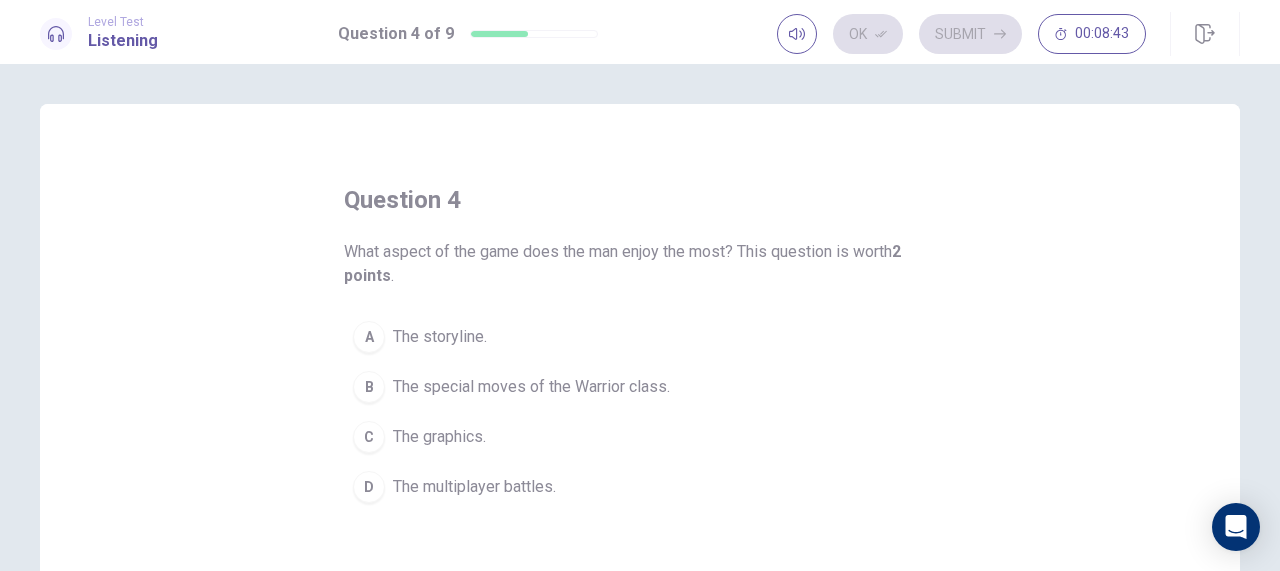 click on "The special moves of the Warrior class." at bounding box center (531, 387) 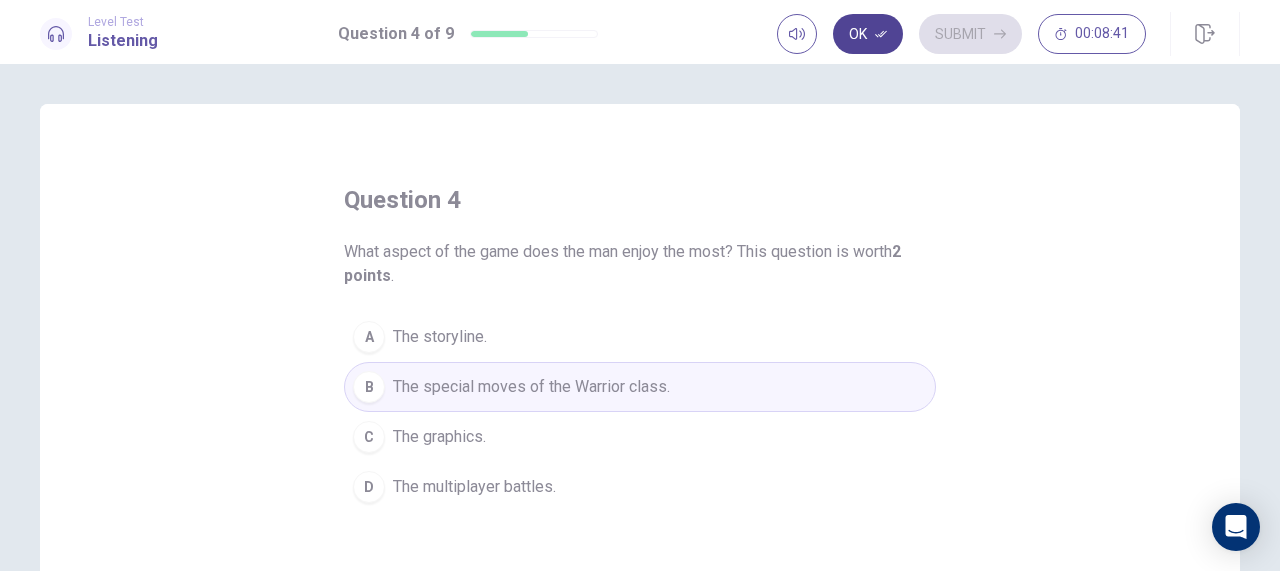 click on "Ok" at bounding box center (868, 34) 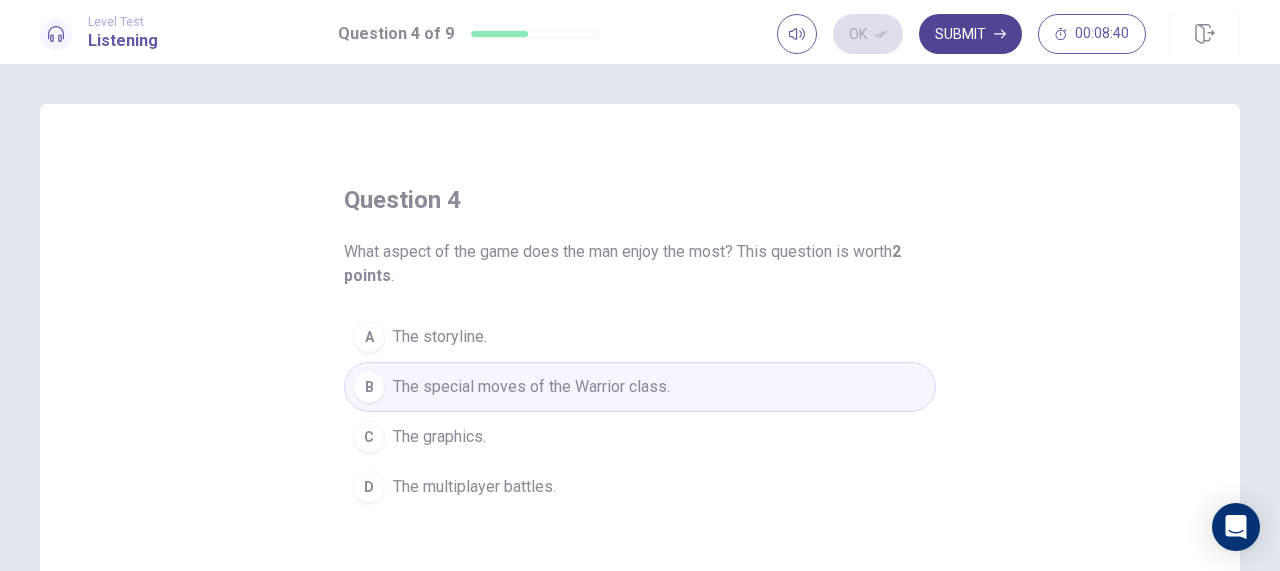 click on "Submit" at bounding box center (970, 34) 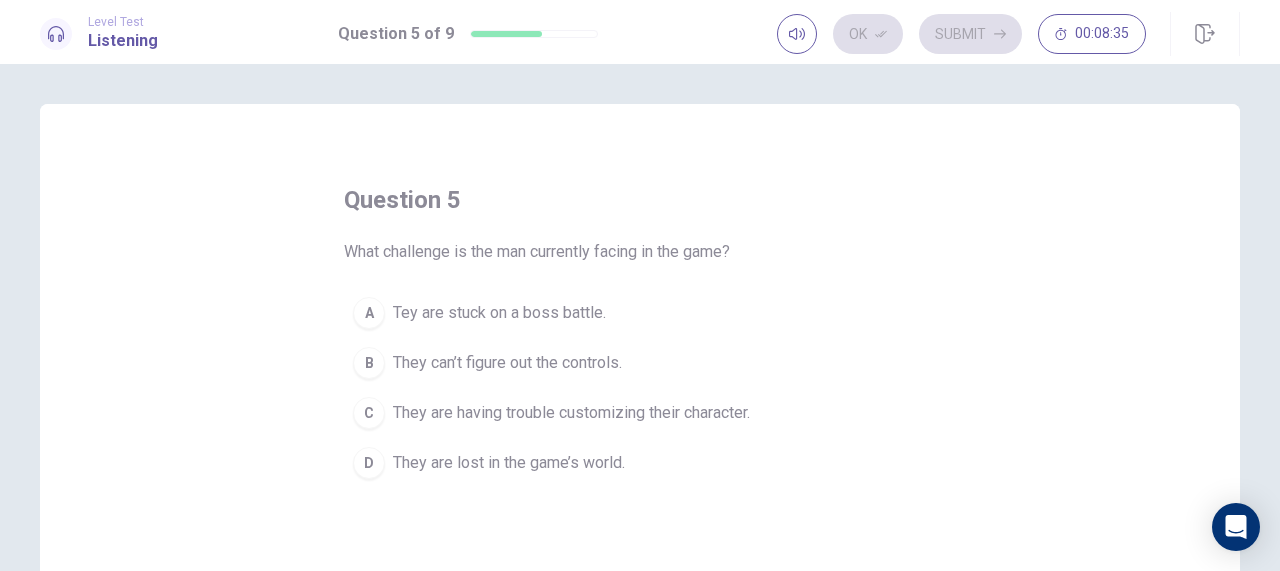 click on "Tey are stuck on a boss battle." at bounding box center [499, 313] 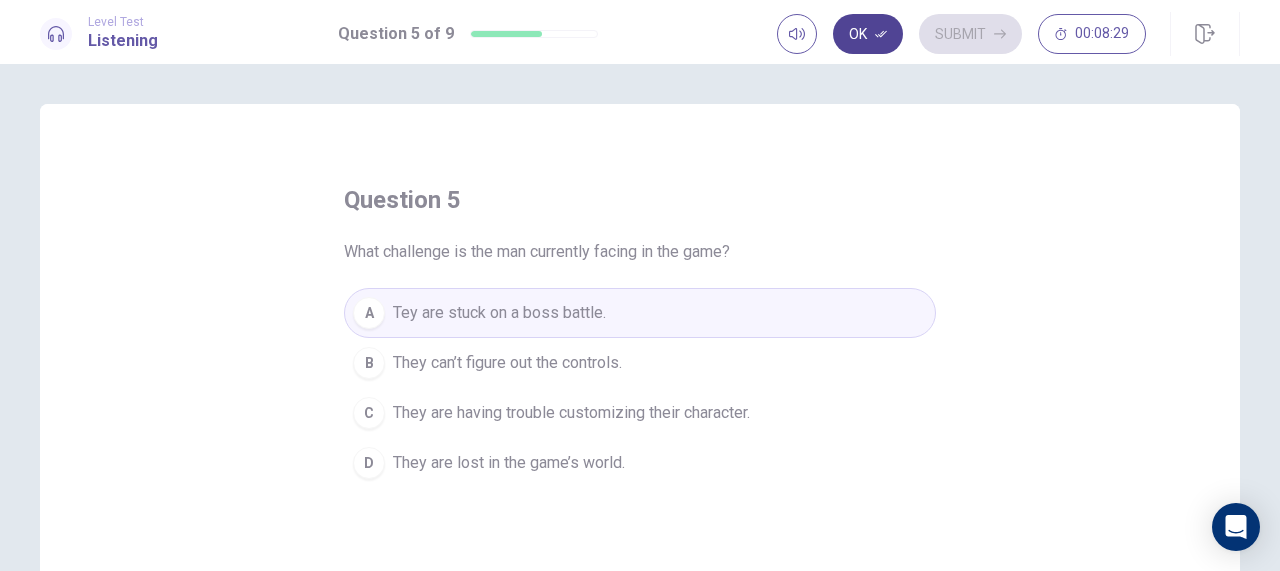 click on "Ok" at bounding box center (868, 34) 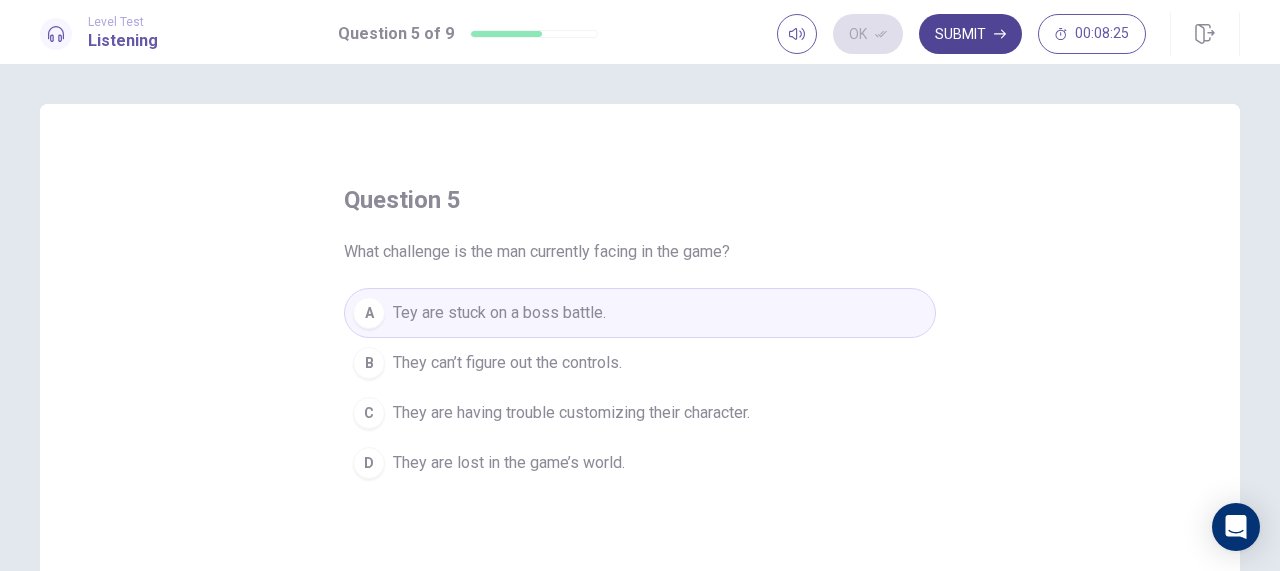 click on "Submit" at bounding box center (970, 34) 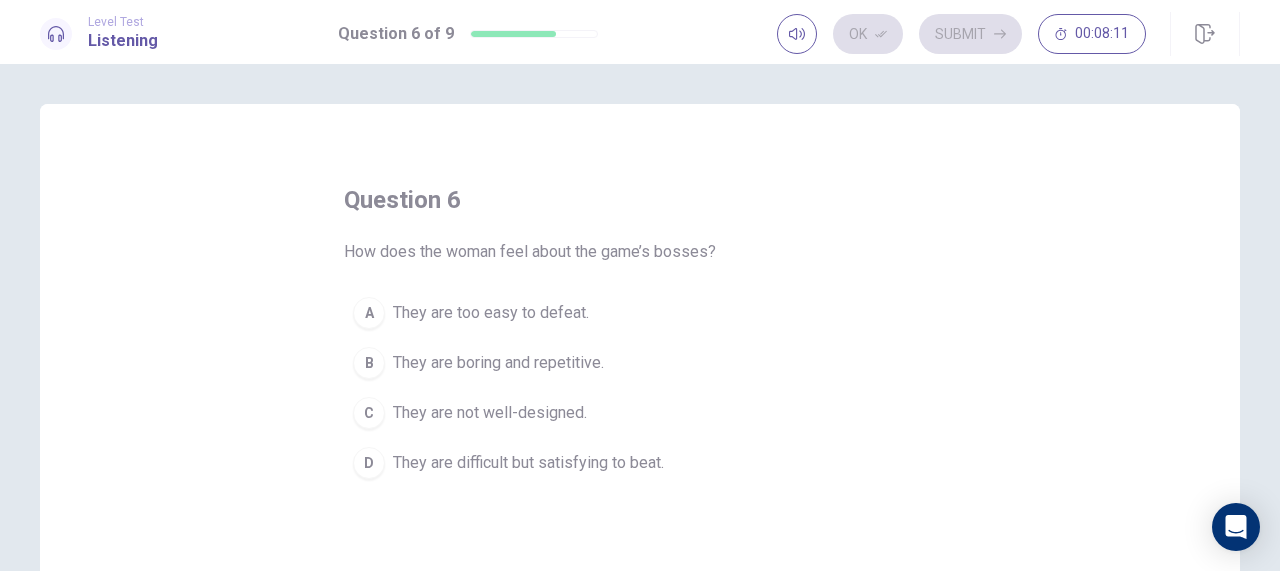 click on "D They are difficult but satisfying to beat." at bounding box center [640, 463] 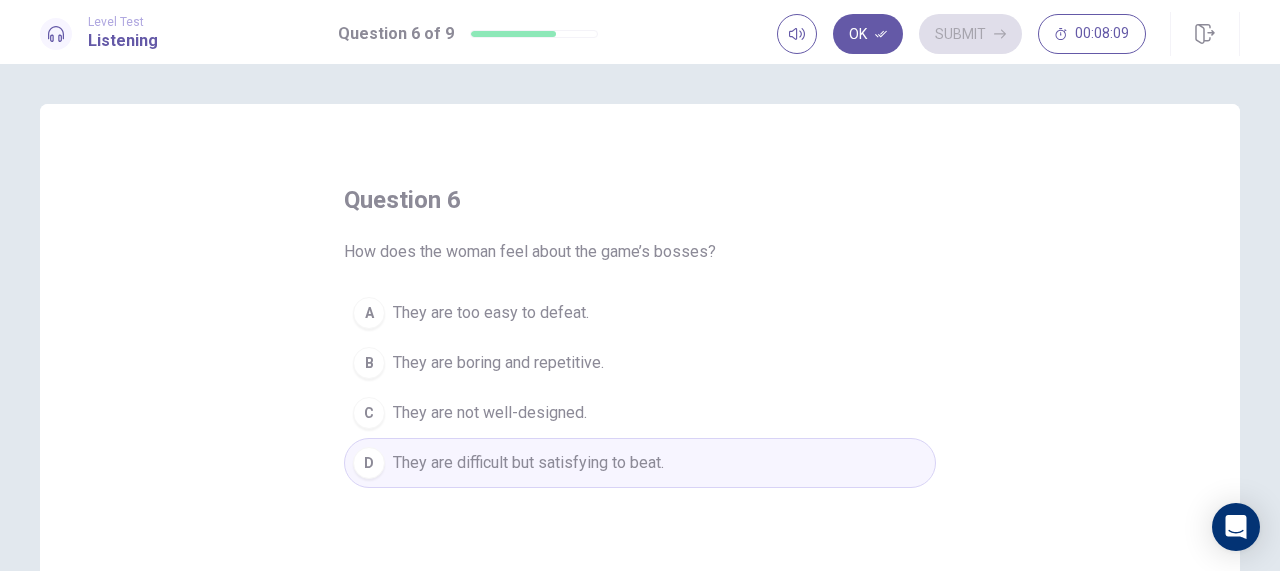 click on "Ok Submit 00:08:09" at bounding box center (1008, 34) 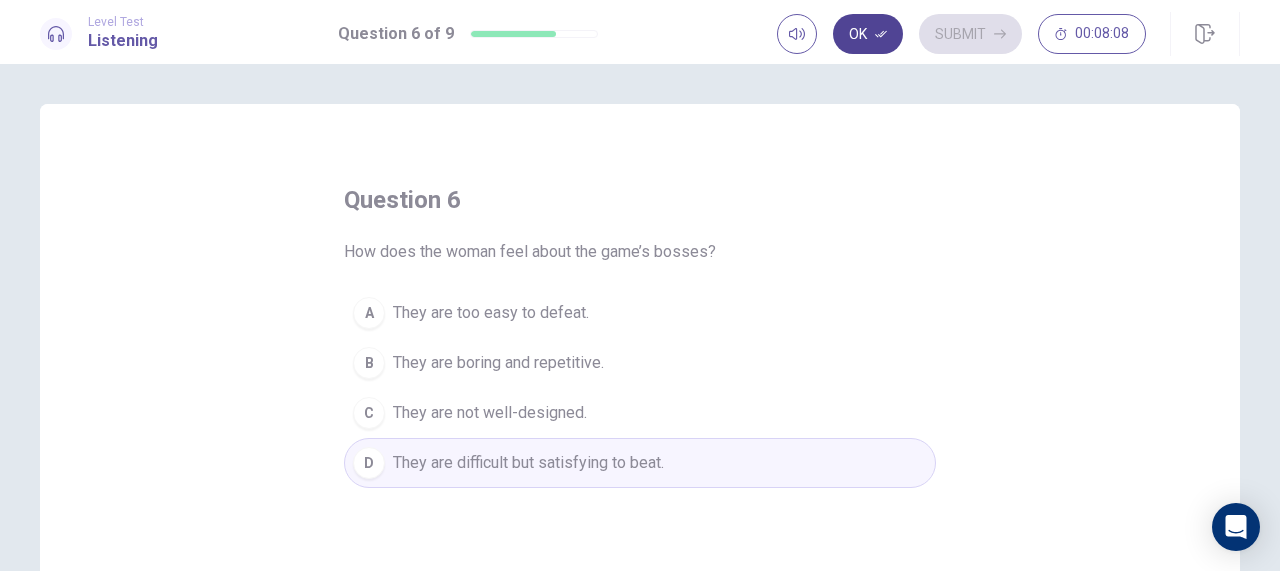 click on "Ok" at bounding box center [868, 34] 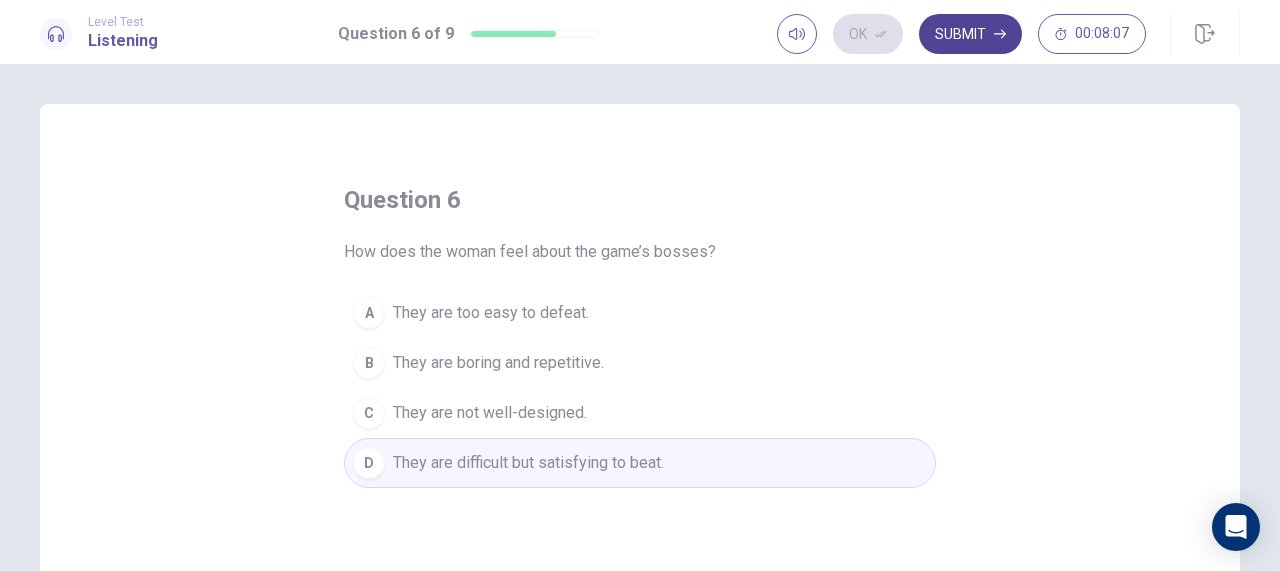 click on "Submit" at bounding box center [970, 34] 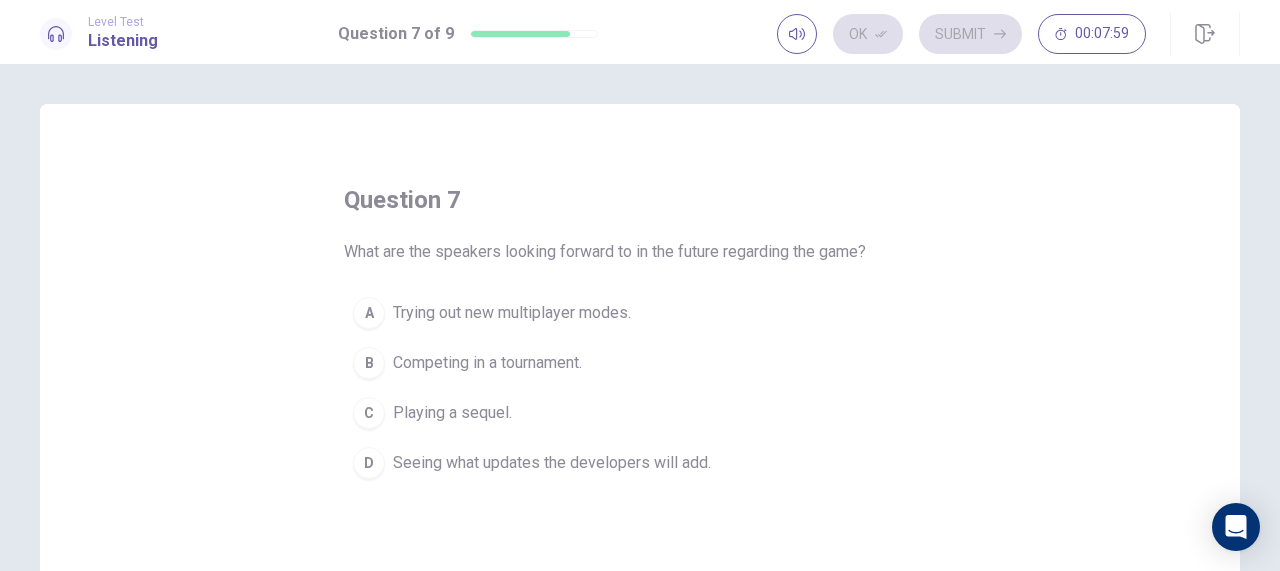 click on "Trying out new multiplayer modes." at bounding box center (512, 313) 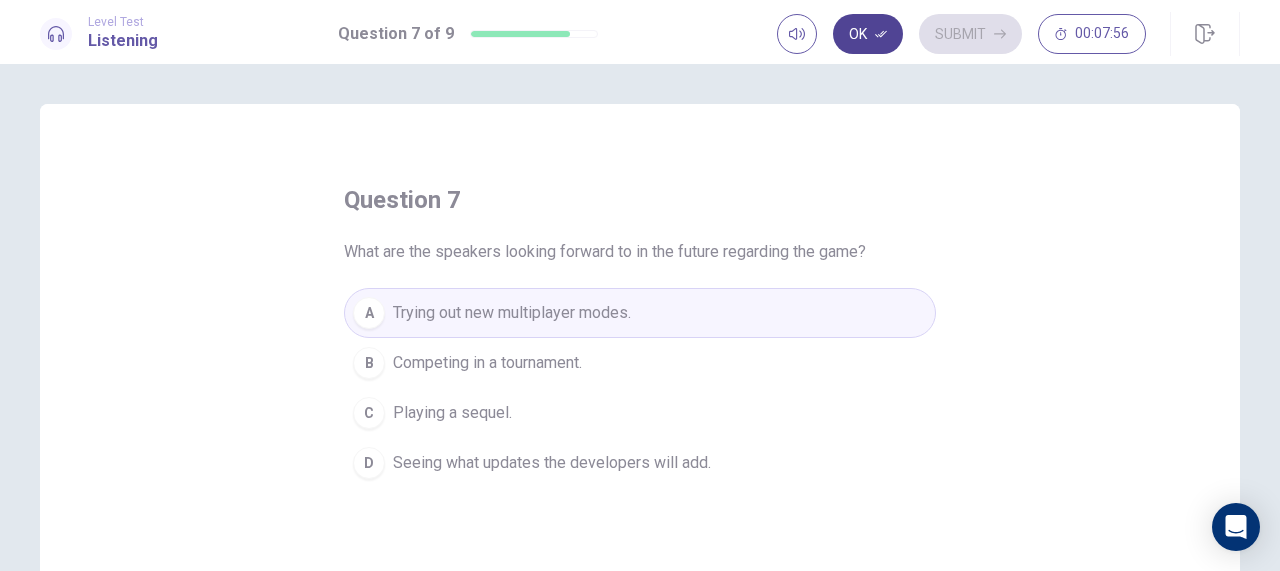 click on "Ok" at bounding box center (868, 34) 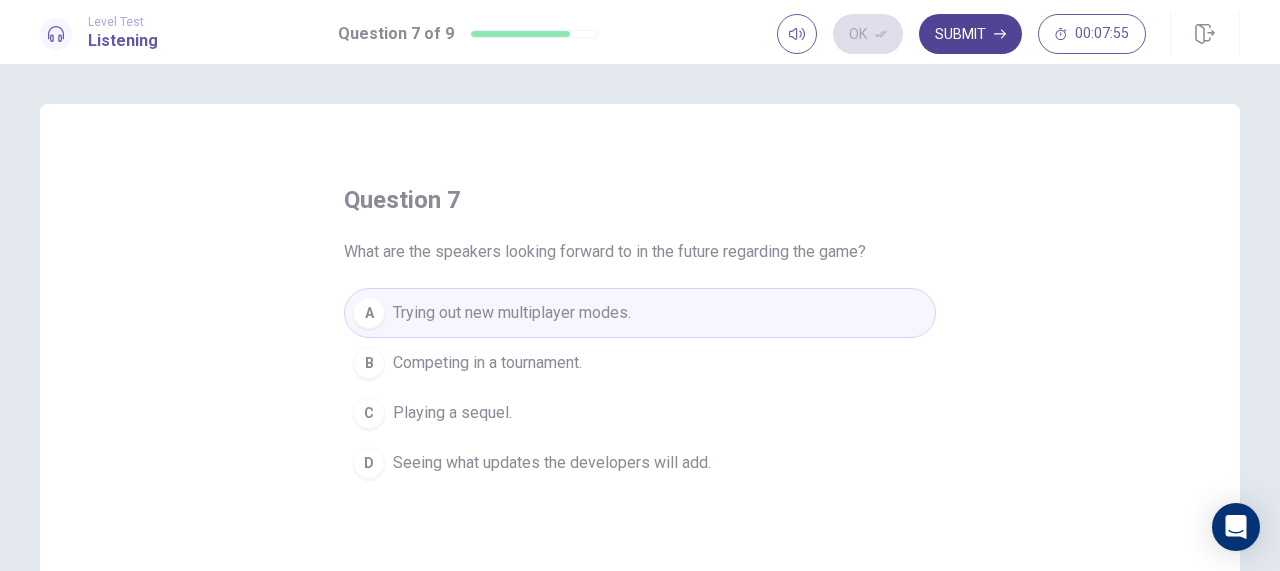 click on "Submit" at bounding box center (970, 34) 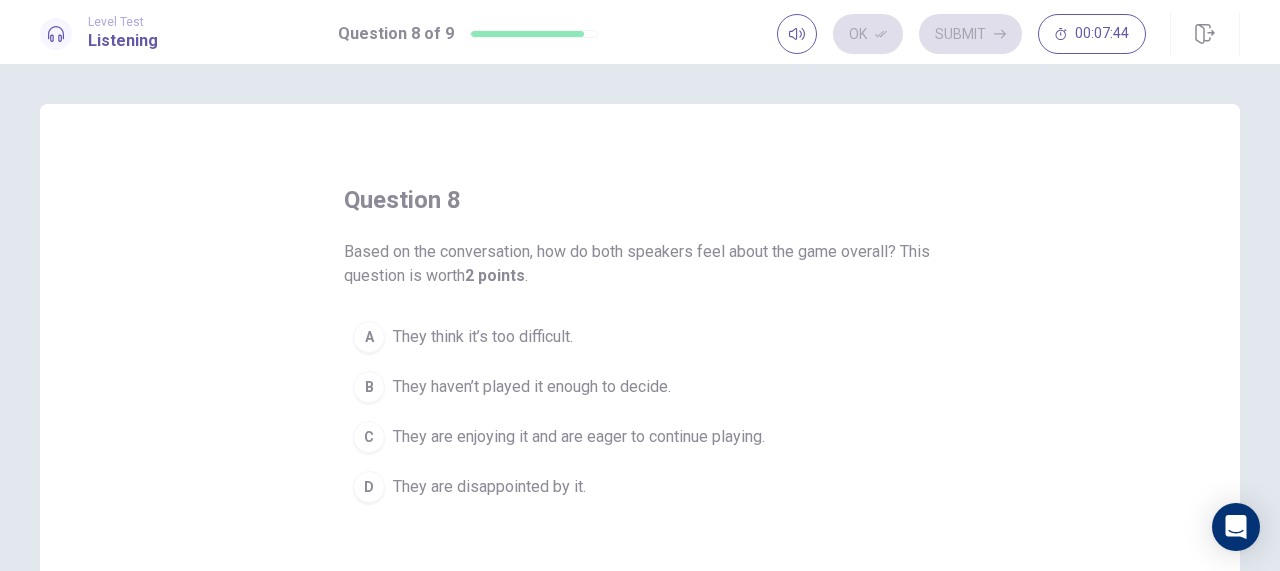 click on "They are enjoying it and are eager to continue playing." at bounding box center [579, 437] 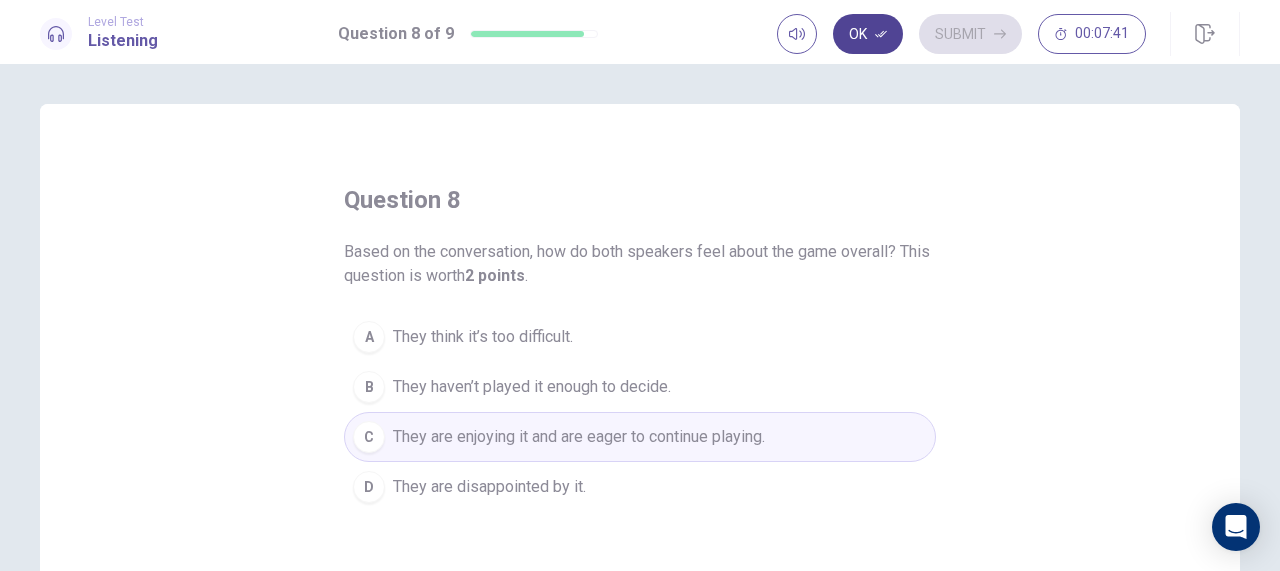 click on "Ok" at bounding box center (868, 34) 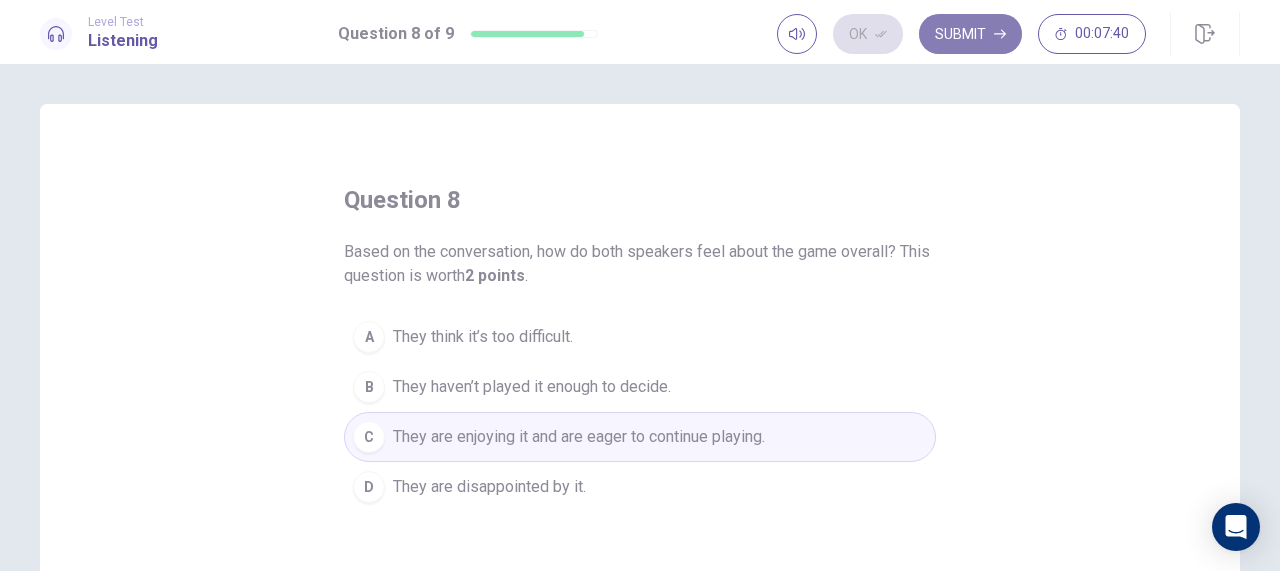 click on "Submit" at bounding box center [970, 34] 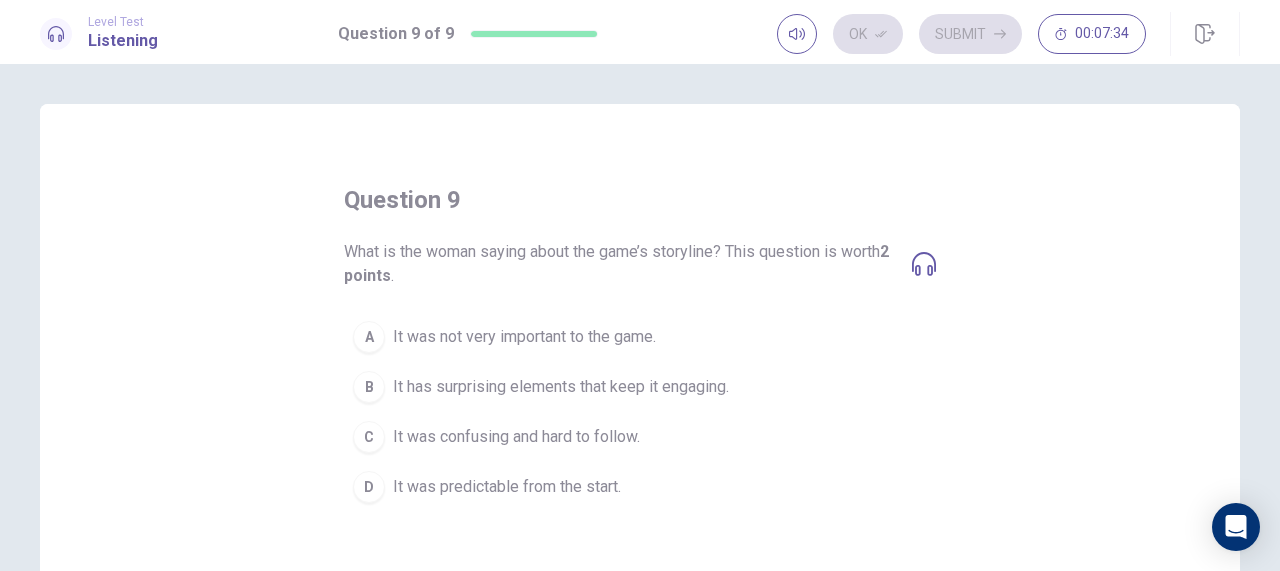 click on "It has surprising elements that keep it engaging." at bounding box center (561, 387) 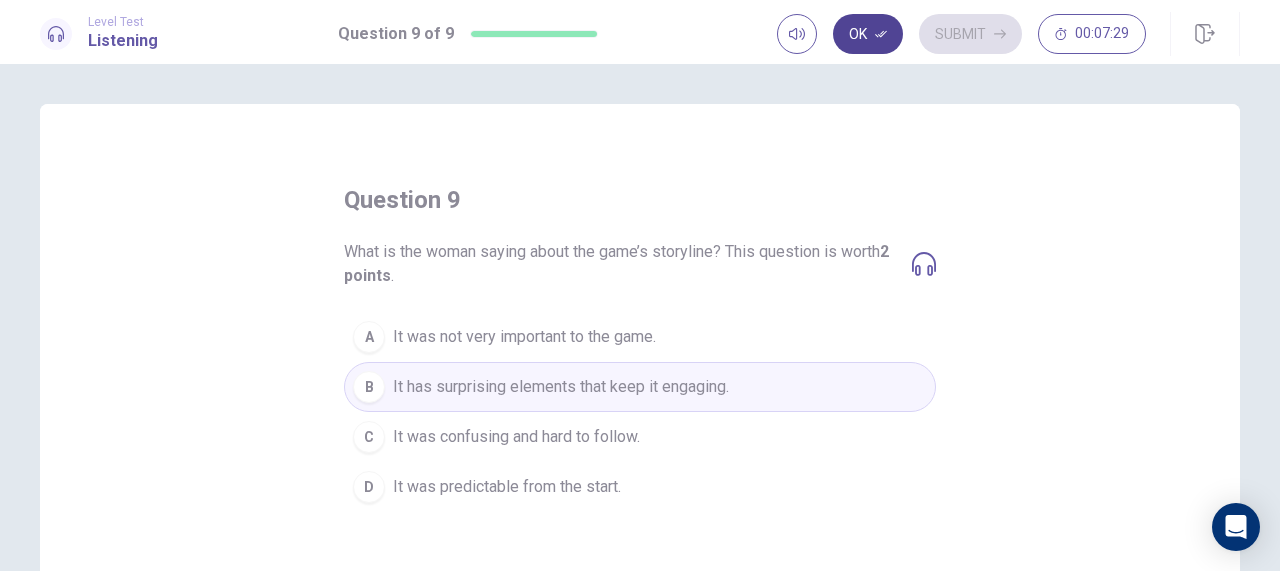 click on "Ok" at bounding box center (868, 34) 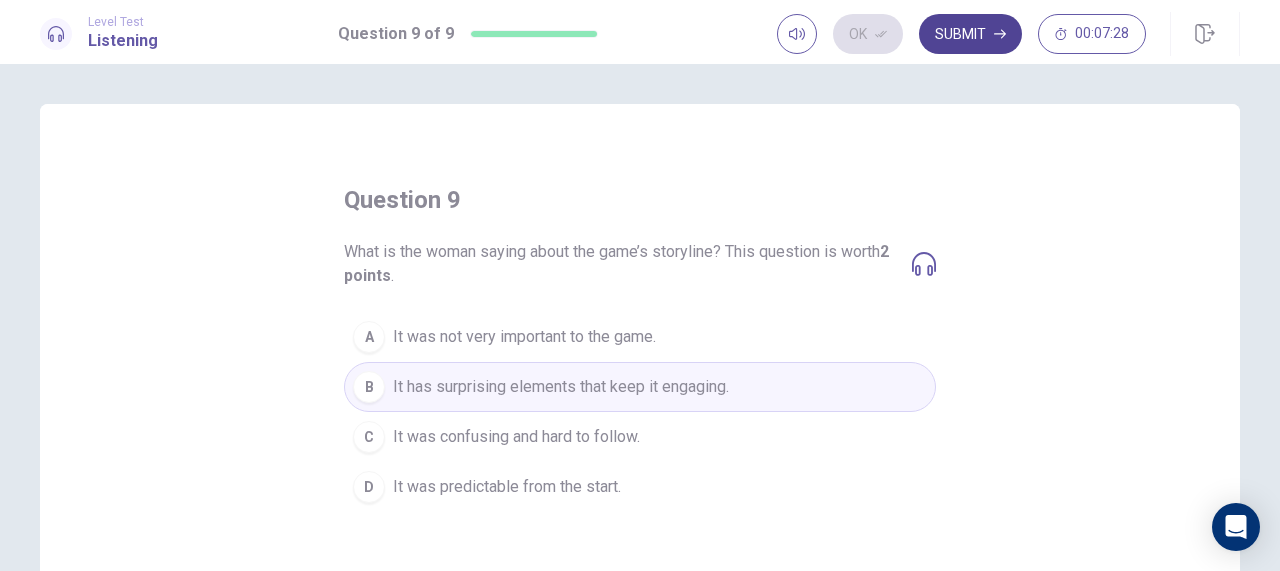 click on "Submit" at bounding box center [970, 34] 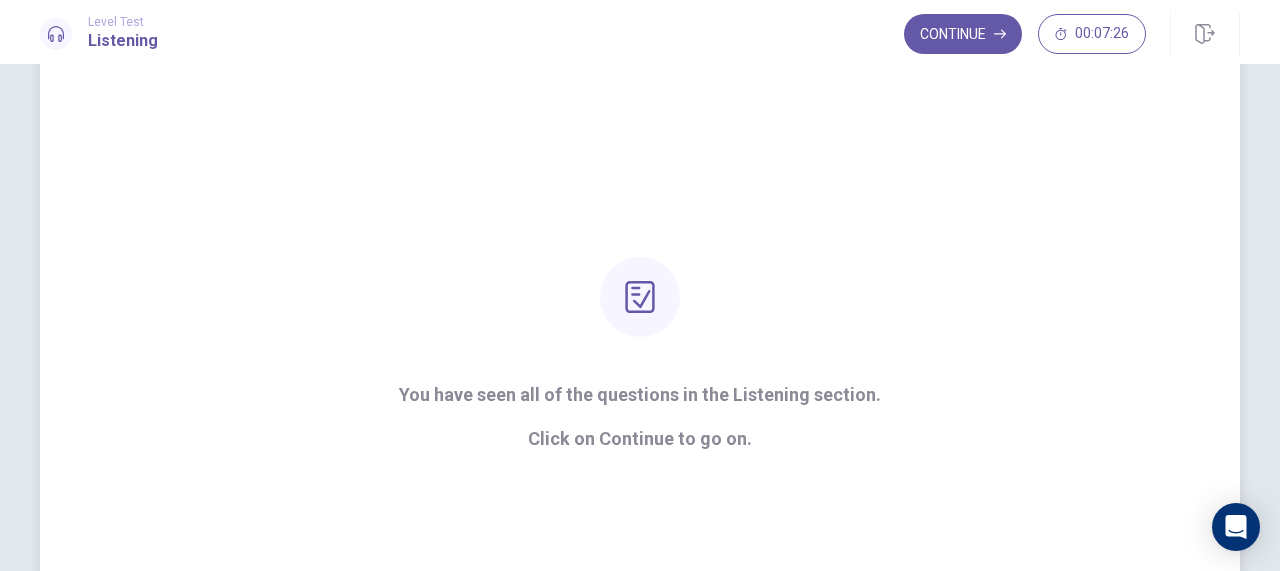 scroll, scrollTop: 72, scrollLeft: 0, axis: vertical 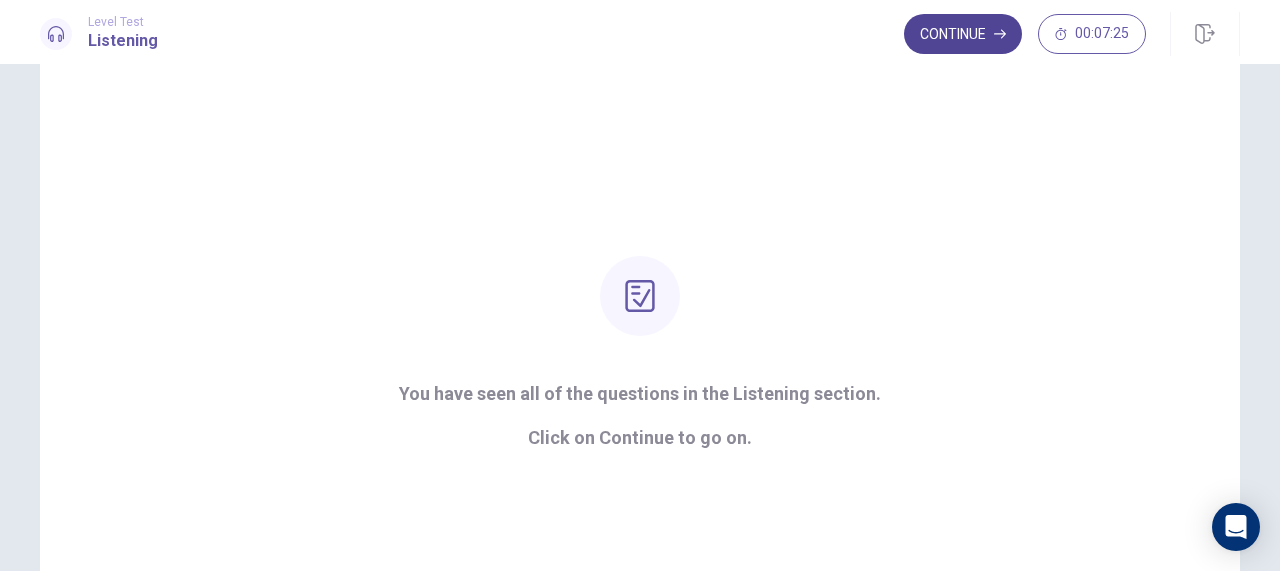 click on "Continue" at bounding box center [963, 34] 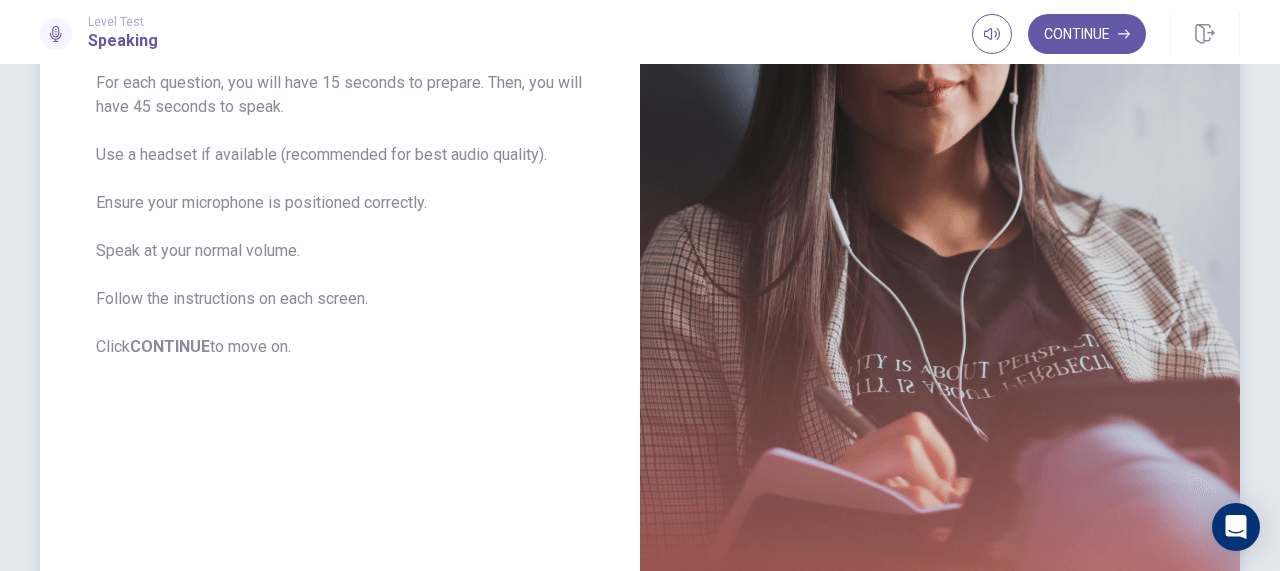 scroll, scrollTop: 509, scrollLeft: 0, axis: vertical 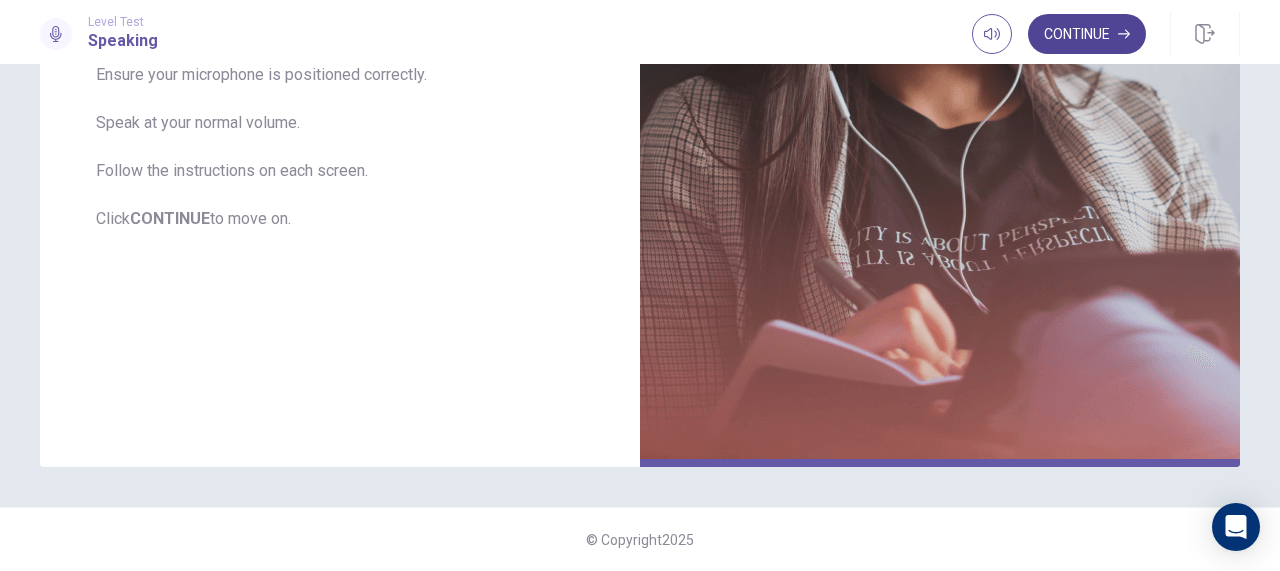 click on "Continue" at bounding box center (1087, 34) 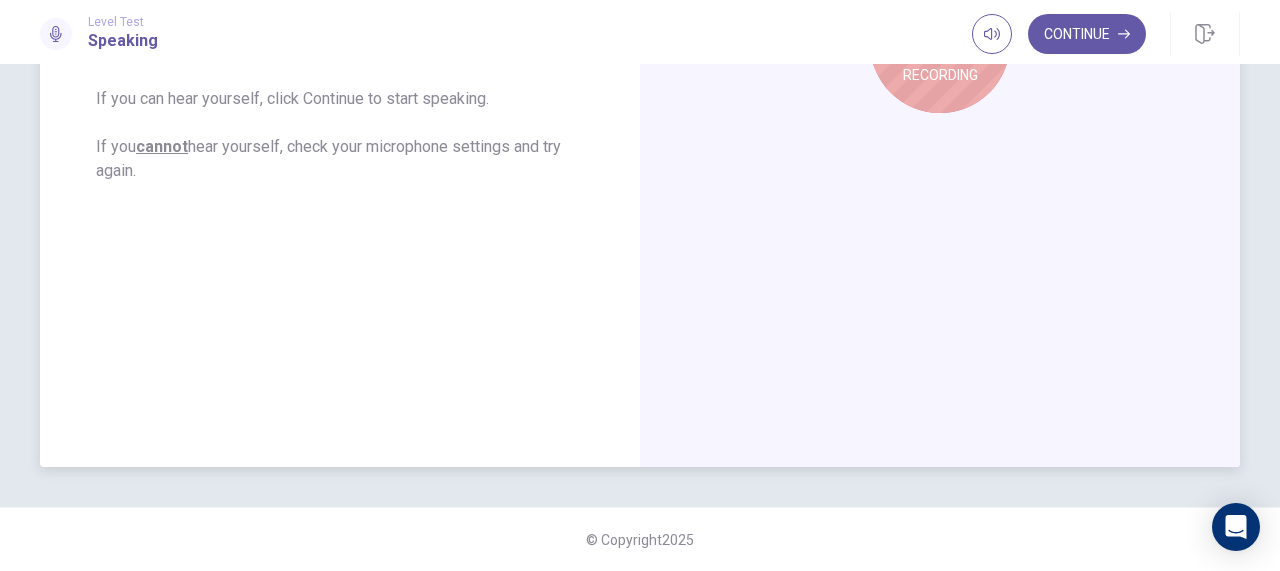 scroll, scrollTop: 361, scrollLeft: 0, axis: vertical 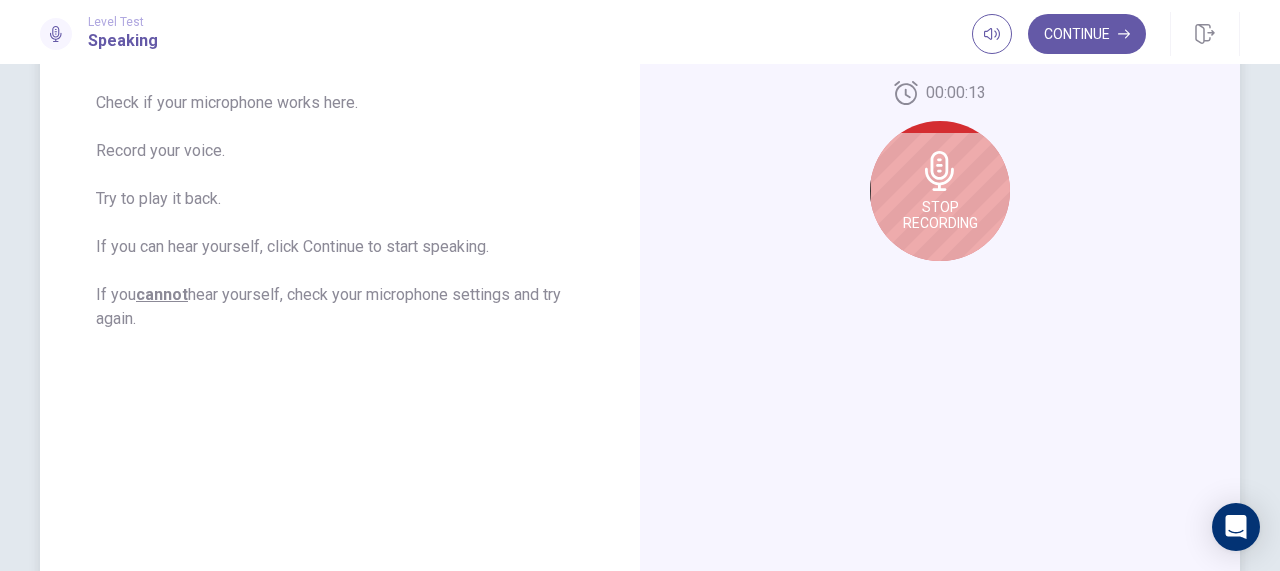 click on "Stop   Recording" at bounding box center (940, 191) 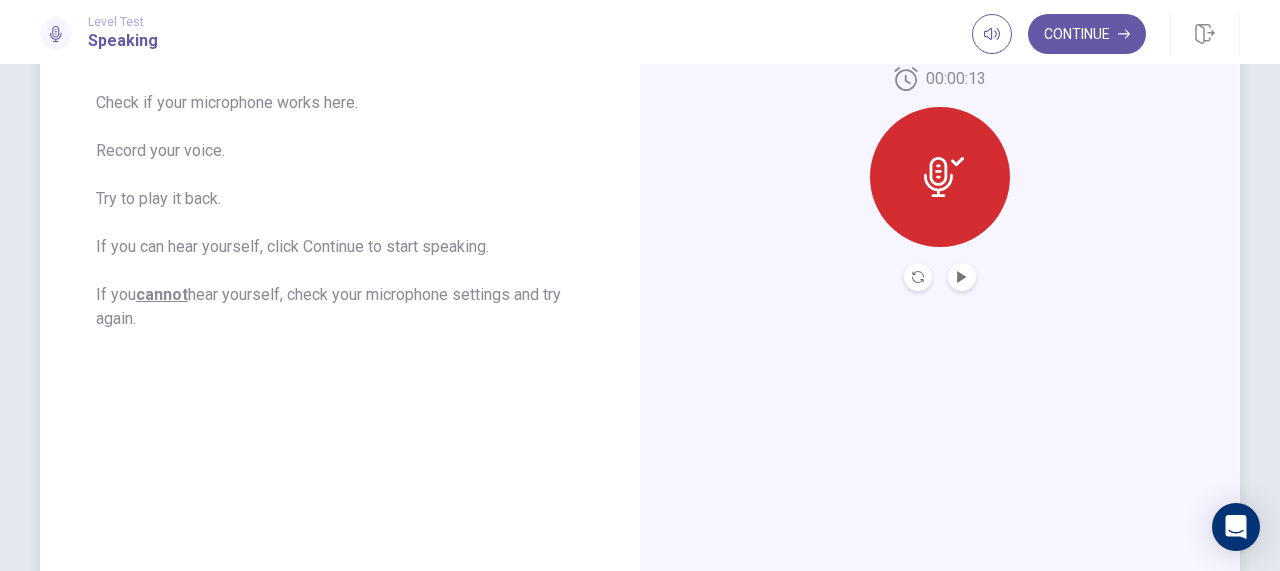 click at bounding box center [940, 277] 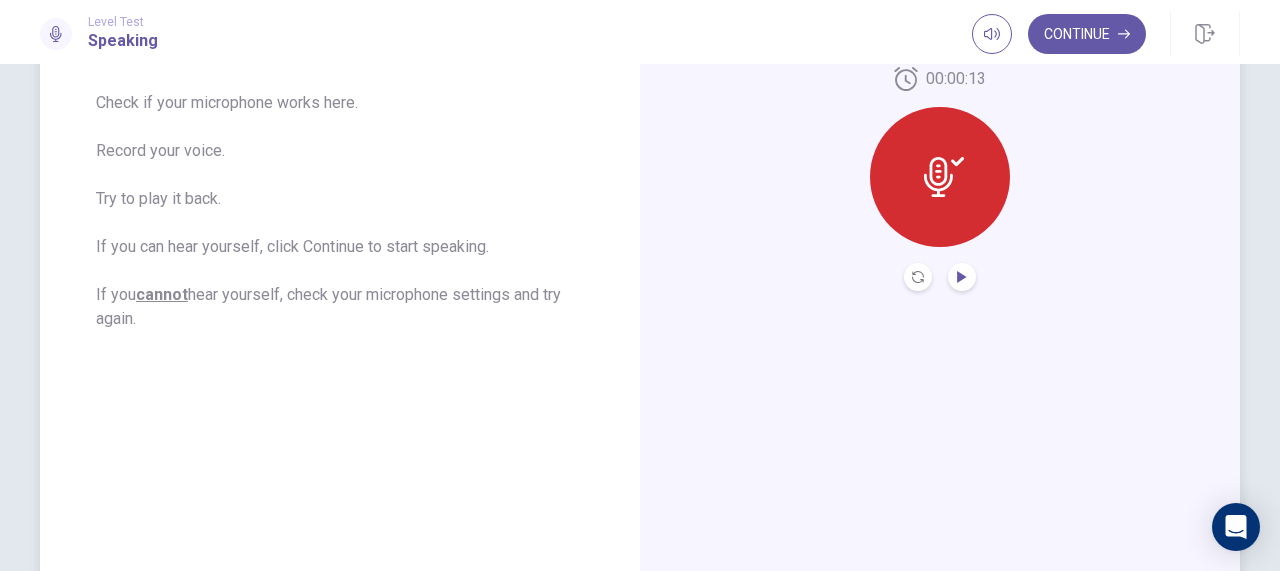 click 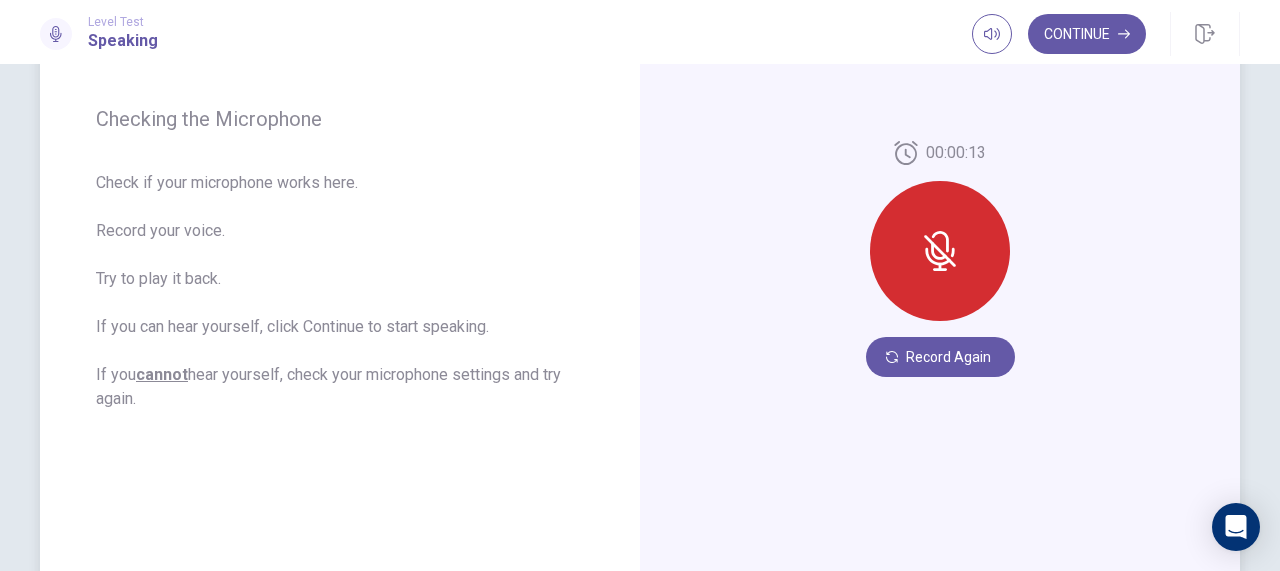 scroll, scrollTop: 283, scrollLeft: 0, axis: vertical 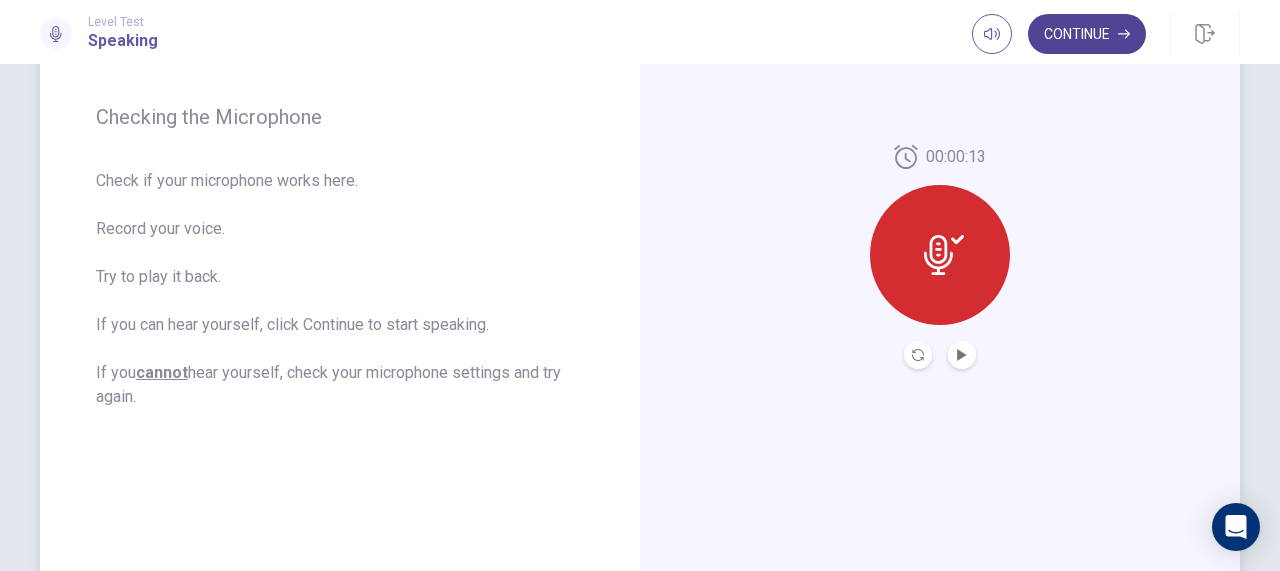 click on "Continue" at bounding box center [1087, 34] 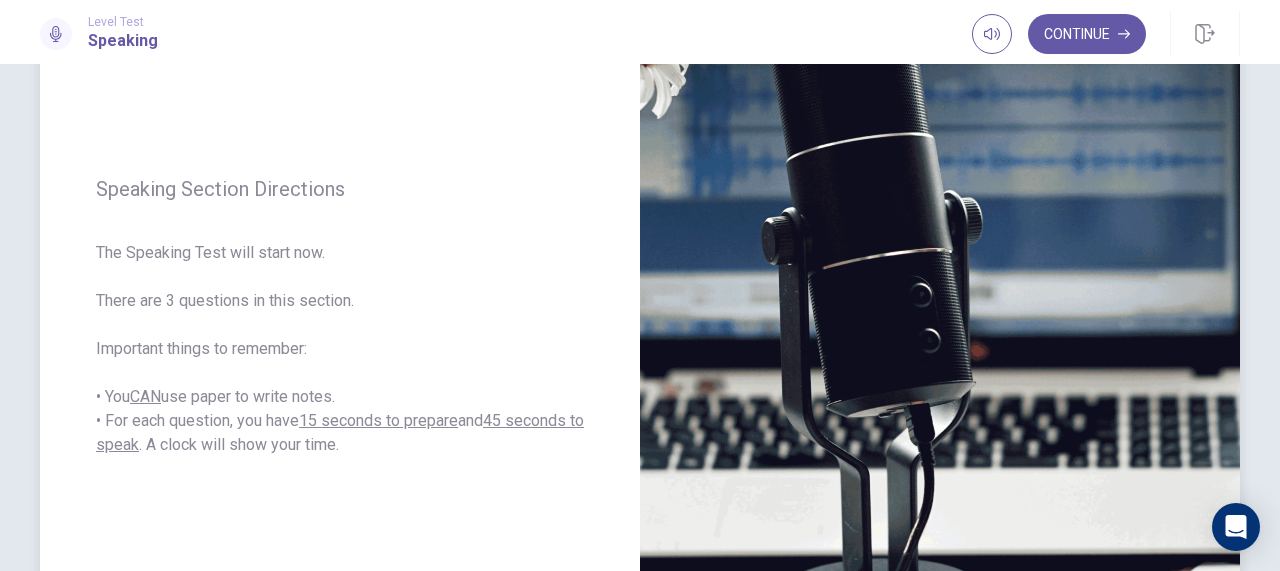scroll, scrollTop: 216, scrollLeft: 0, axis: vertical 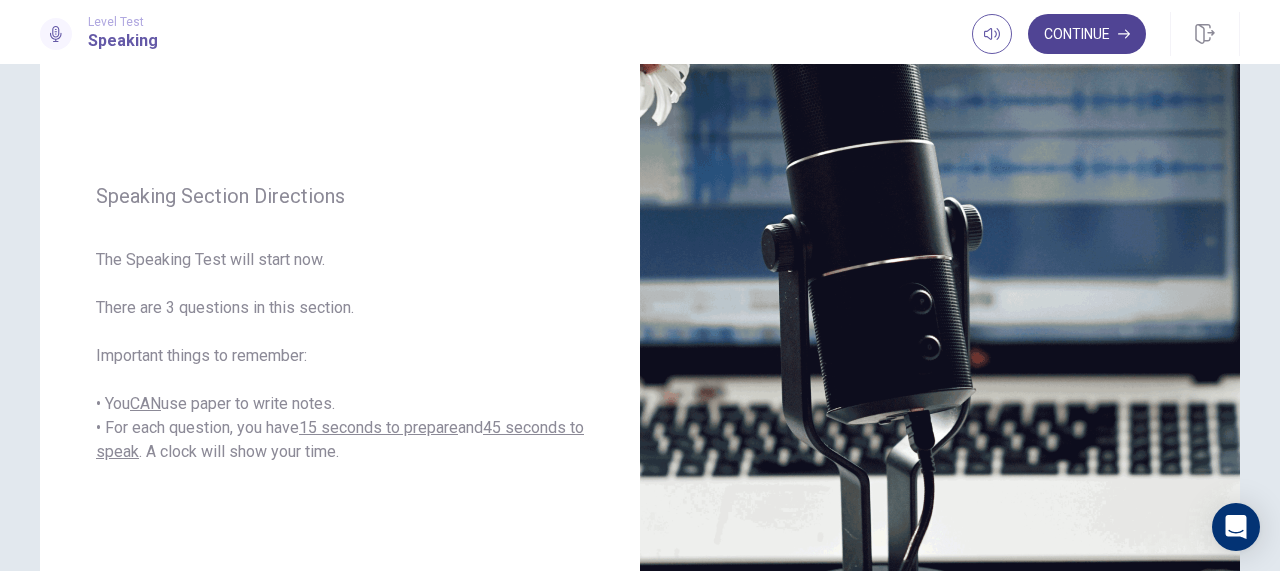 click on "Continue" at bounding box center [1087, 34] 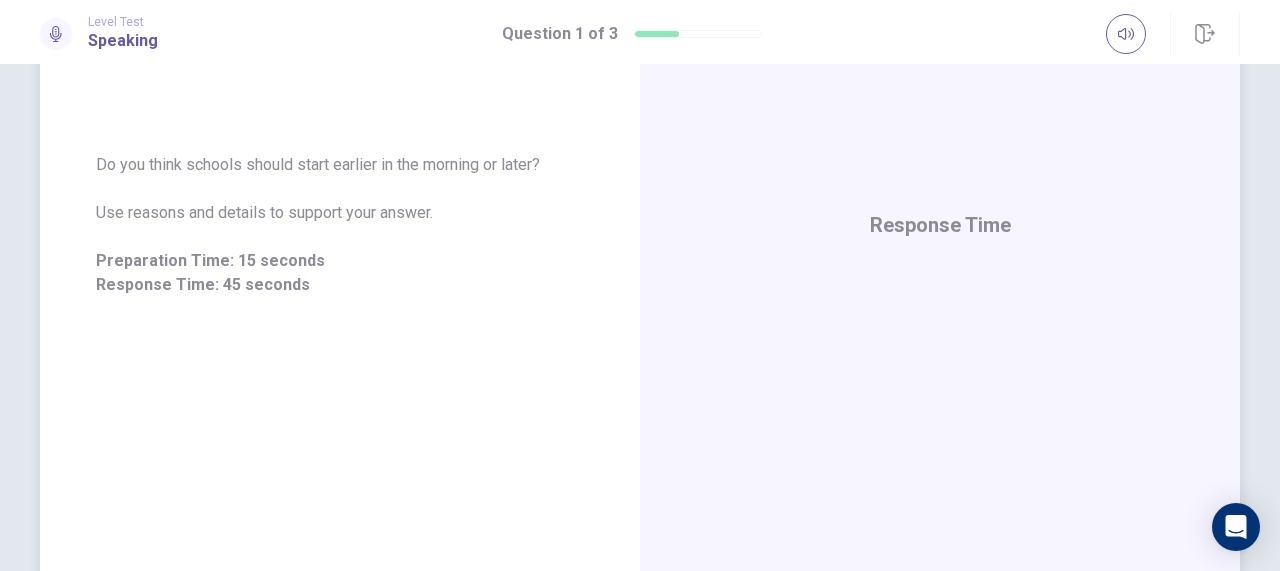 scroll, scrollTop: 325, scrollLeft: 0, axis: vertical 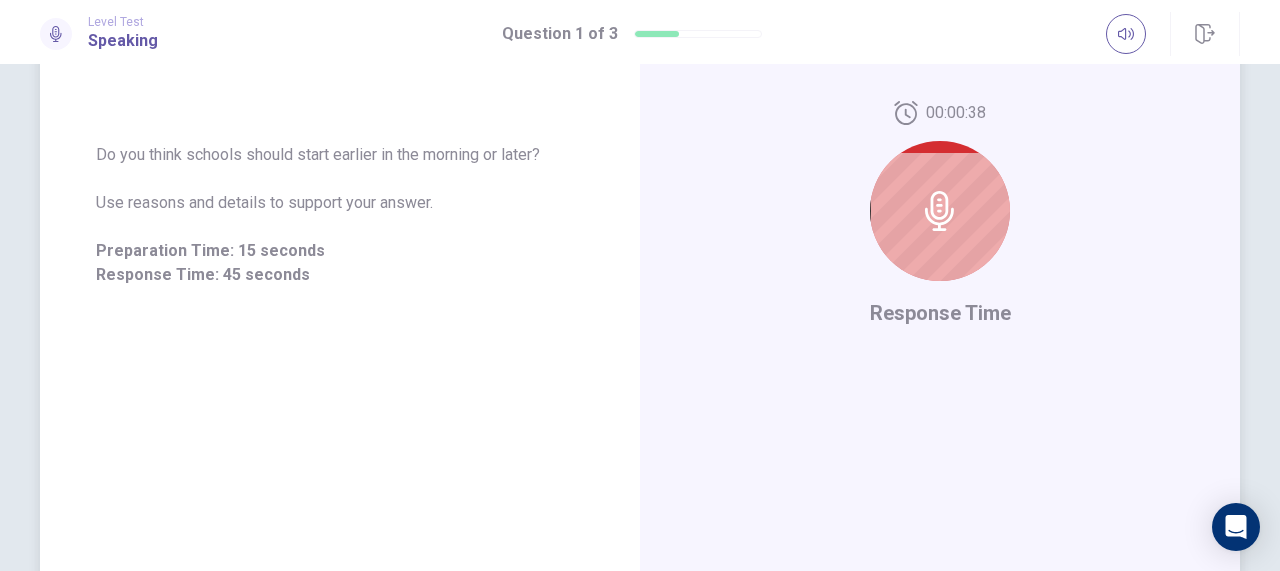 click at bounding box center (940, 211) 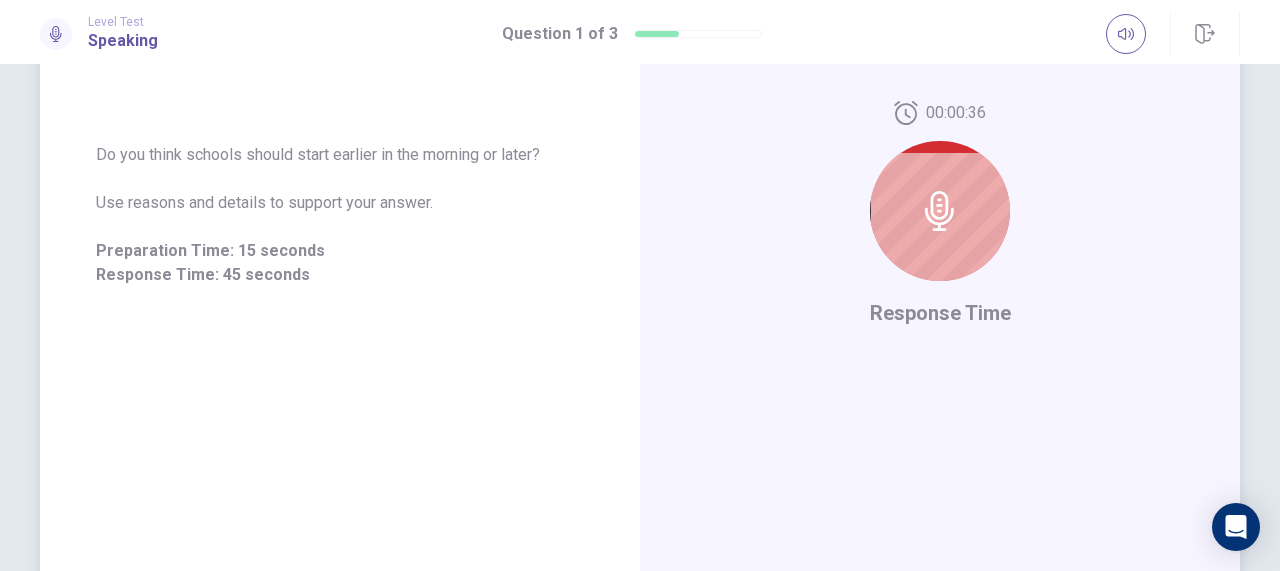 click on "Response Time" at bounding box center (940, 313) 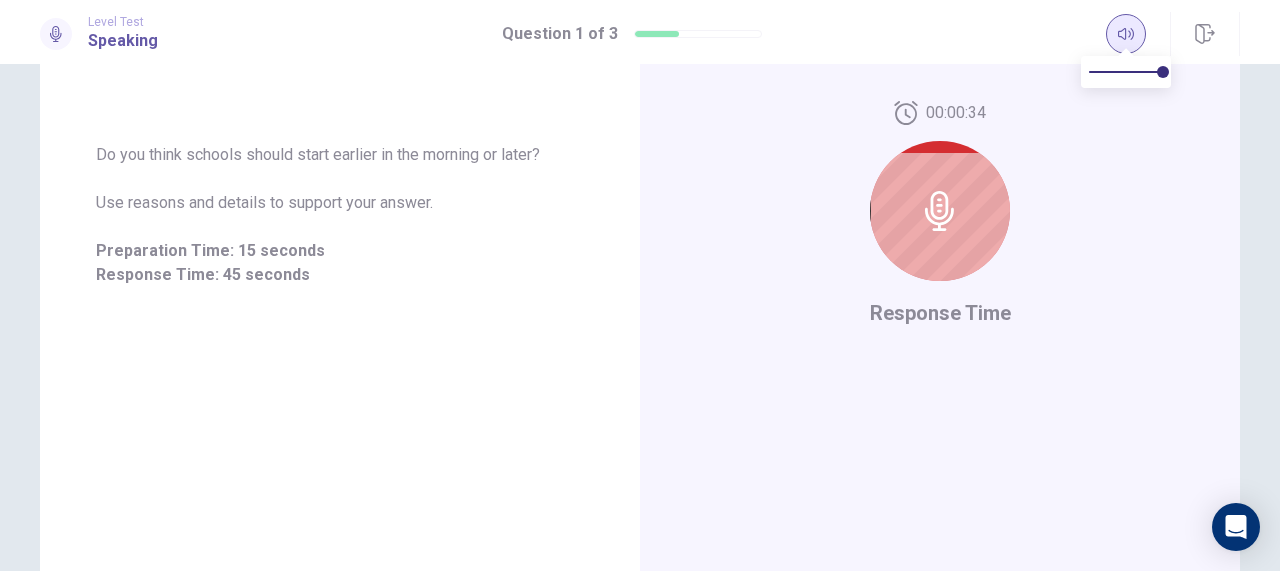 click at bounding box center [1126, 34] 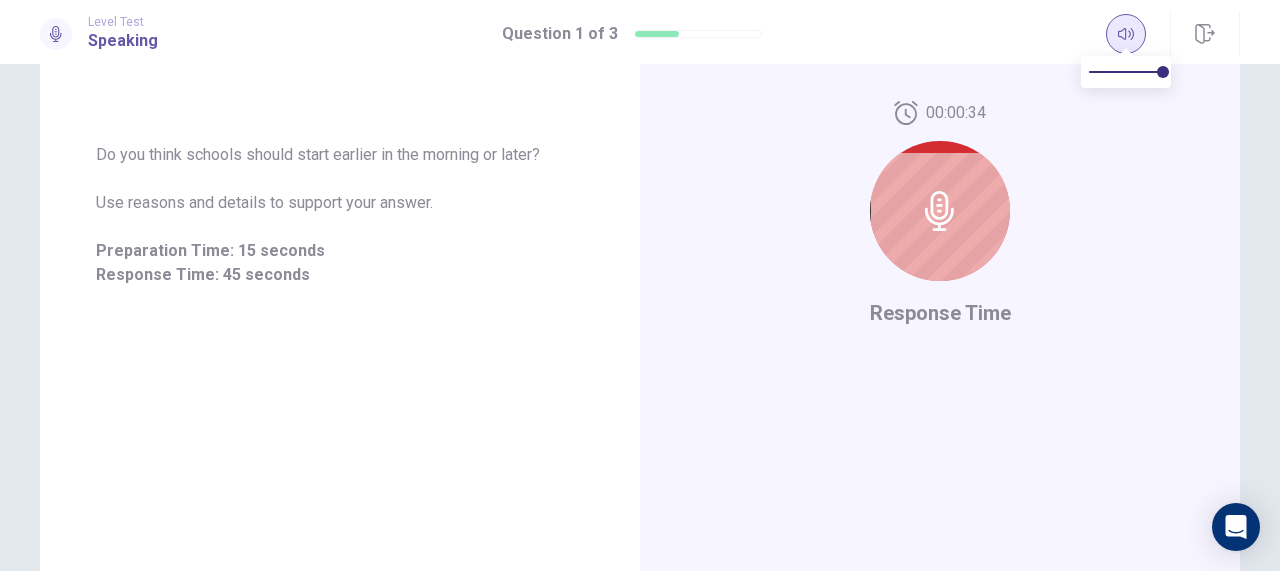 click 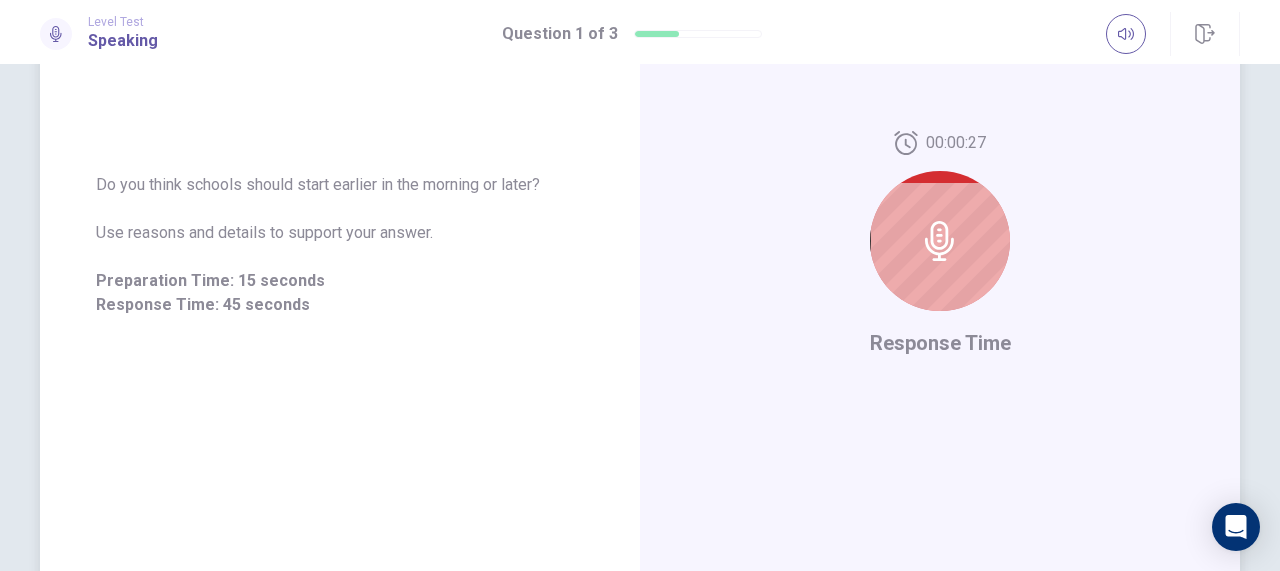 scroll, scrollTop: 275, scrollLeft: 0, axis: vertical 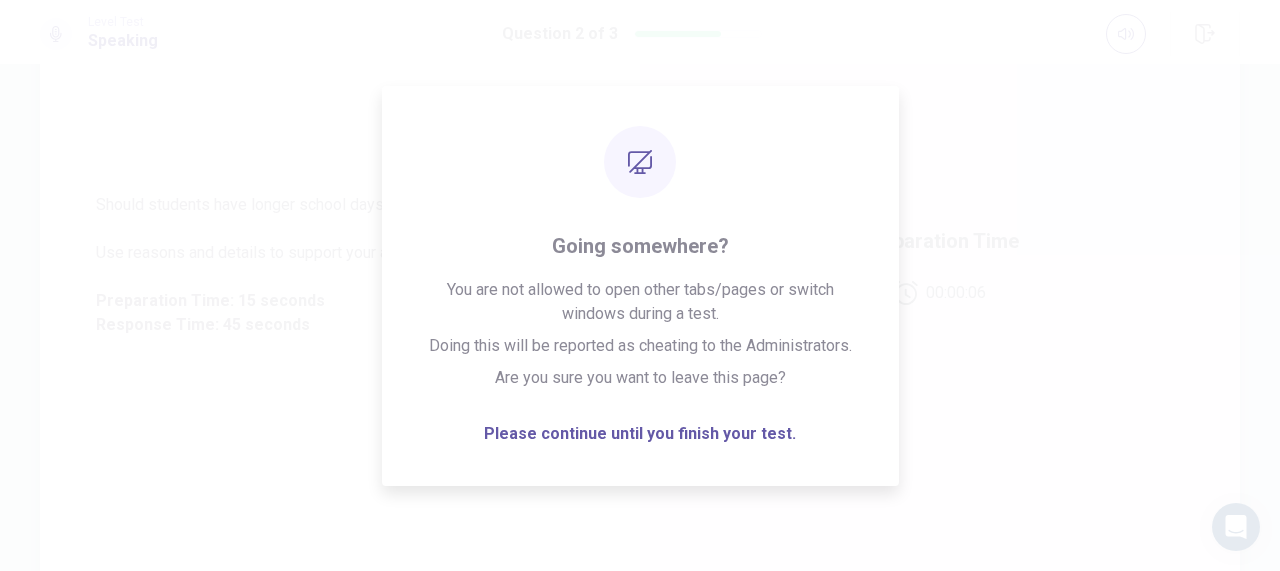 click on "Preparation Time 00:00:06" at bounding box center [940, 265] 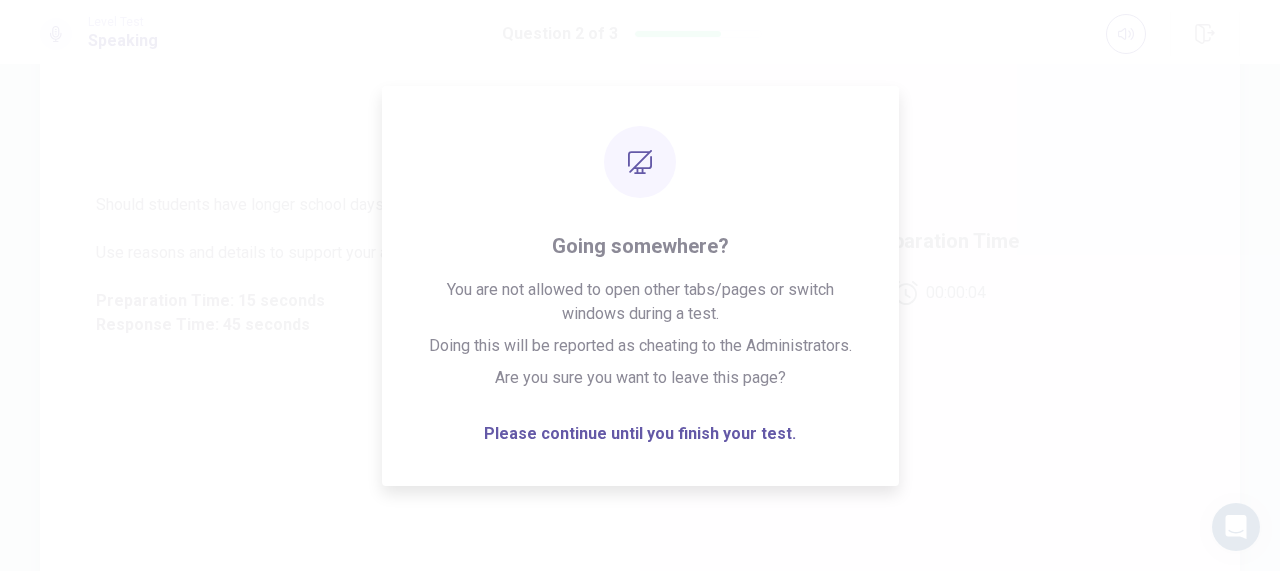 click on "Preparation Time 00:00:04" at bounding box center [940, 265] 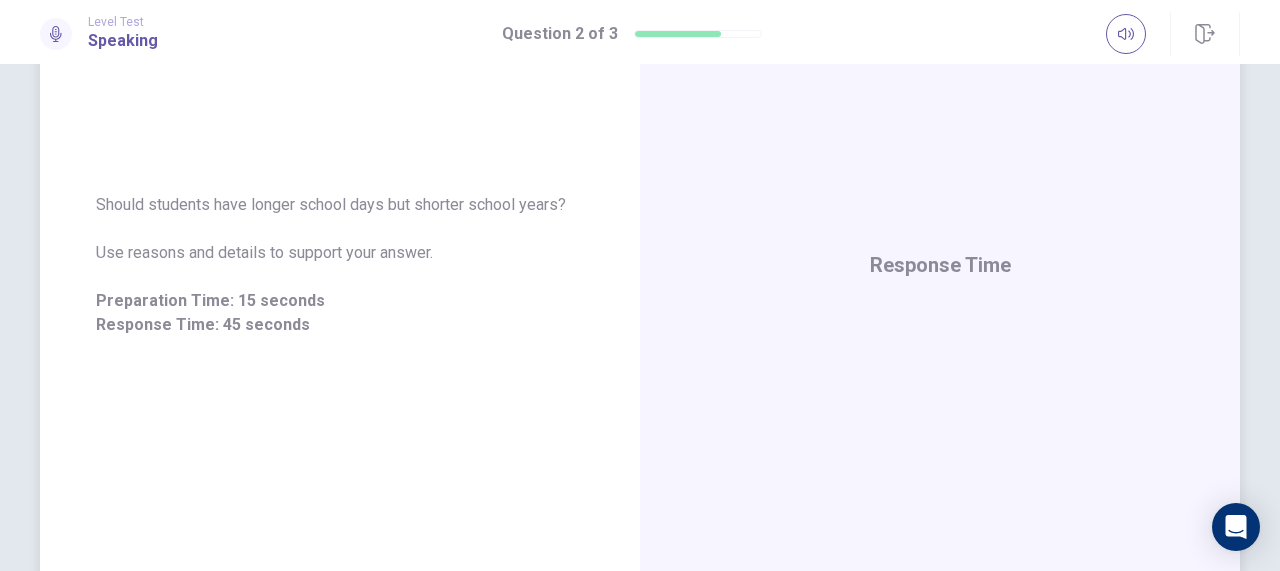 scroll, scrollTop: 237, scrollLeft: 0, axis: vertical 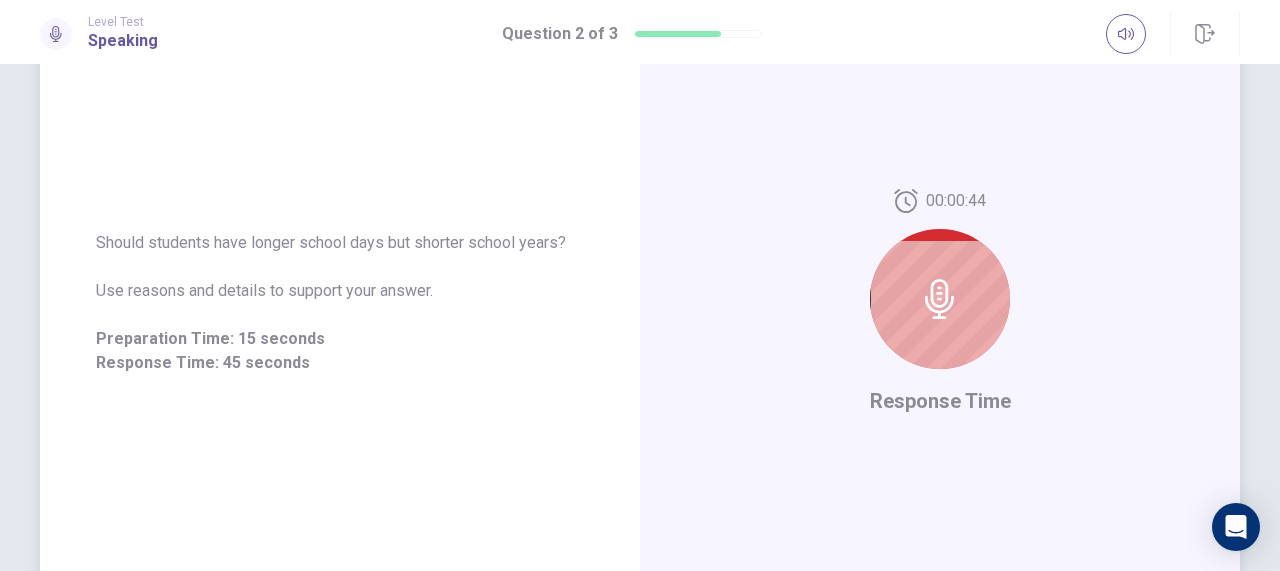 click at bounding box center (940, 299) 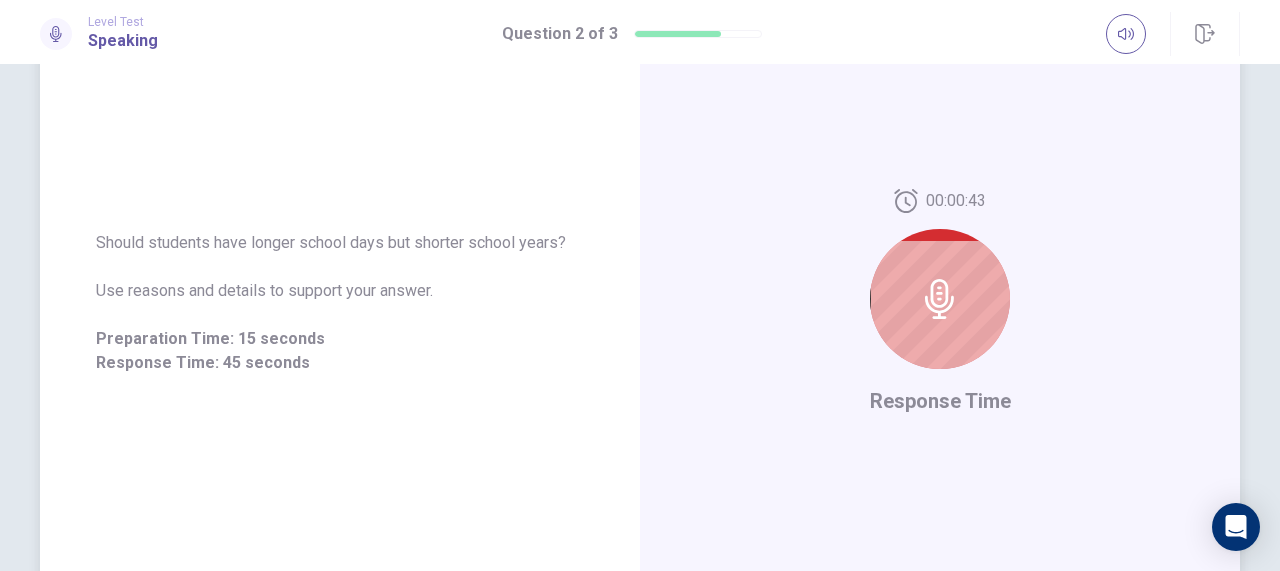 click at bounding box center (940, 299) 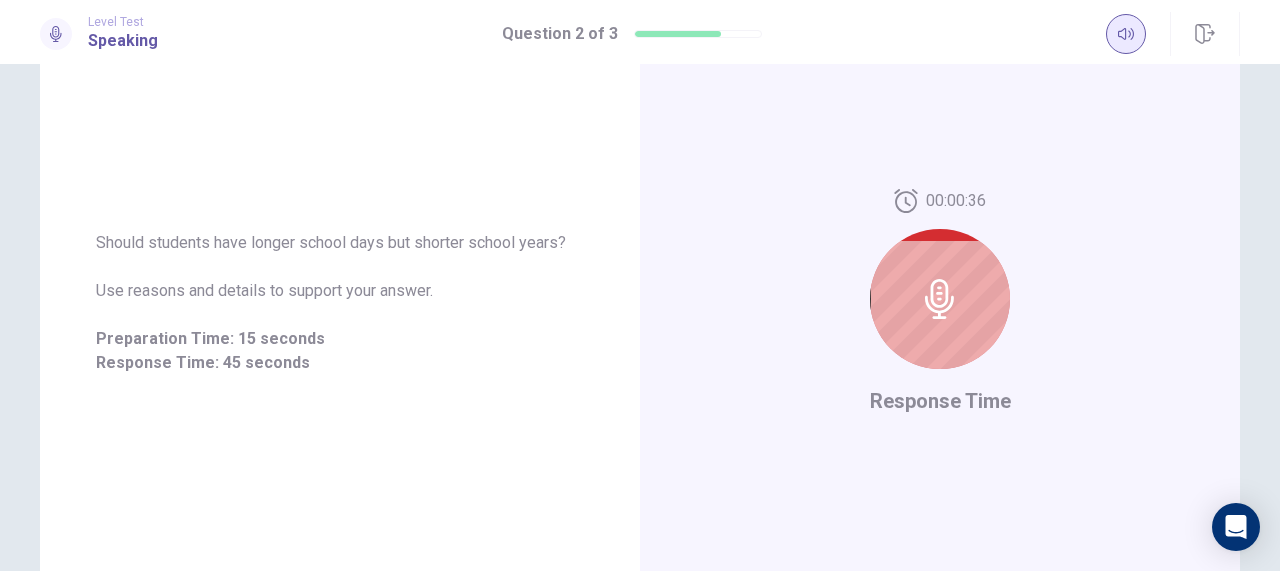 click 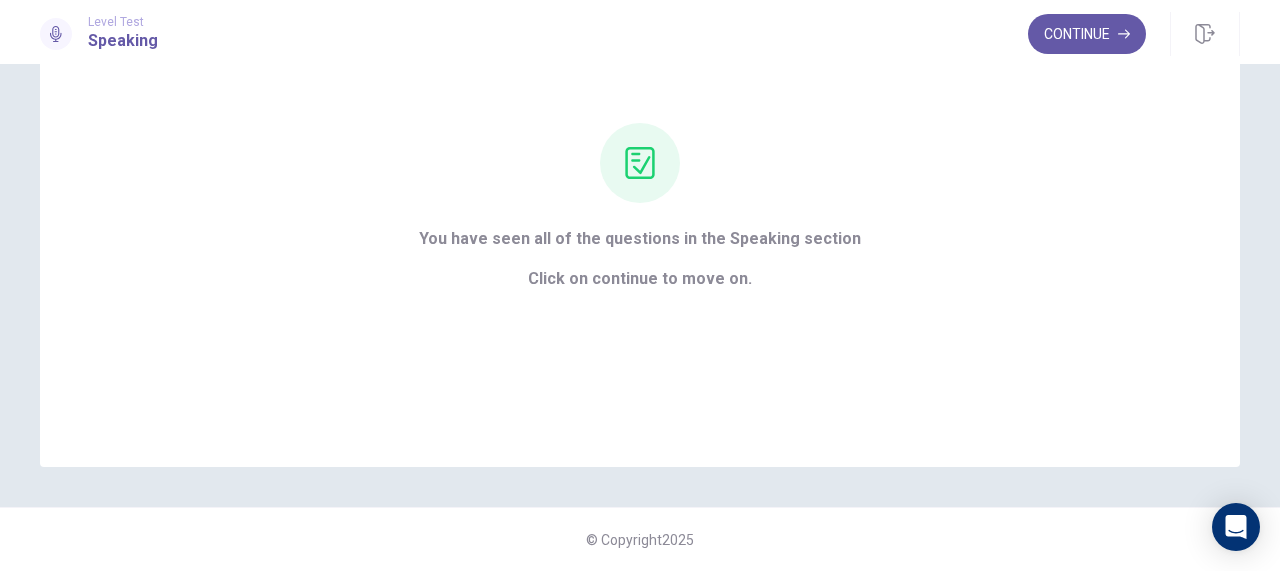 scroll, scrollTop: 157, scrollLeft: 0, axis: vertical 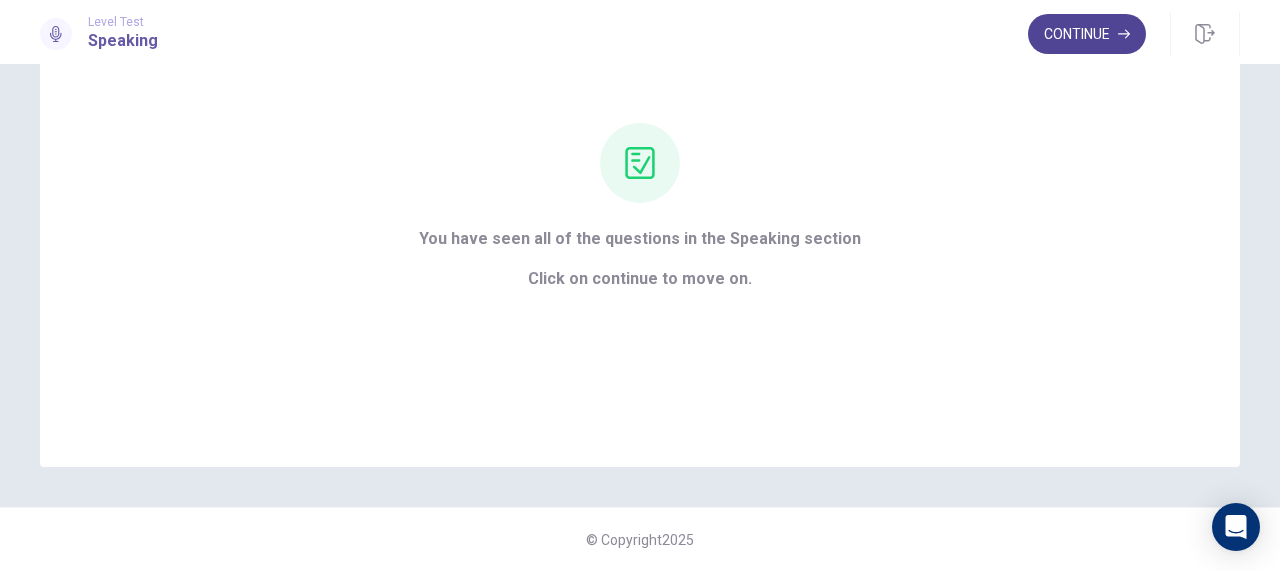 click on "Continue" at bounding box center (1087, 34) 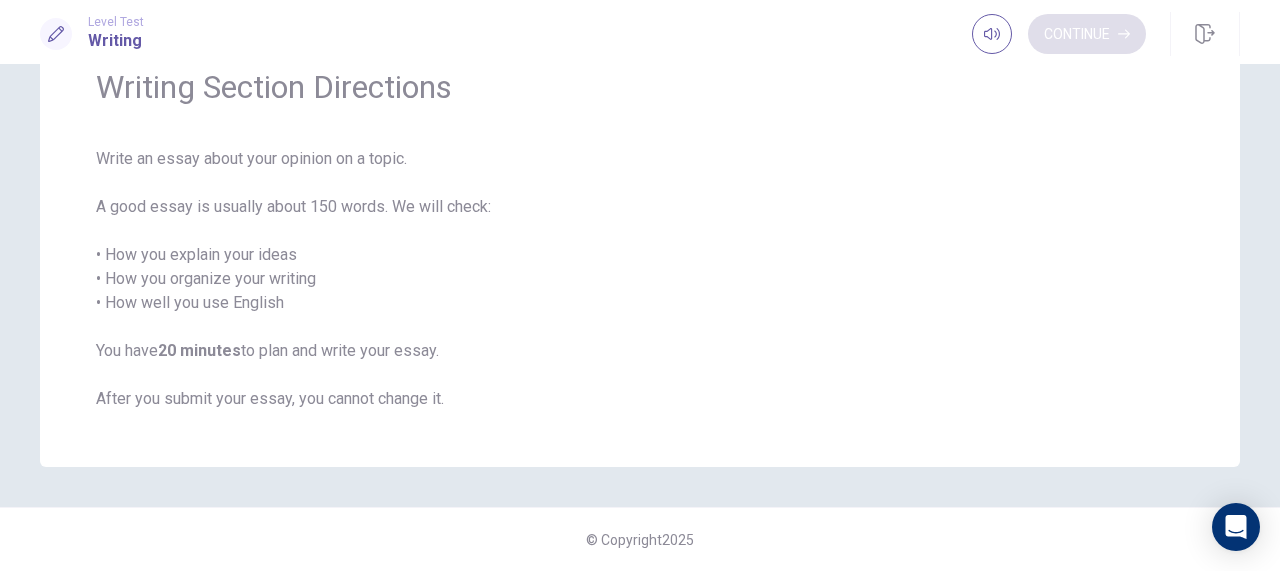 scroll, scrollTop: 93, scrollLeft: 0, axis: vertical 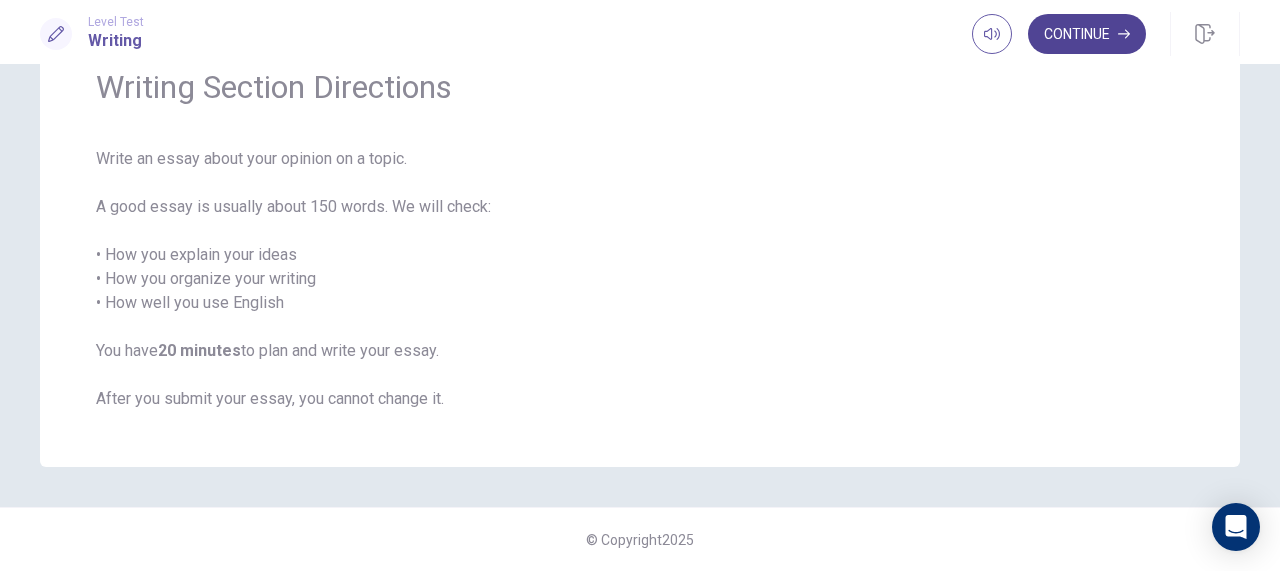 click on "Continue" at bounding box center [1087, 34] 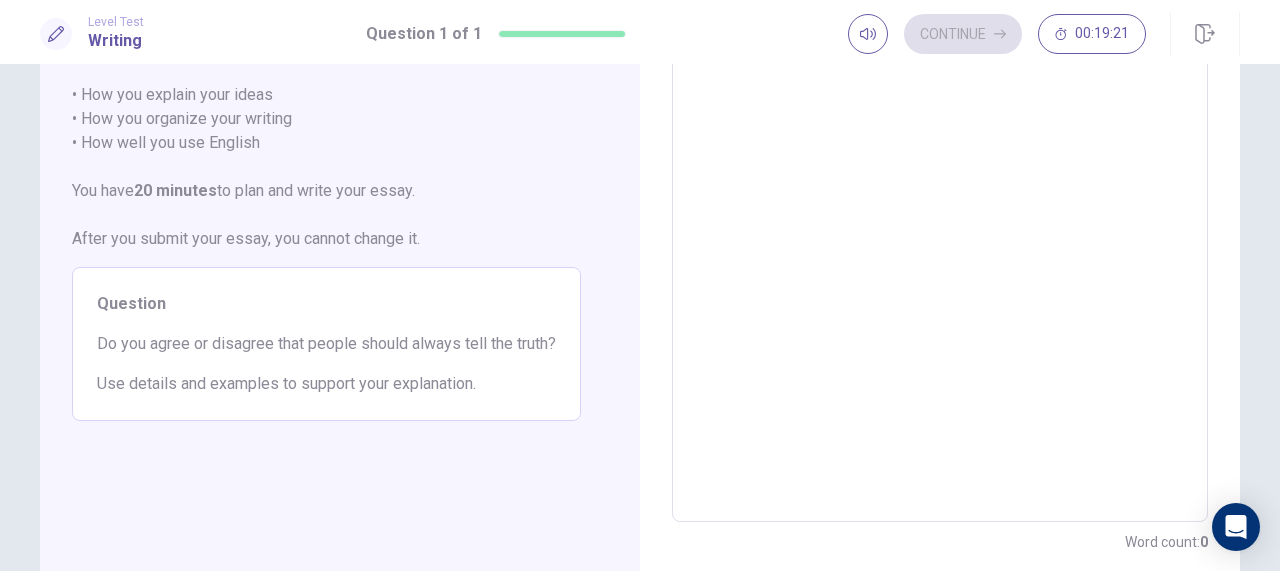 scroll, scrollTop: 0, scrollLeft: 0, axis: both 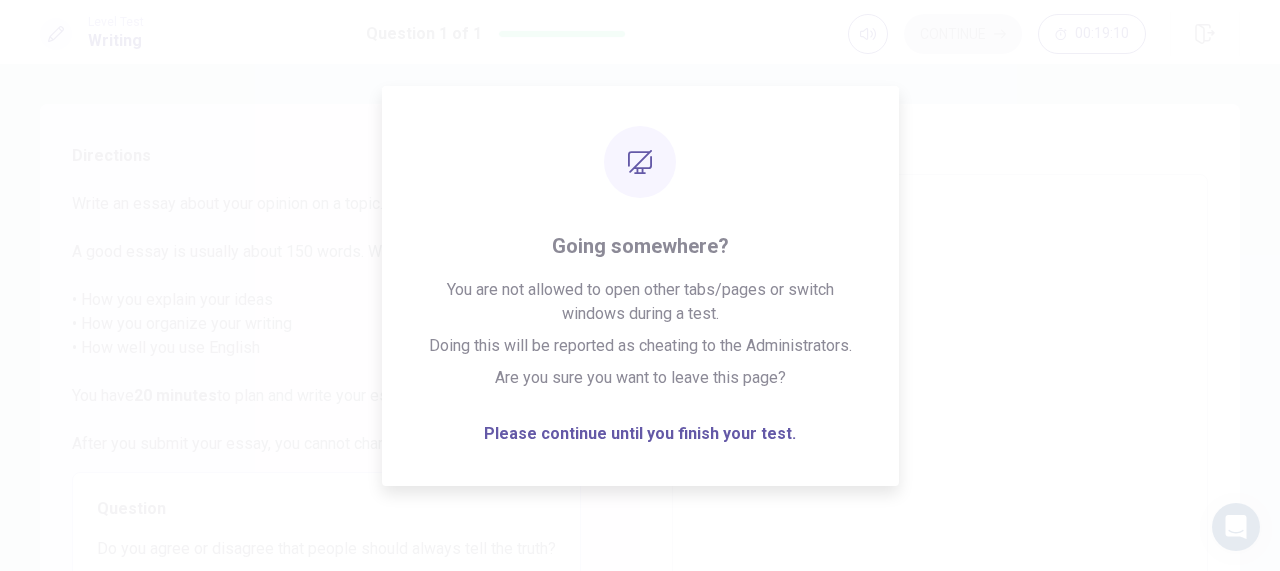click at bounding box center [940, 451] 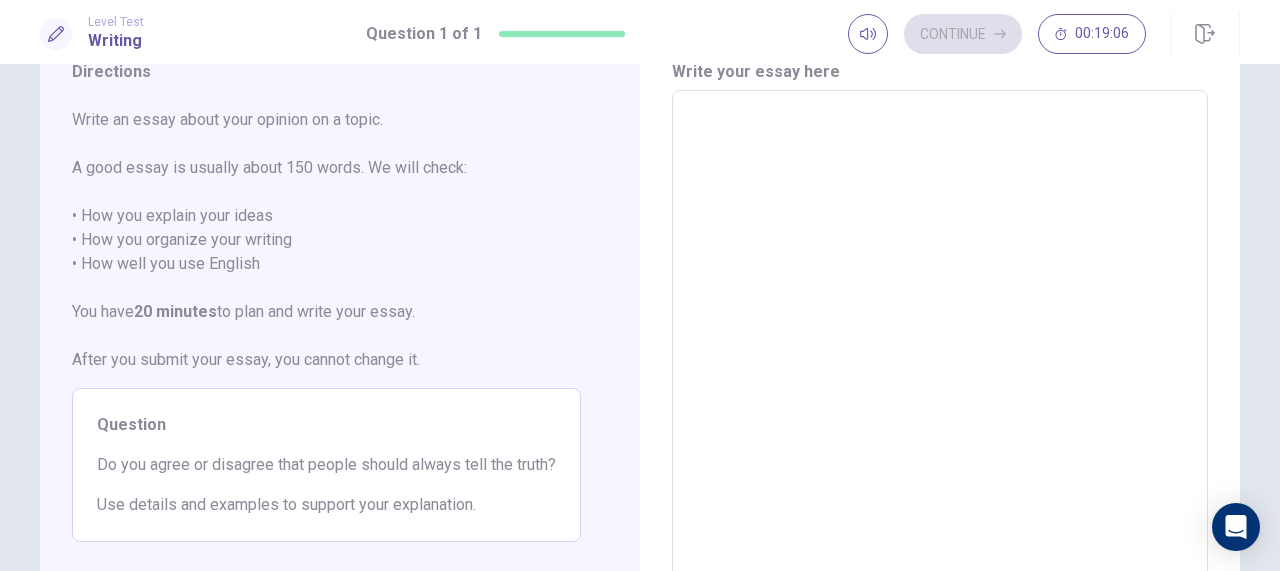 scroll, scrollTop: 82, scrollLeft: 0, axis: vertical 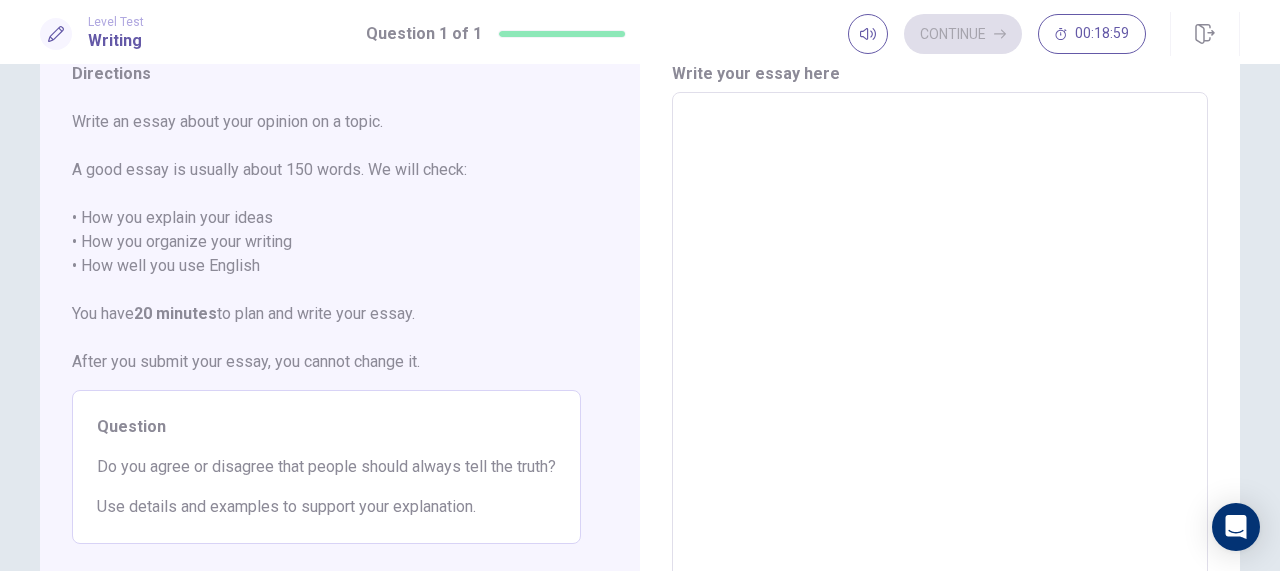 type on "*" 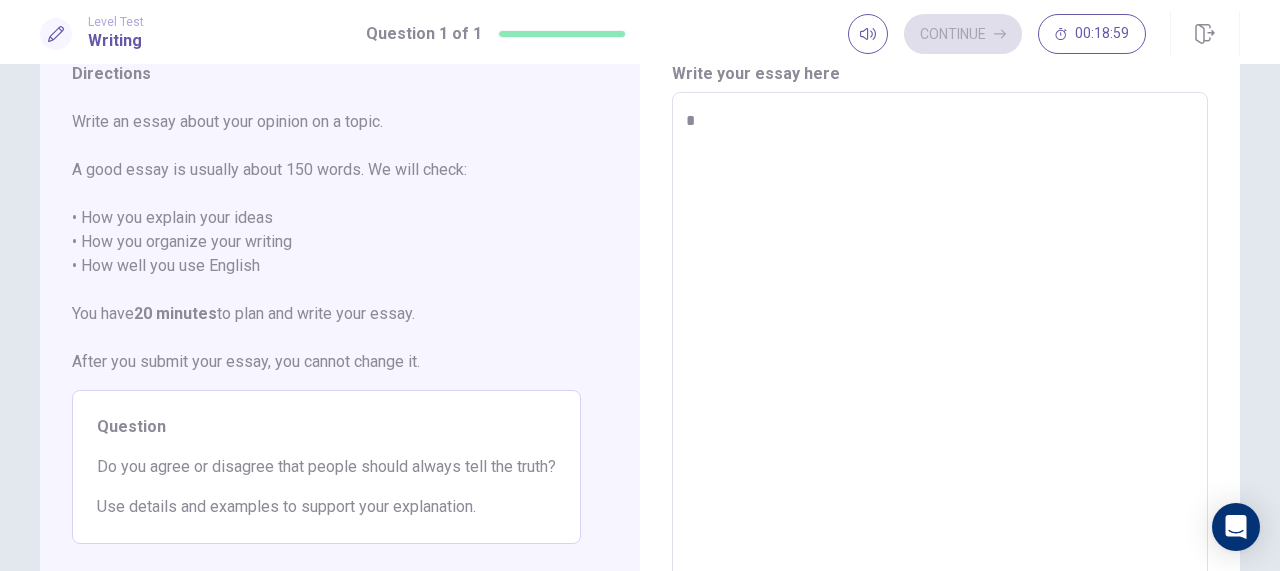 type on "*" 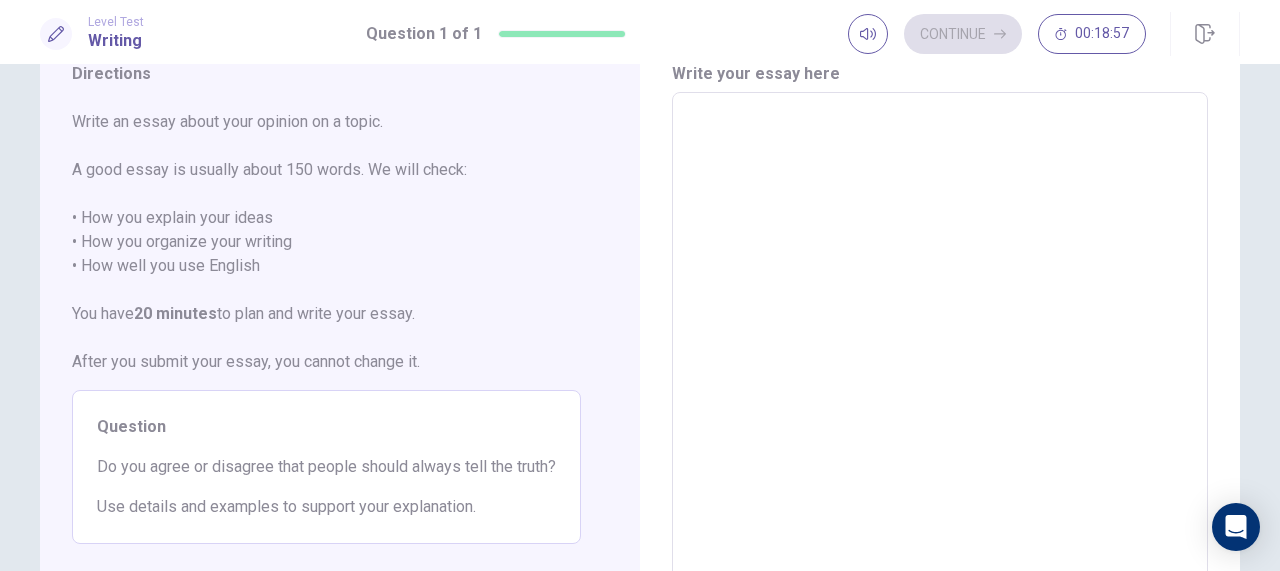 type on "*" 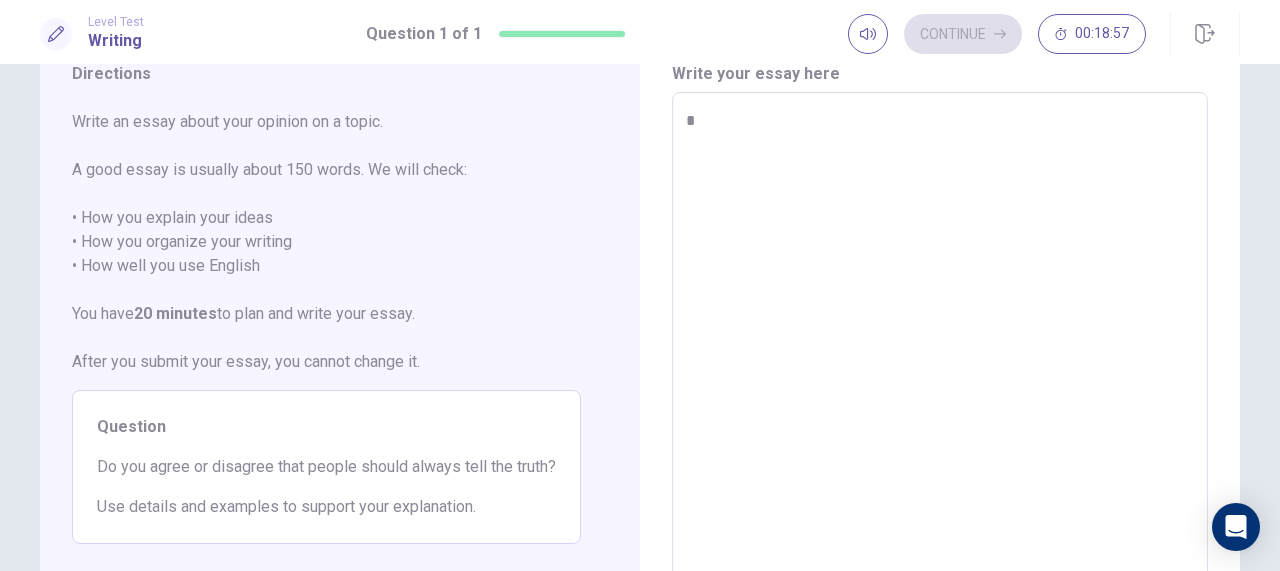 type on "*" 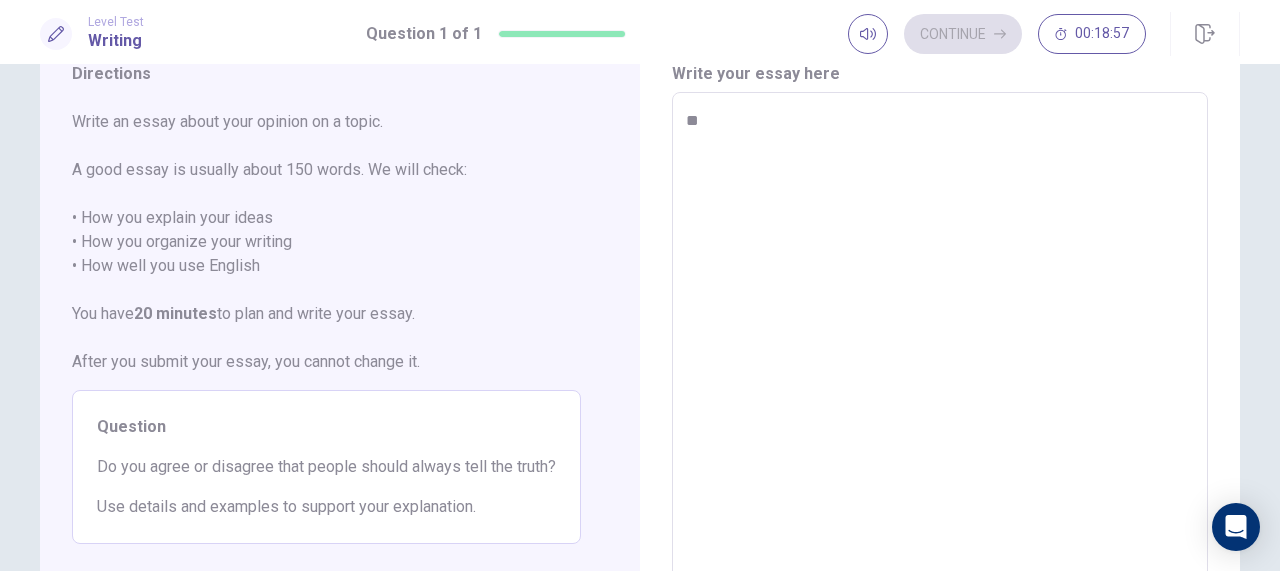 type on "*" 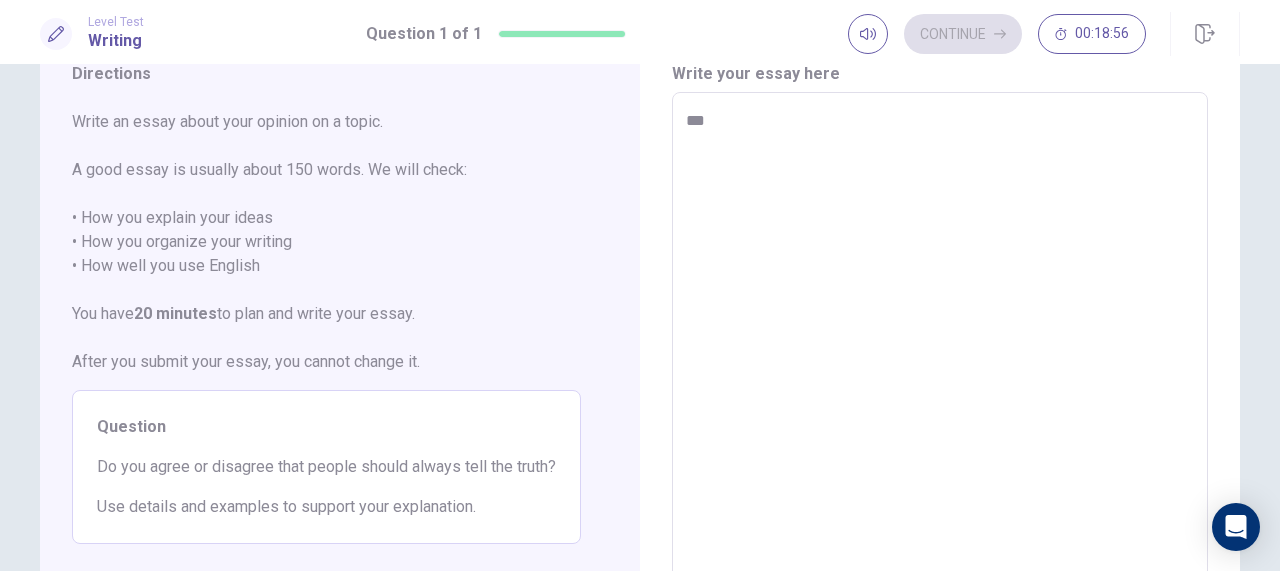 type on "****" 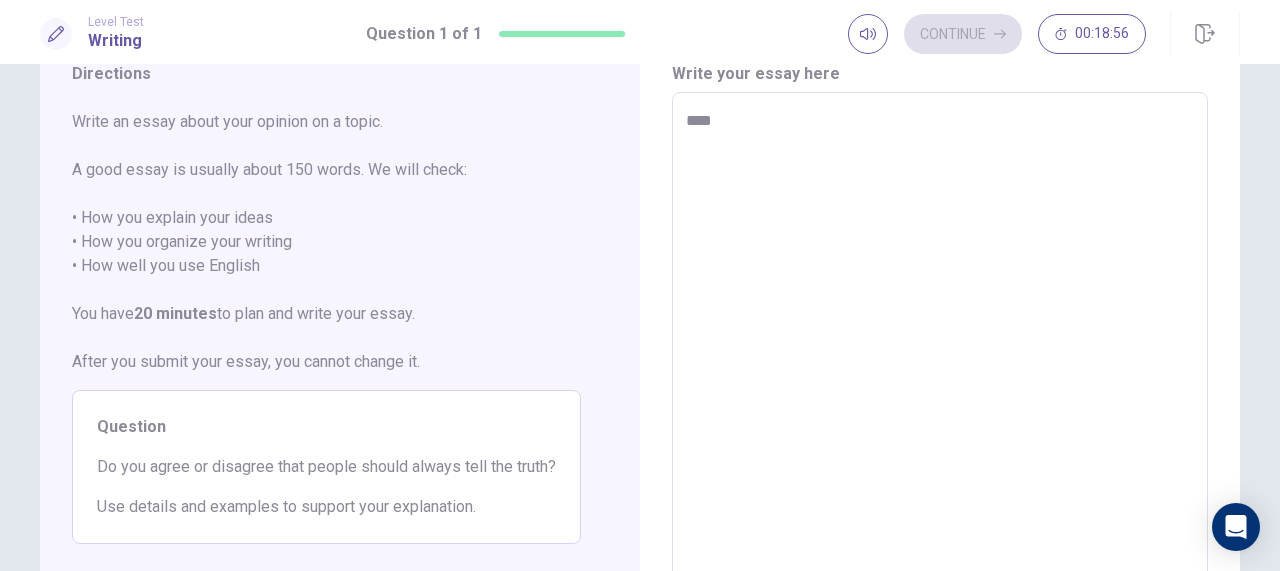 type on "*" 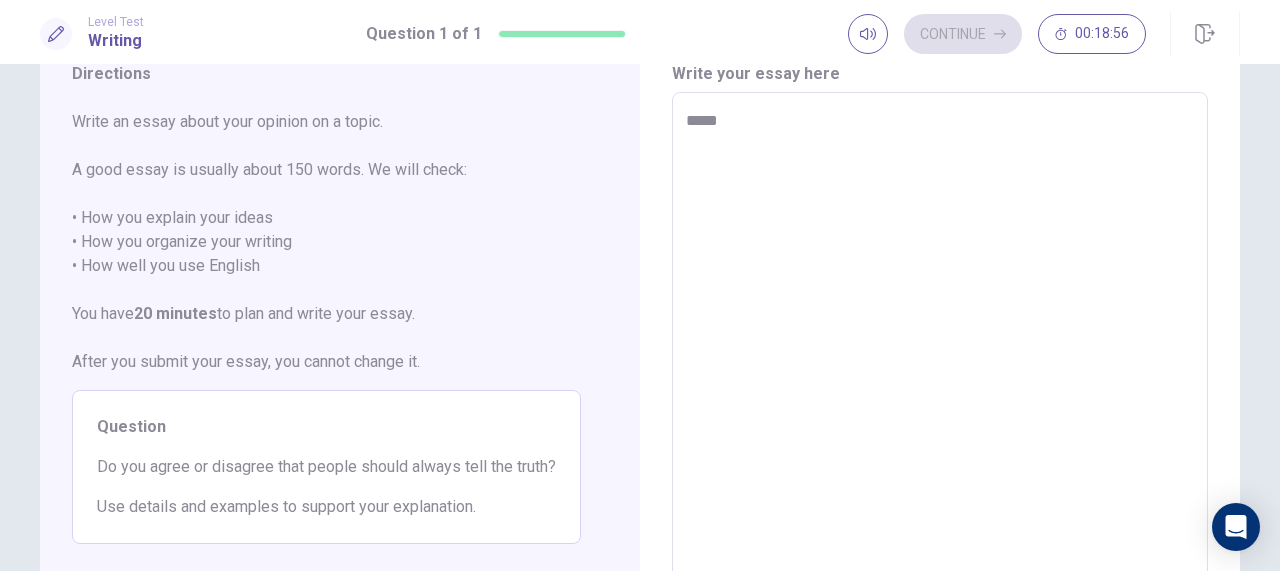 type on "*" 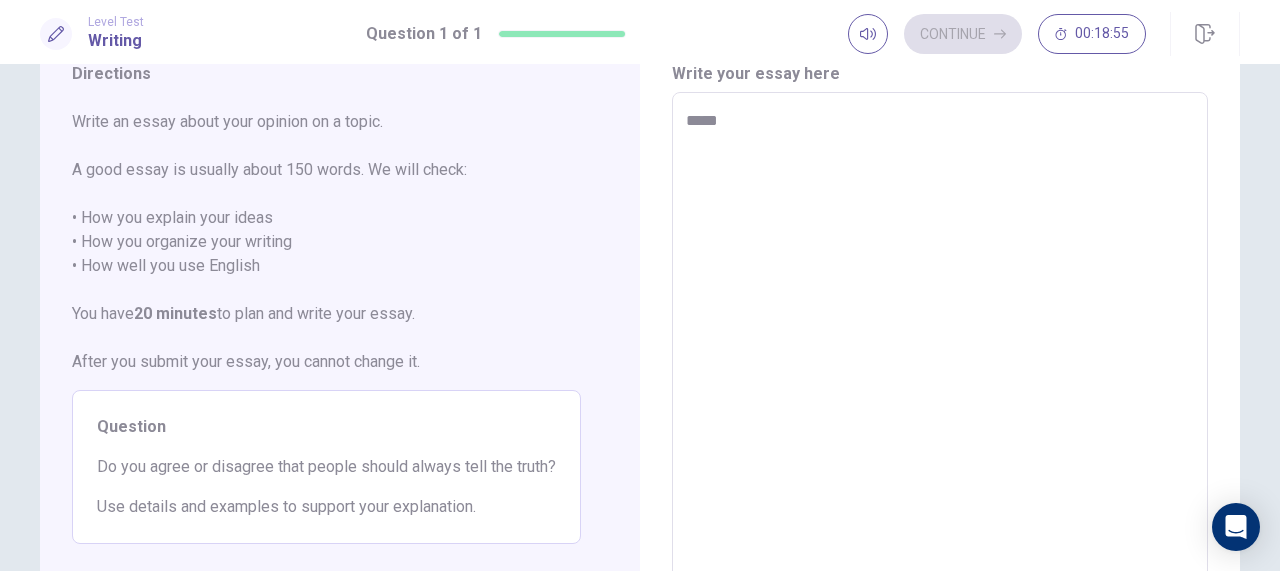 type on "*****" 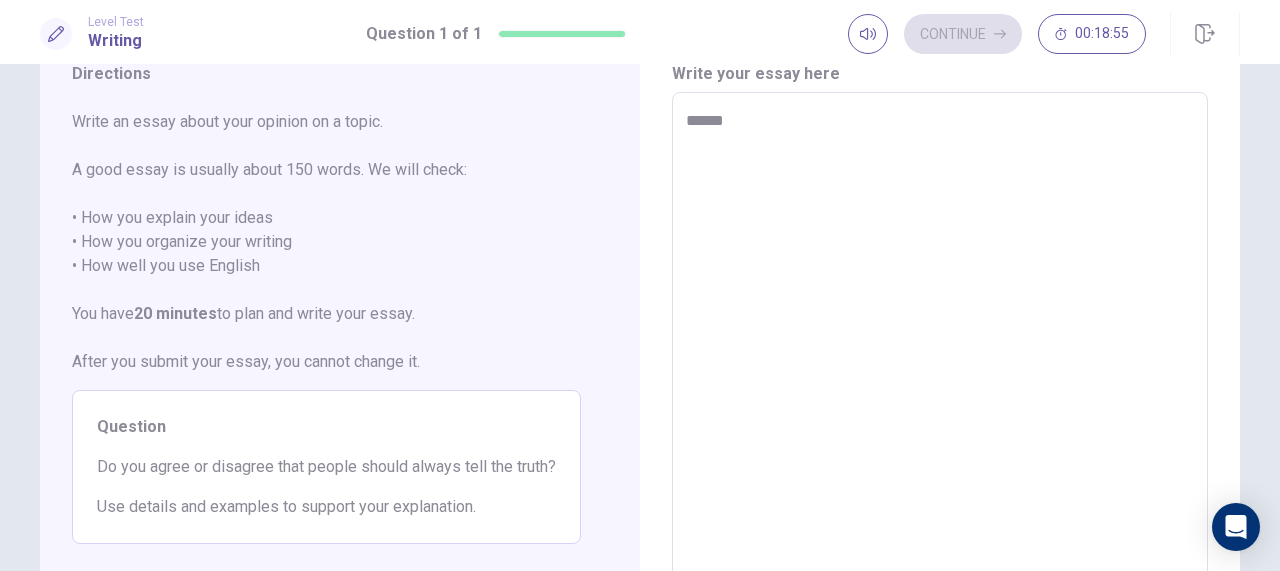 type on "*" 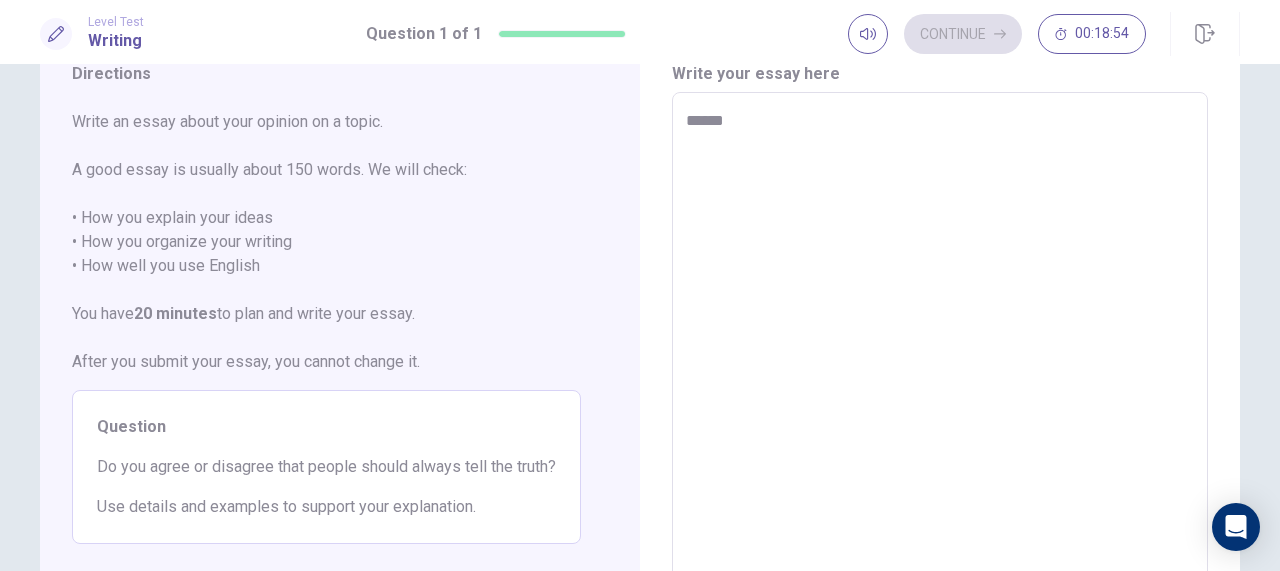 type on "*******" 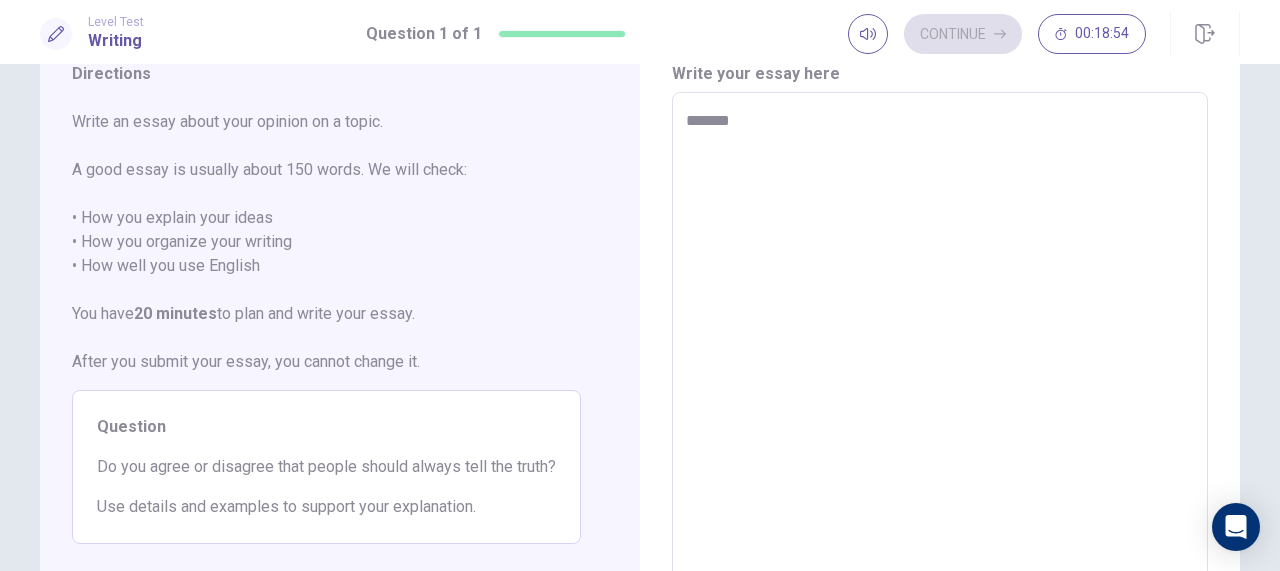 type on "*" 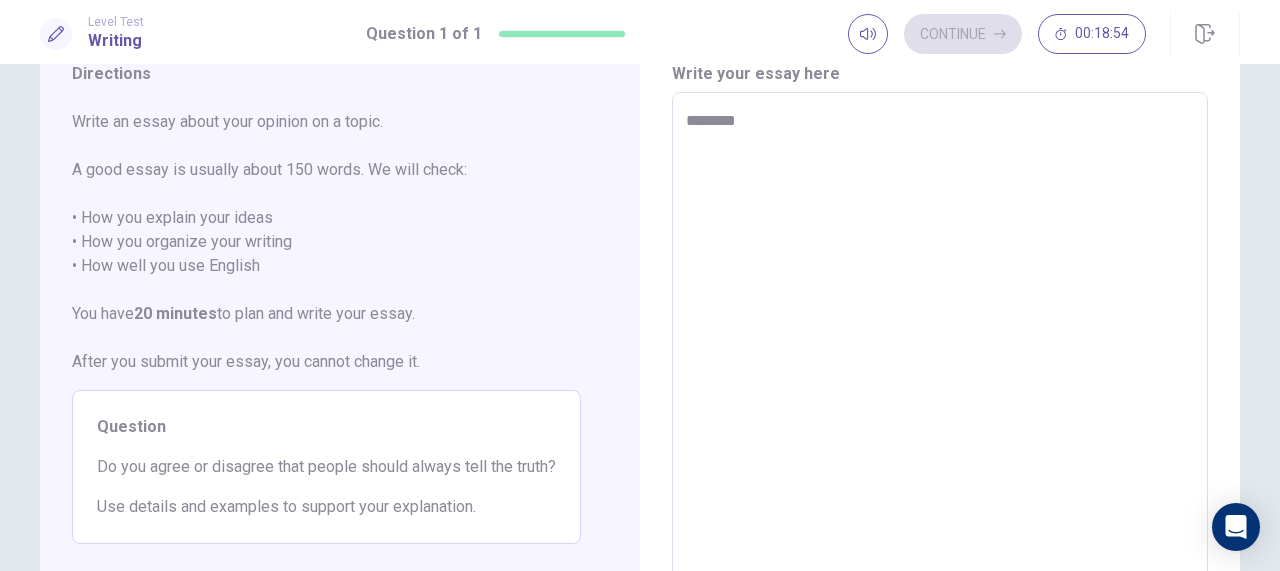 type on "*" 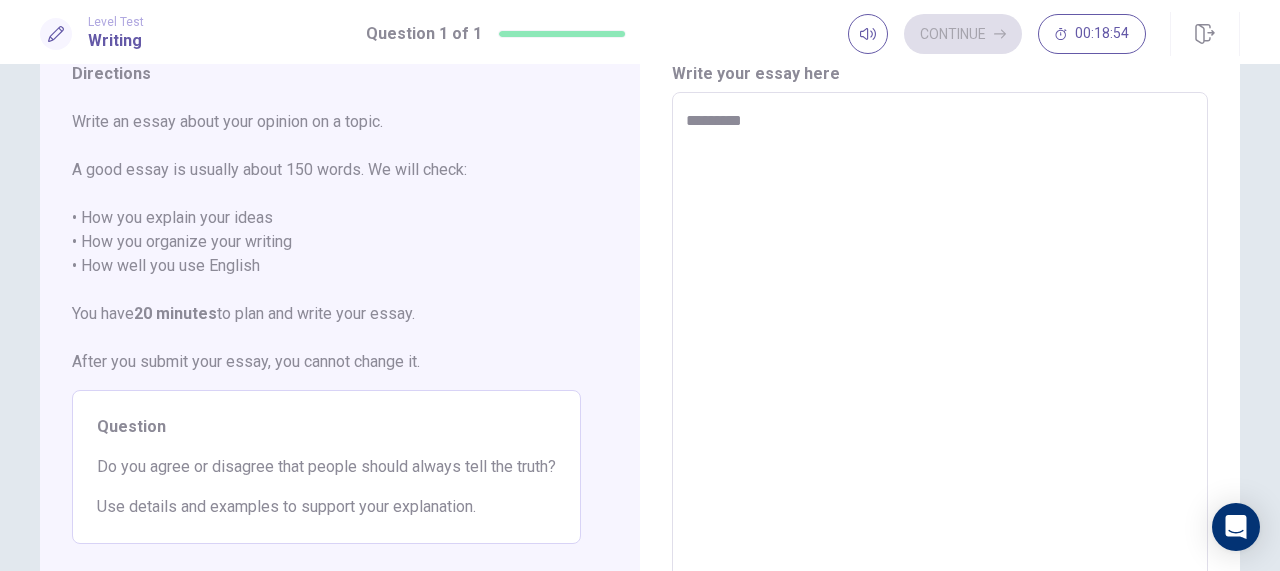 type on "*" 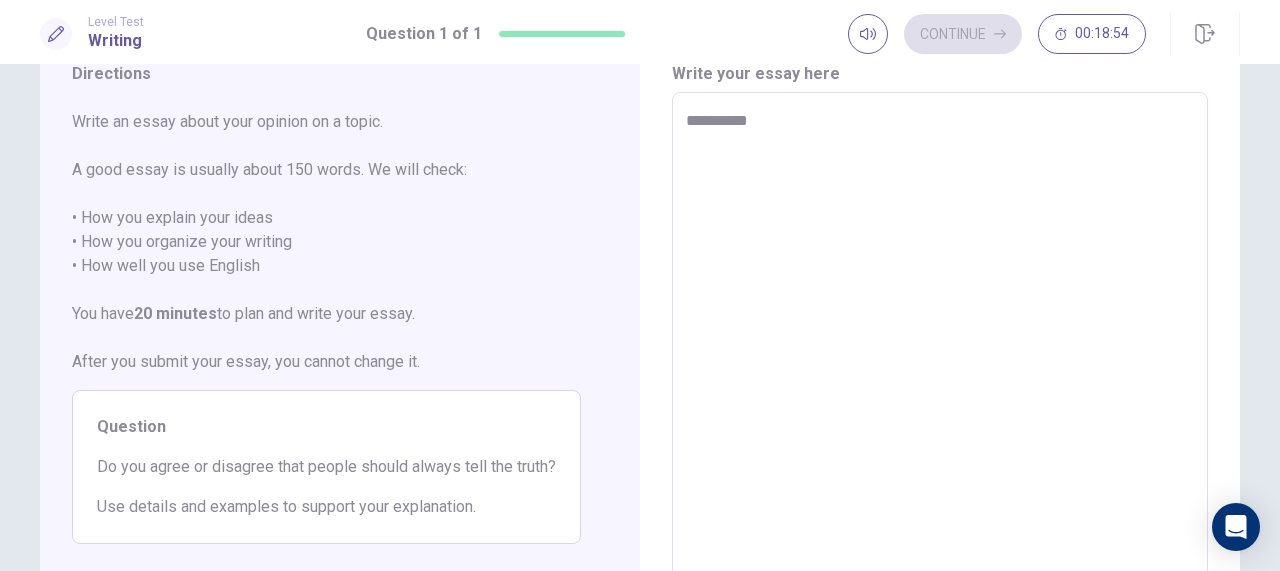 type on "*" 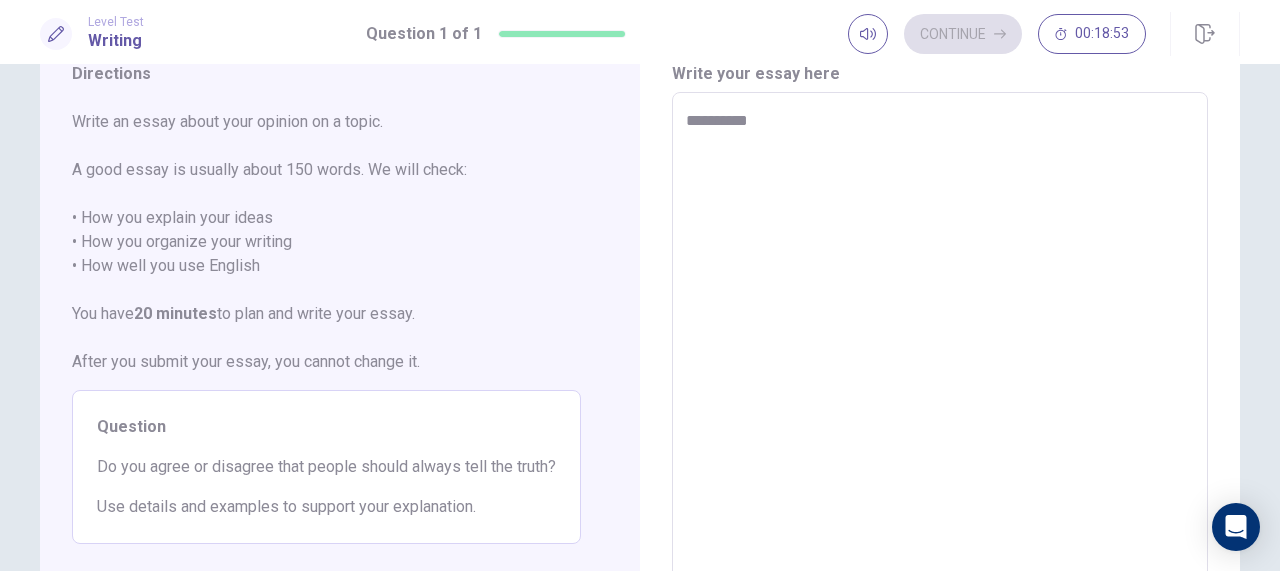 type on "**********" 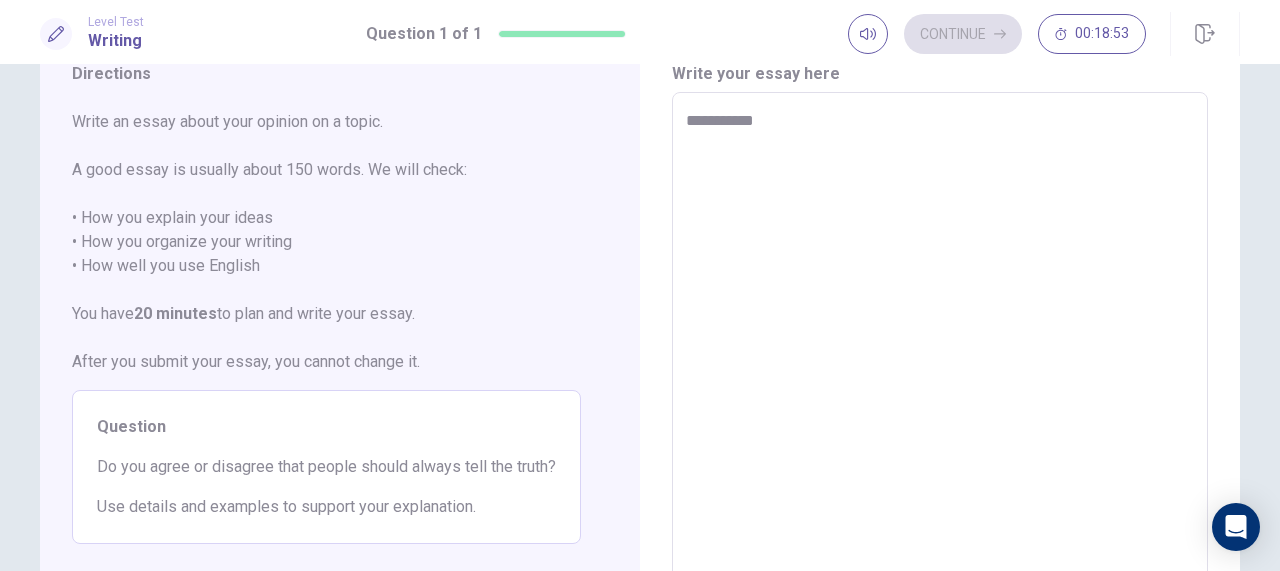 type on "*" 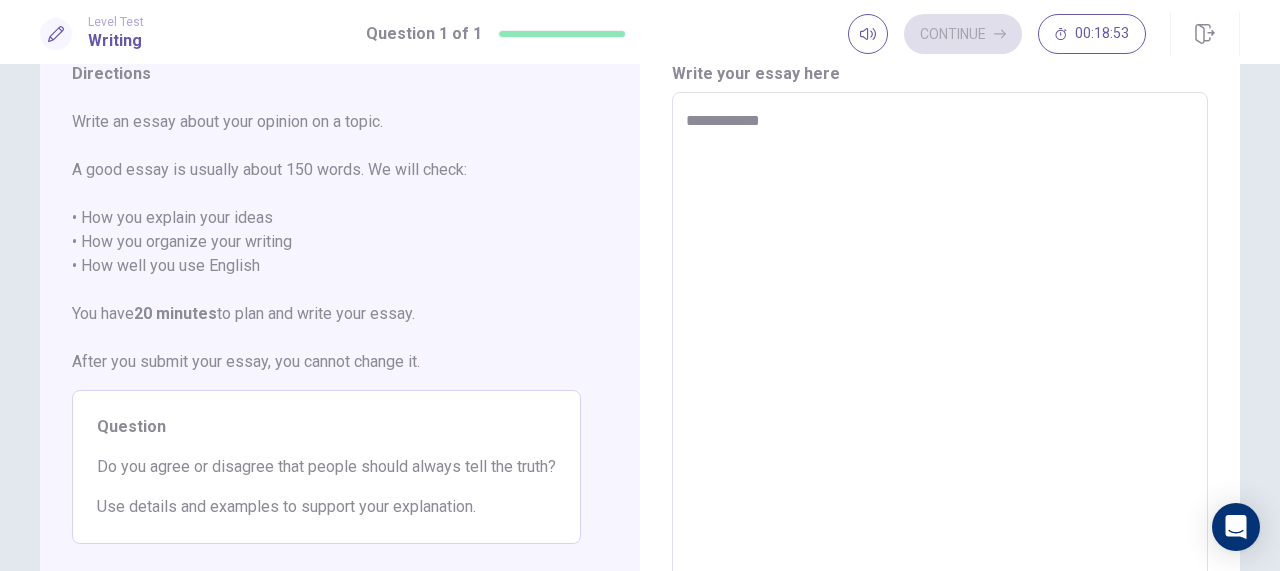 type on "*" 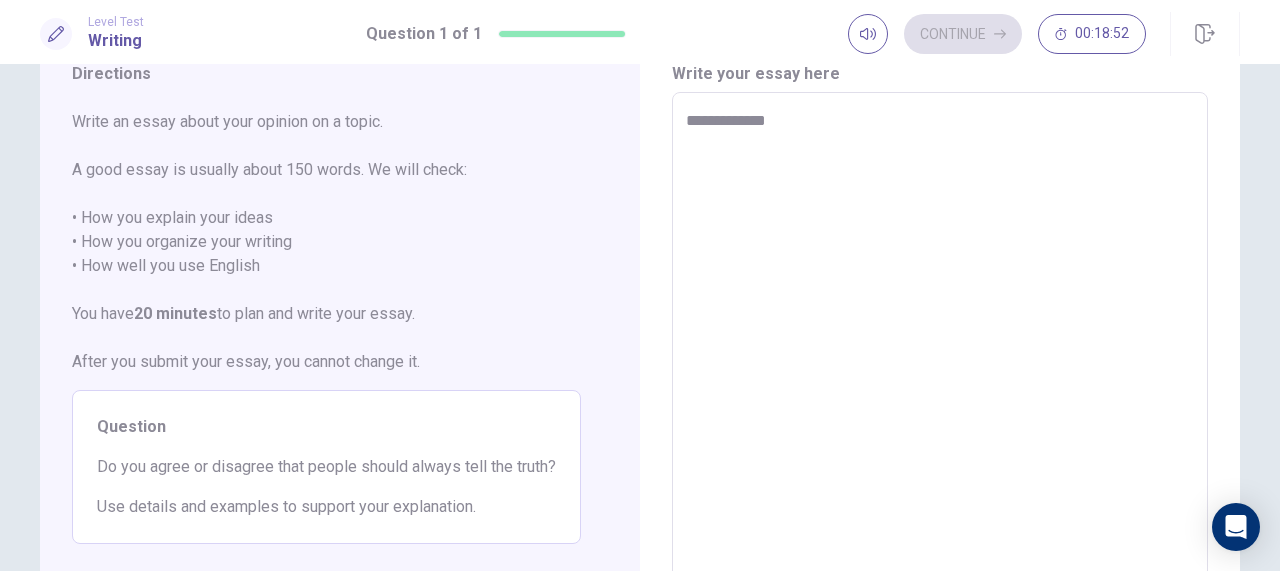 type on "*" 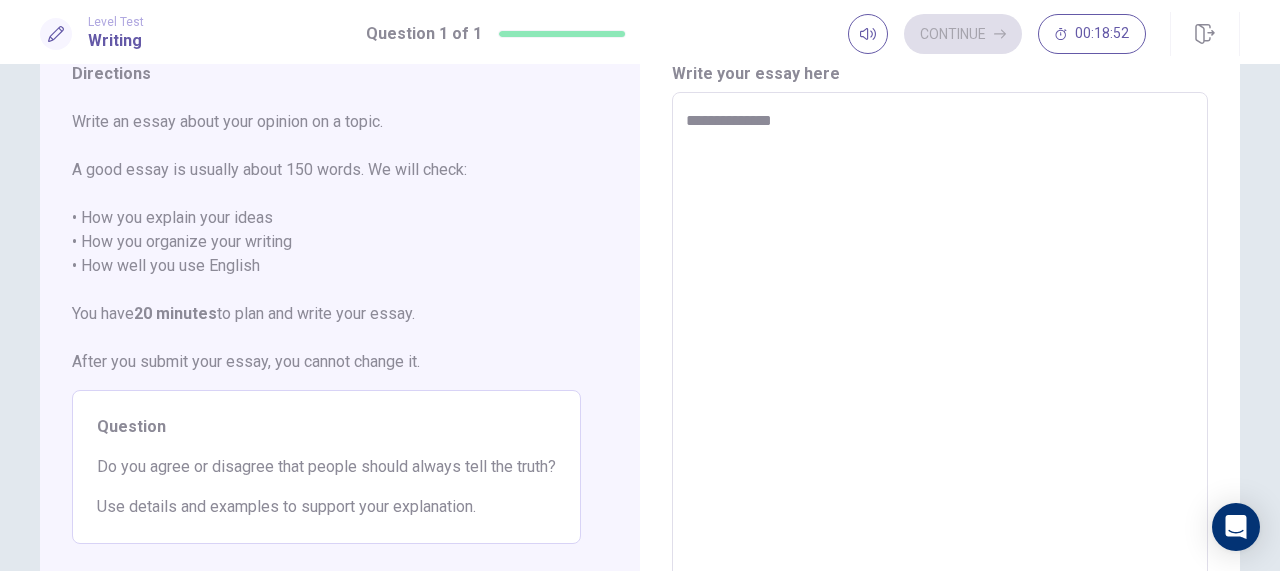 type on "**********" 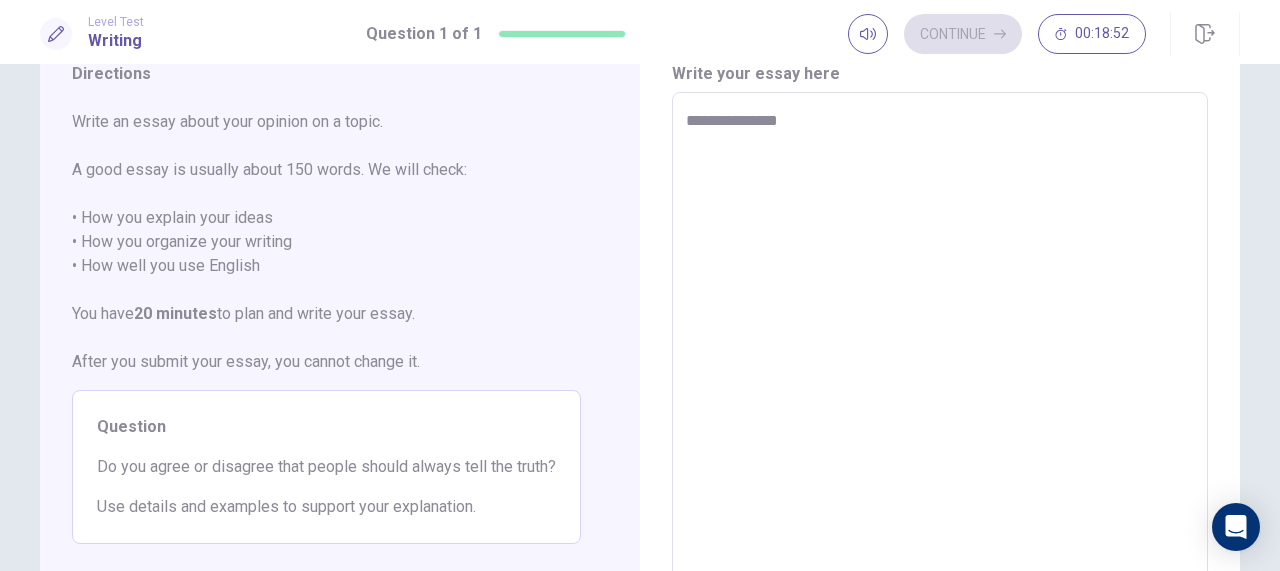 type on "**********" 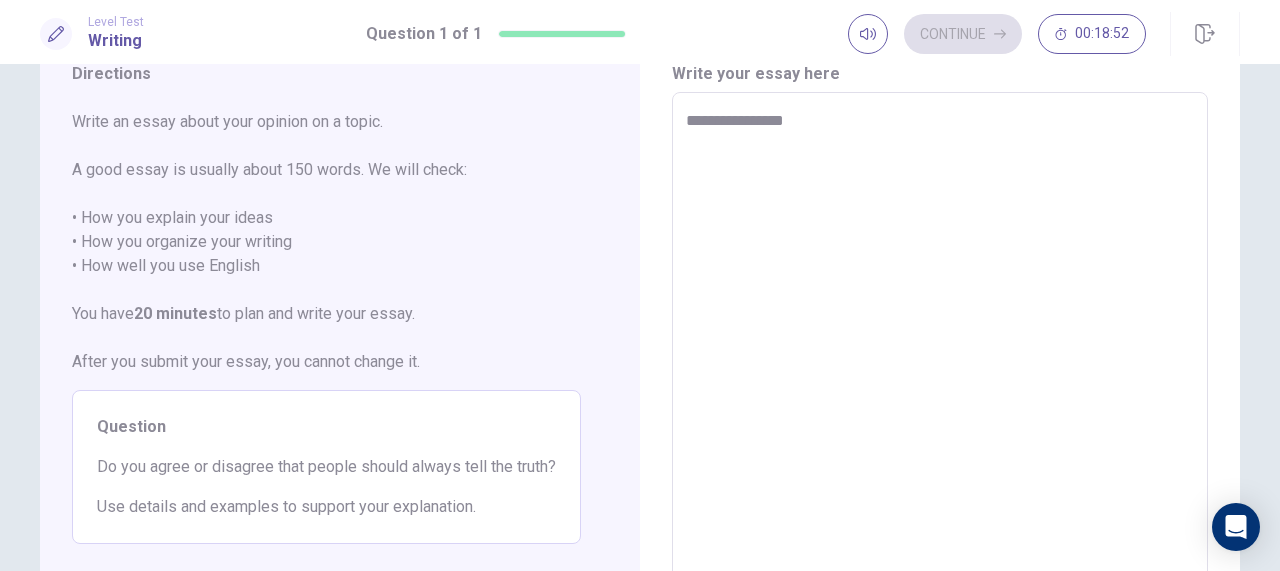 type on "*" 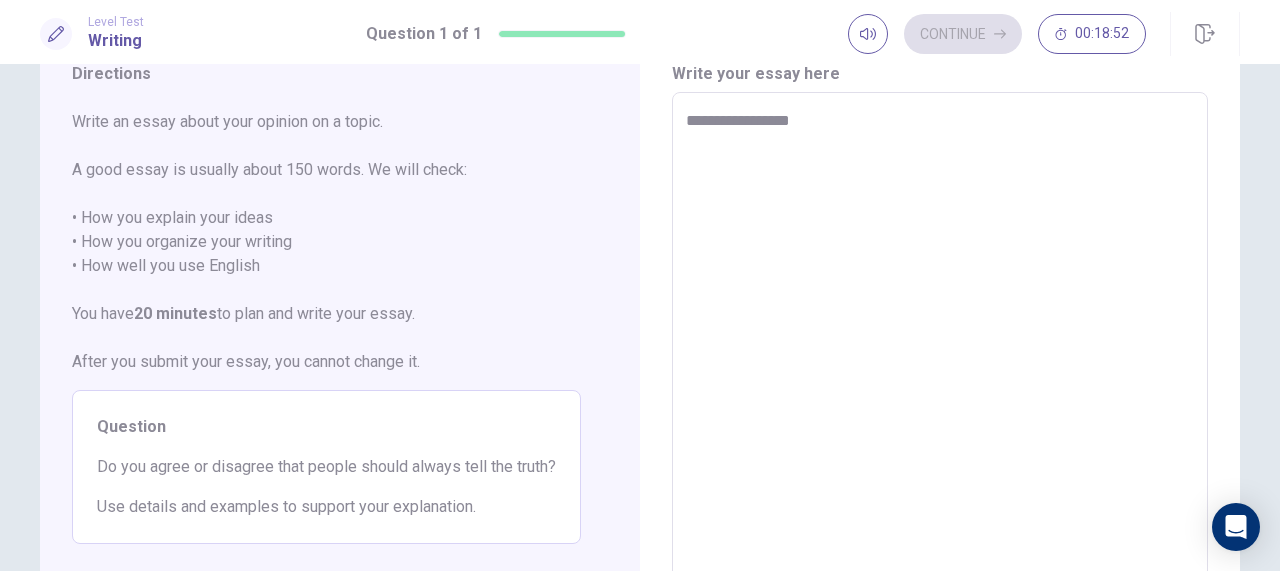 type on "*" 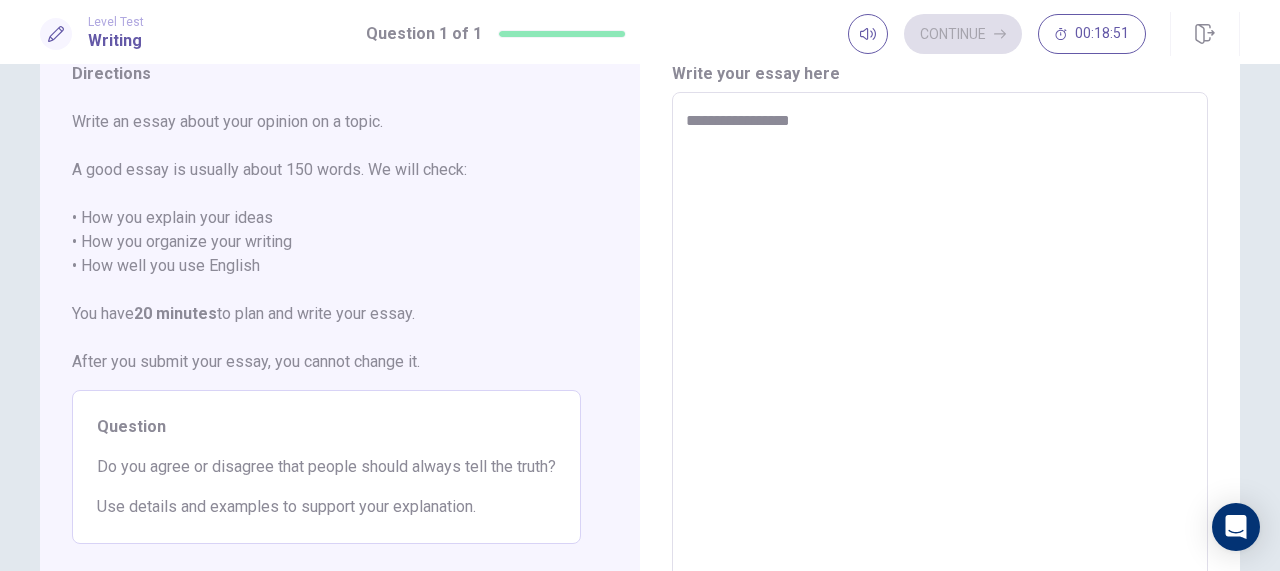 type on "**********" 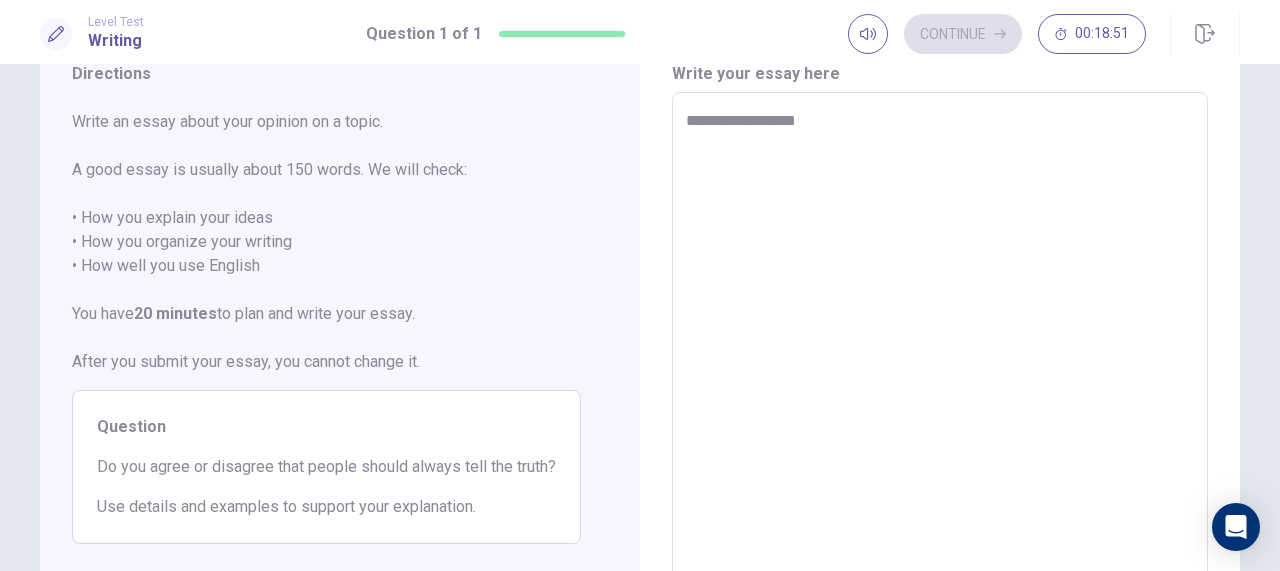 type on "*" 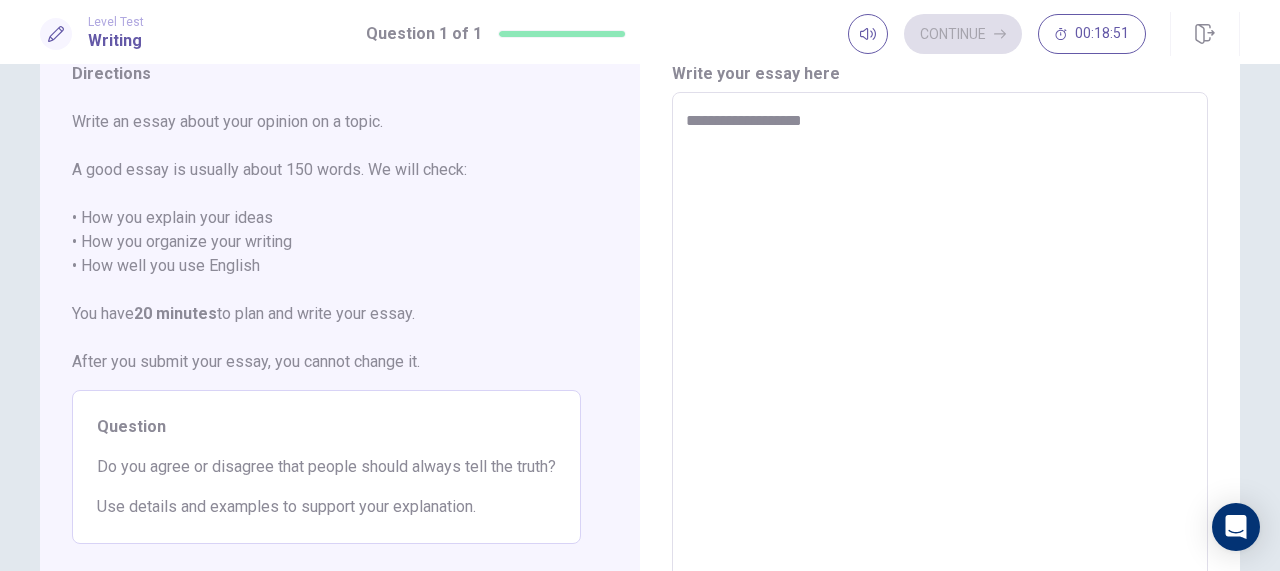 type on "*" 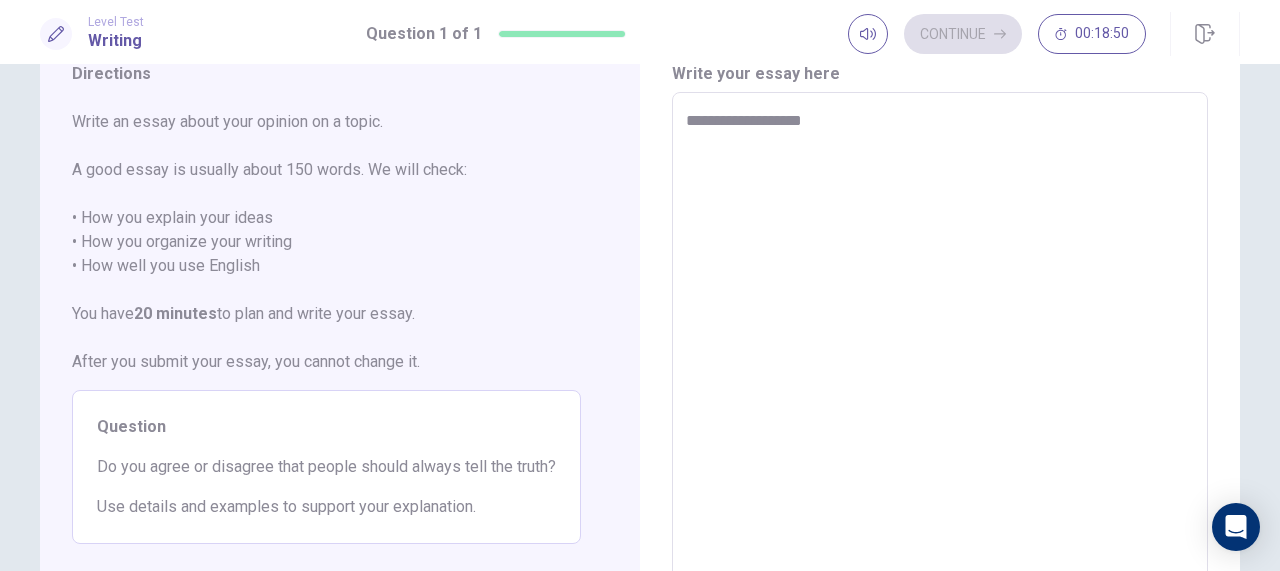 type on "**********" 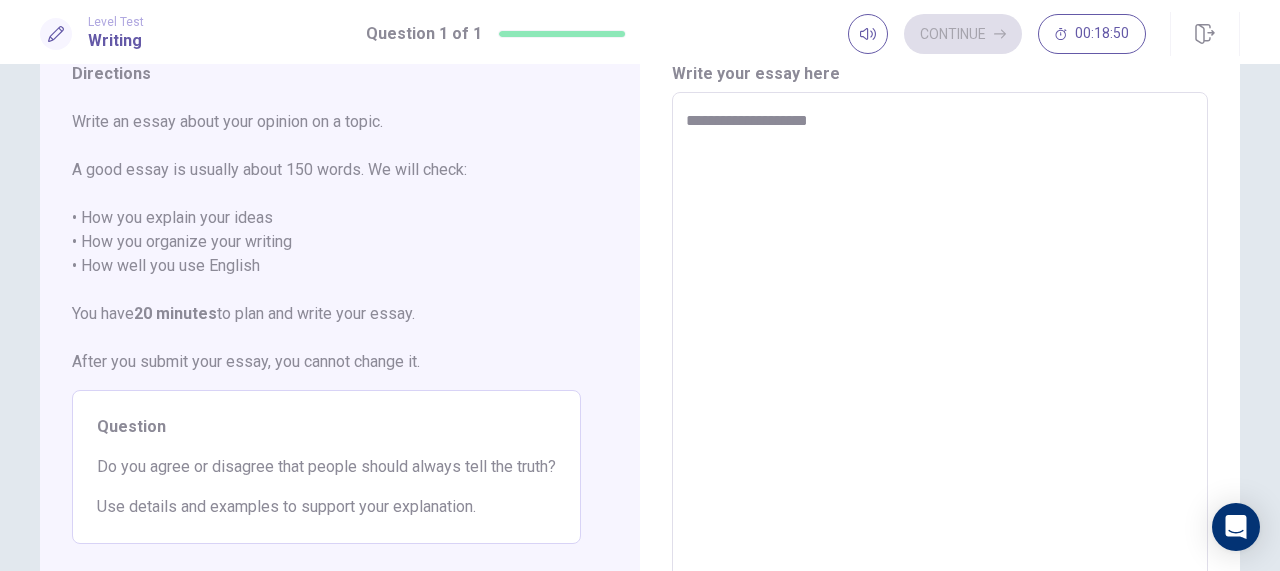 type on "*" 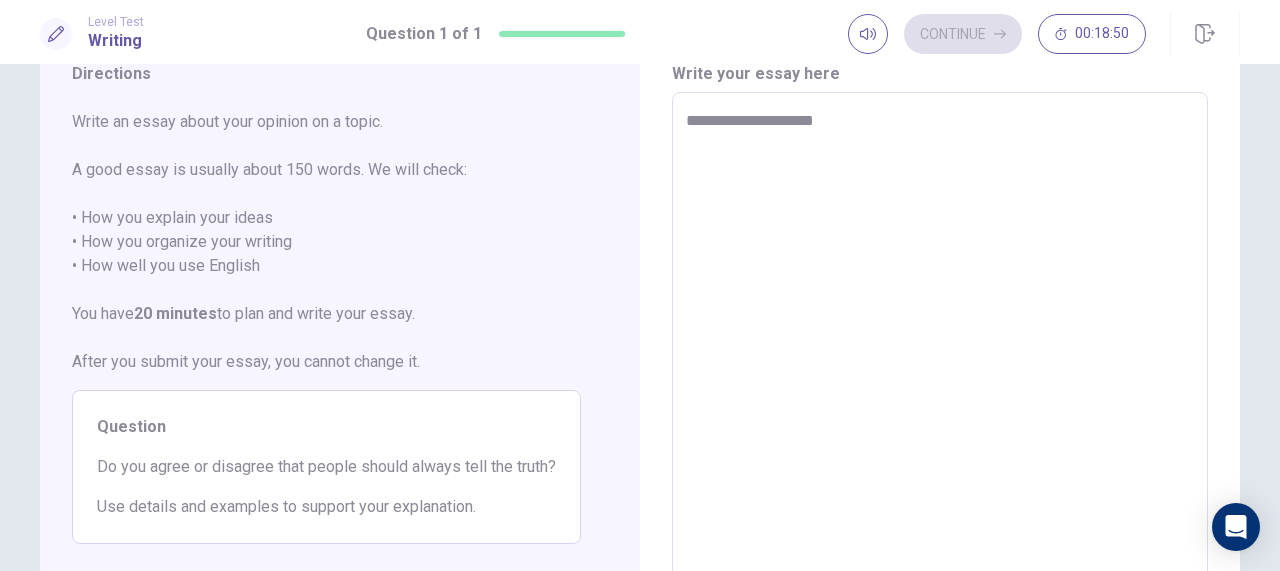 type on "*" 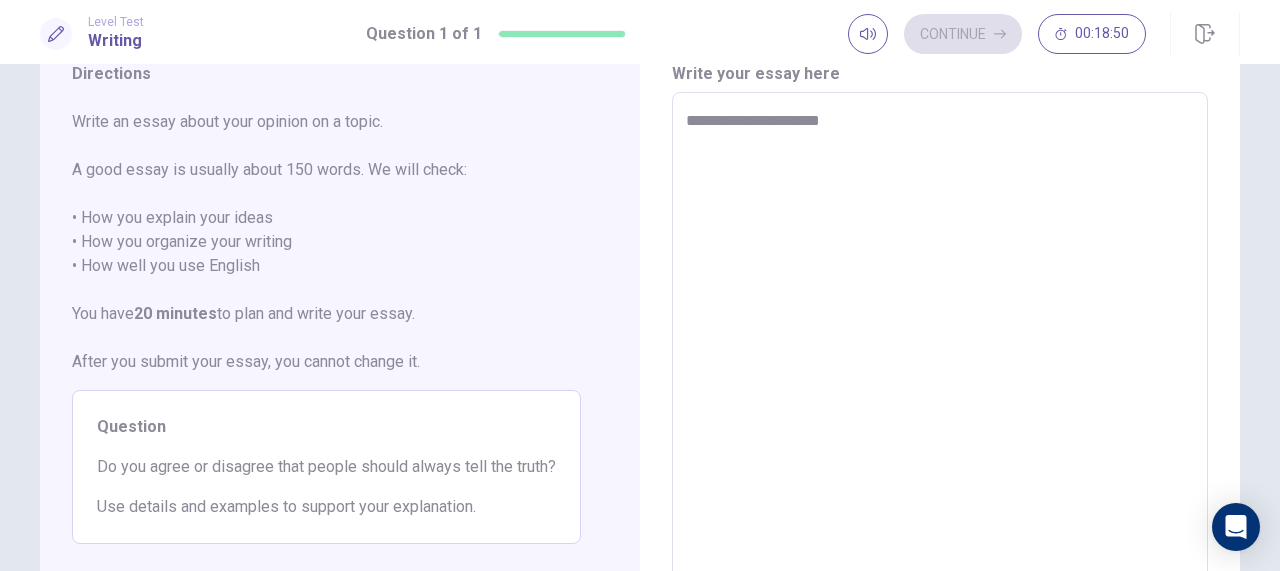 type on "**********" 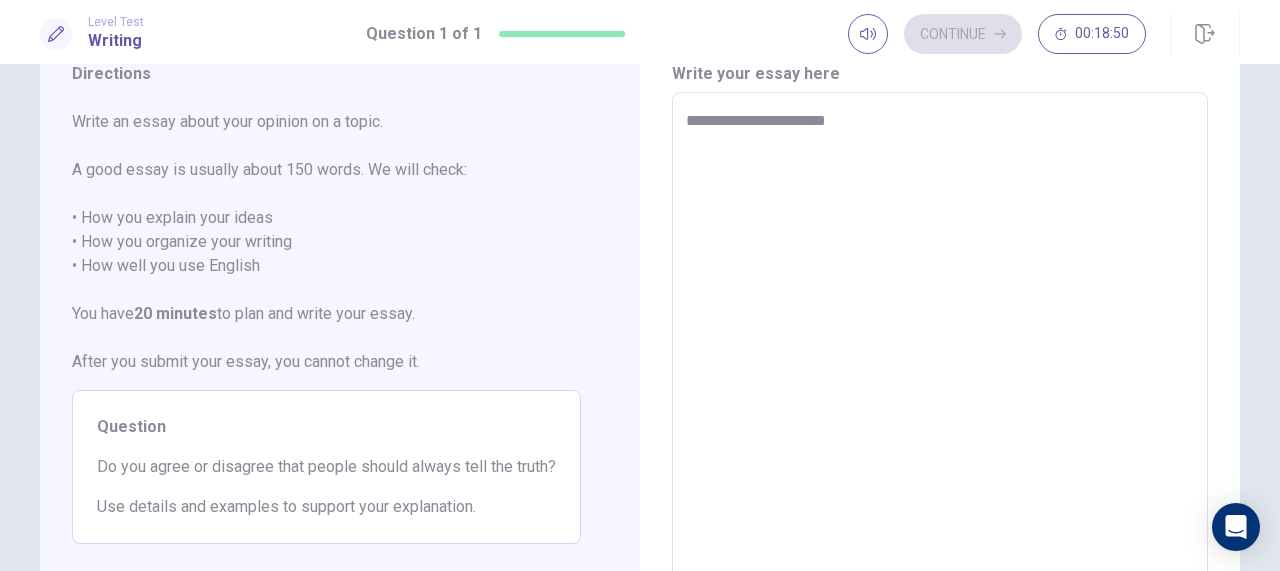 type on "*" 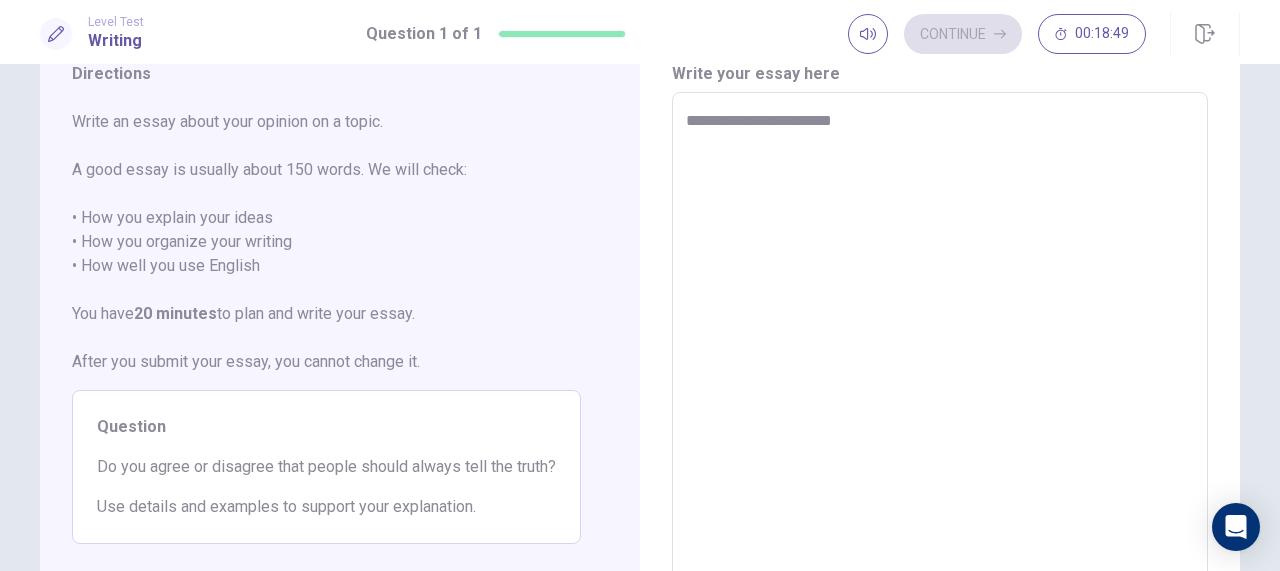 type on "**********" 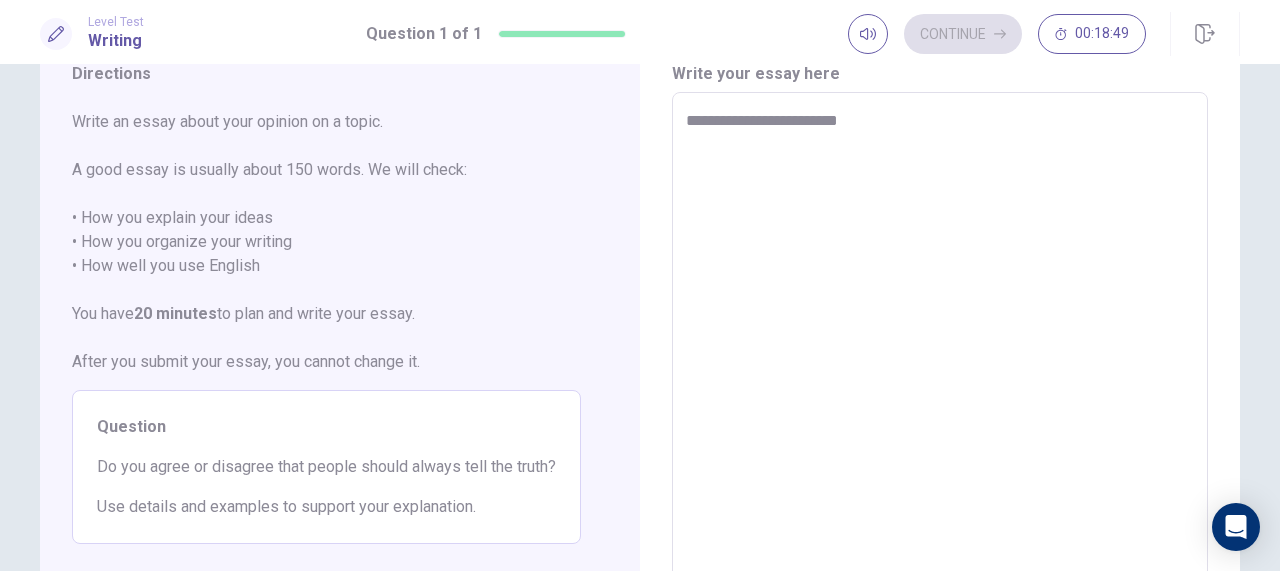 type on "*" 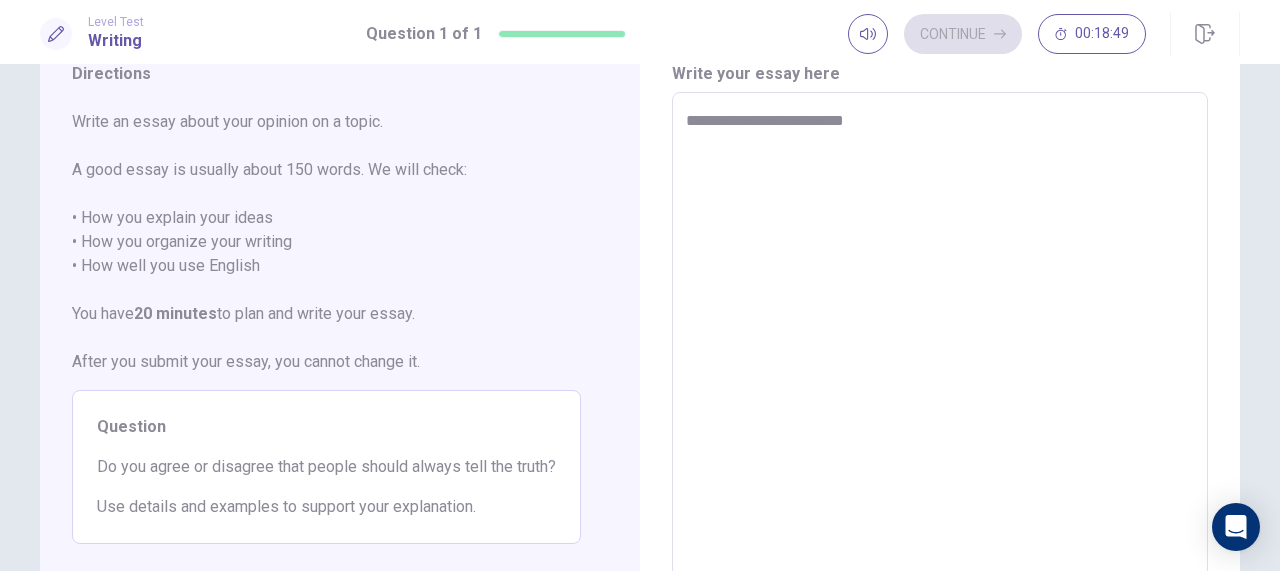 type on "*" 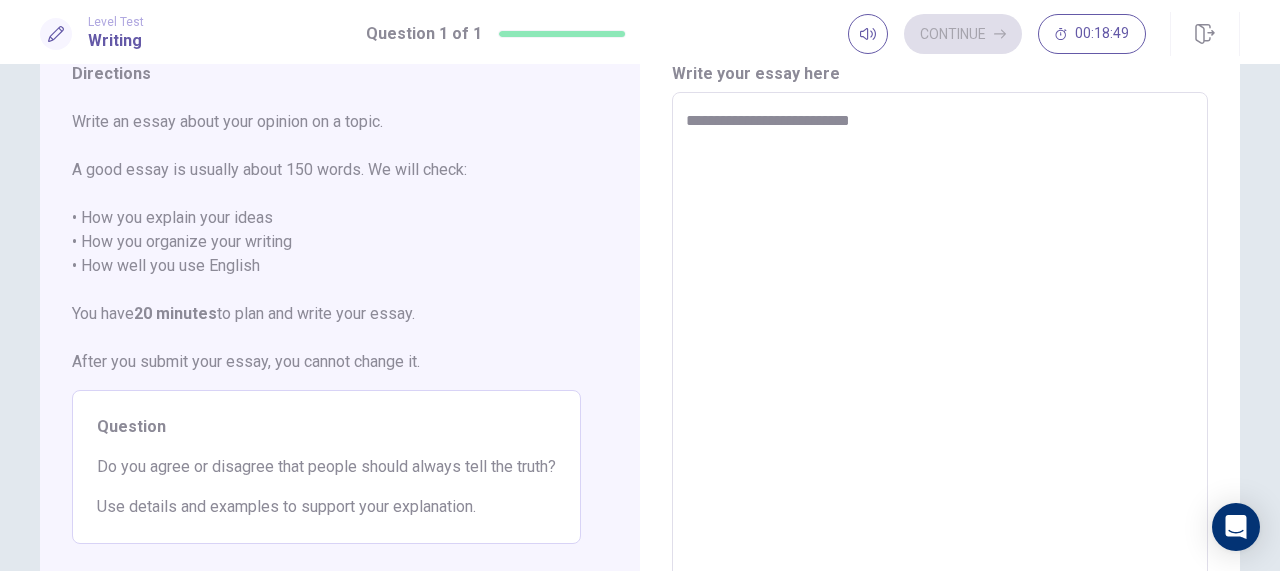 type on "**********" 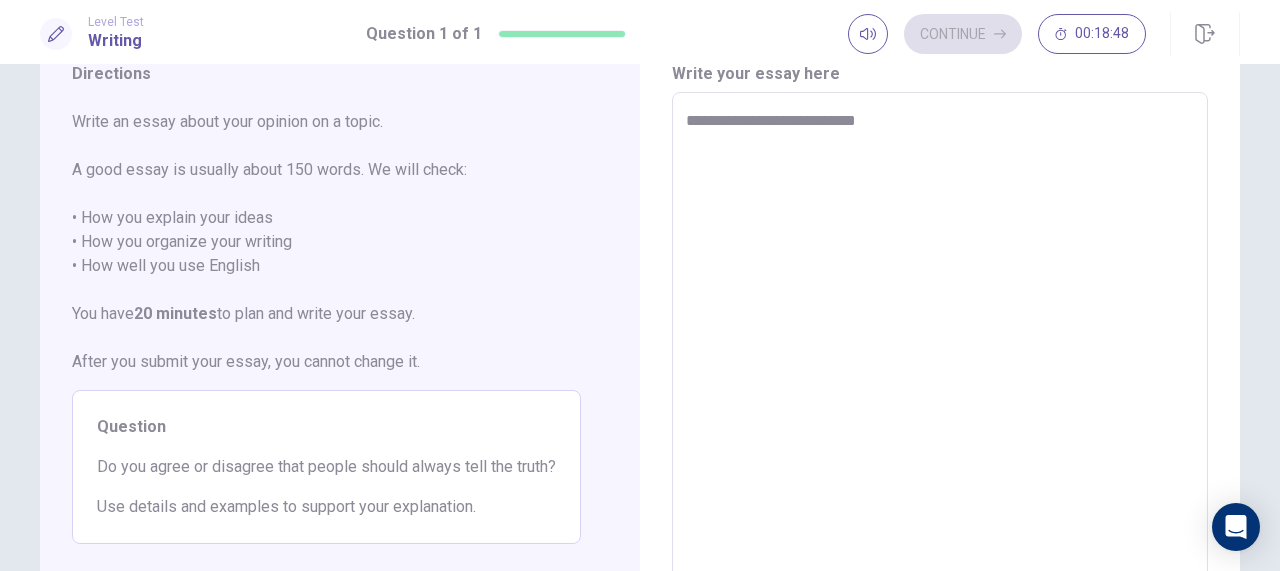type on "*" 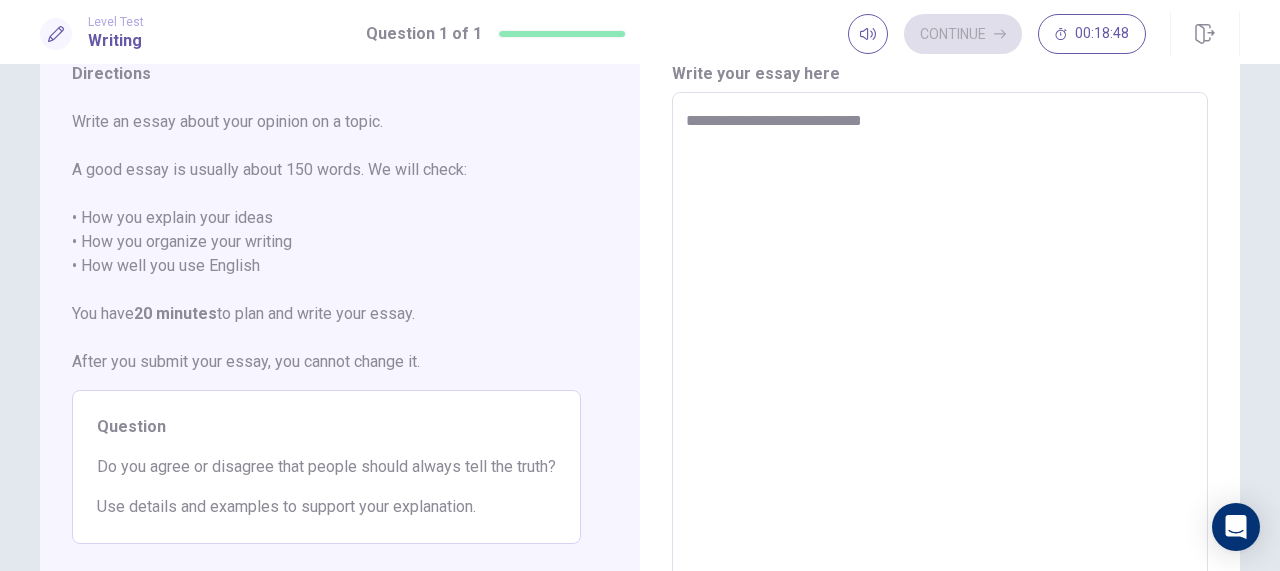 type on "*" 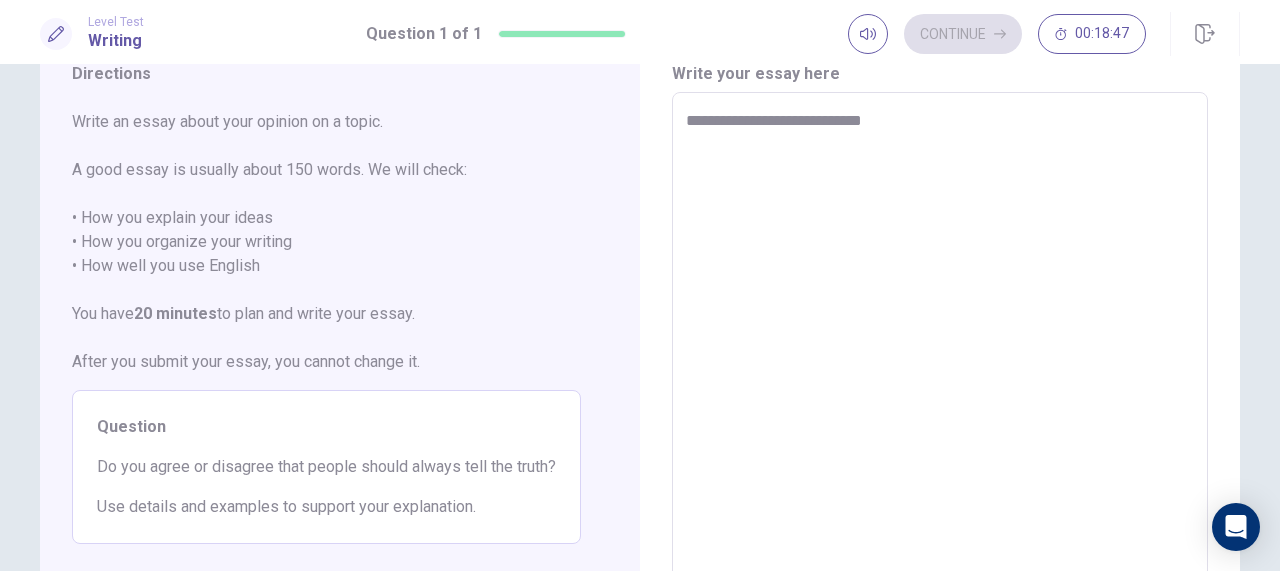 type on "**********" 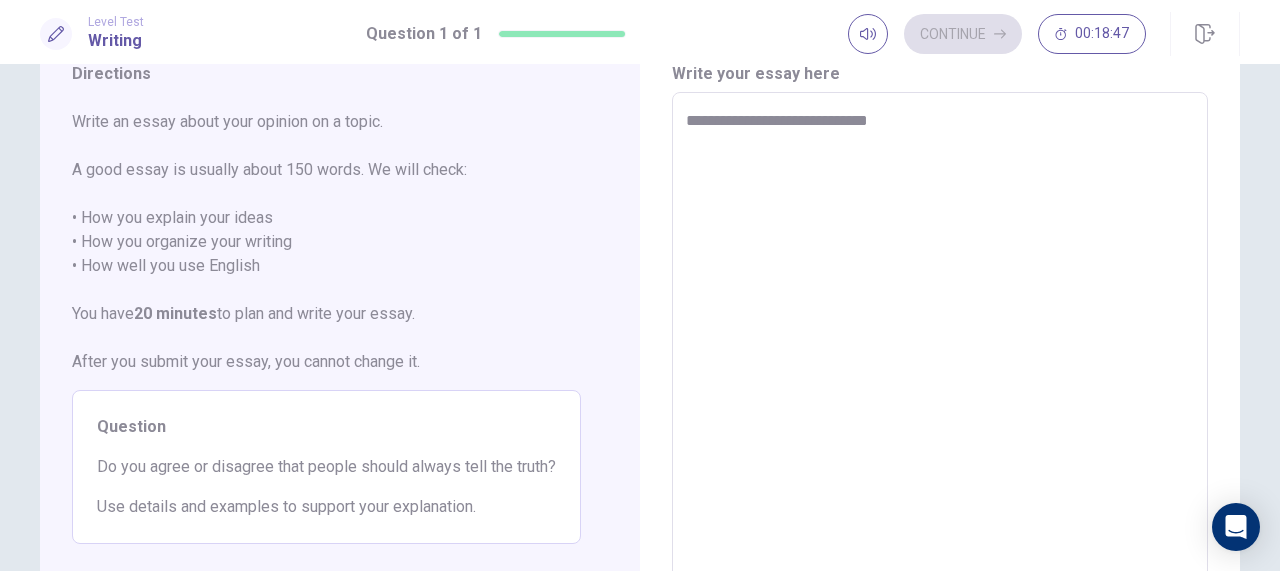 type on "*" 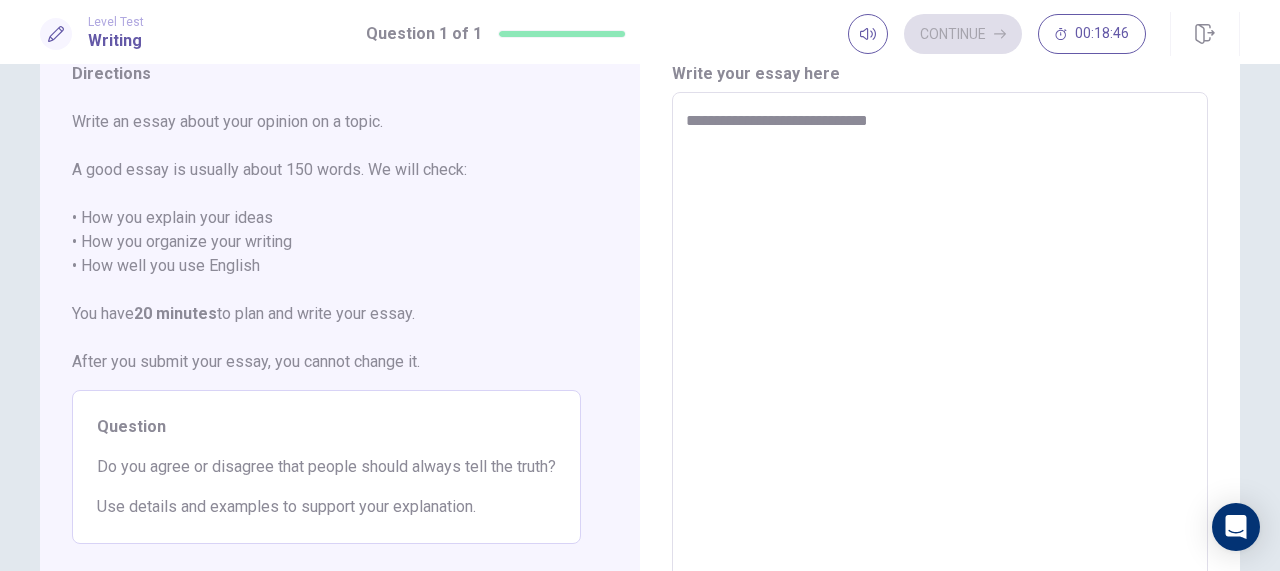 type on "**********" 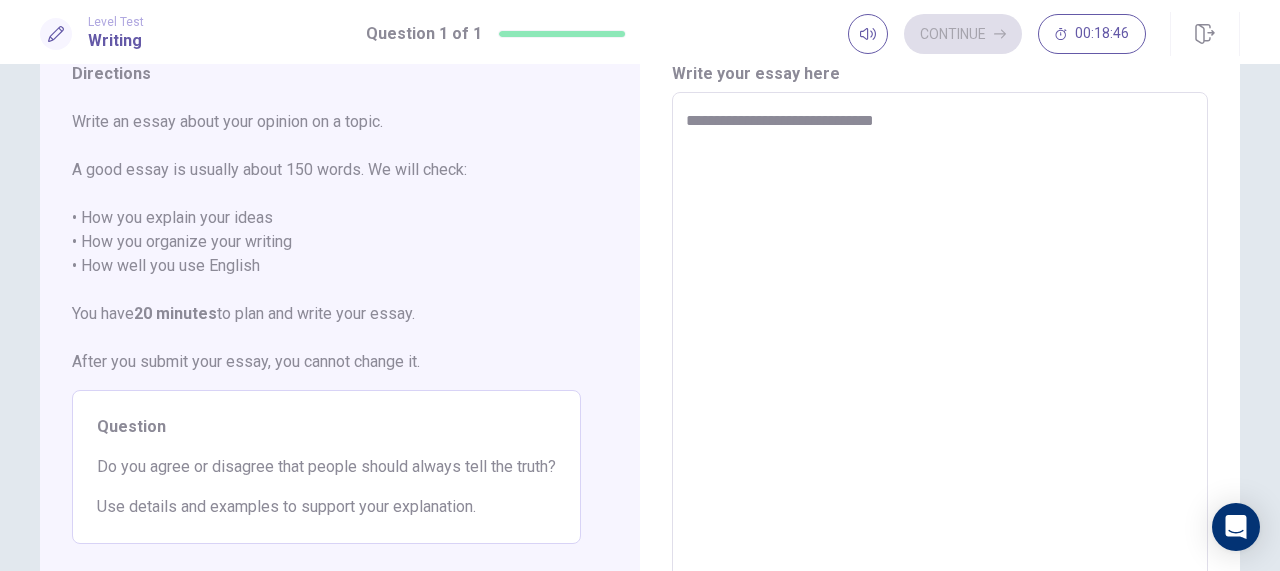 type on "*" 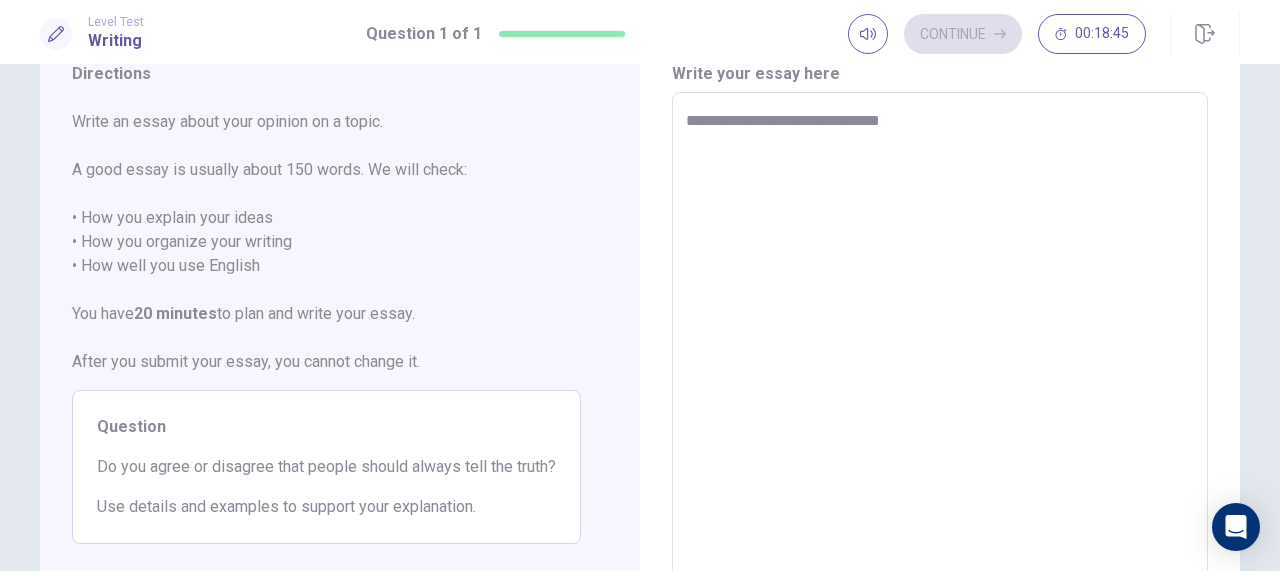 type on "*" 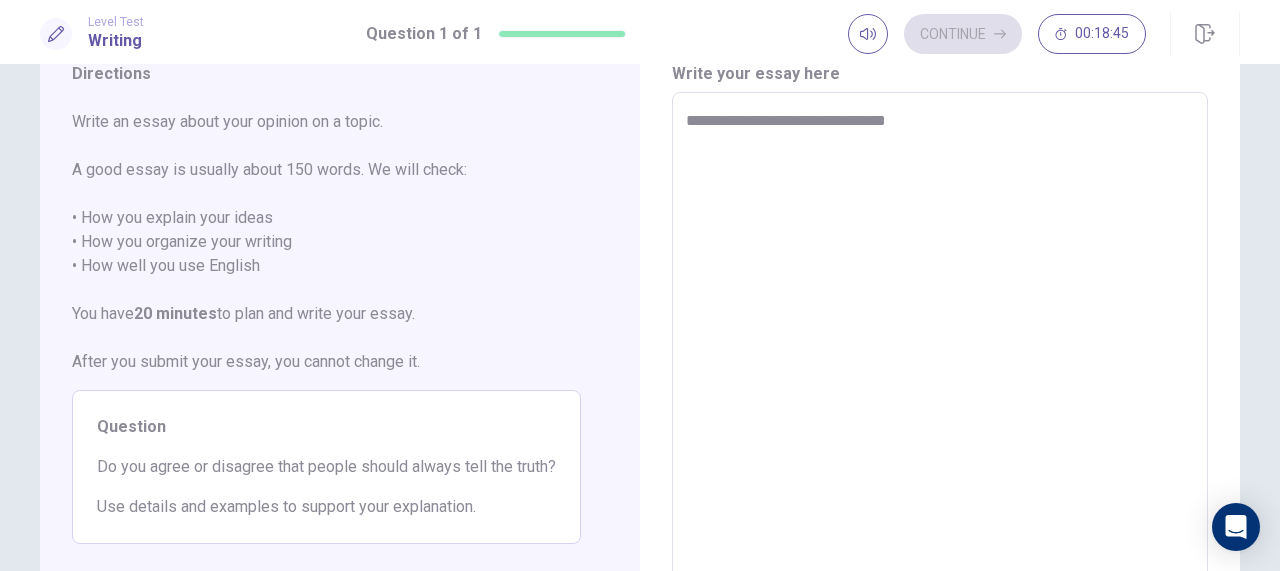 type on "*" 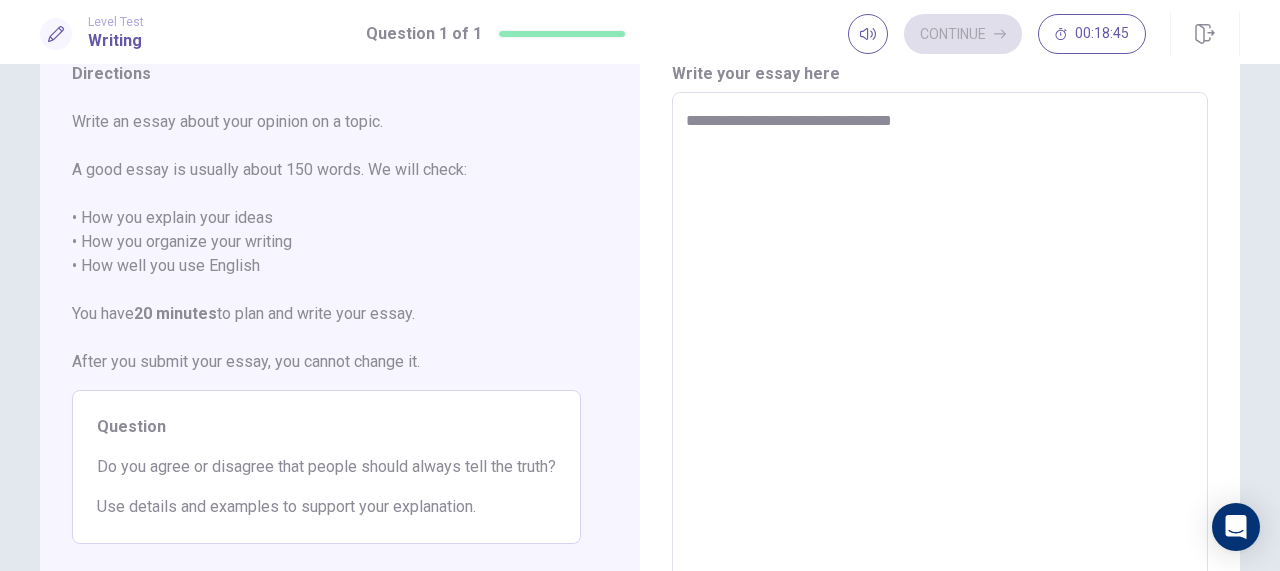 type on "*" 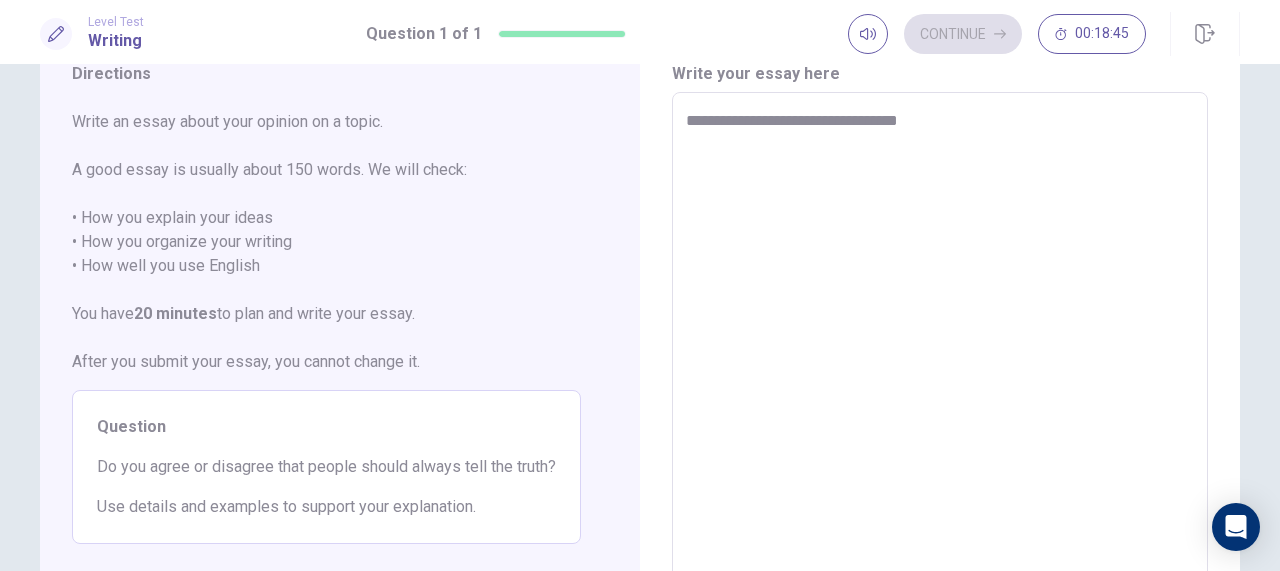 type on "*" 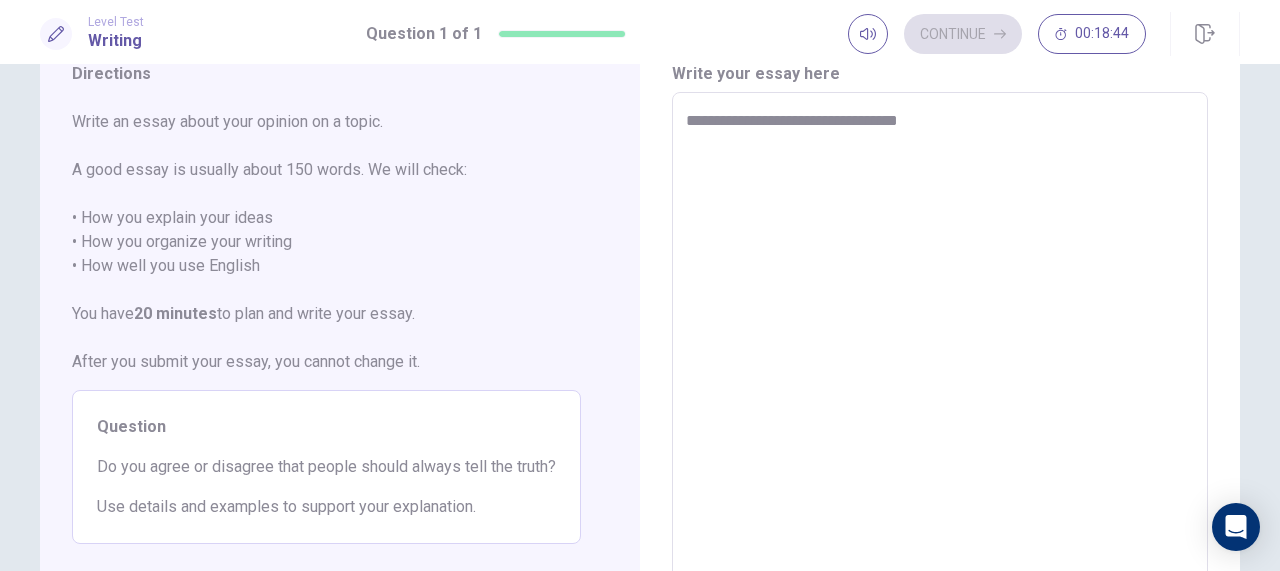 type on "**********" 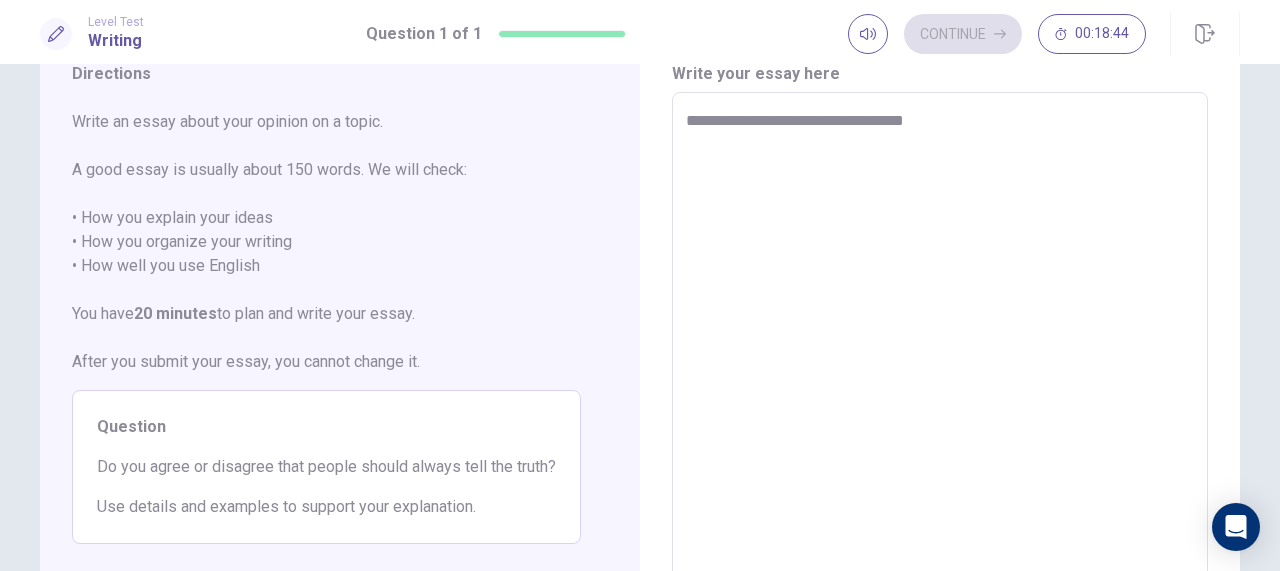 type on "*" 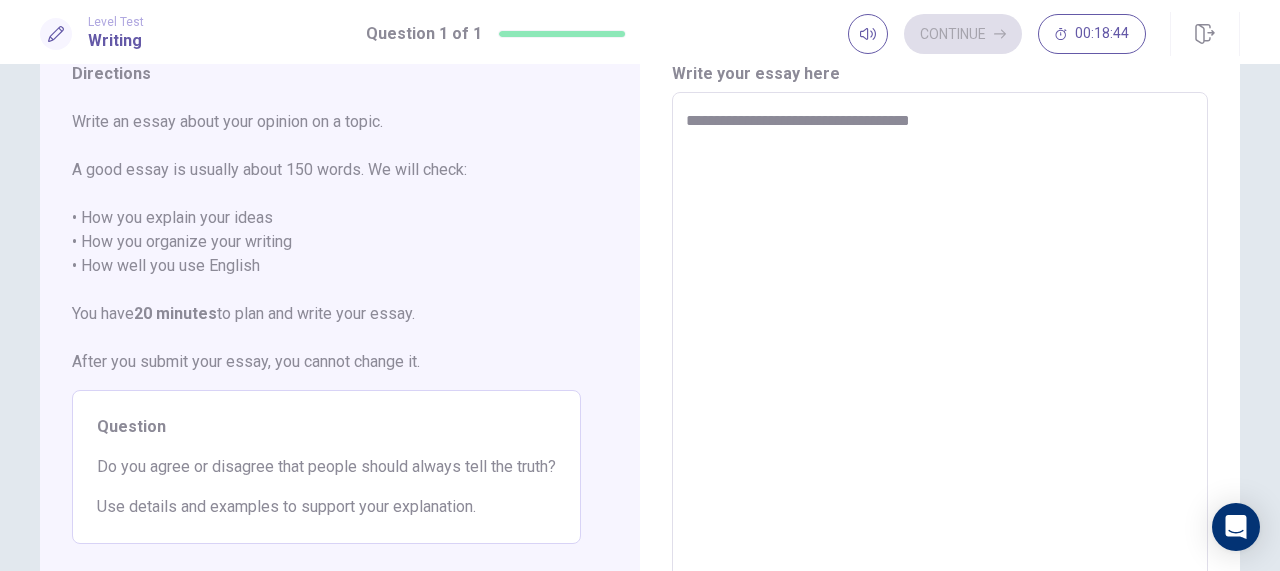 type on "*" 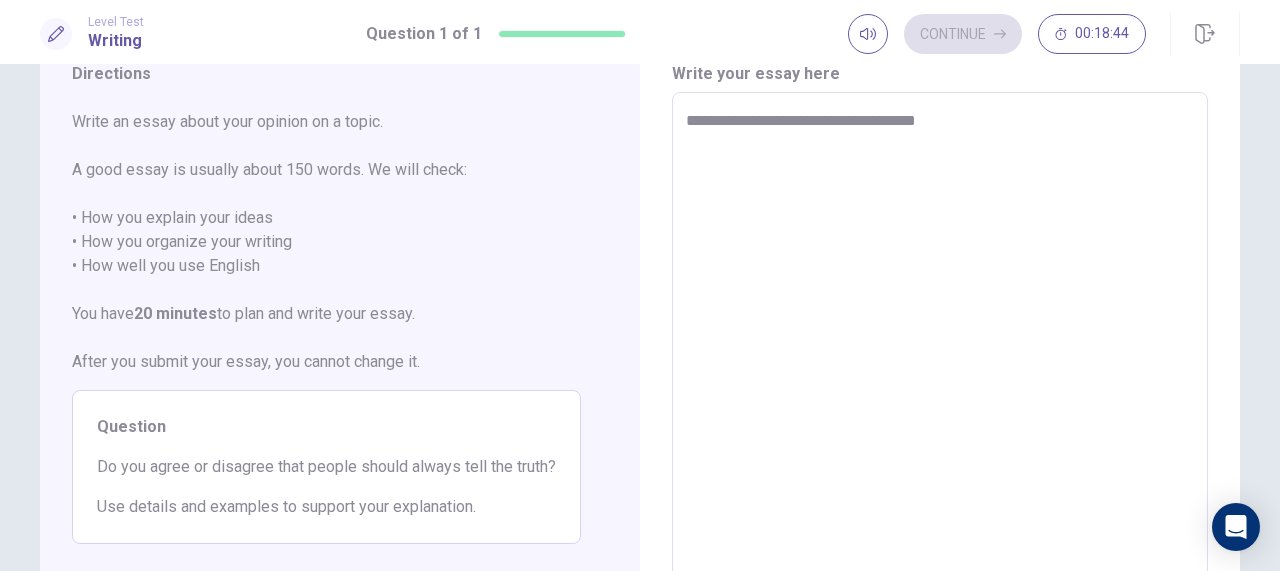 type on "*" 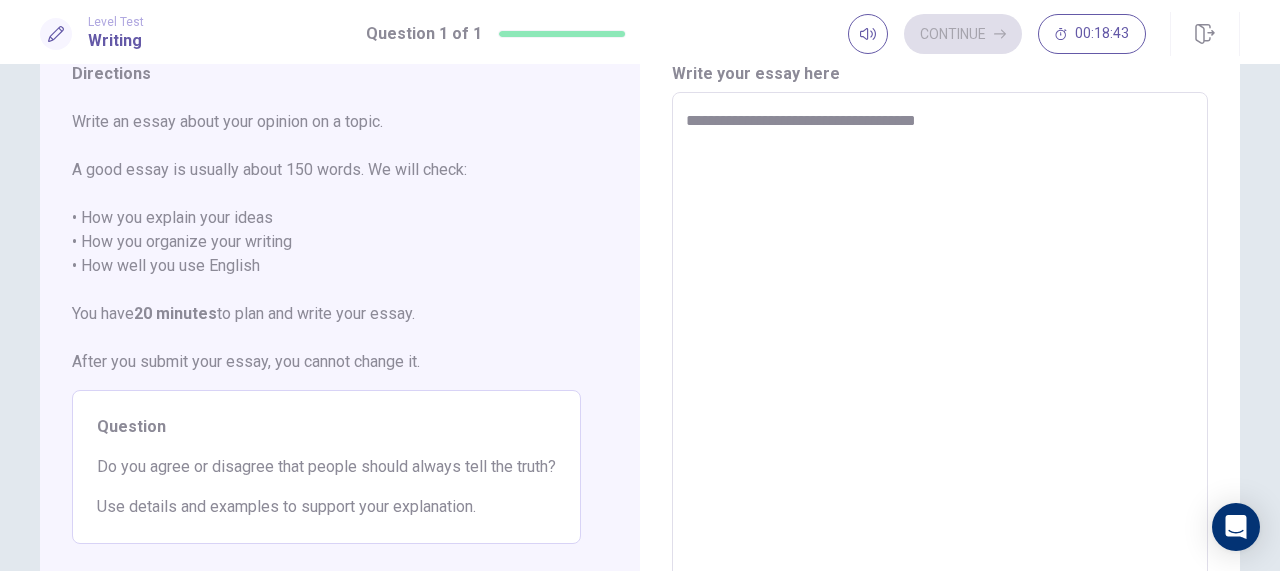 type on "**********" 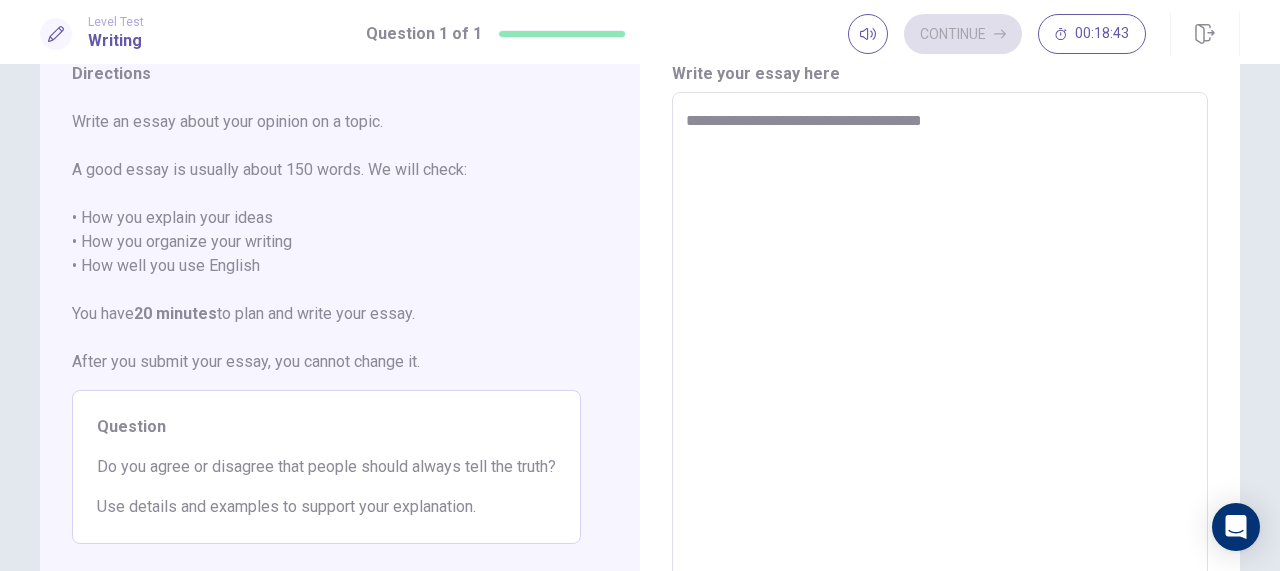 type on "*" 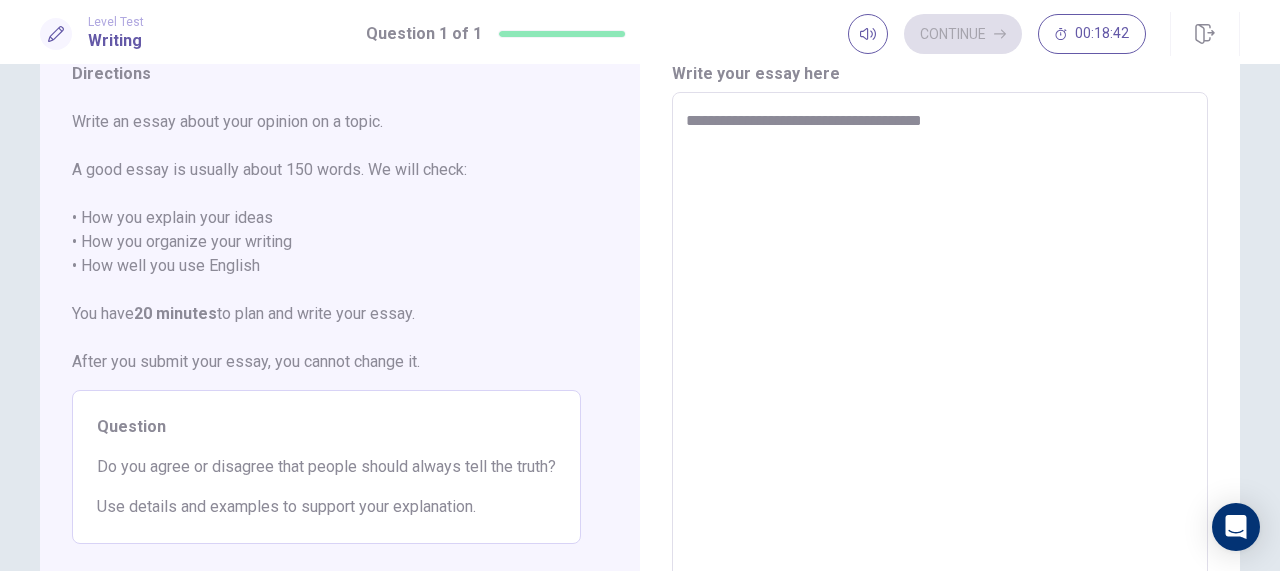 type on "**********" 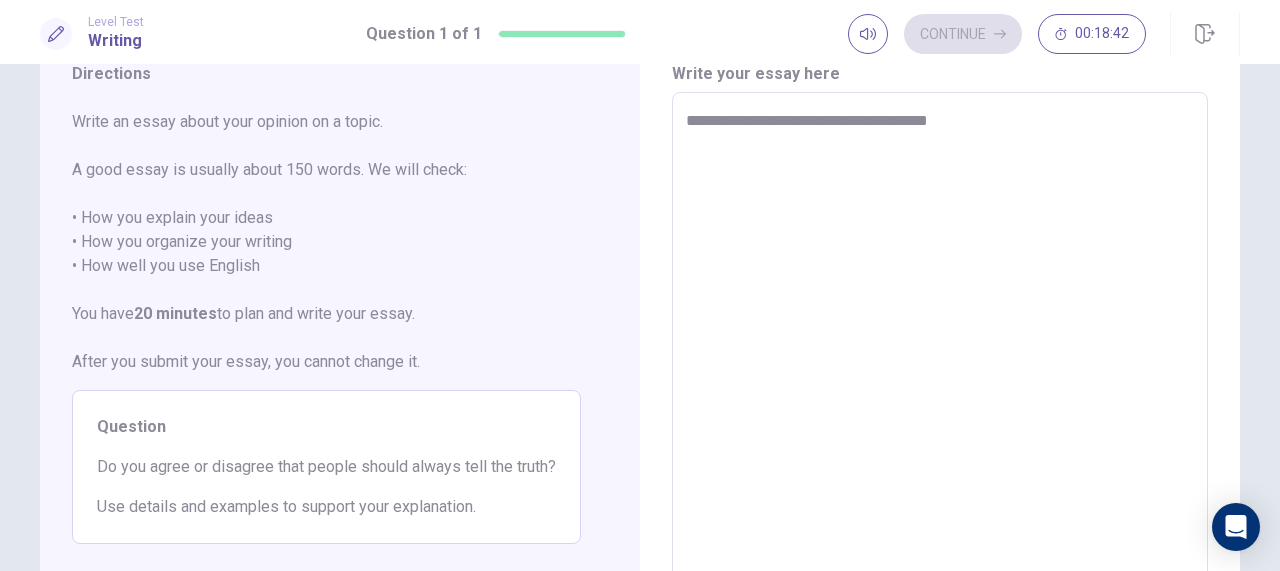 type on "*" 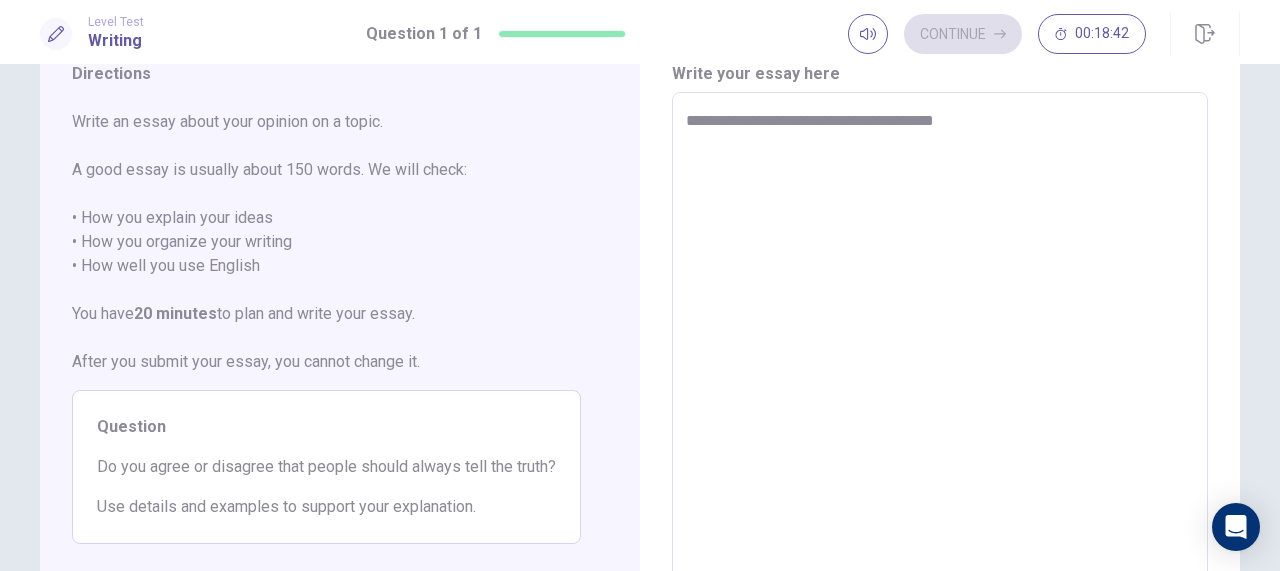 type on "*" 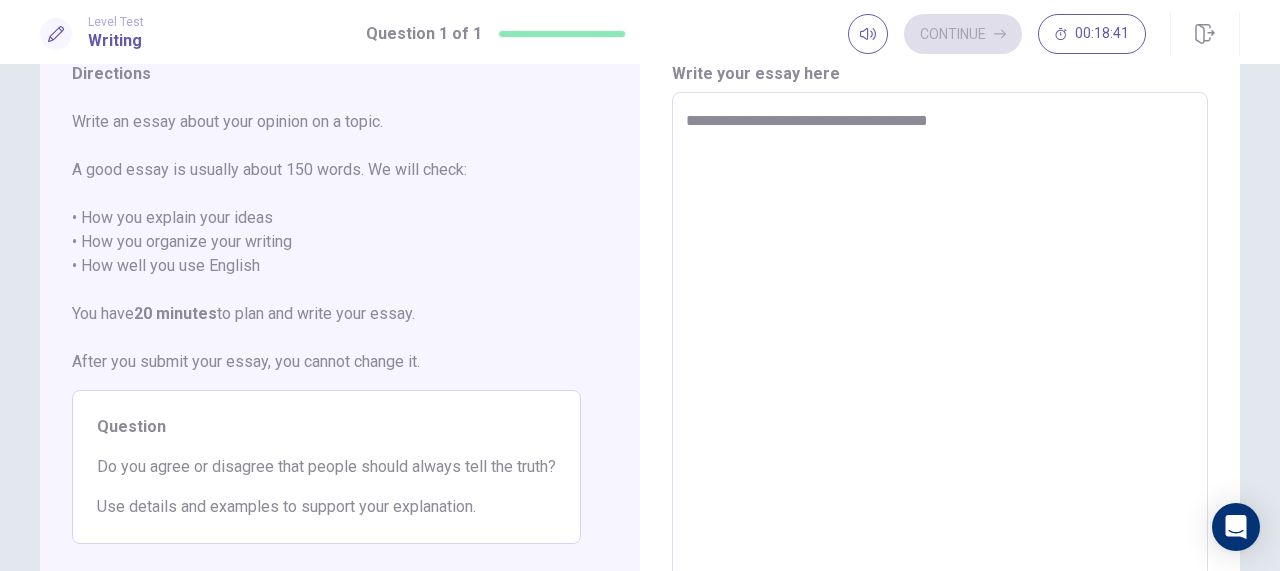 type on "*" 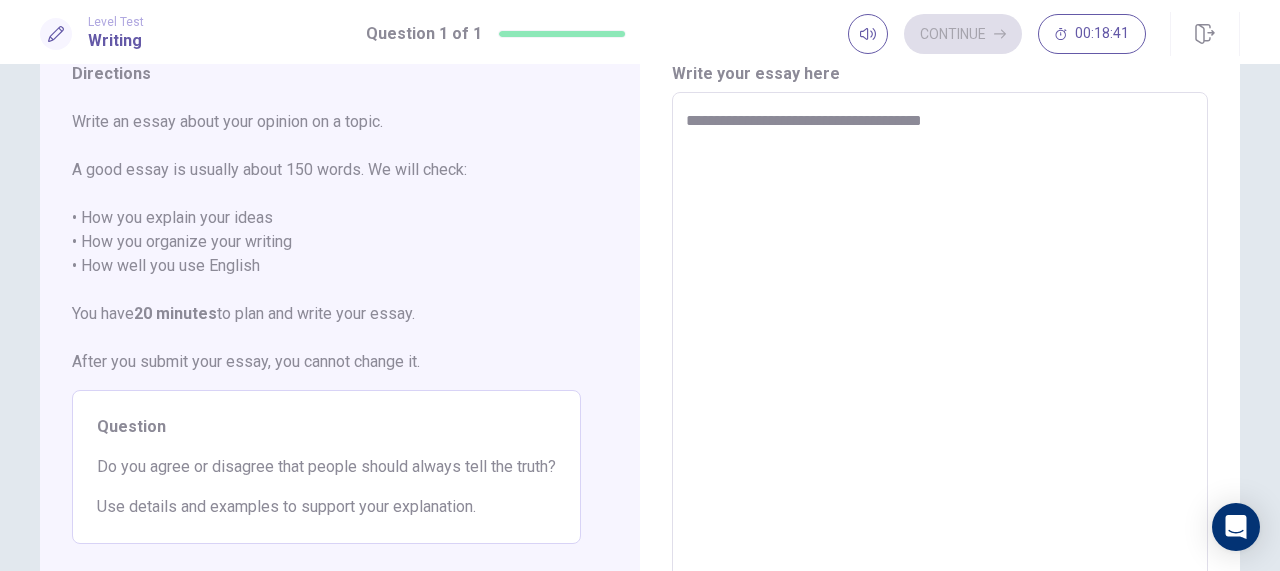 type on "*" 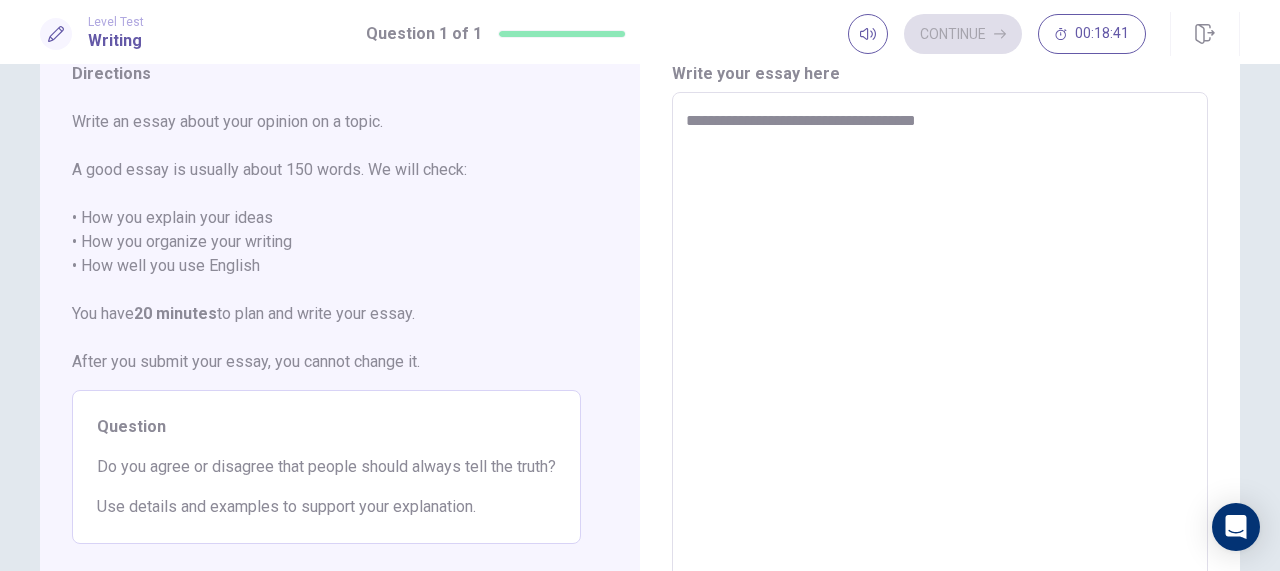 type on "*" 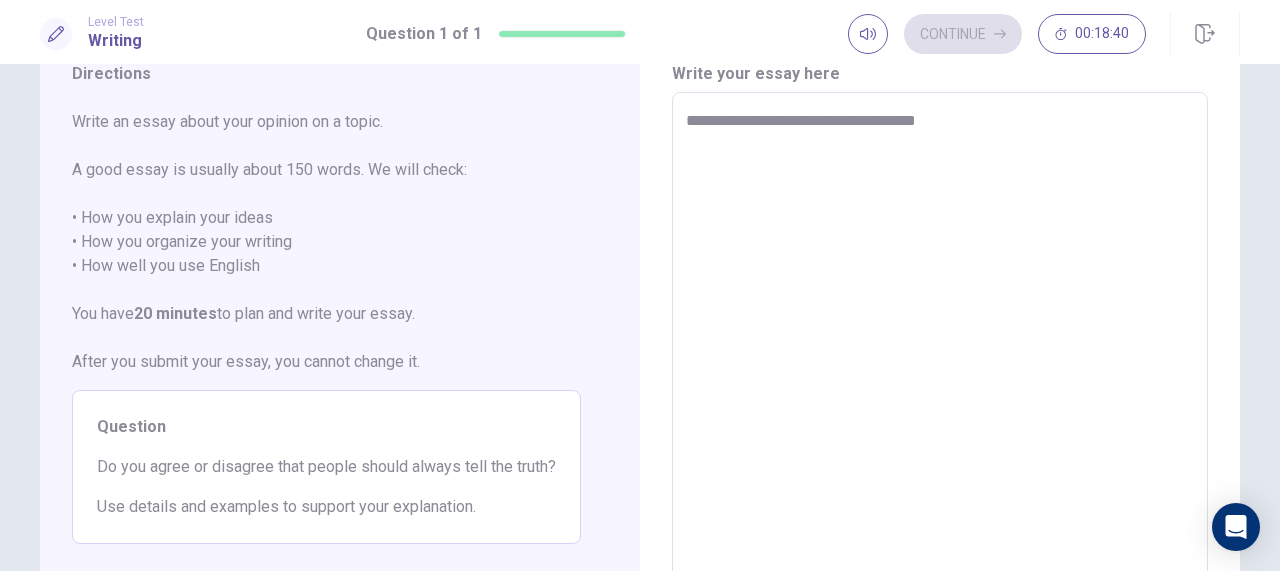 type on "**********" 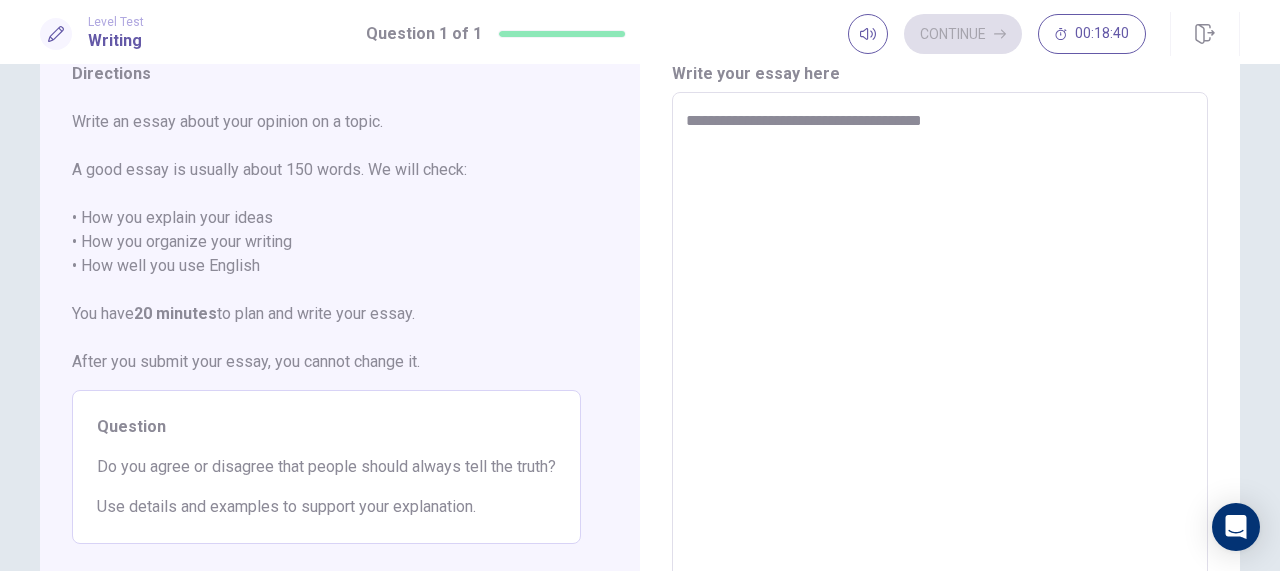 type on "*" 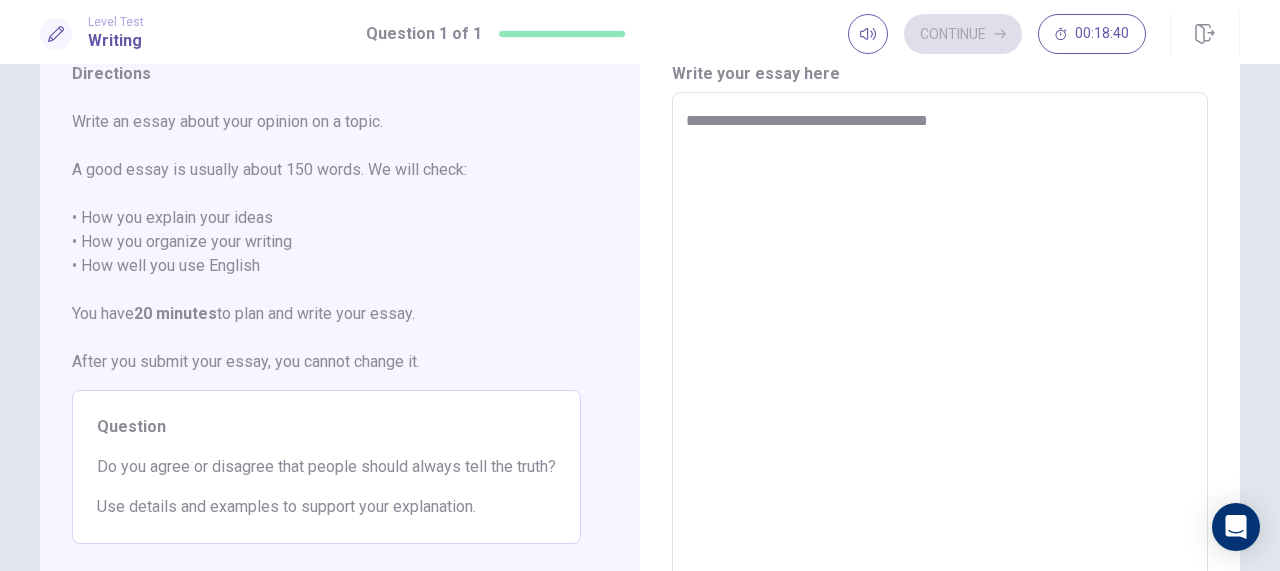 type on "*" 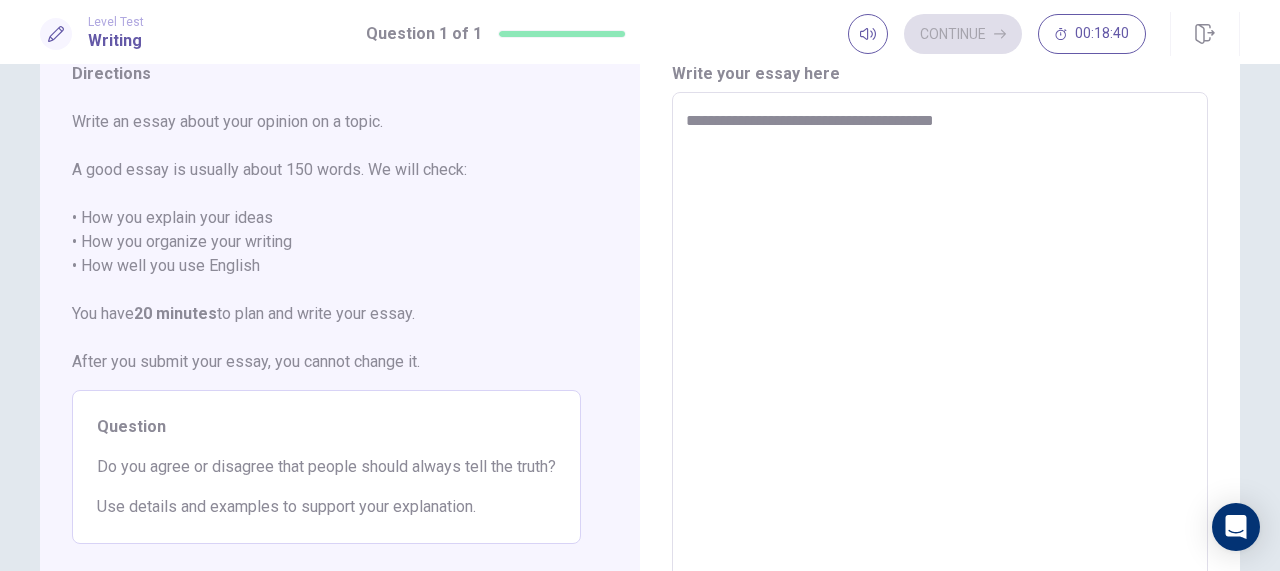 type on "*" 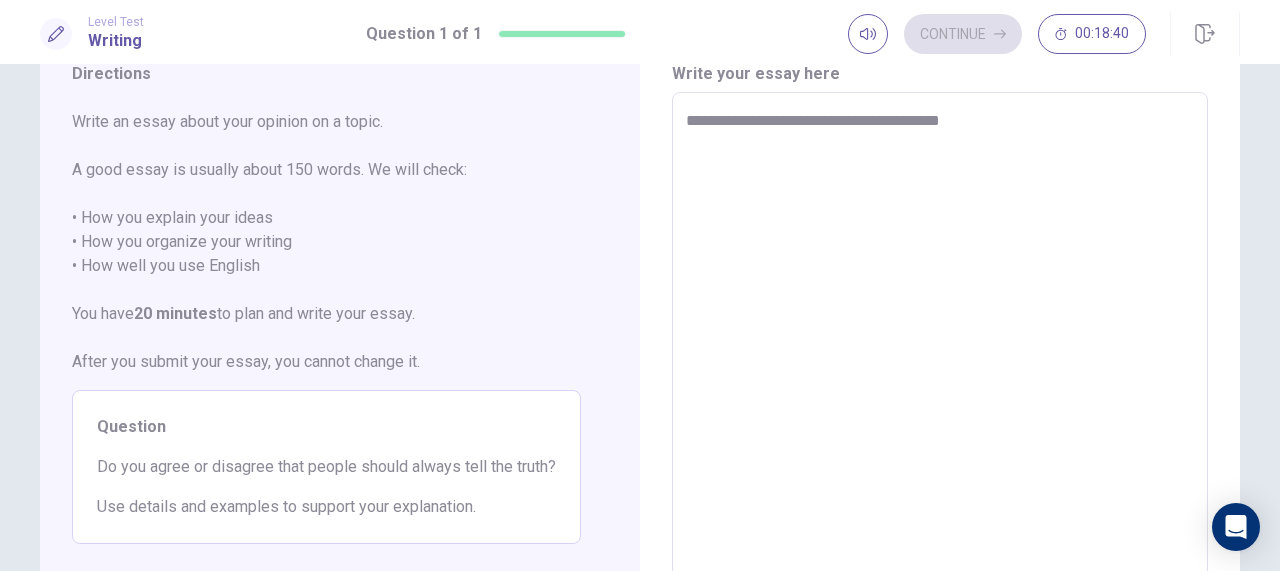 type on "**********" 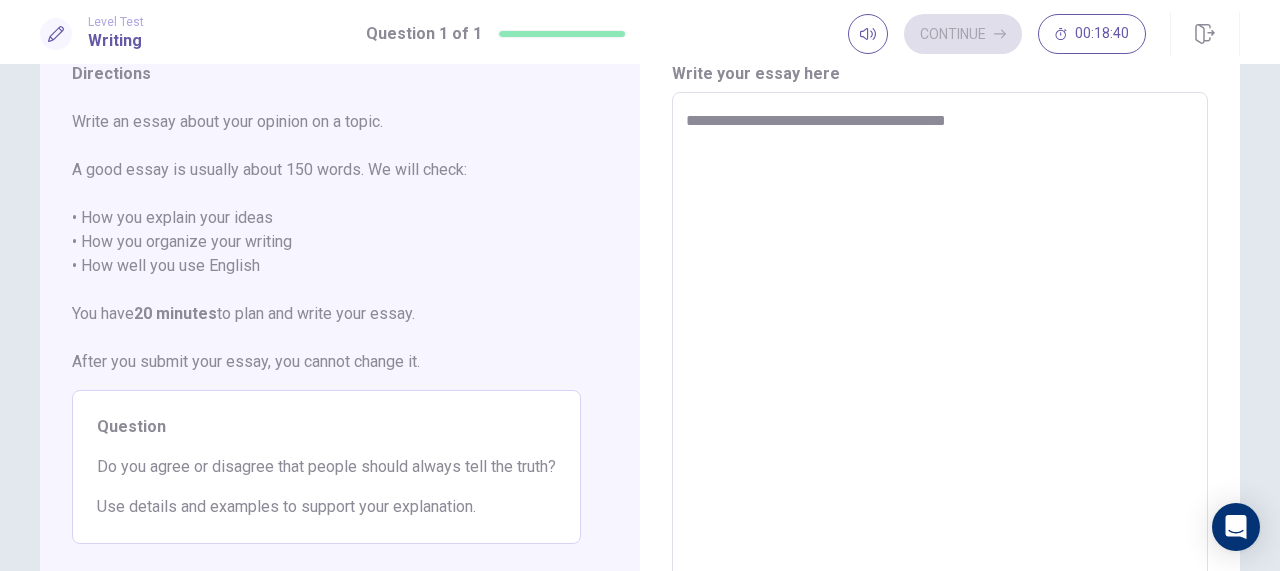 type on "*" 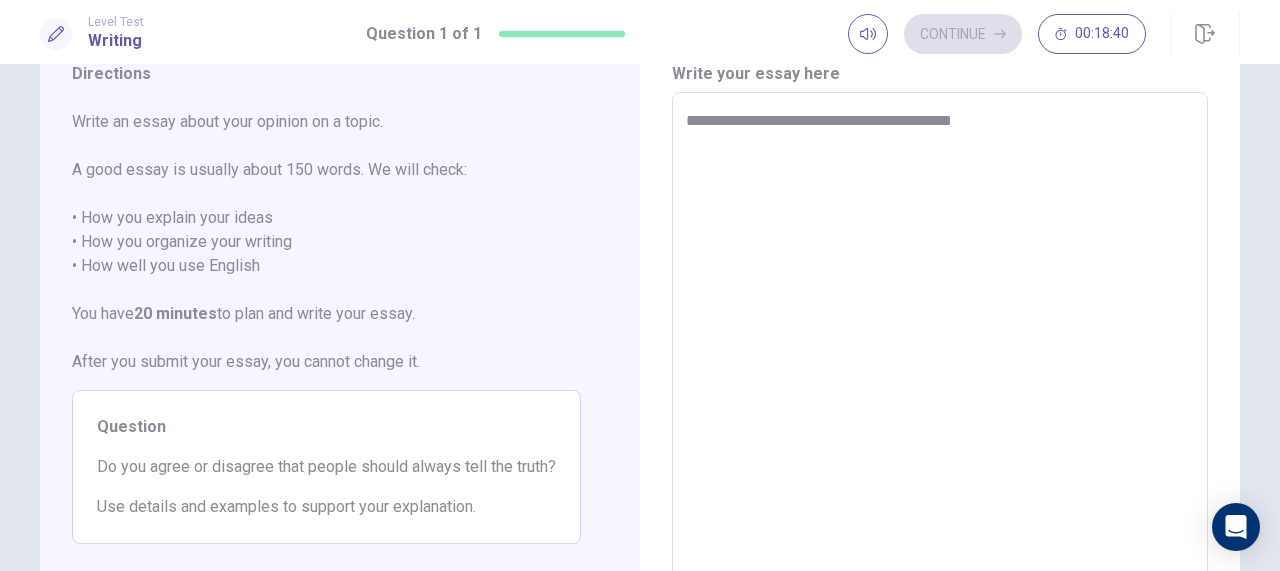 type on "**********" 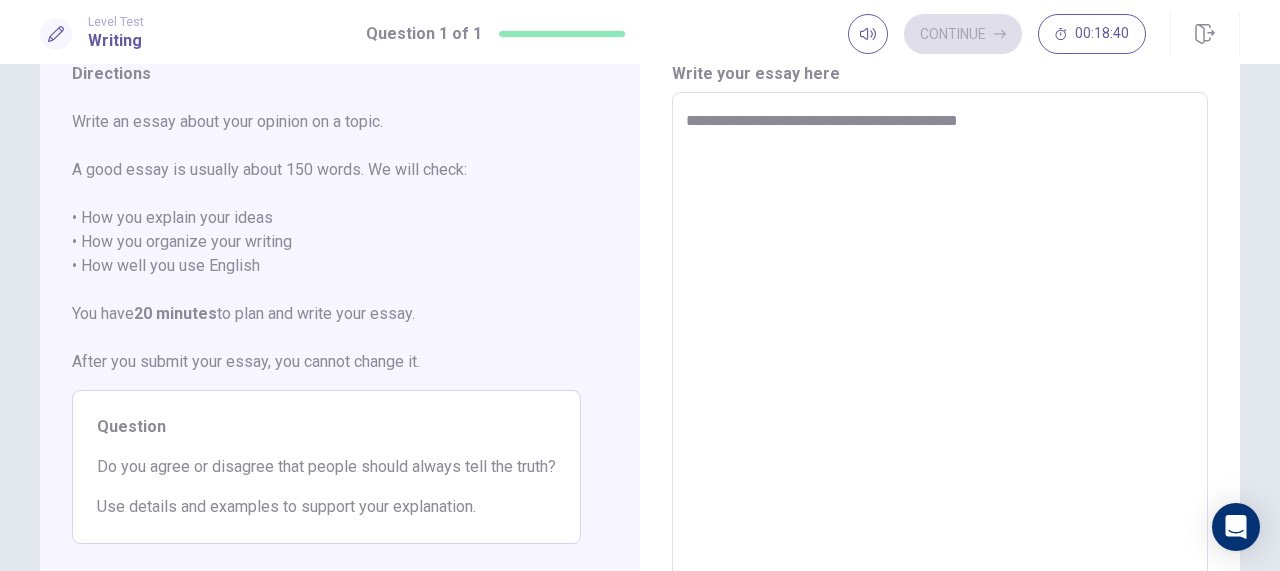 type on "*" 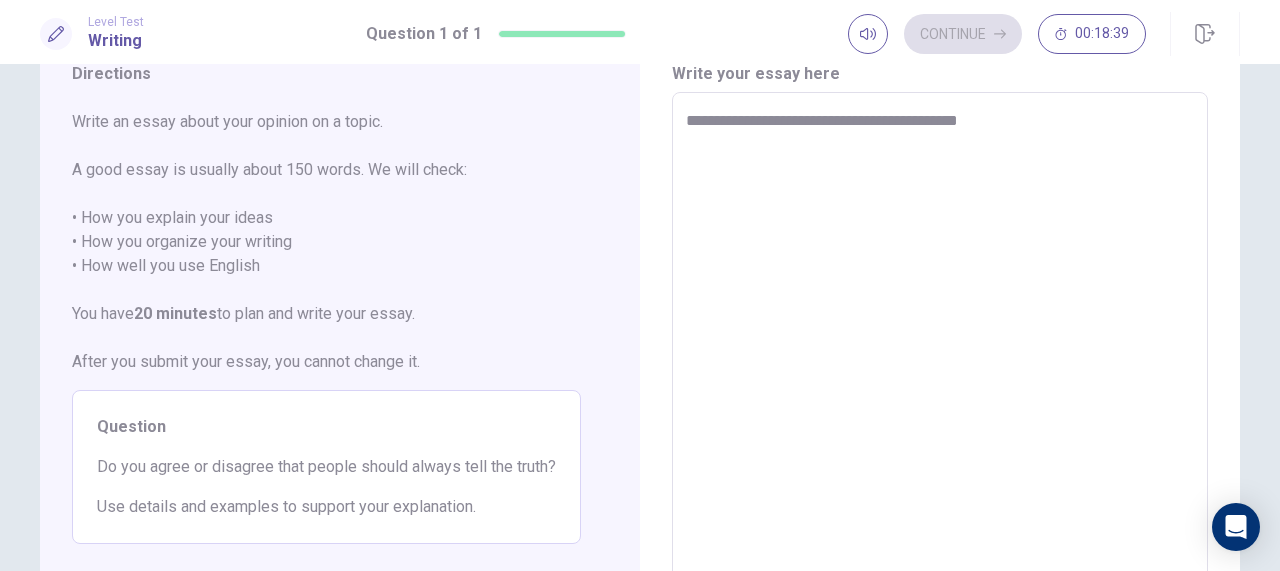 type on "**********" 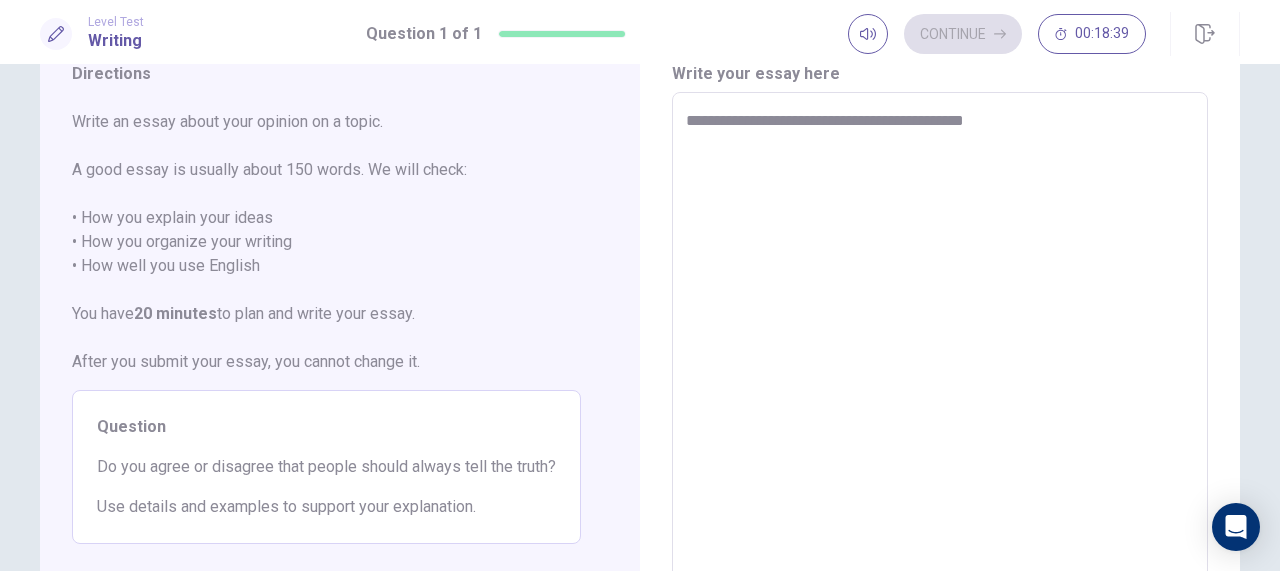 type on "*" 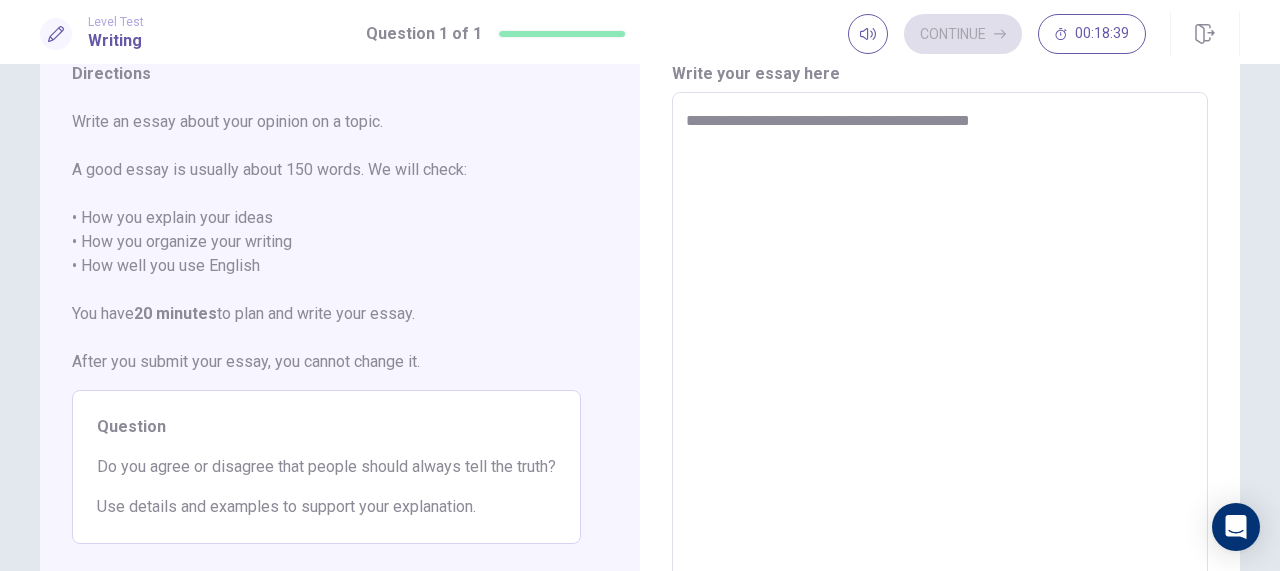 type on "*" 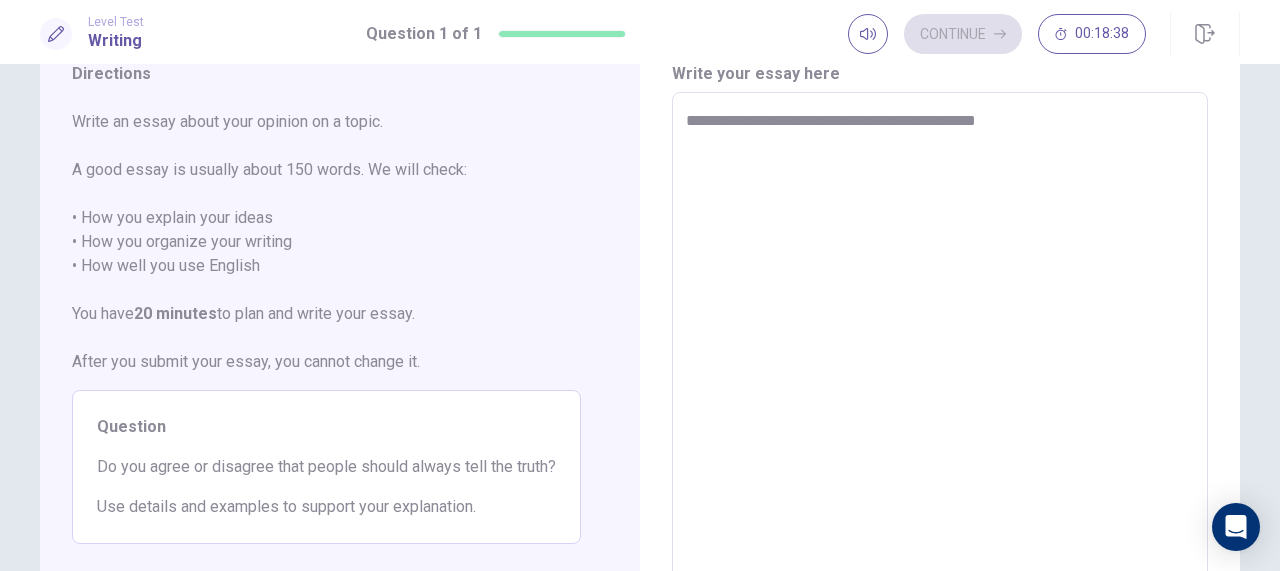 type on "*" 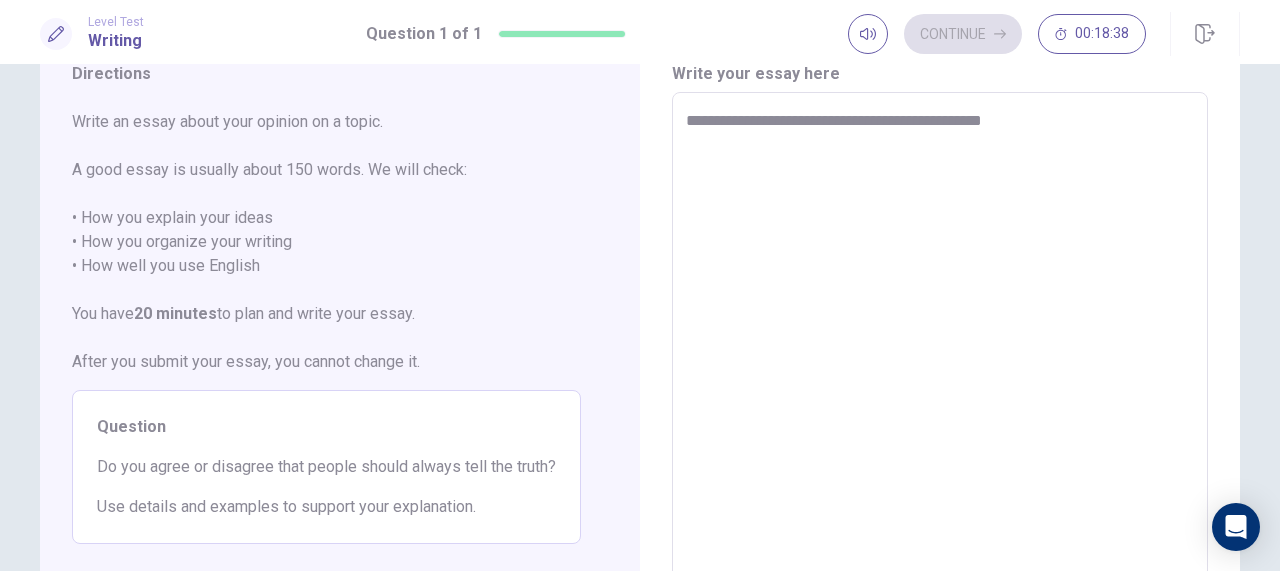 type on "*" 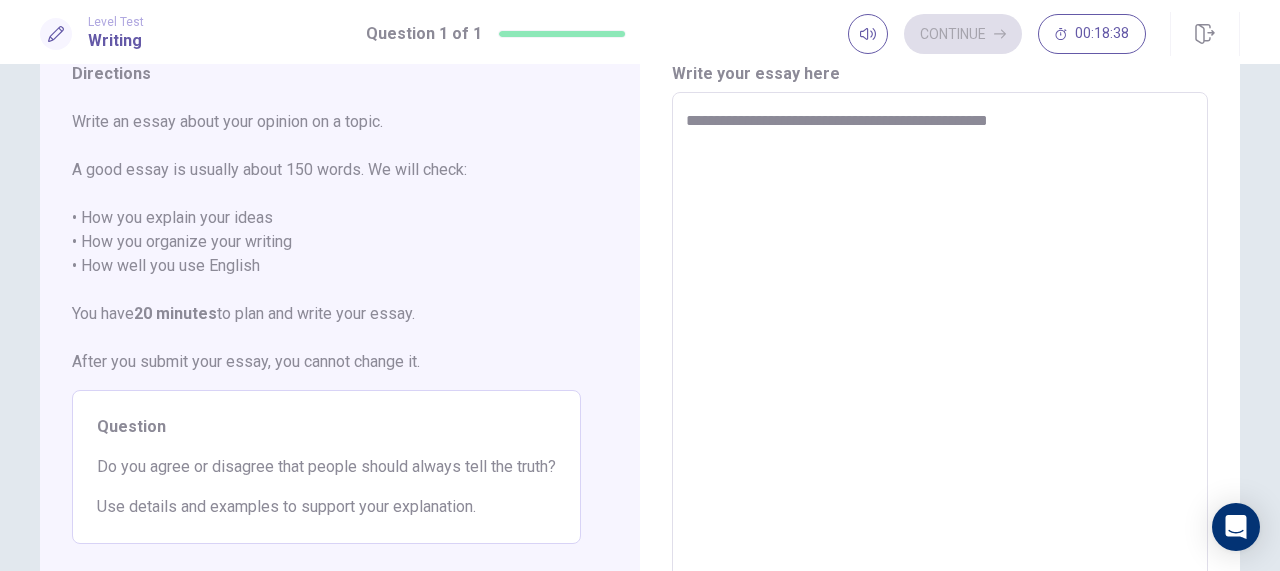 type on "*" 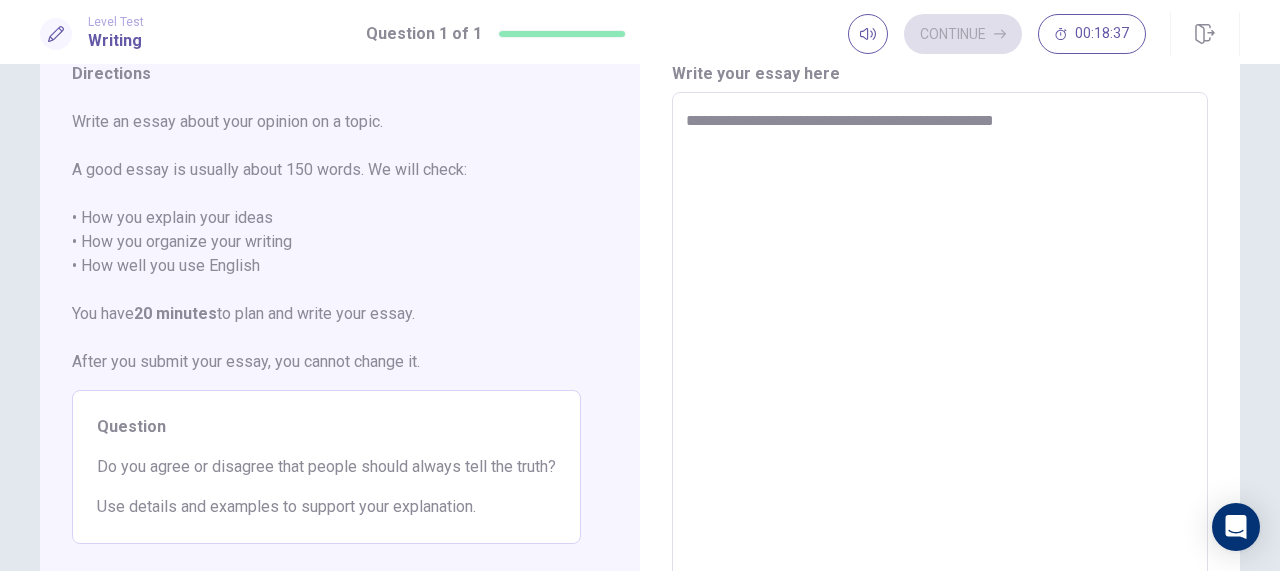 type on "*" 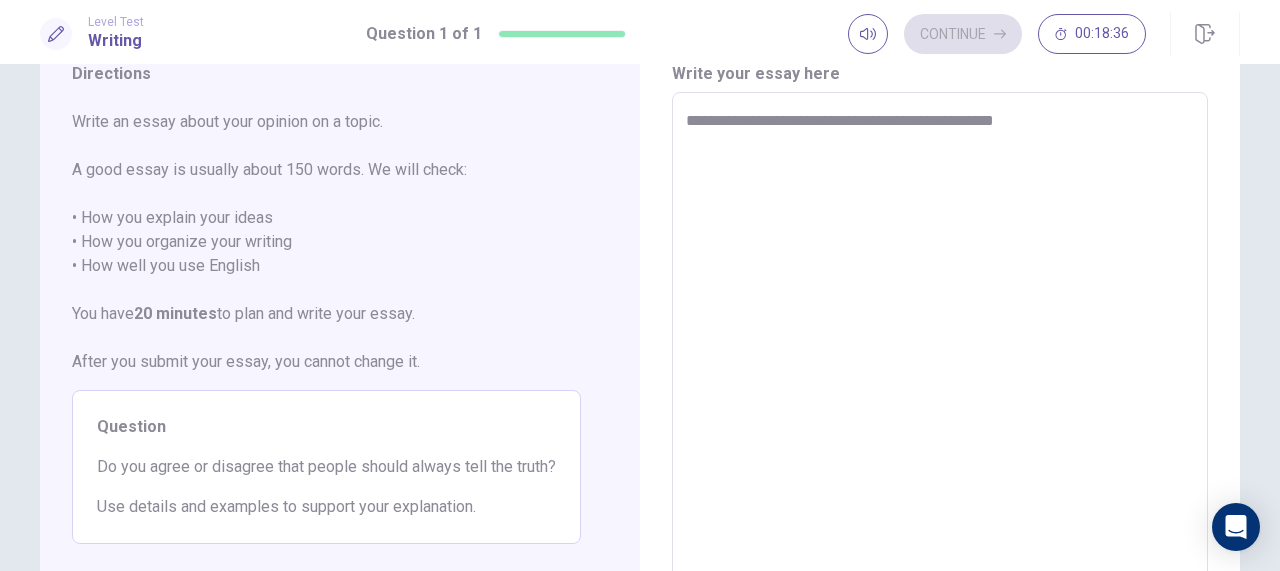 type on "**********" 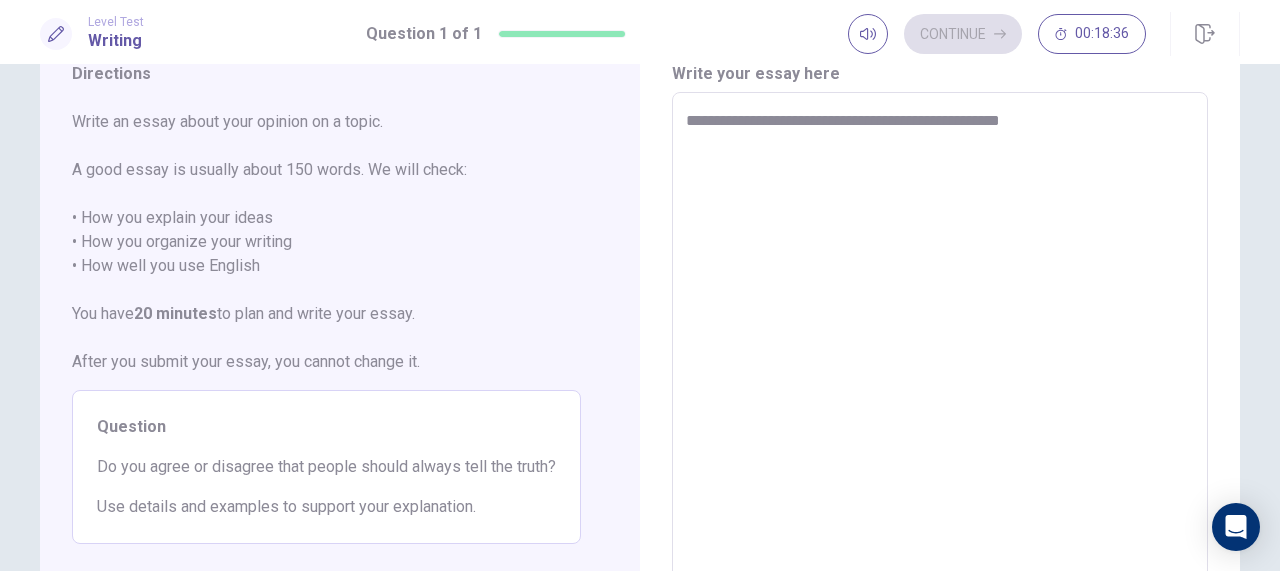 type on "*" 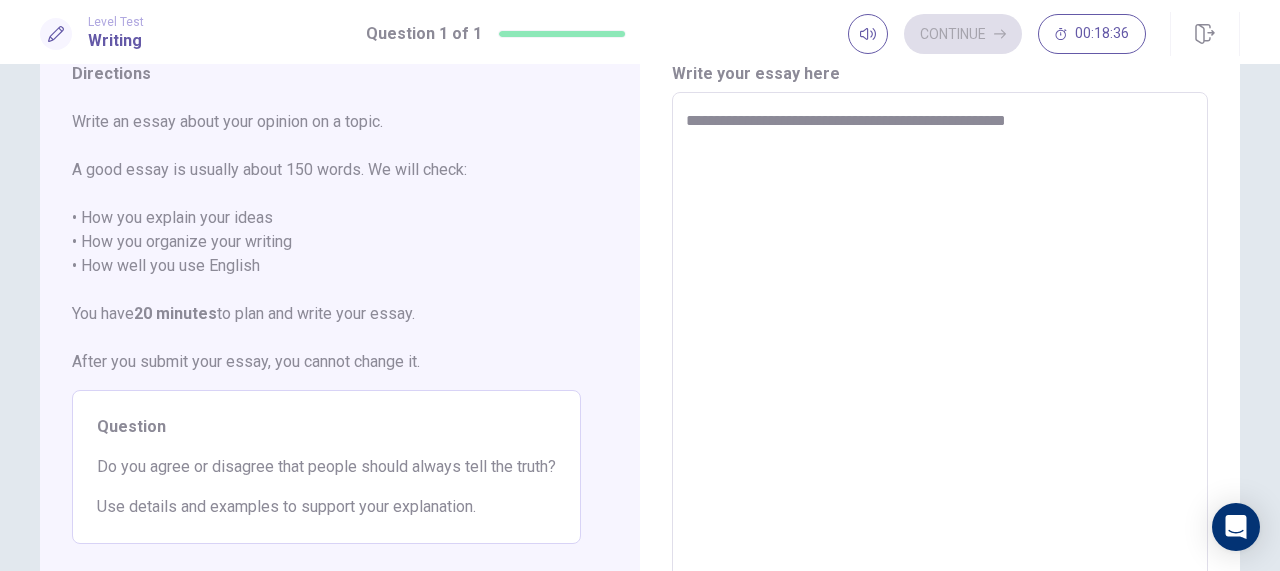 type on "*" 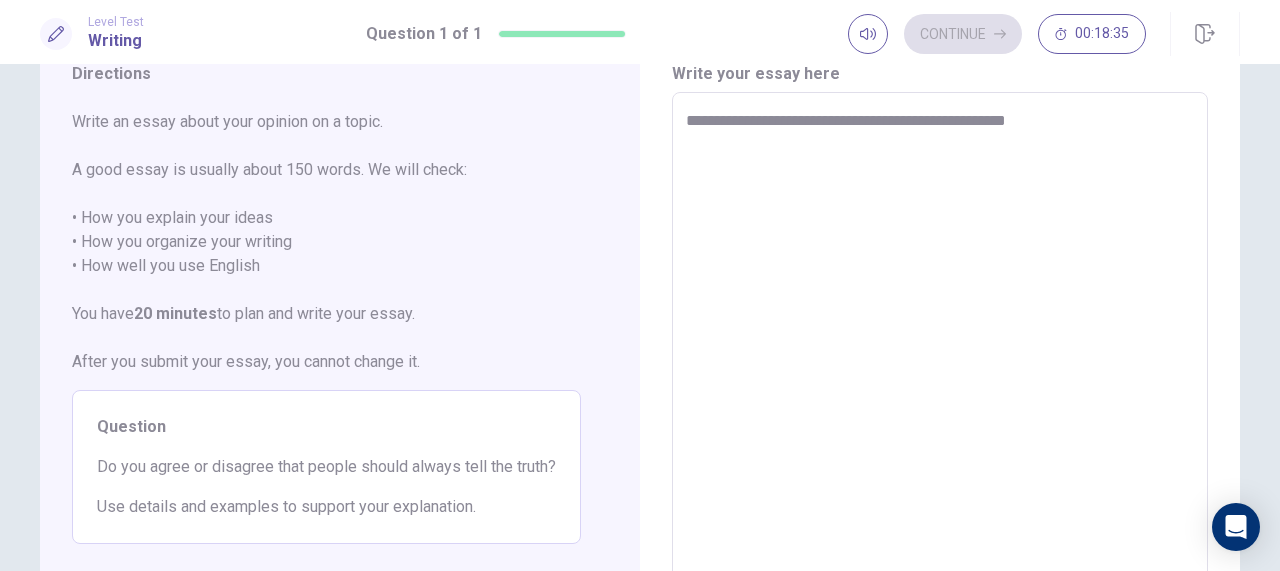 type on "**********" 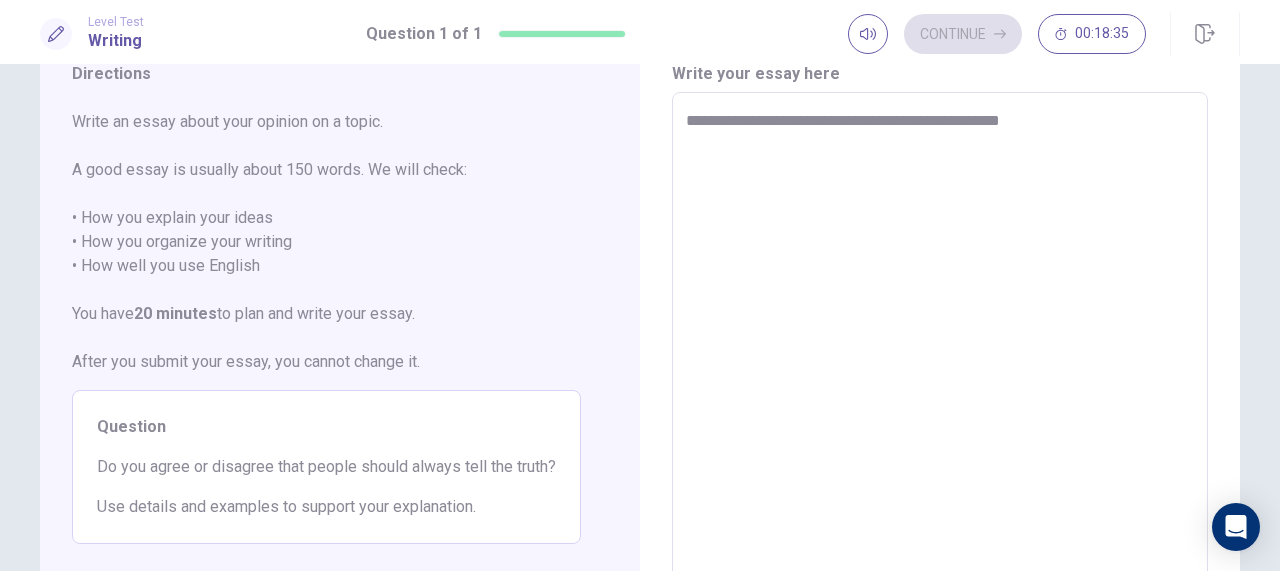 type on "*" 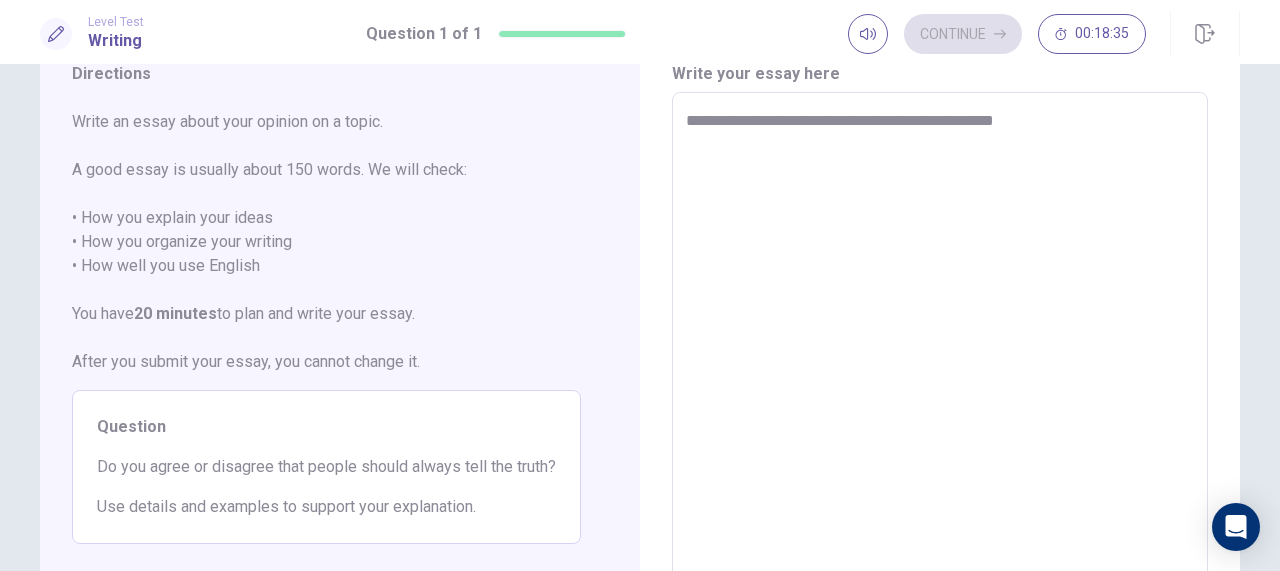 type on "*" 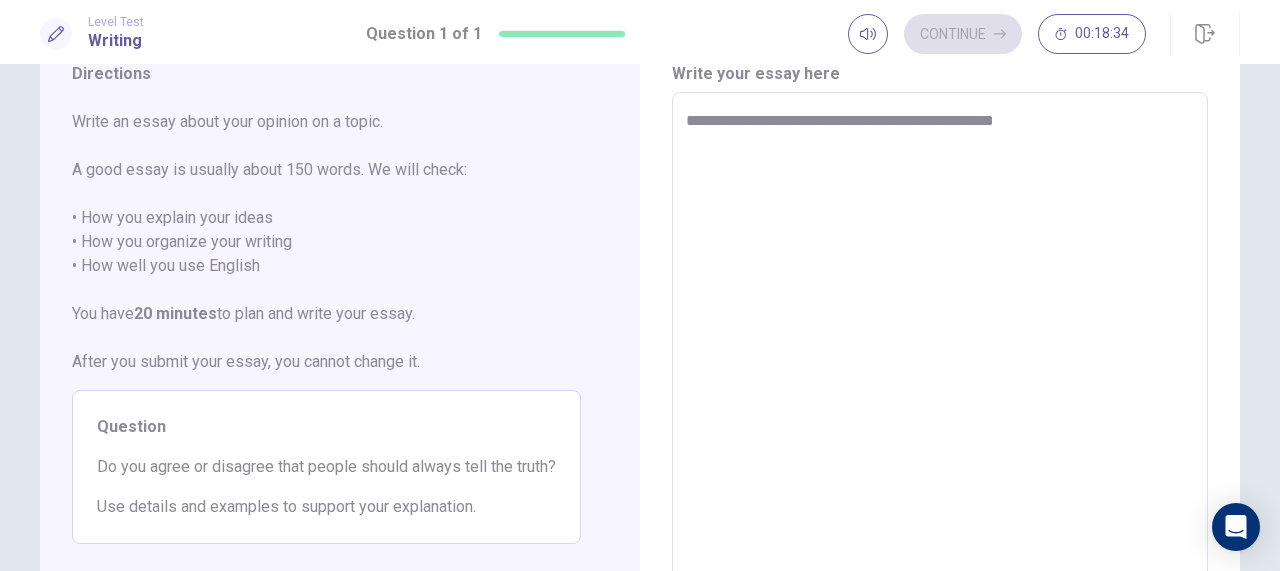 type on "**********" 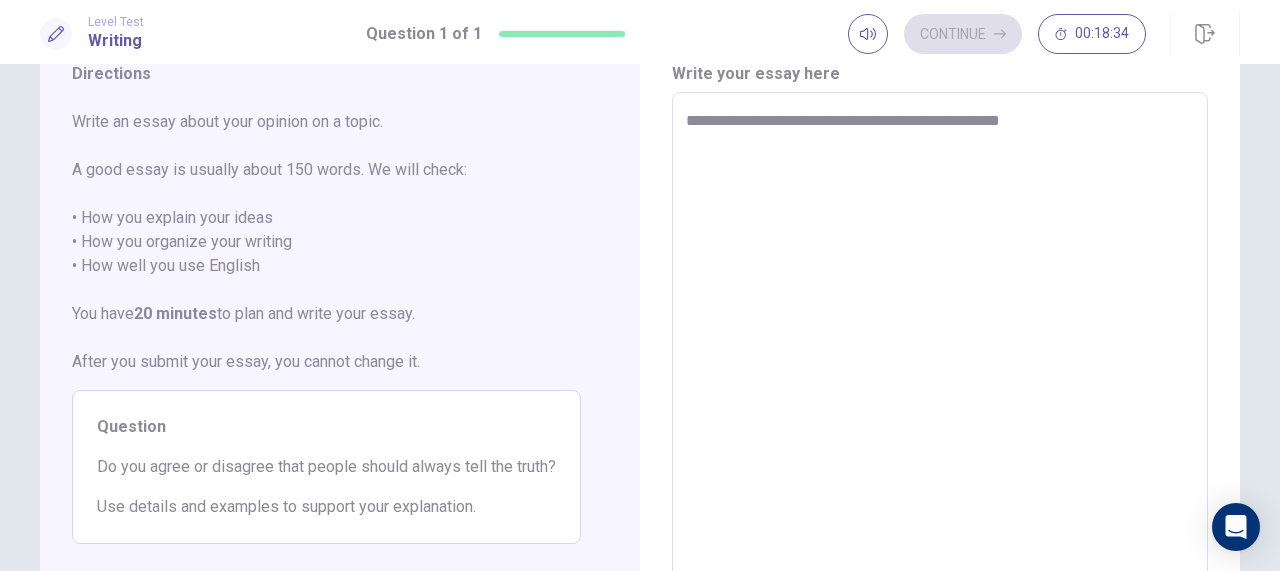 type on "*" 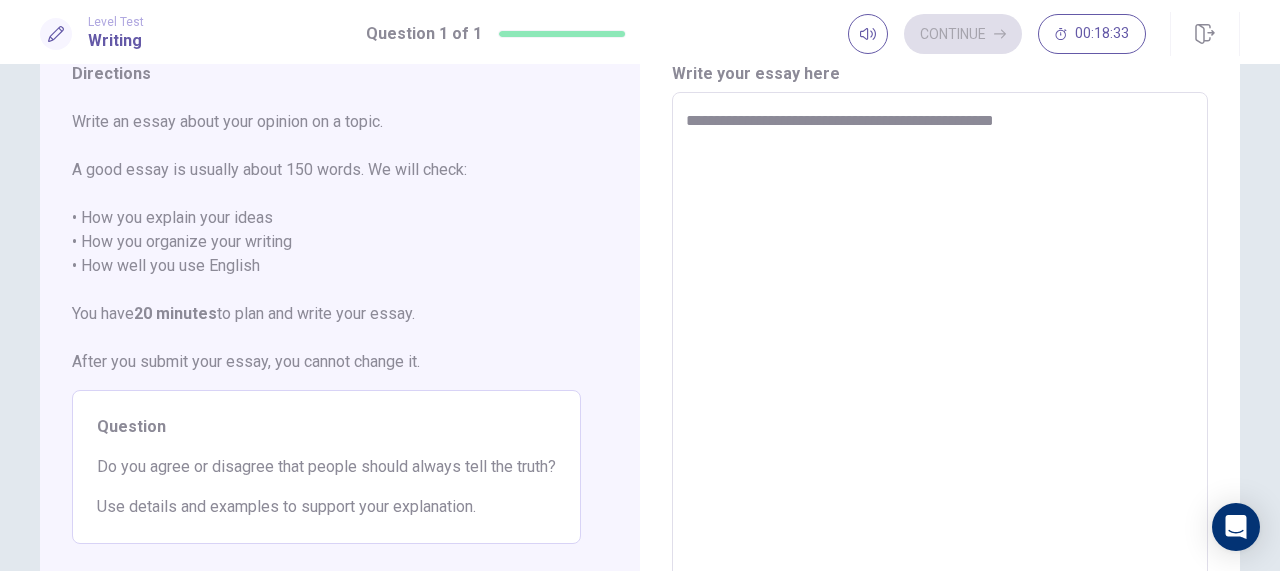 type on "*" 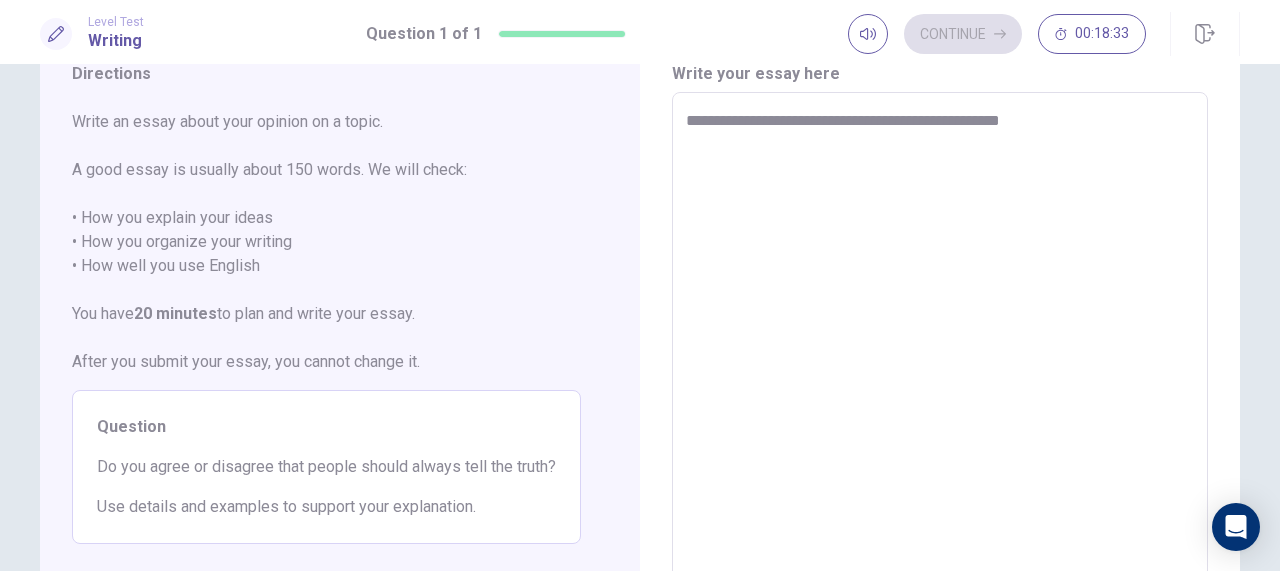 type on "*" 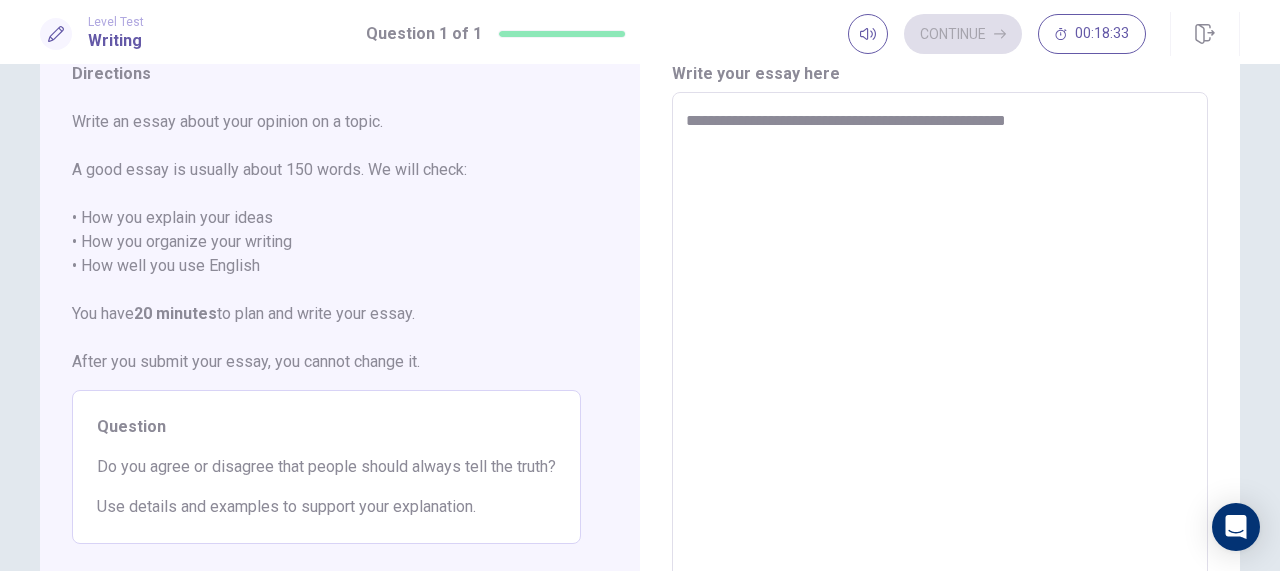 type on "*" 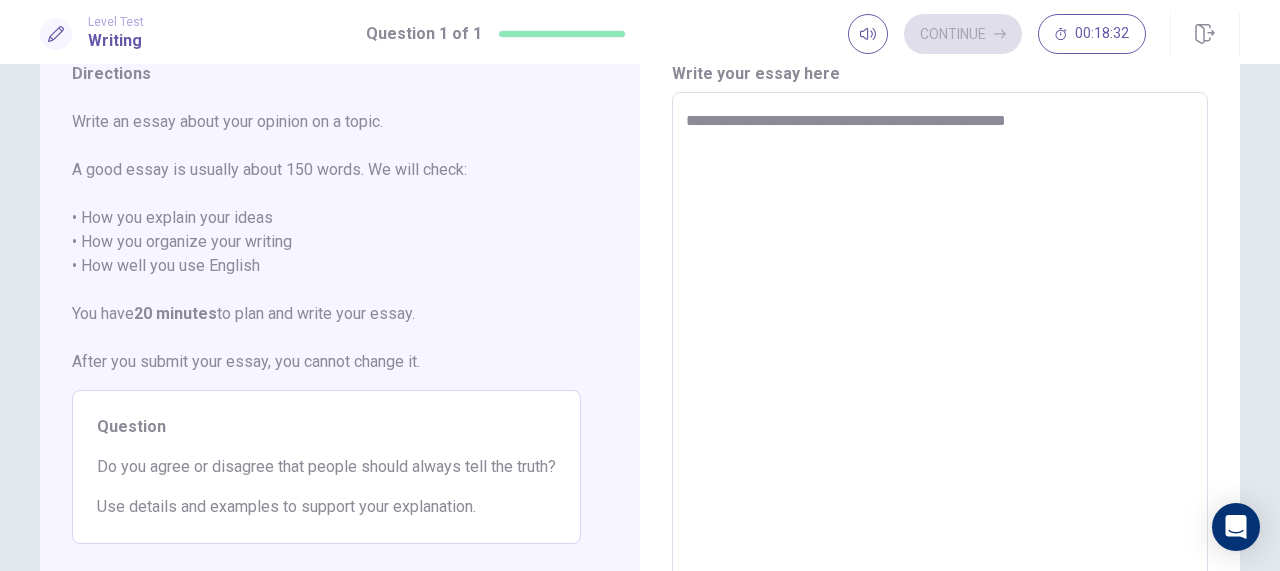 type on "**********" 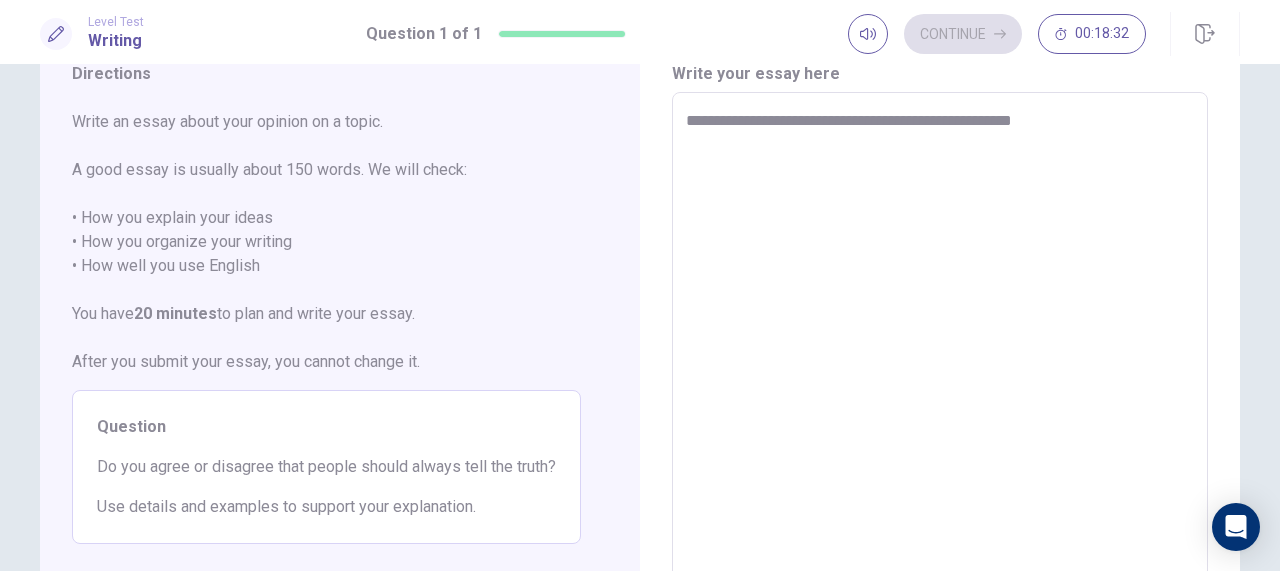 type on "*" 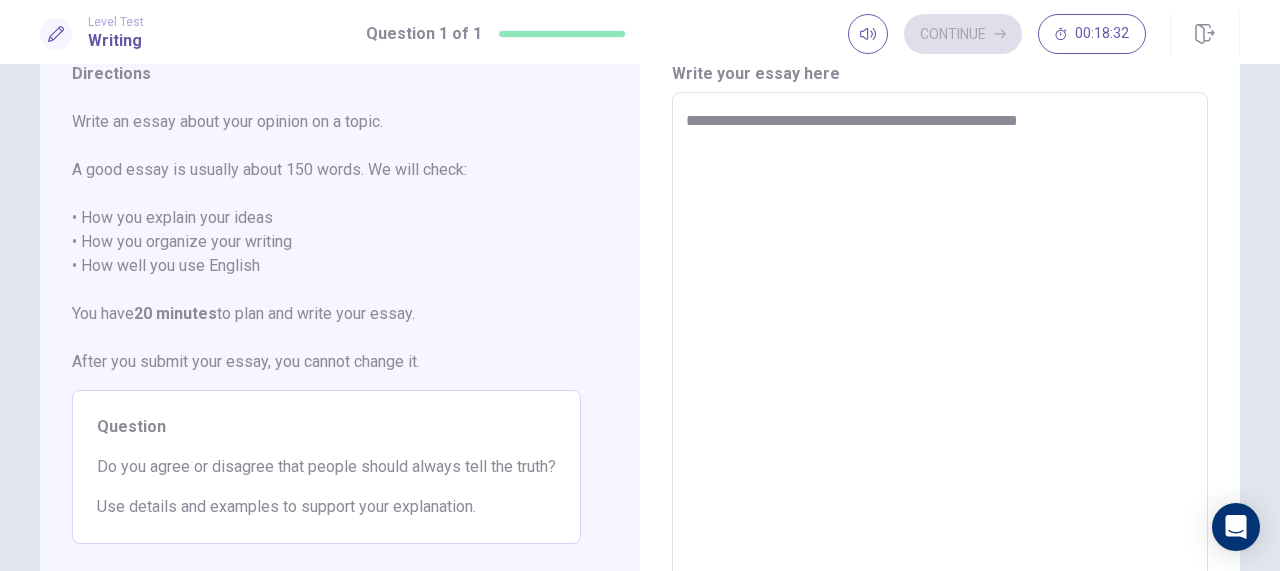 type on "*" 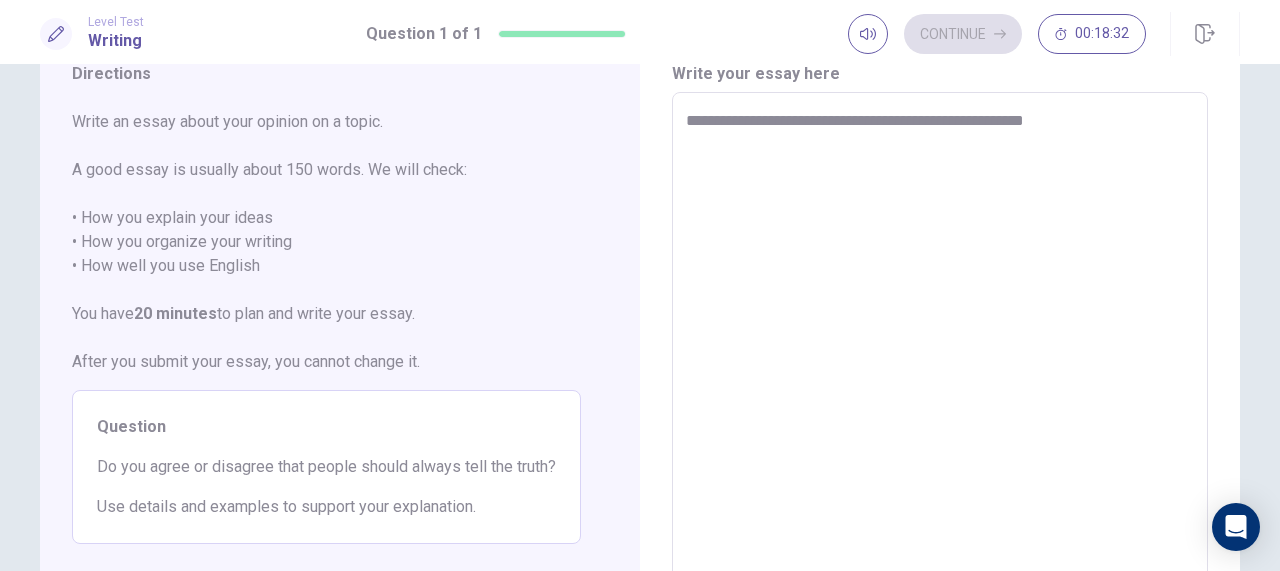 type on "**********" 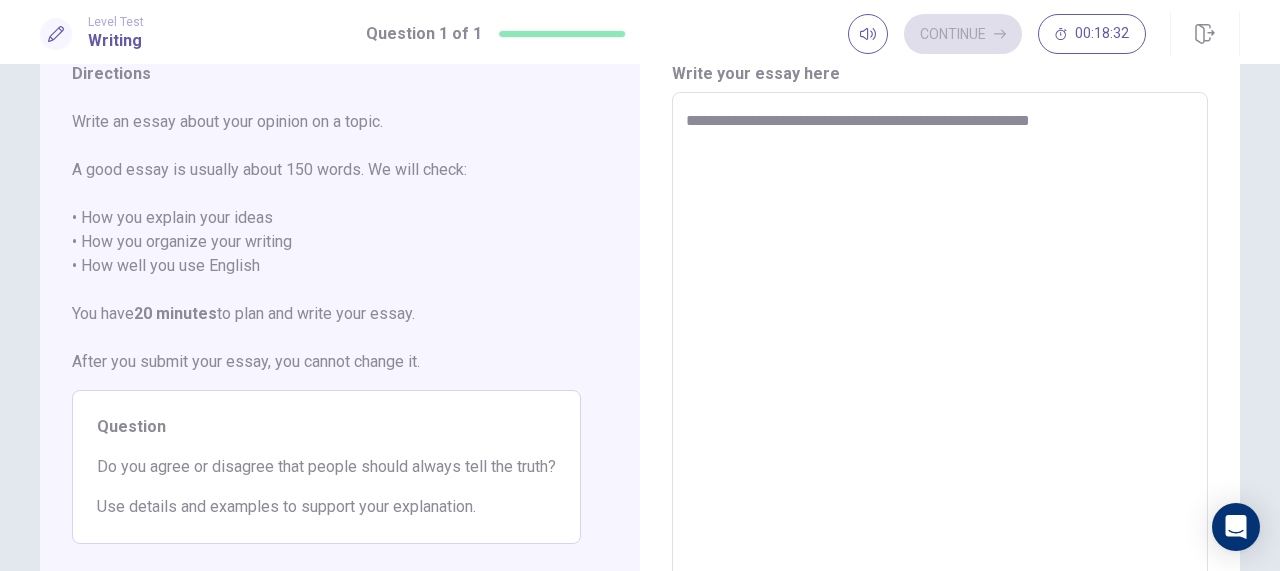 type on "*" 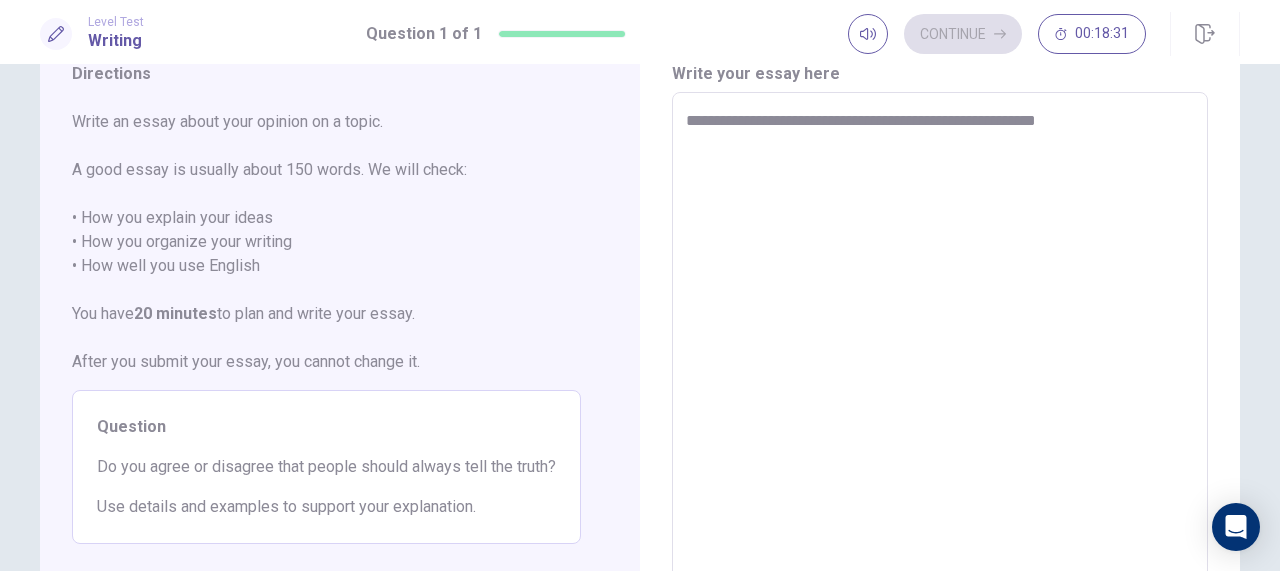 type on "**********" 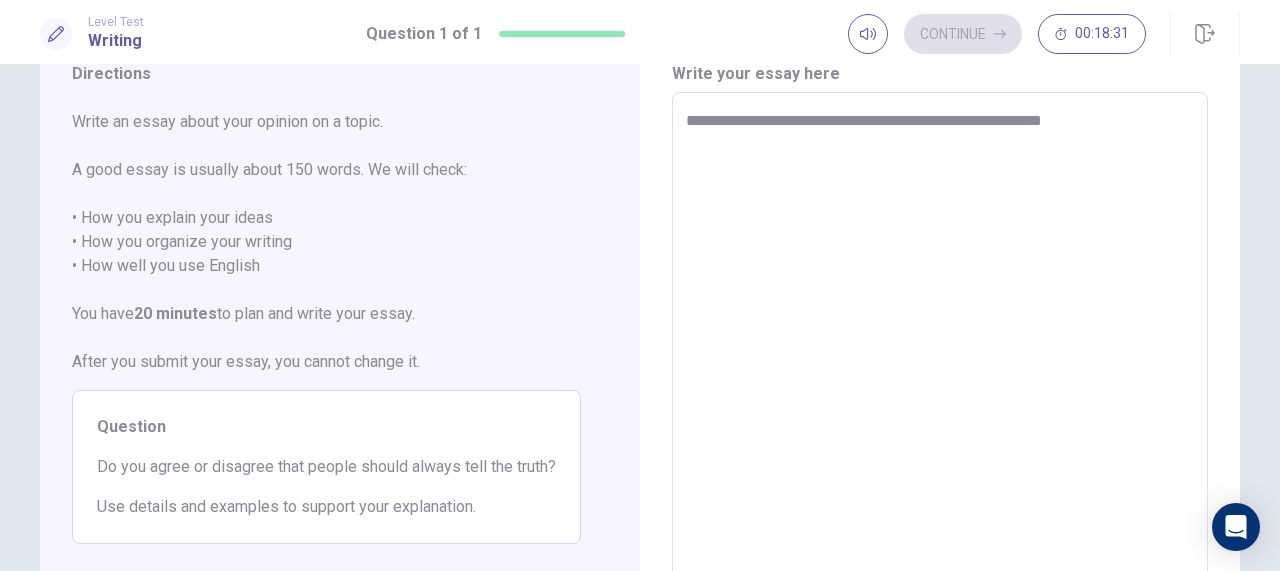 type on "*" 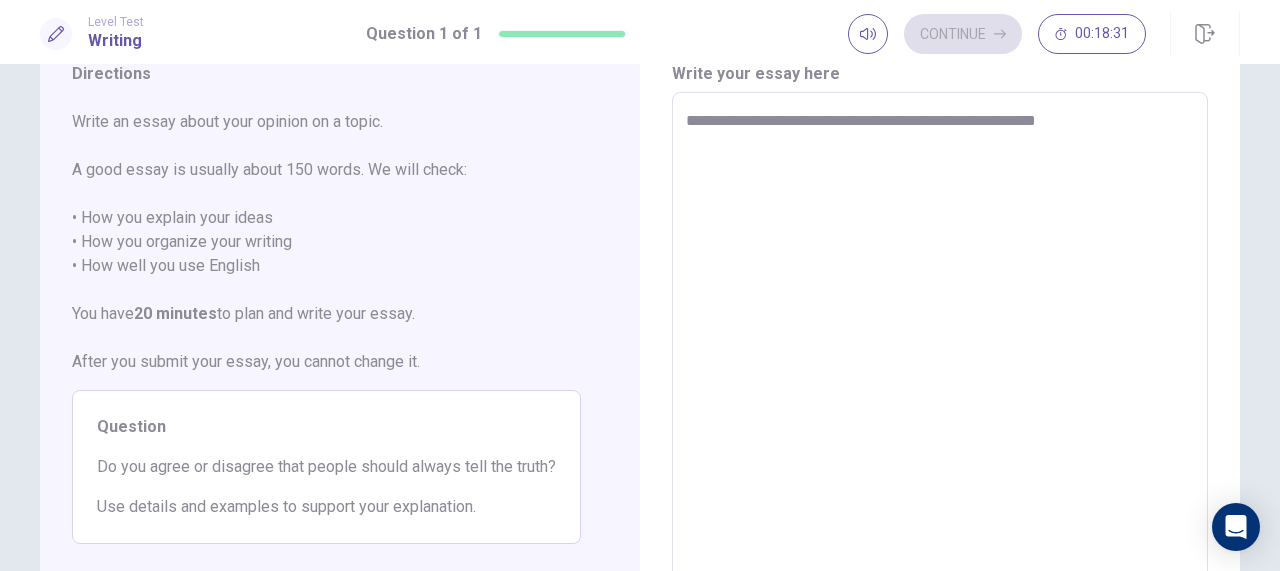 type on "*" 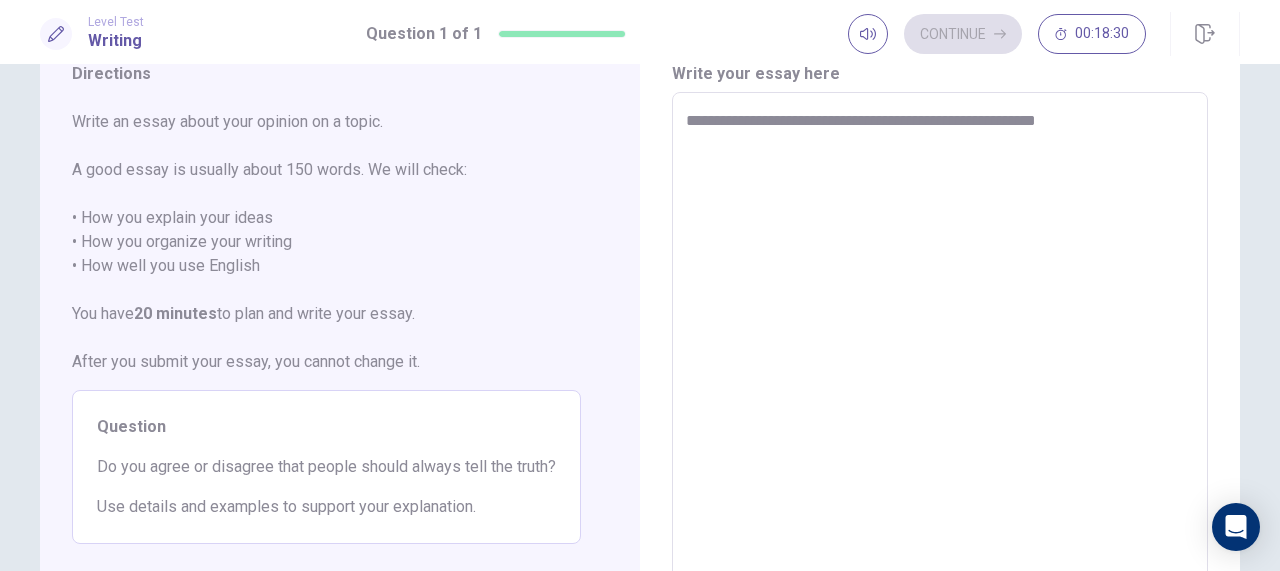 type on "**********" 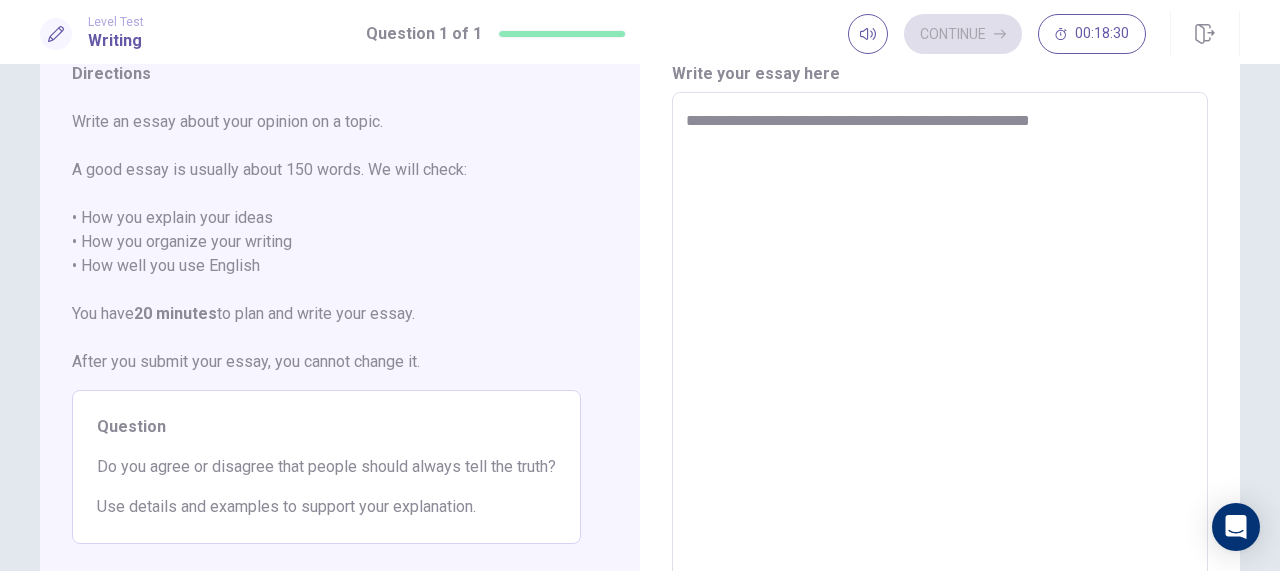 type on "**********" 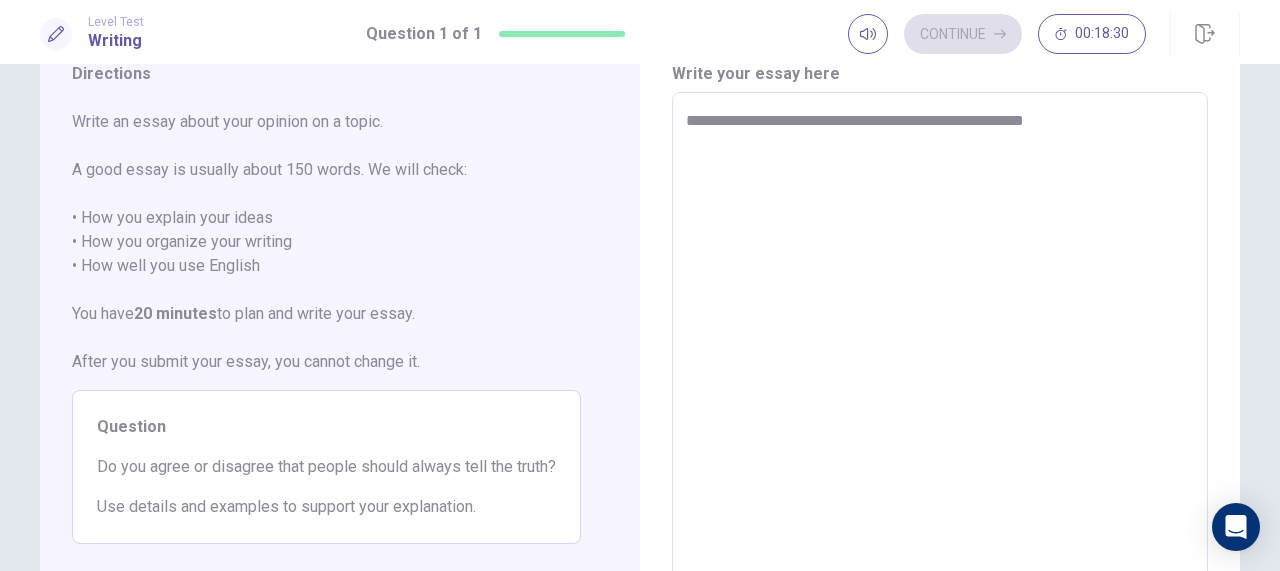 type on "*" 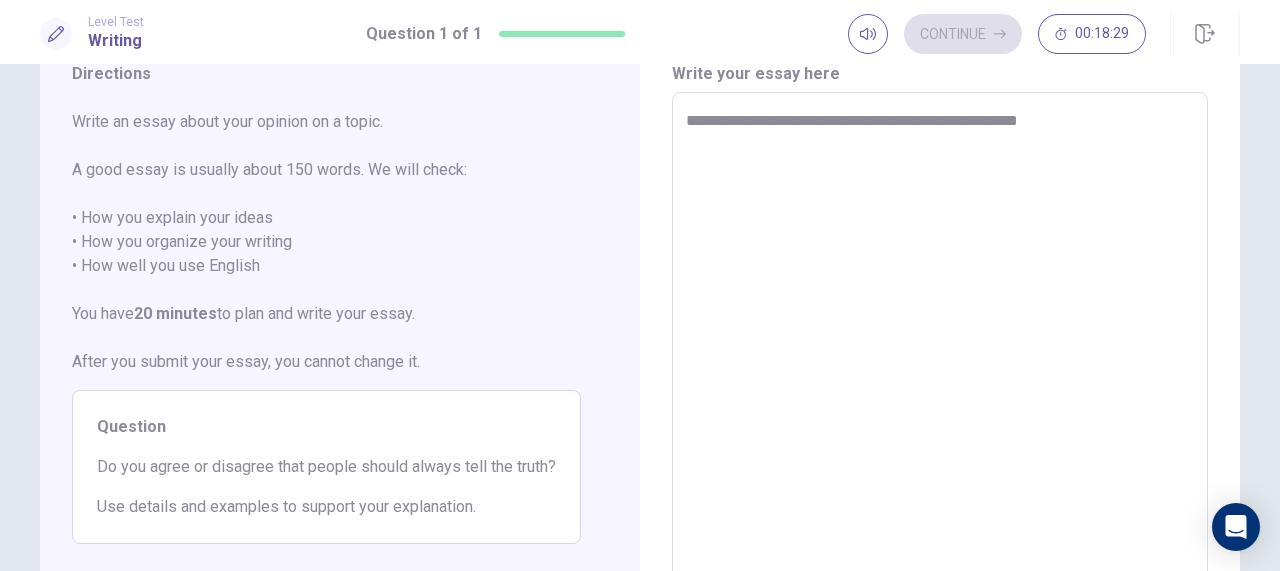 type on "*" 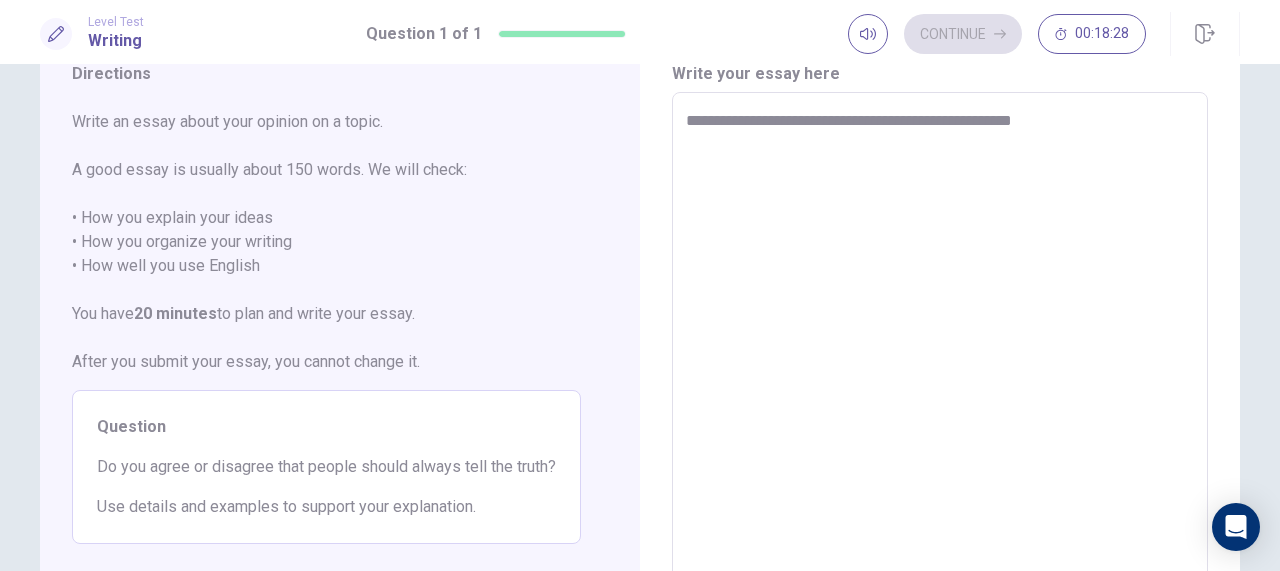 type on "*" 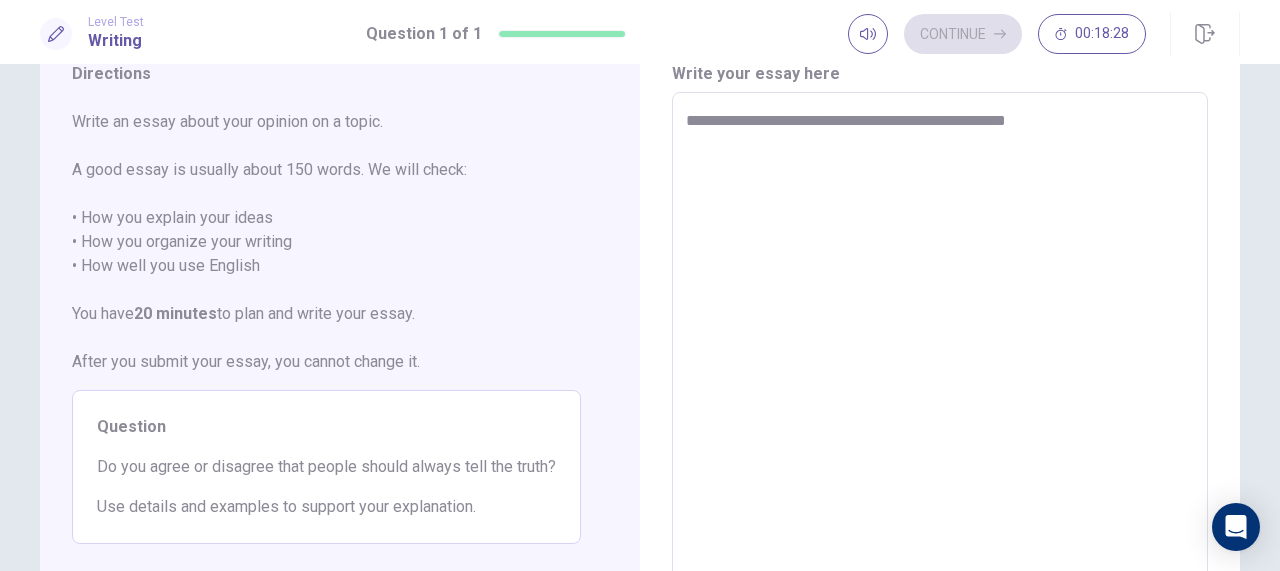 type on "*" 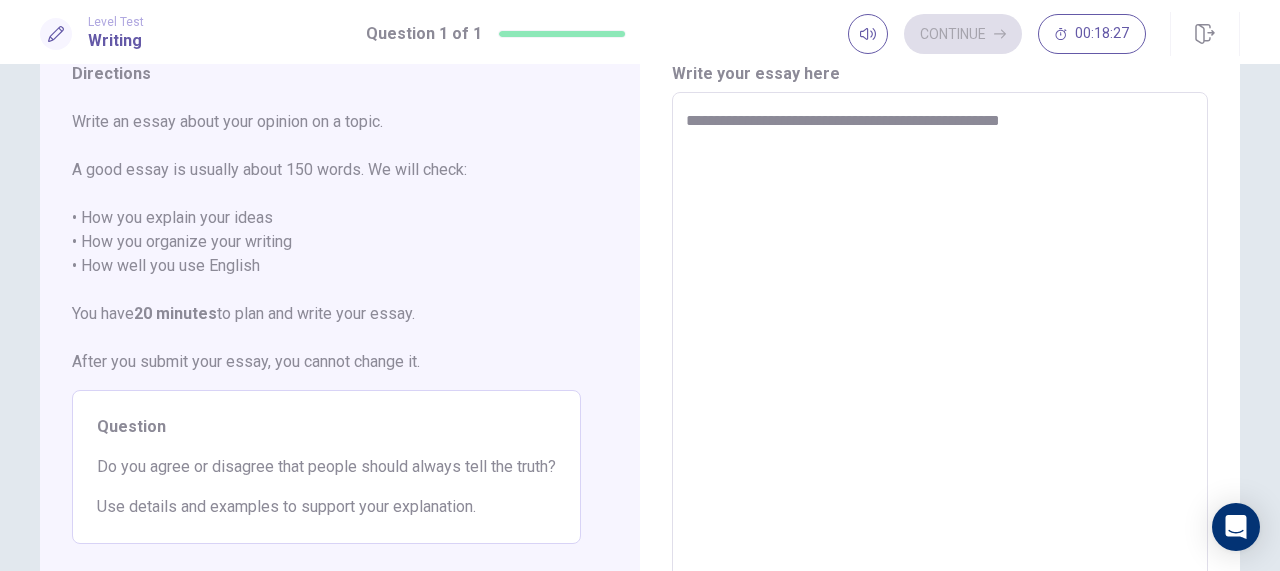 type on "*" 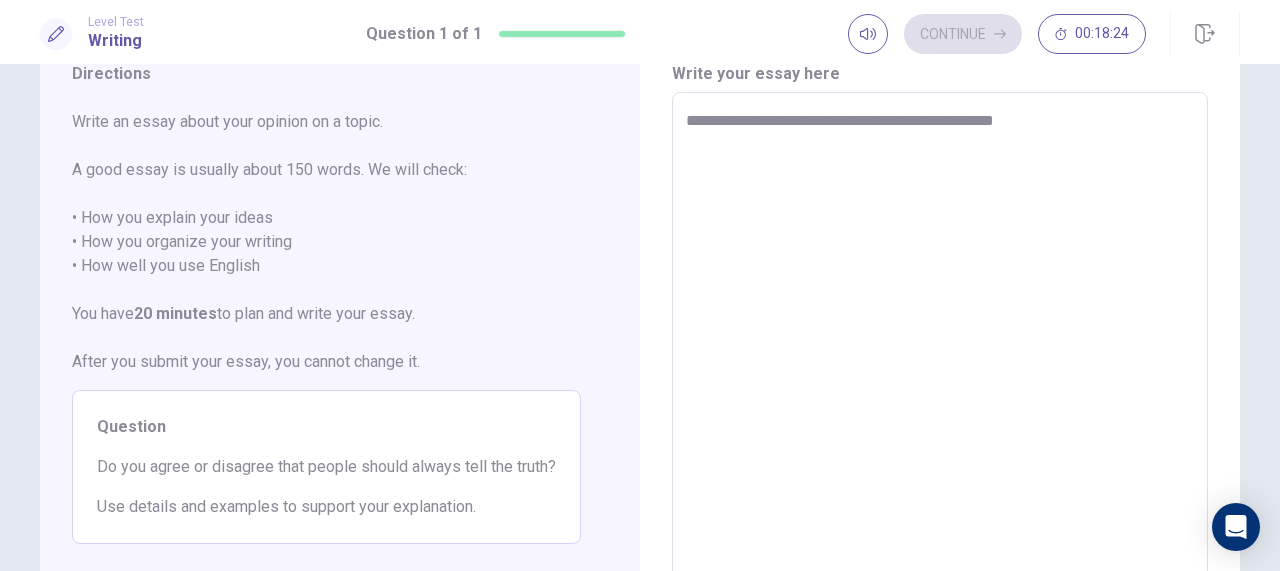 click on "**********" at bounding box center [940, 369] 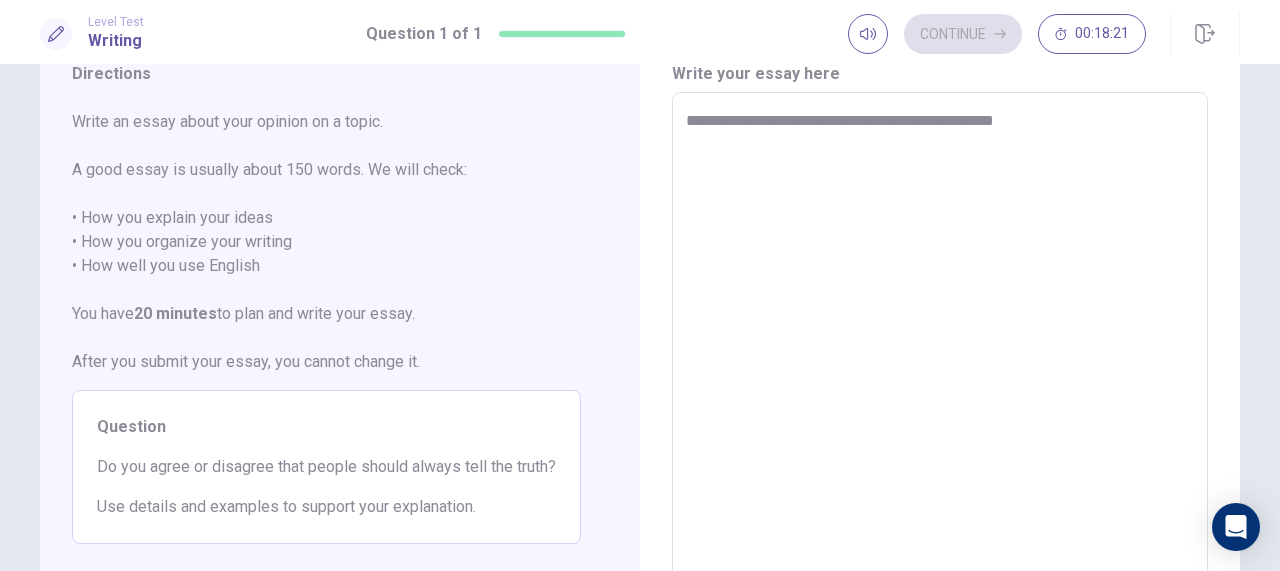 drag, startPoint x: 684, startPoint y: 115, endPoint x: 725, endPoint y: 116, distance: 41.01219 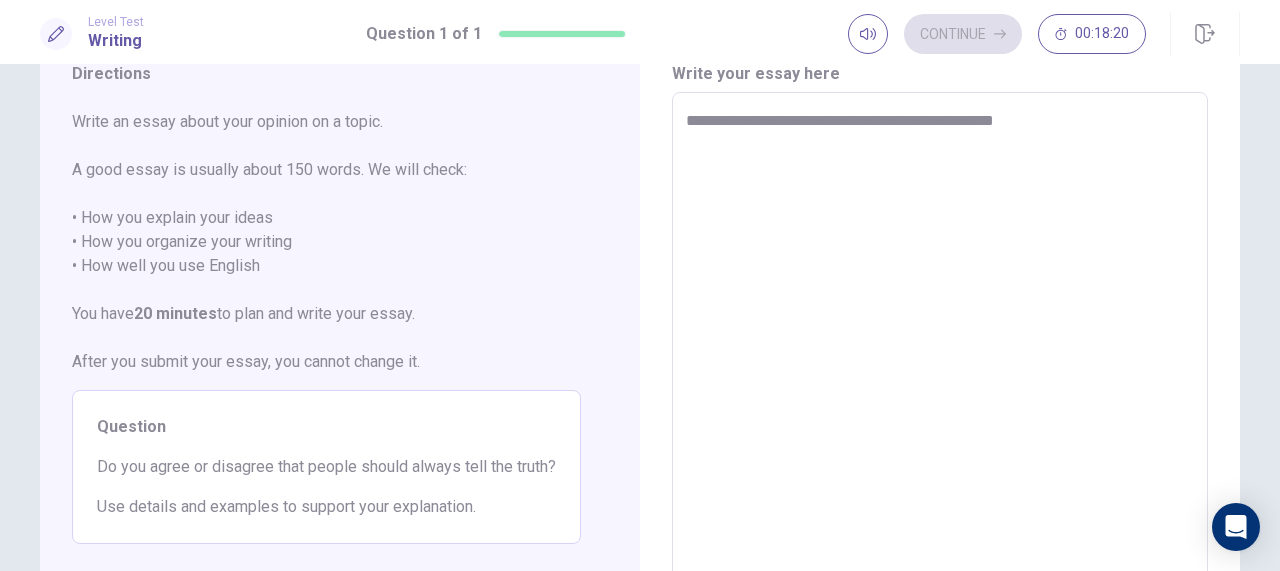 click on "**********" at bounding box center [940, 369] 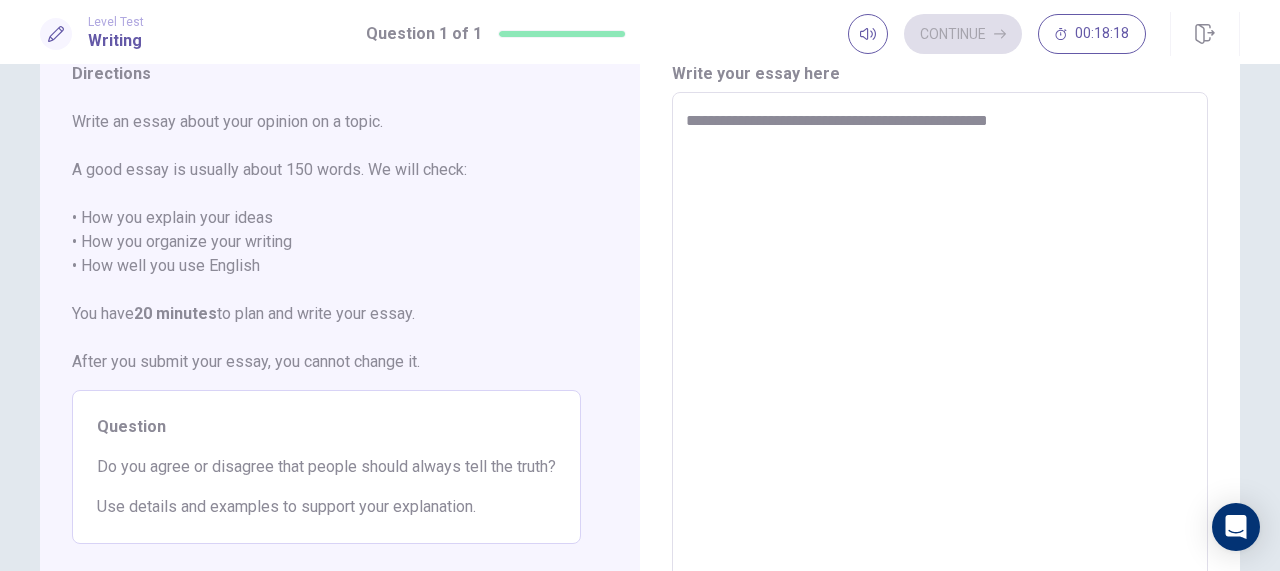 click on "**********" at bounding box center (940, 369) 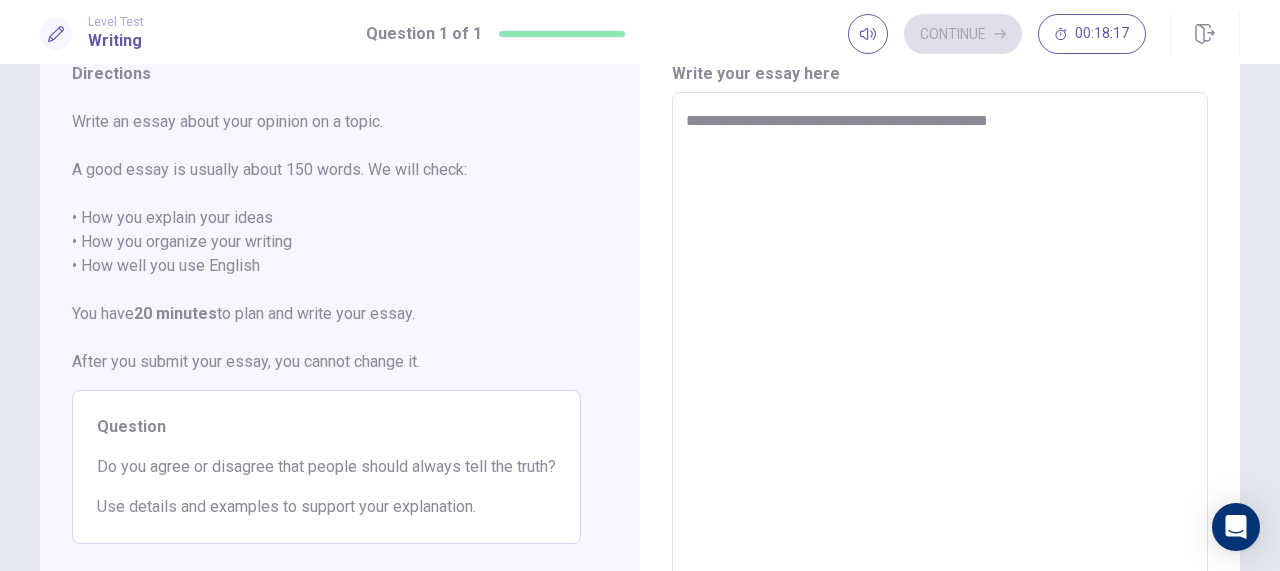 type on "**********" 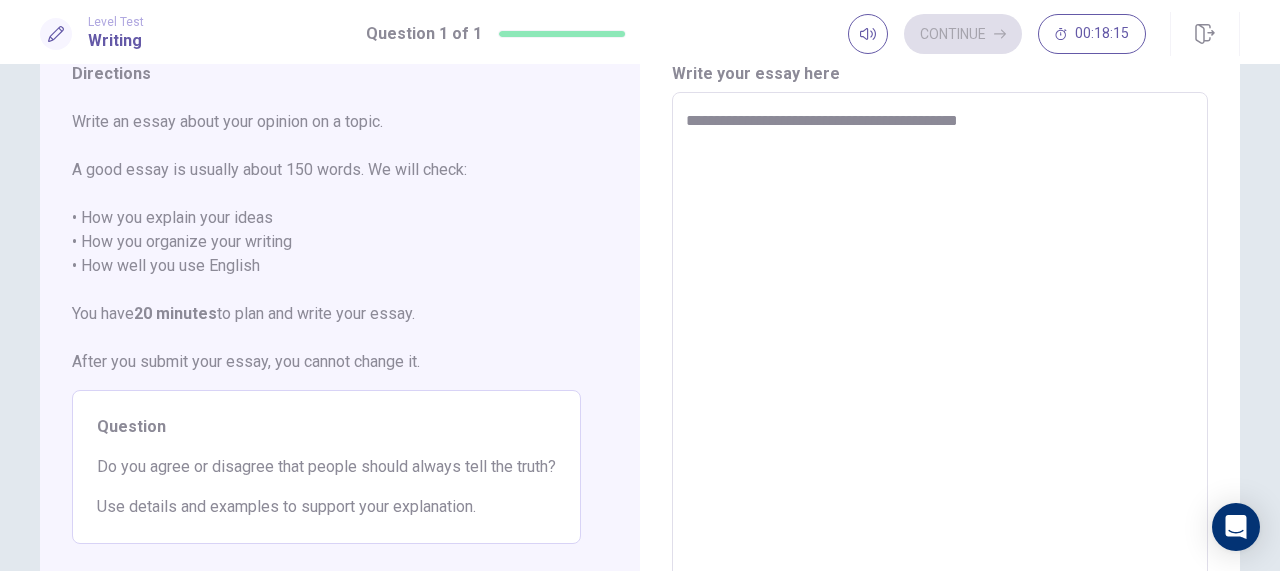 click on "**********" at bounding box center (940, 369) 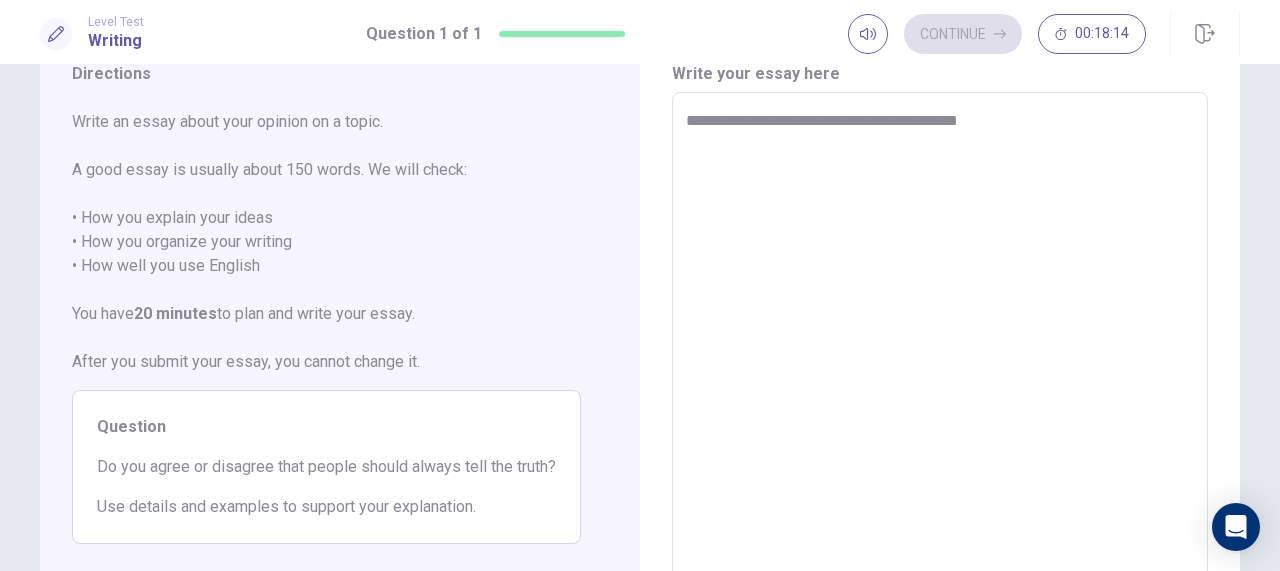 type on "**********" 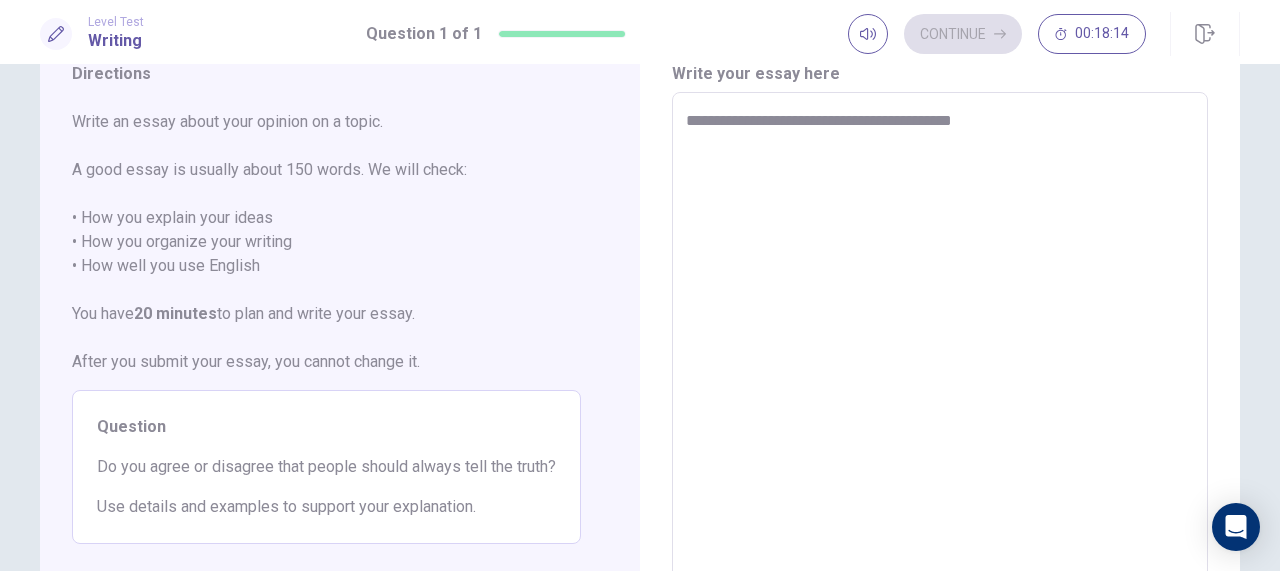 type on "*" 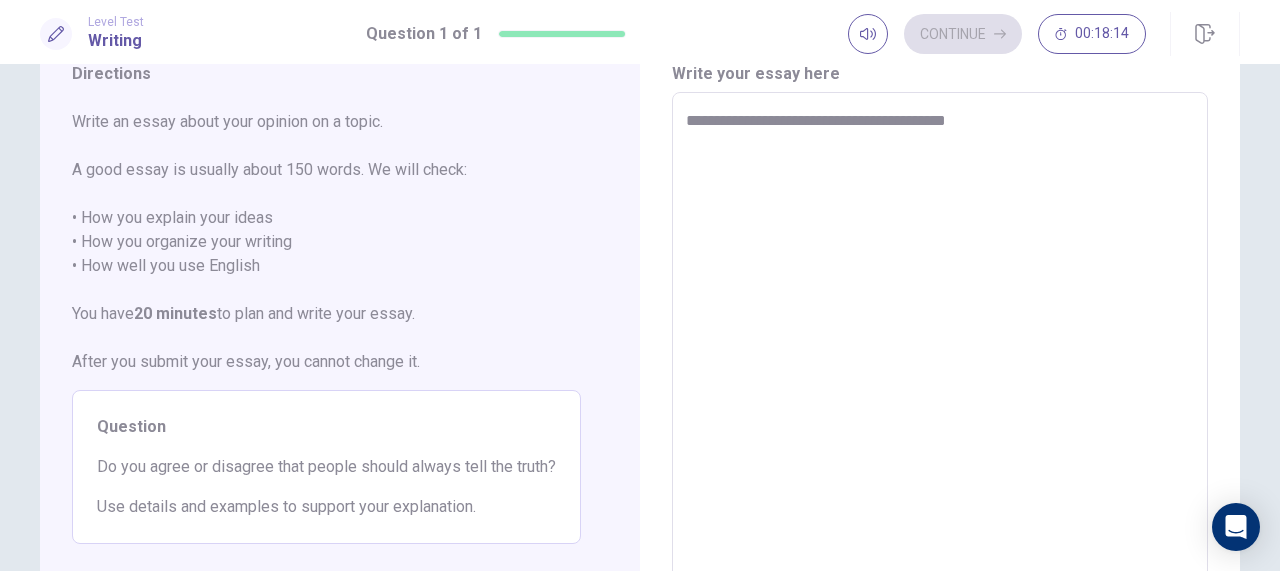 type on "*" 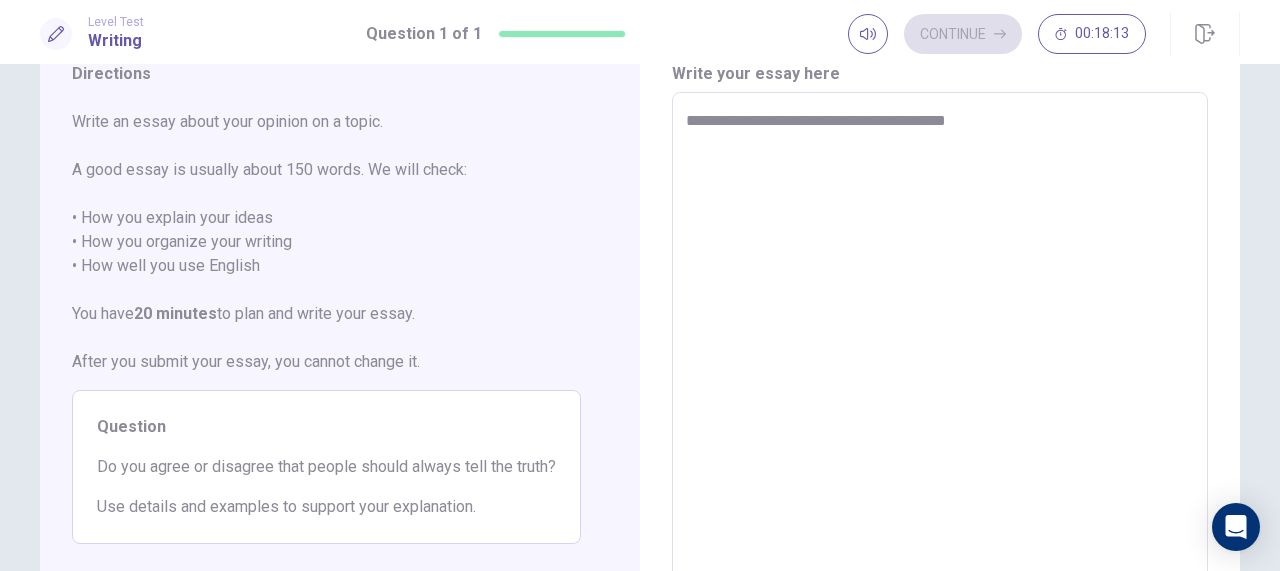 type on "**********" 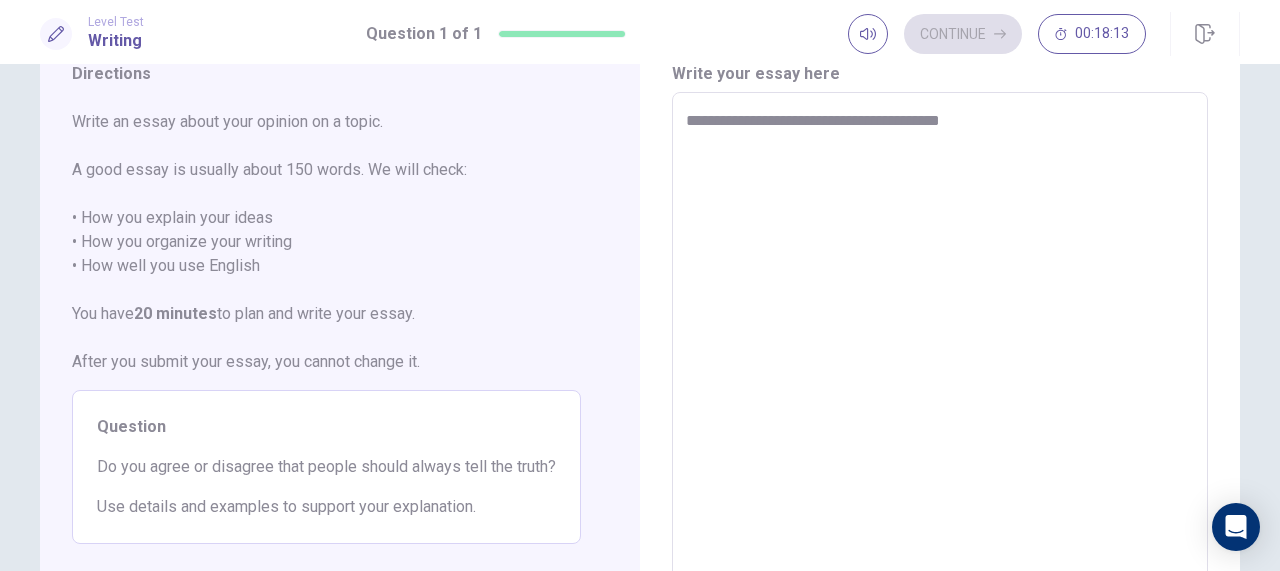 type on "**********" 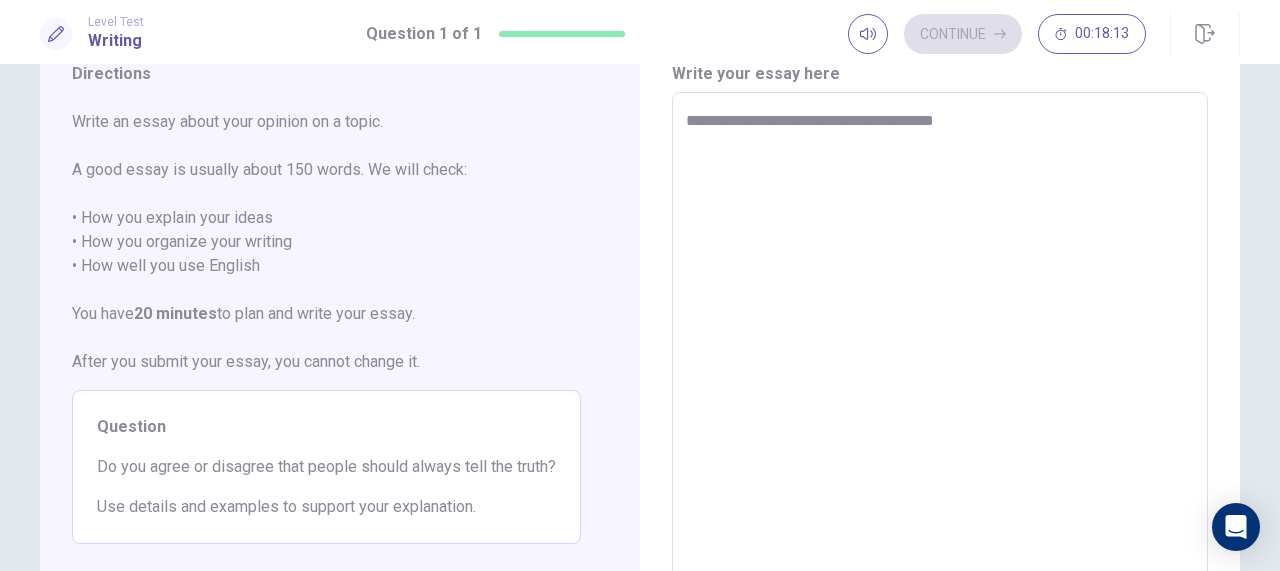 type on "**********" 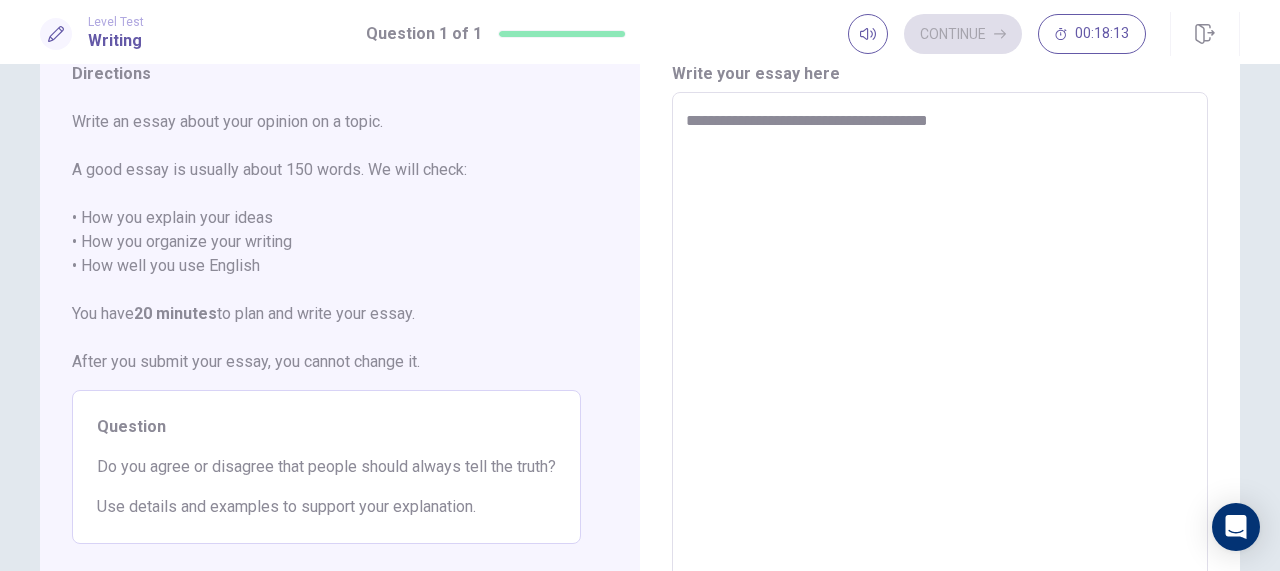 type on "**********" 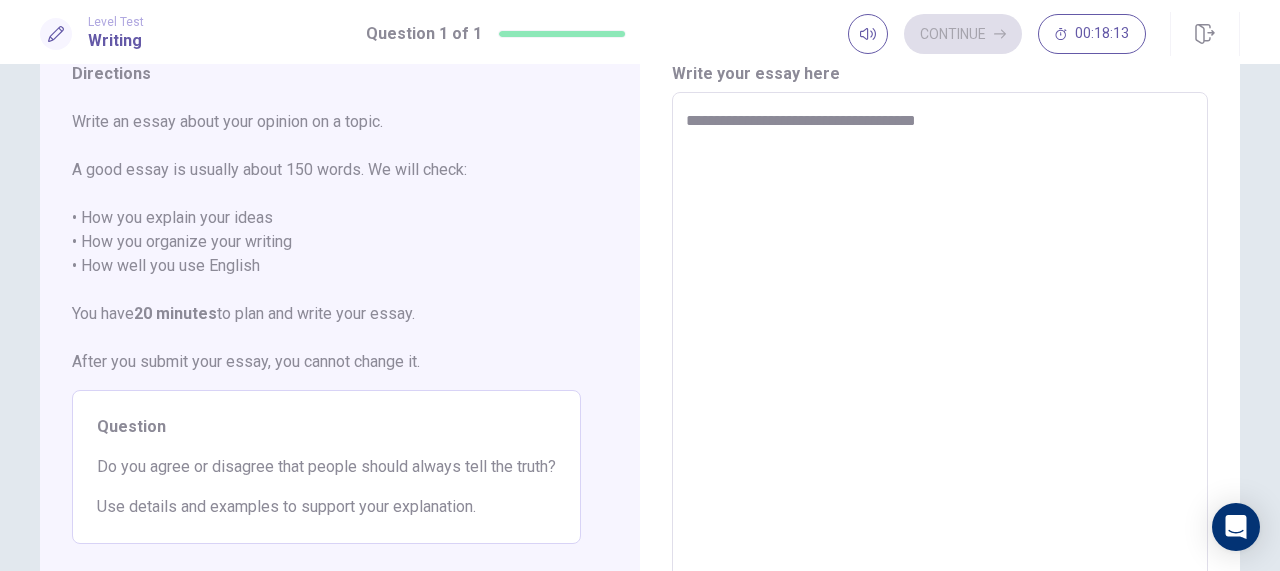 type on "**********" 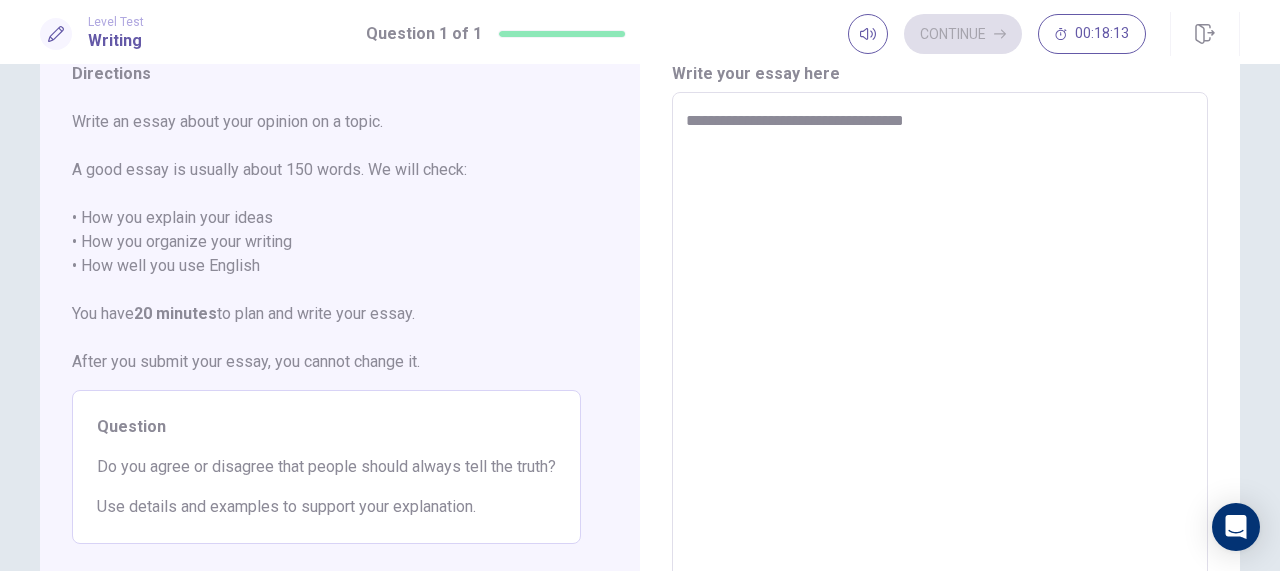 type on "**********" 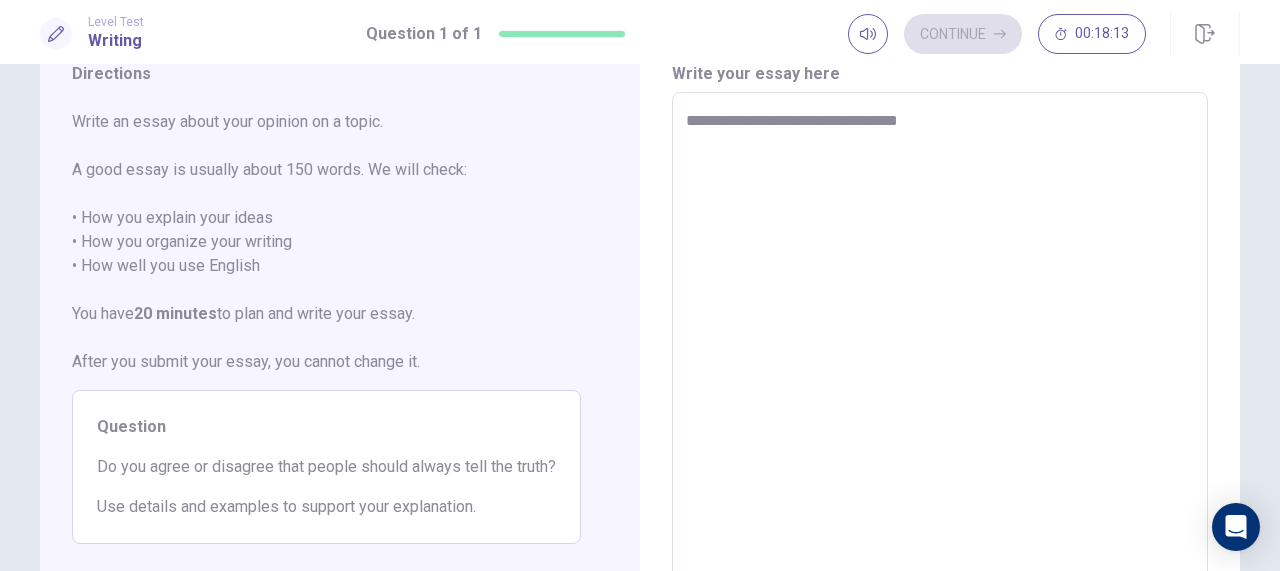 type on "**********" 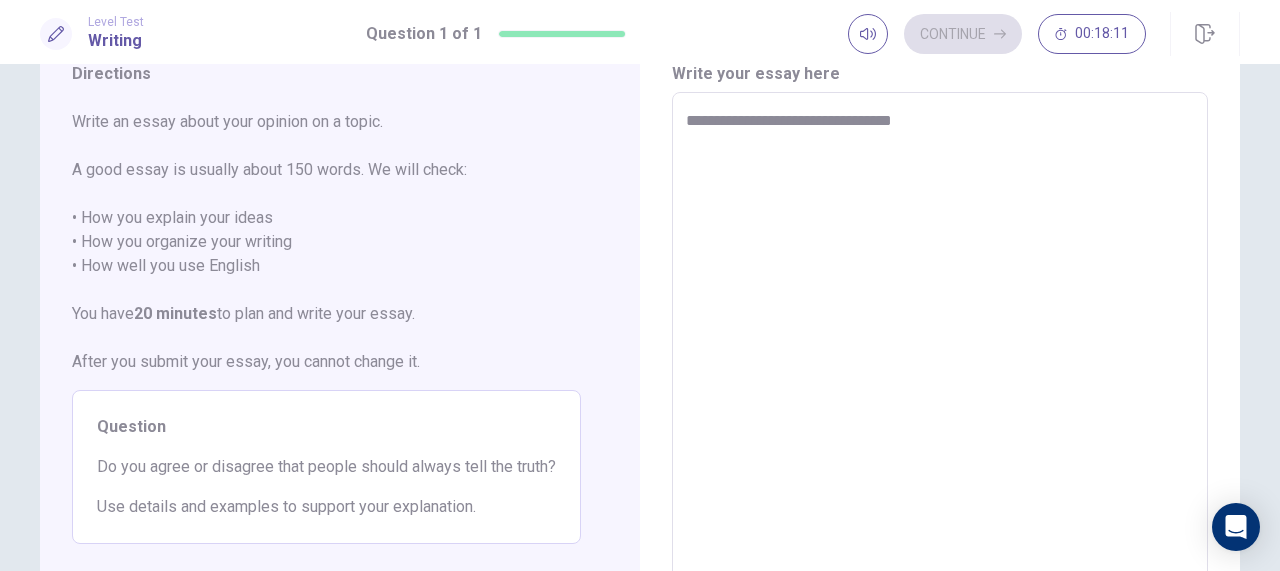 type on "*" 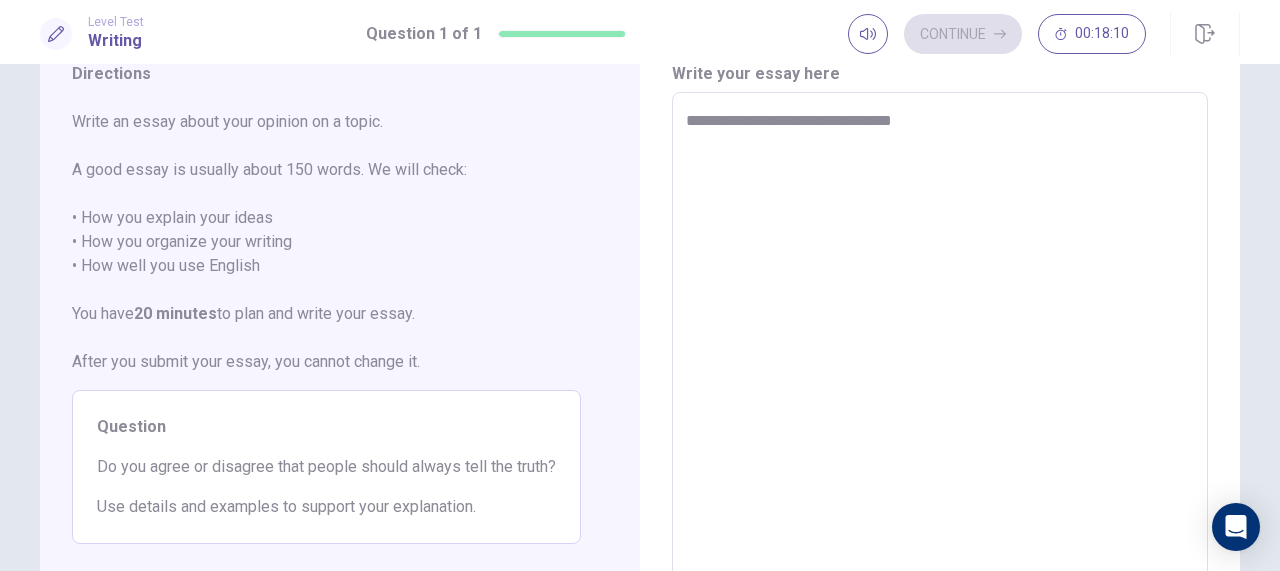 type on "**********" 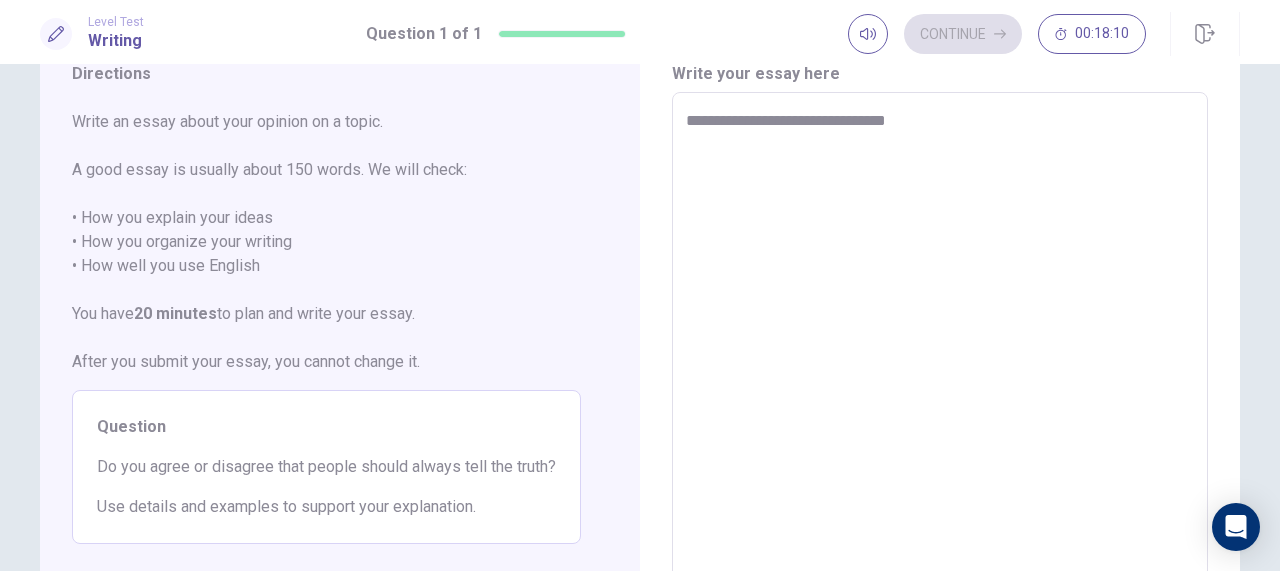 type on "*" 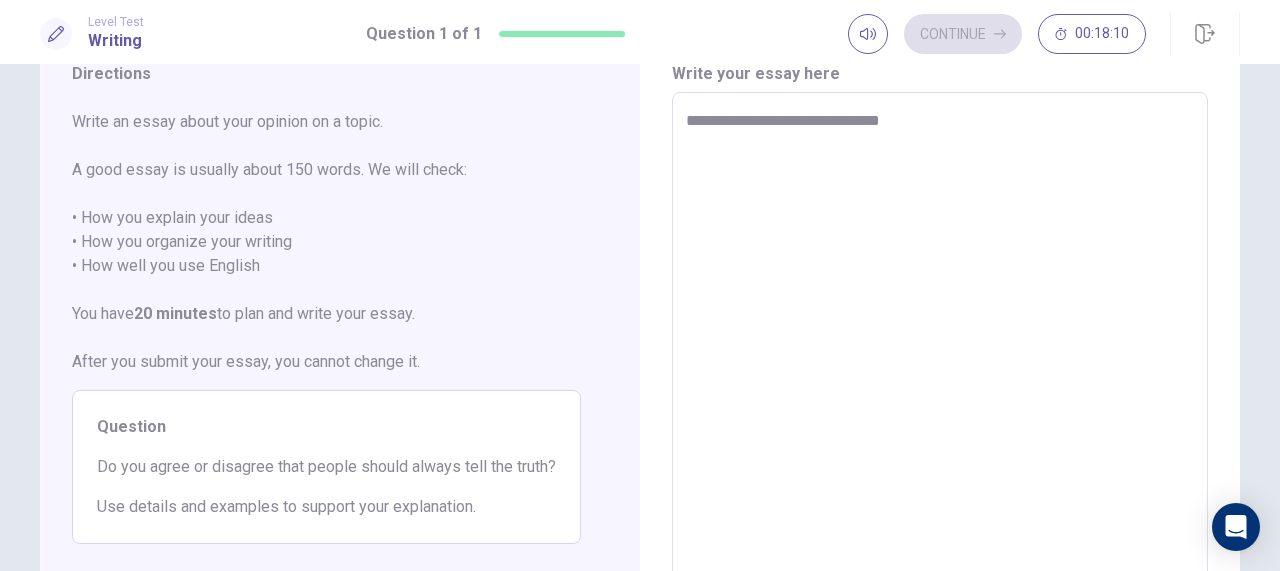 type on "*" 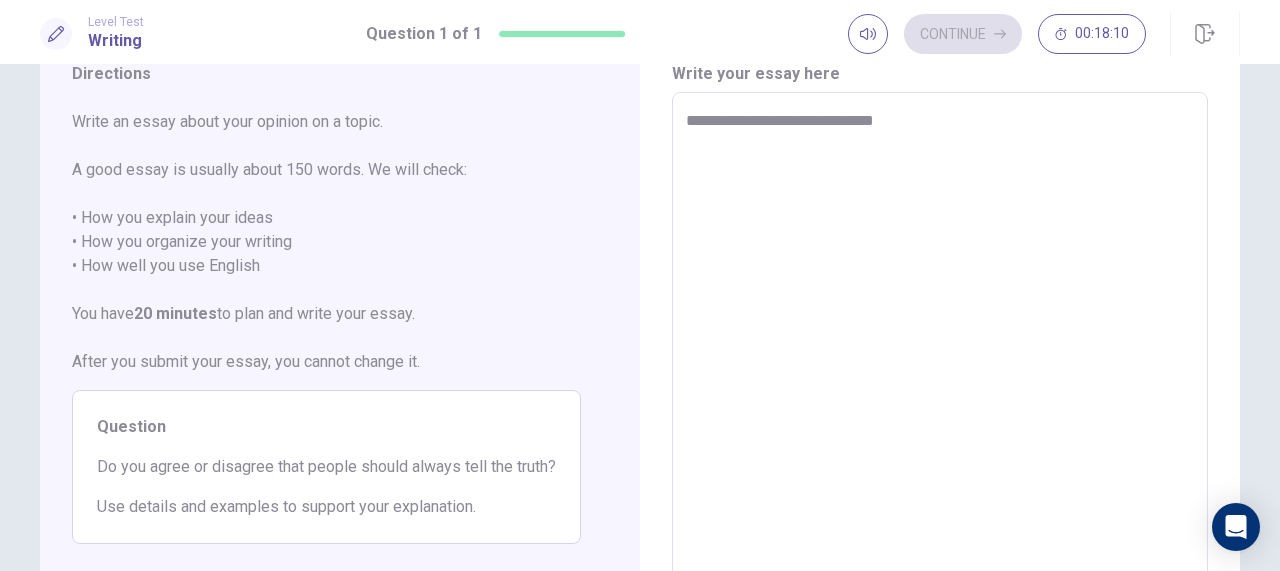 type on "**********" 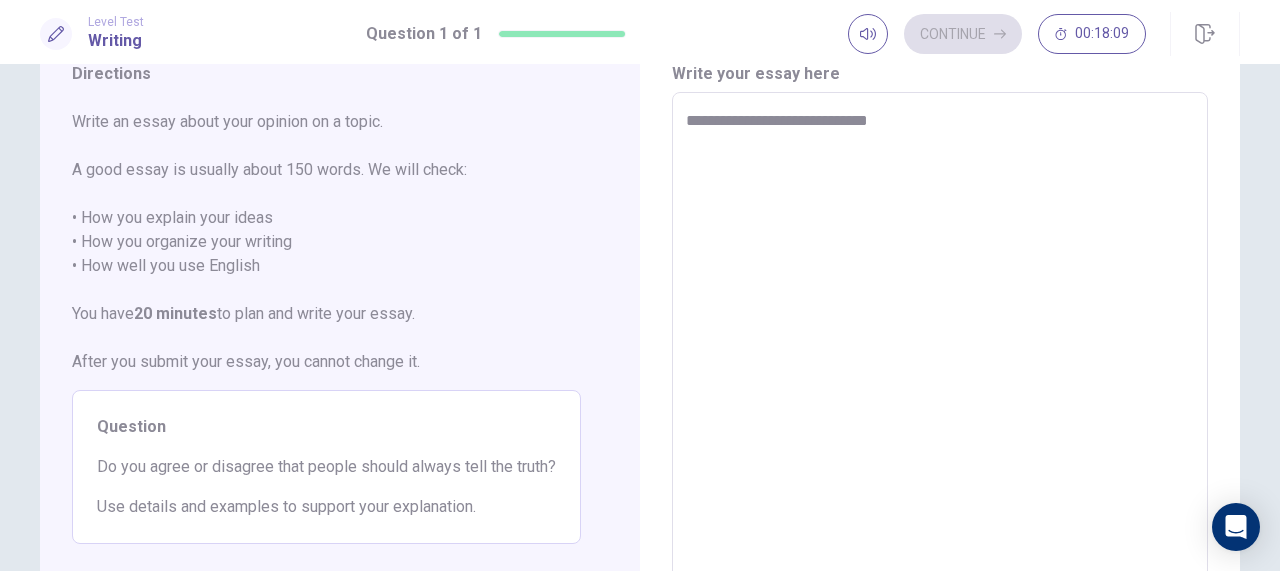 type on "*" 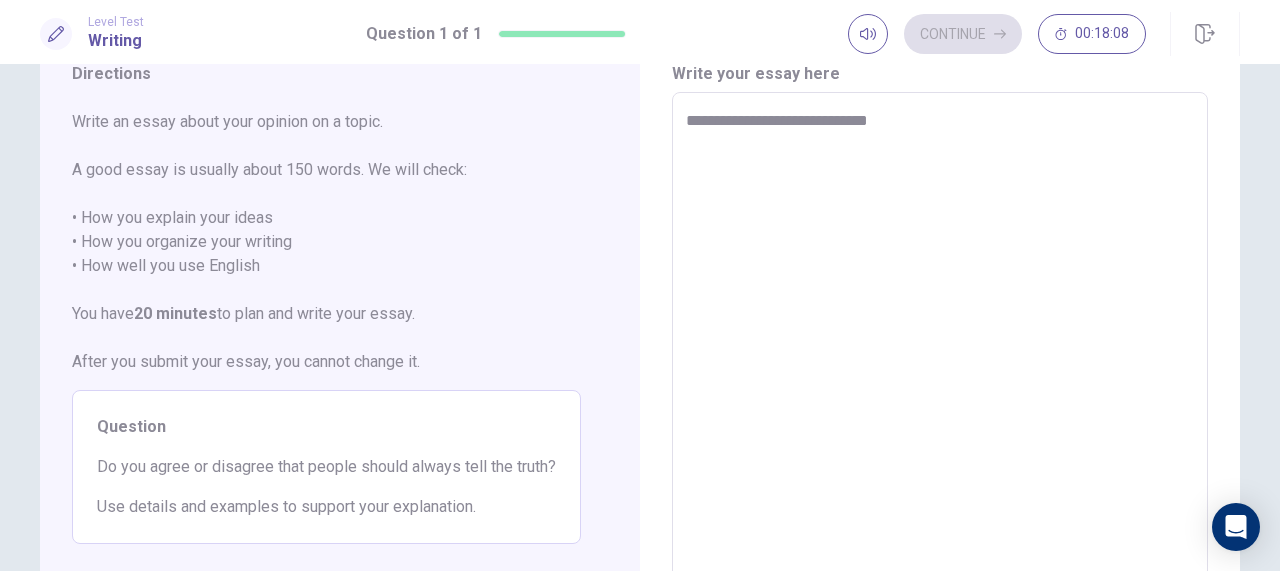 type on "**********" 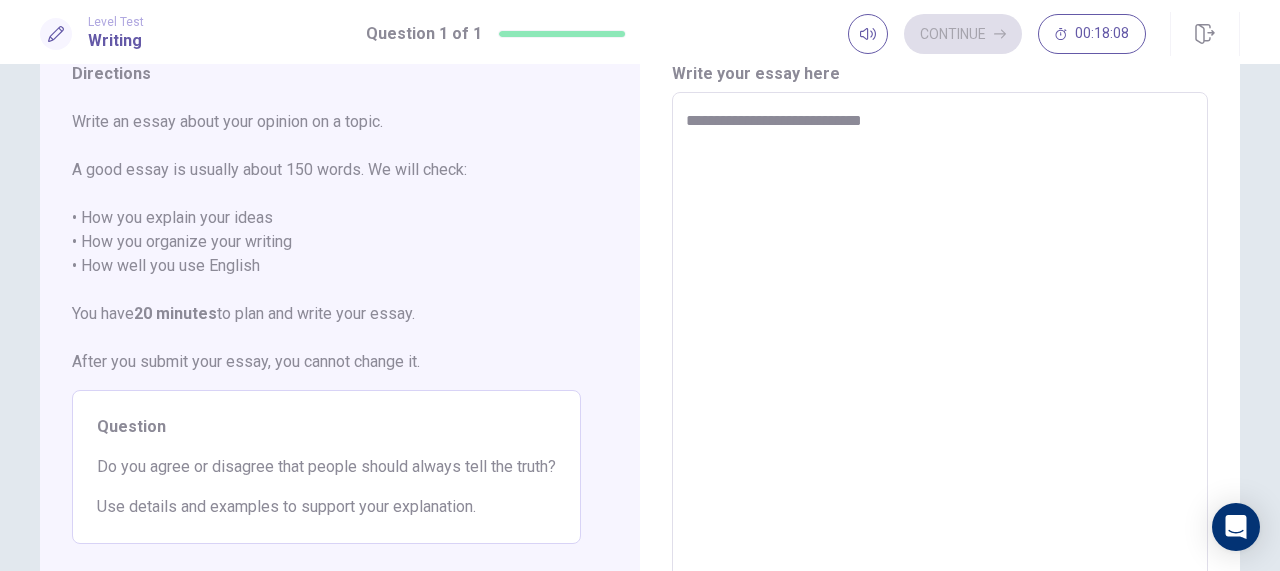 type on "*" 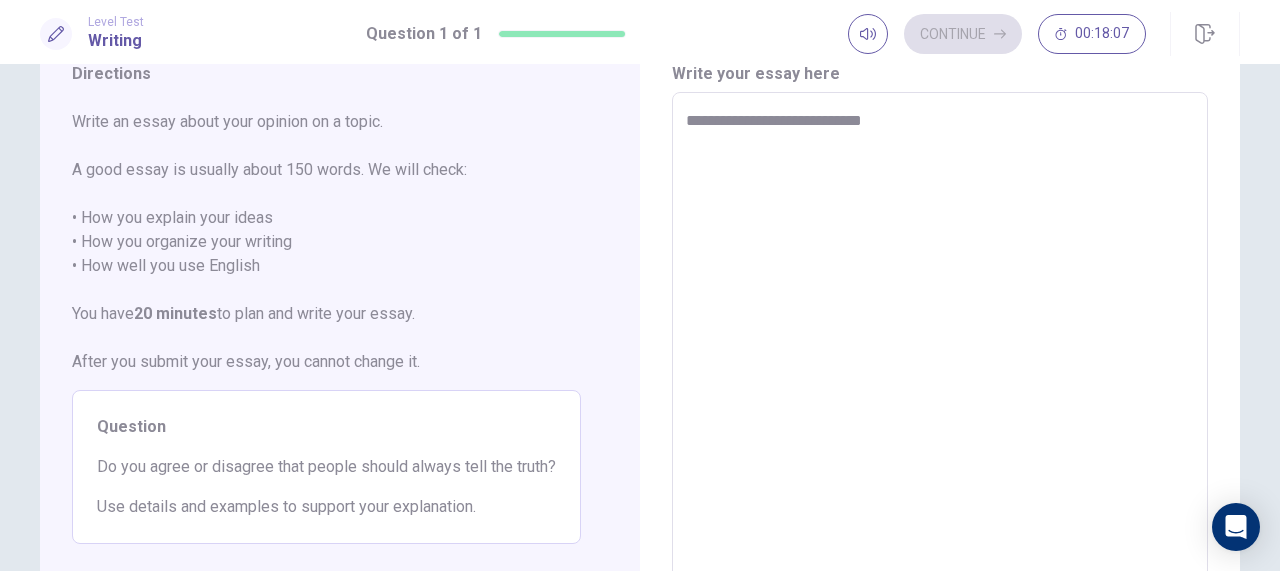 type on "**********" 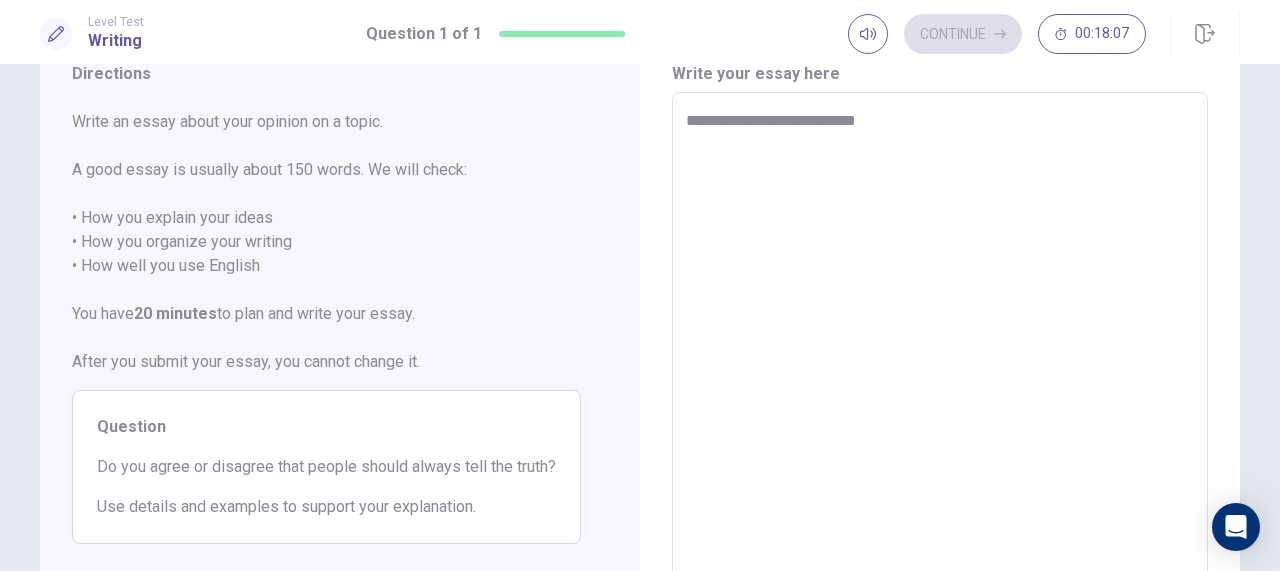 type on "**********" 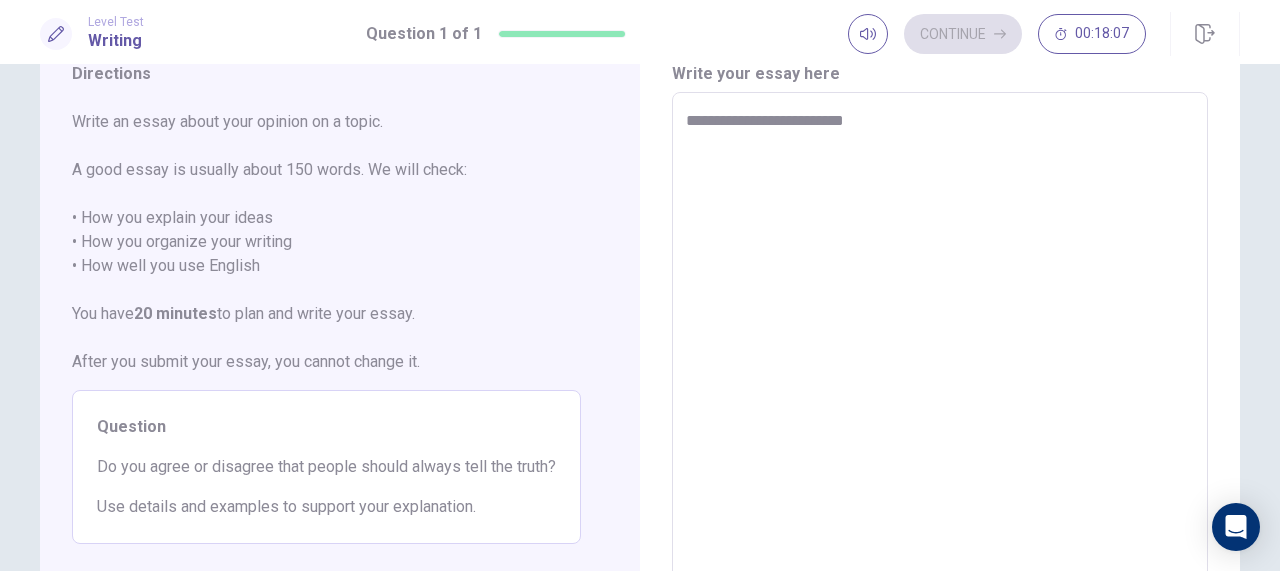 type on "**********" 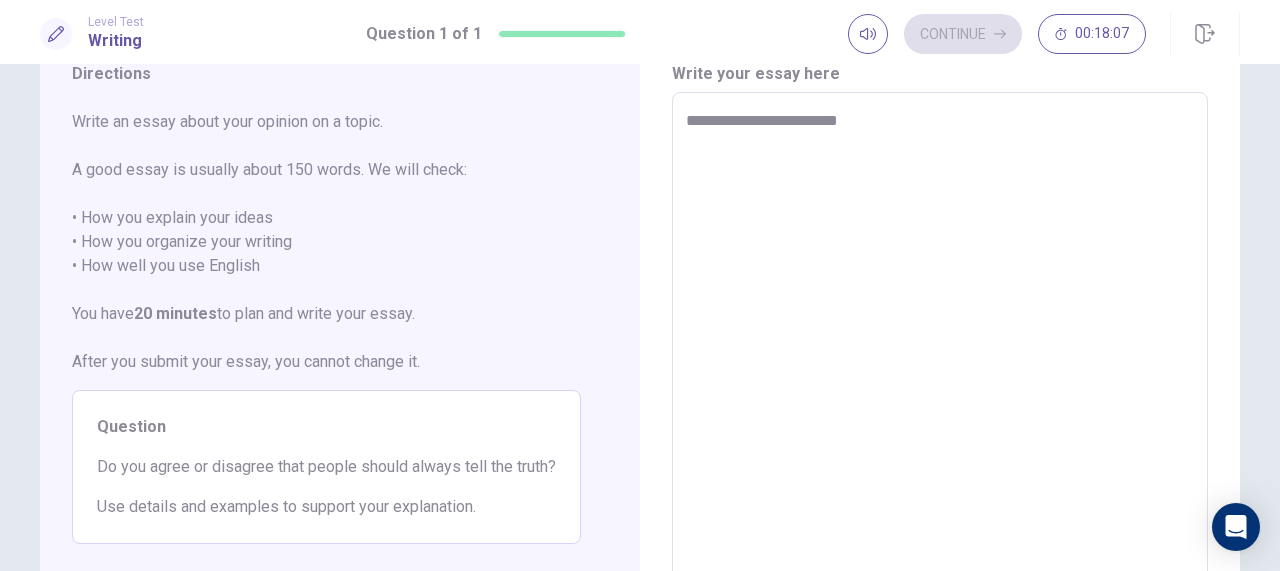 type on "**********" 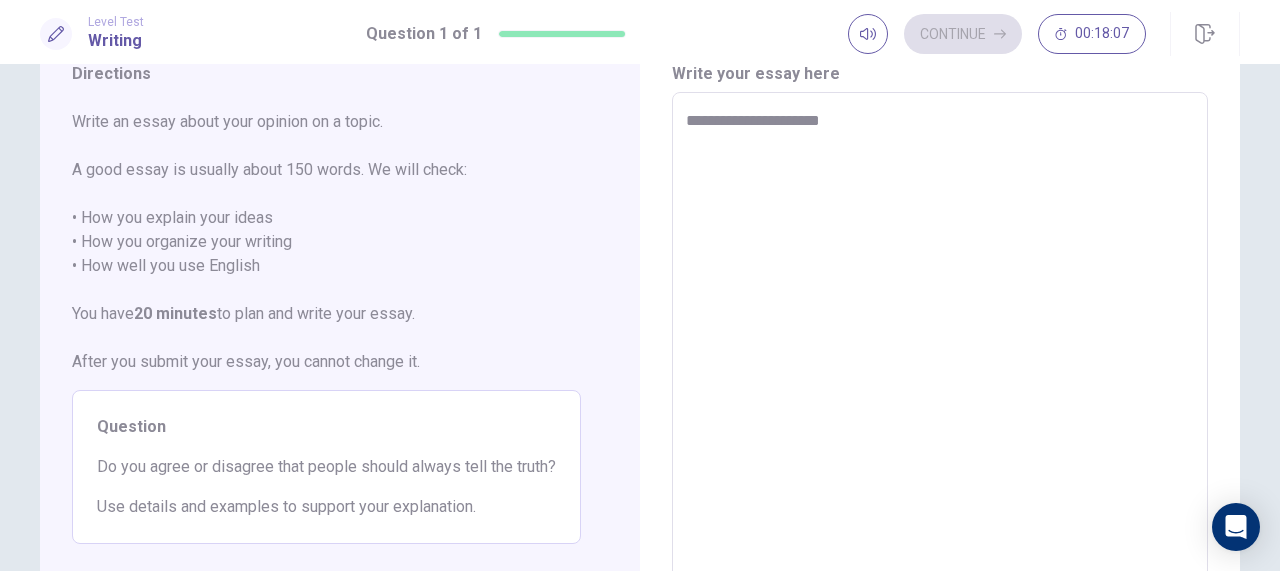 type on "**********" 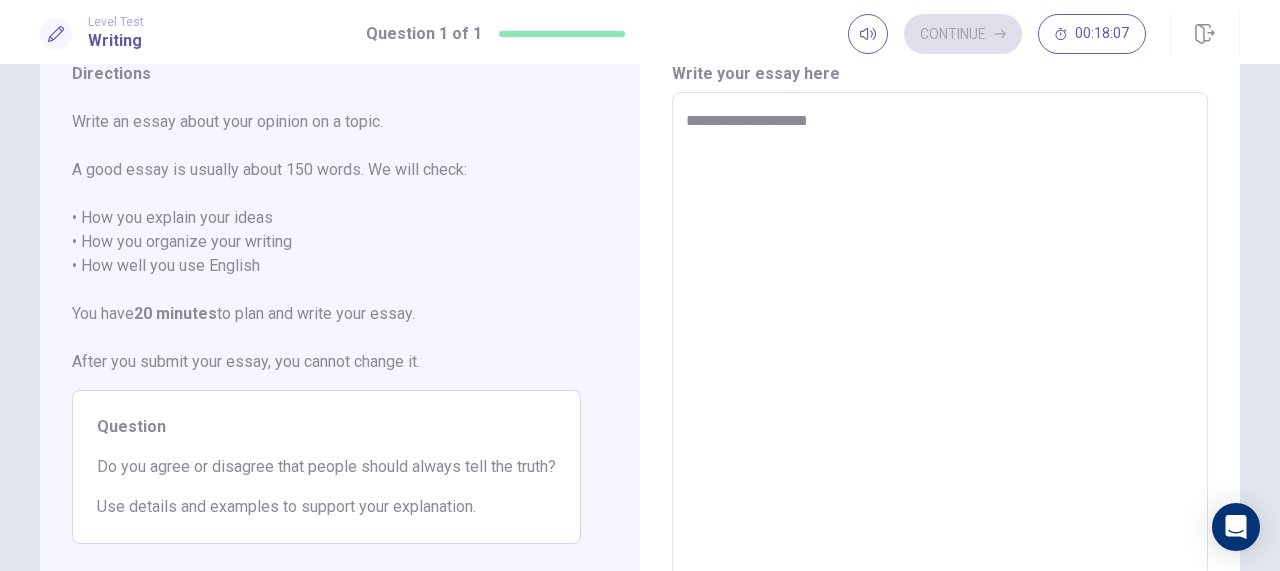 type on "**********" 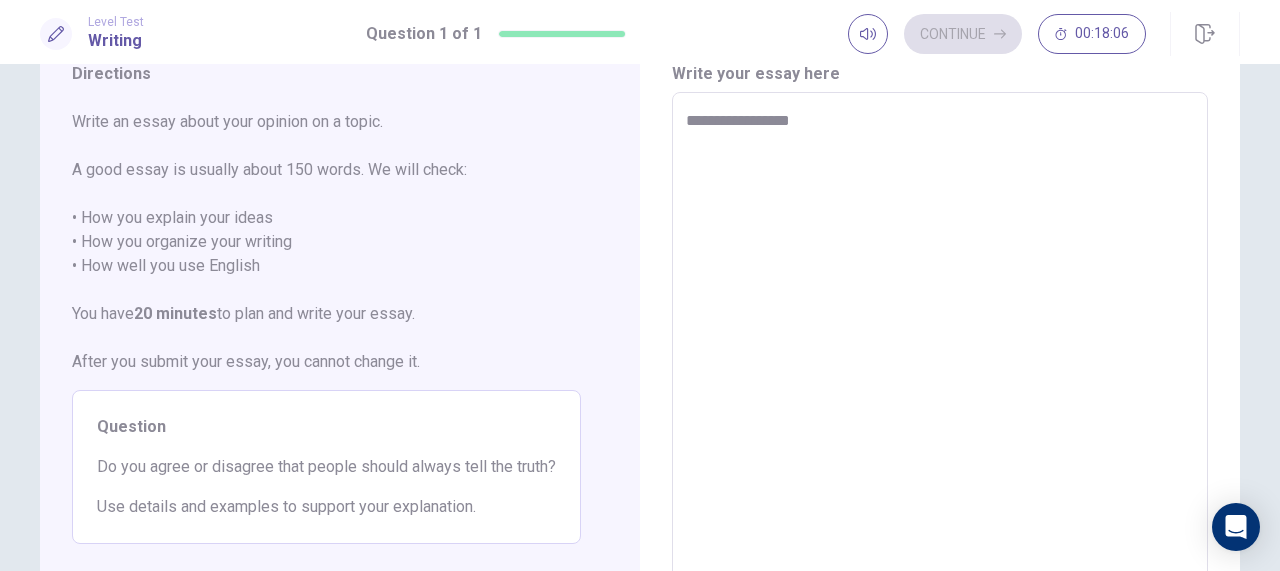 type on "**********" 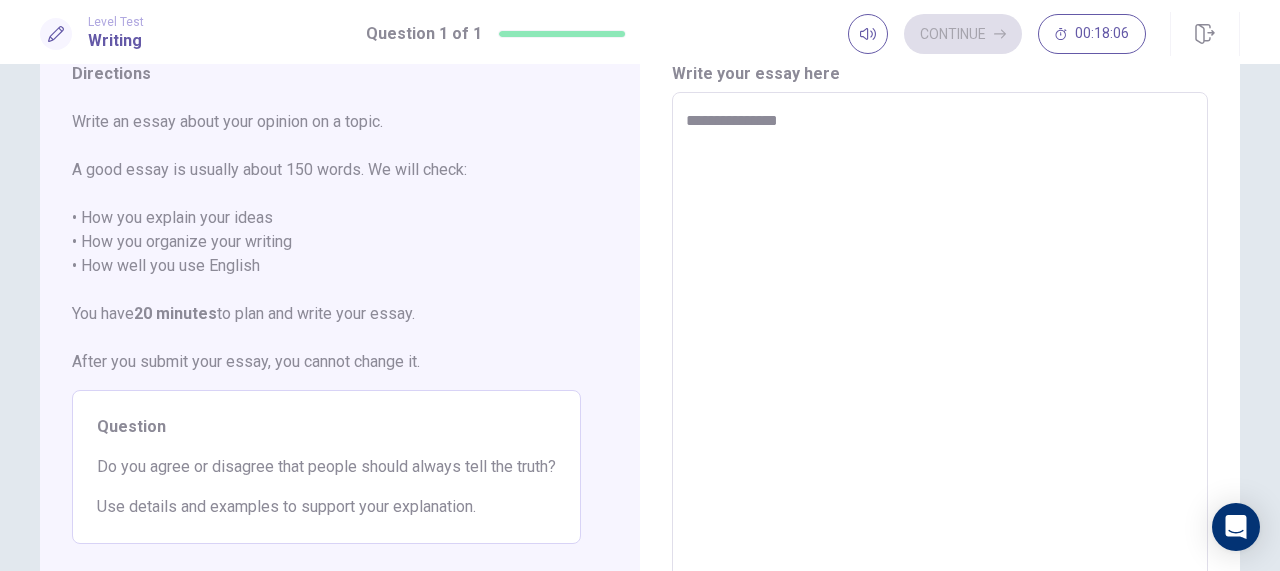 type on "**********" 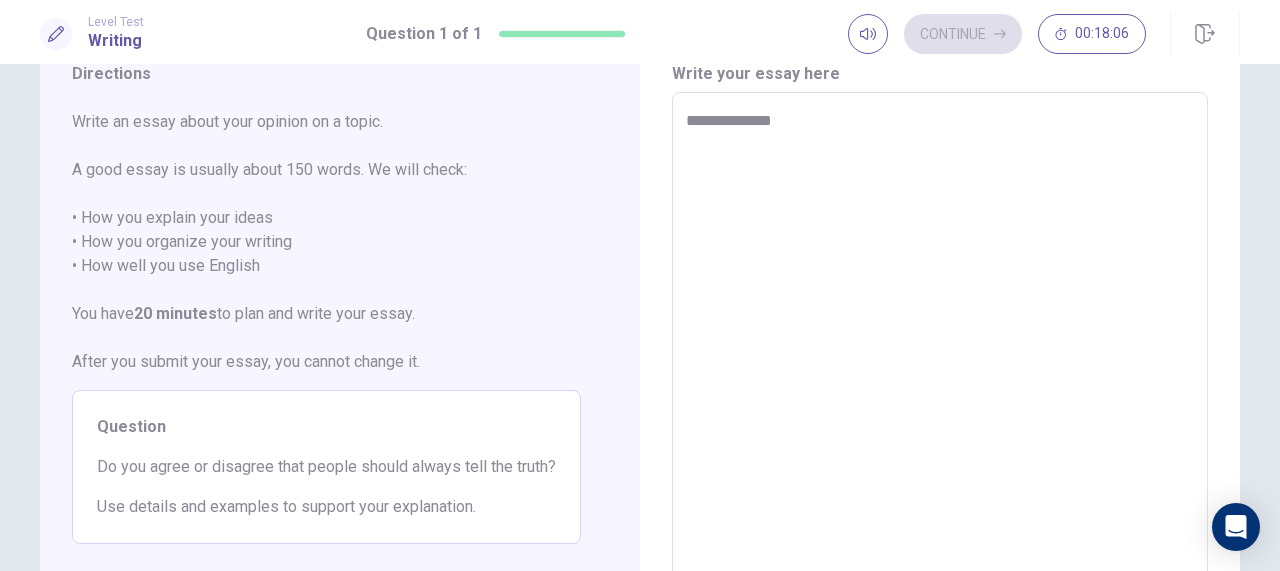 type on "**********" 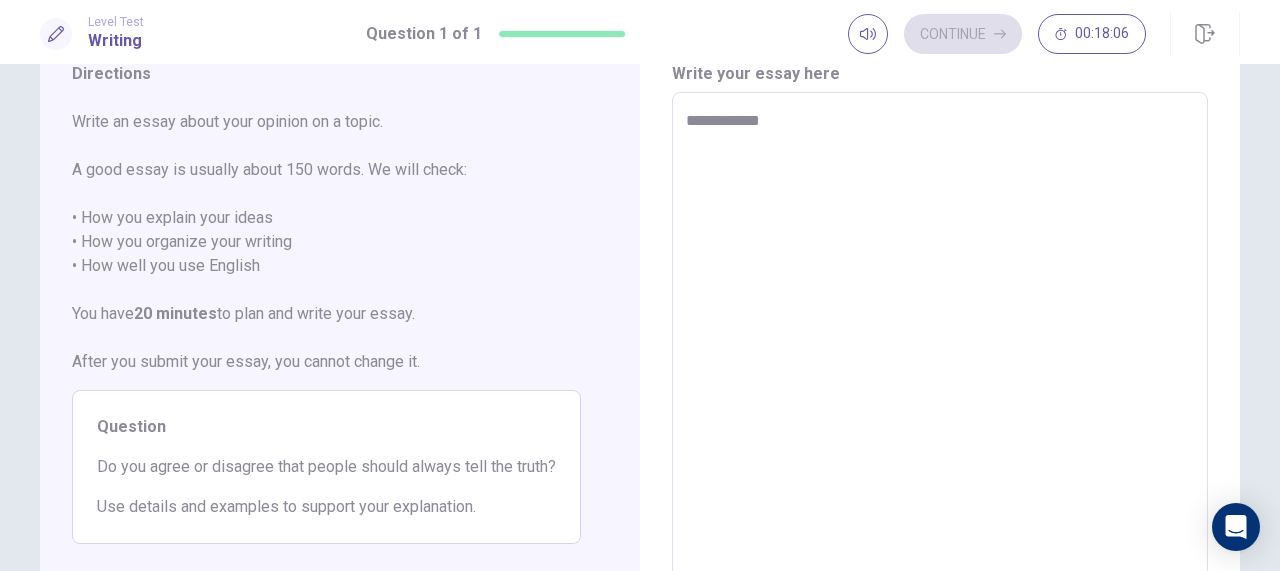 type 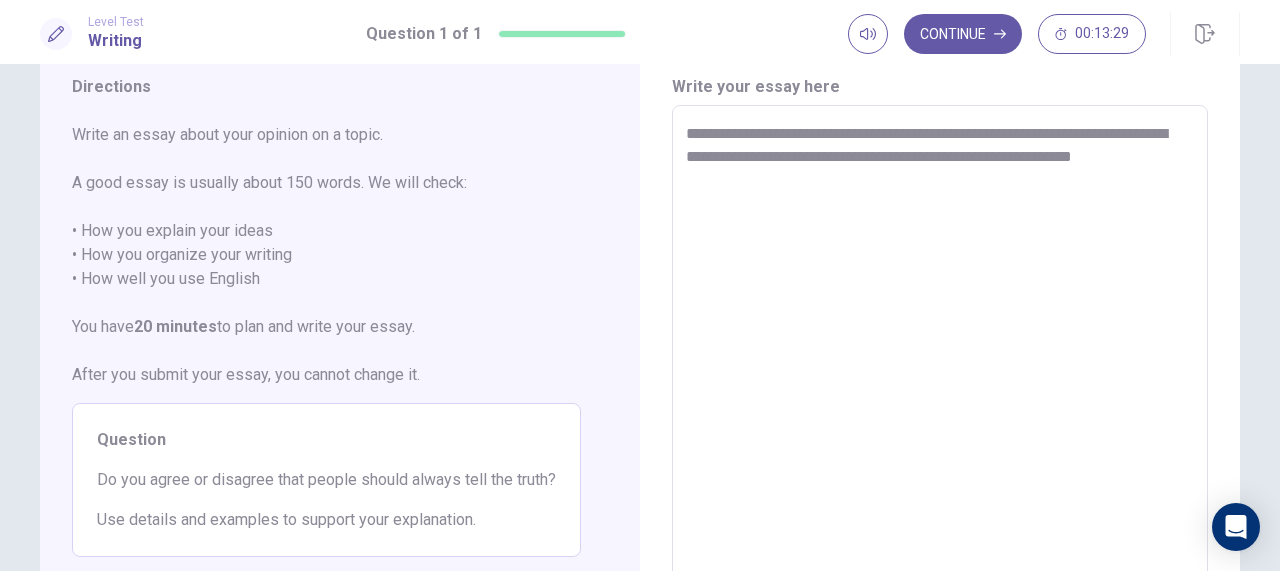 scroll, scrollTop: 72, scrollLeft: 0, axis: vertical 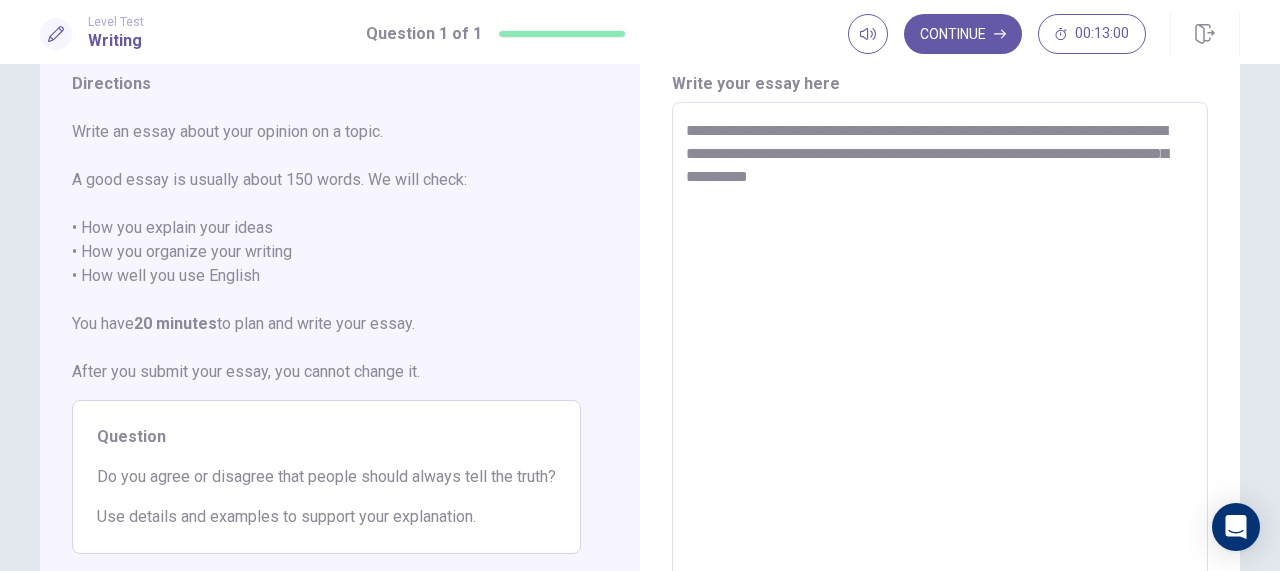 click on "**********" at bounding box center [940, 379] 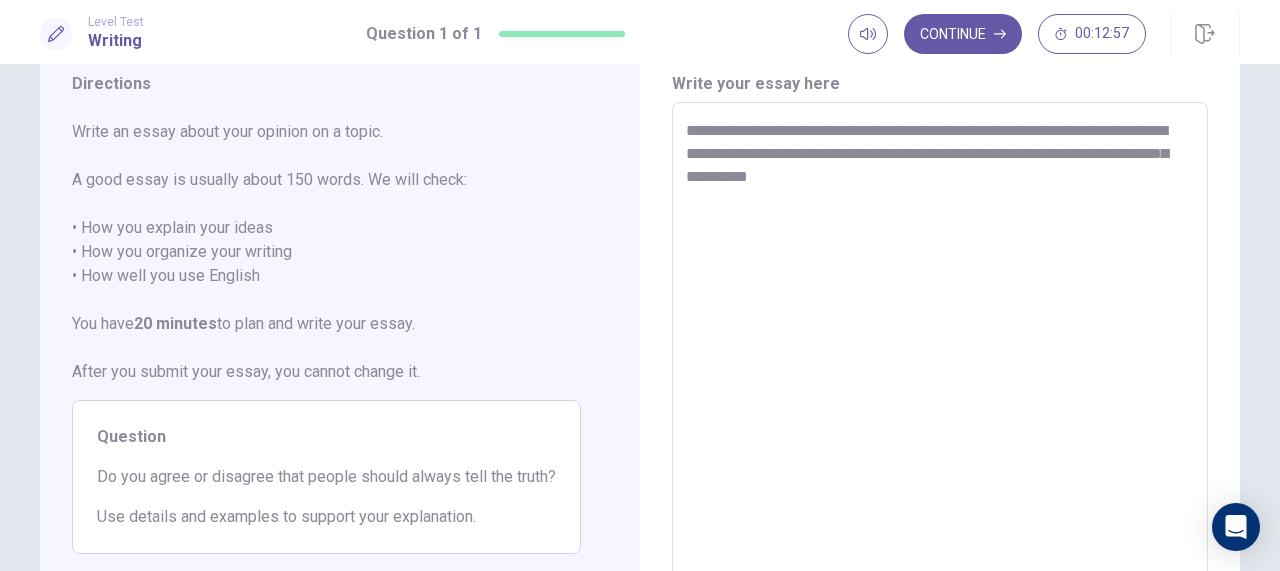 click on "**********" at bounding box center [940, 379] 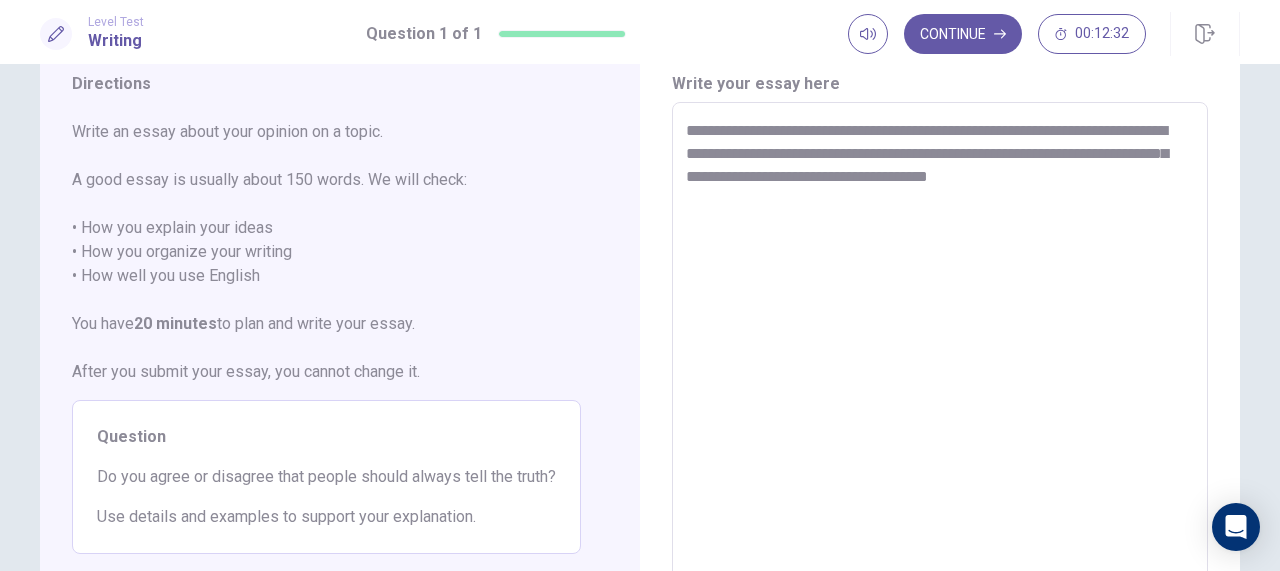 click on "**********" at bounding box center (940, 379) 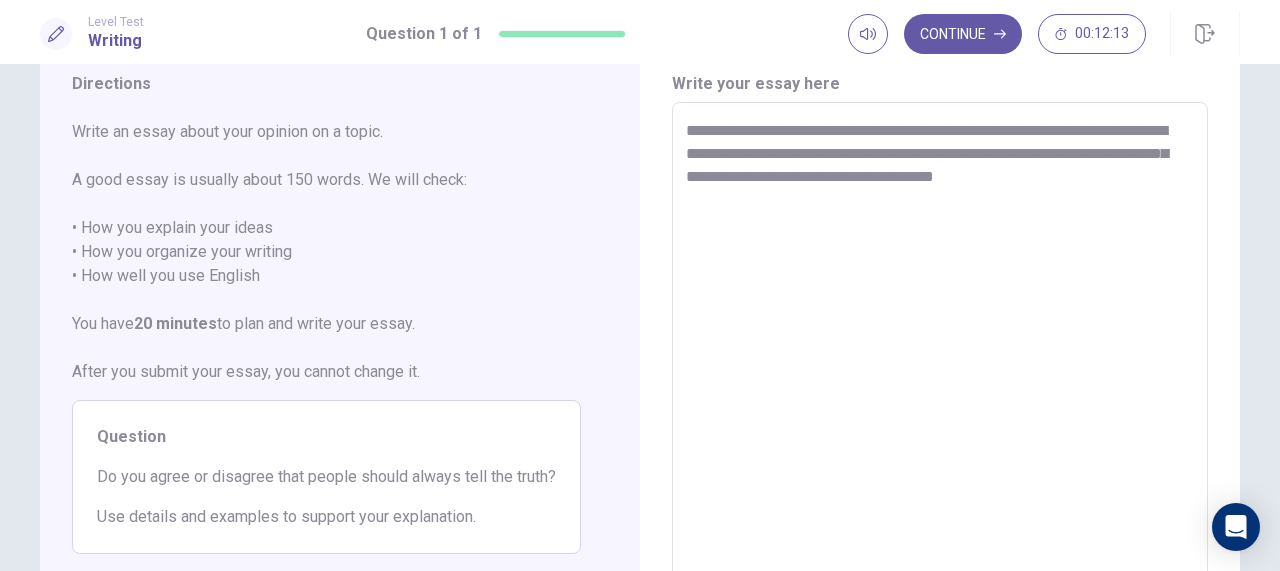 click on "**********" at bounding box center [940, 379] 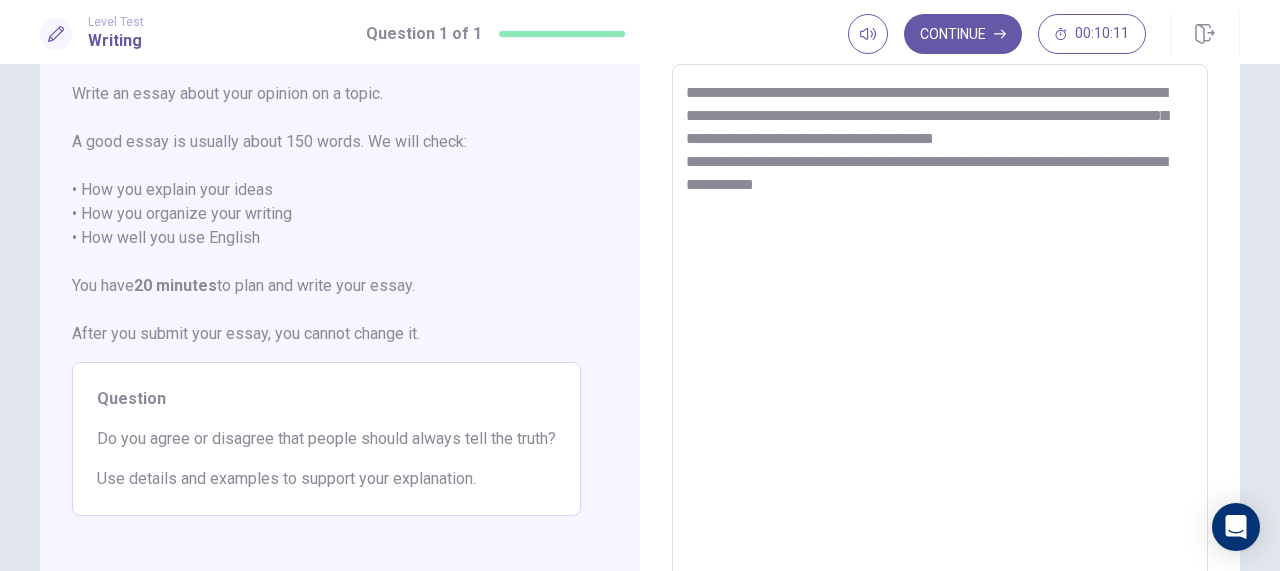 scroll, scrollTop: 115, scrollLeft: 0, axis: vertical 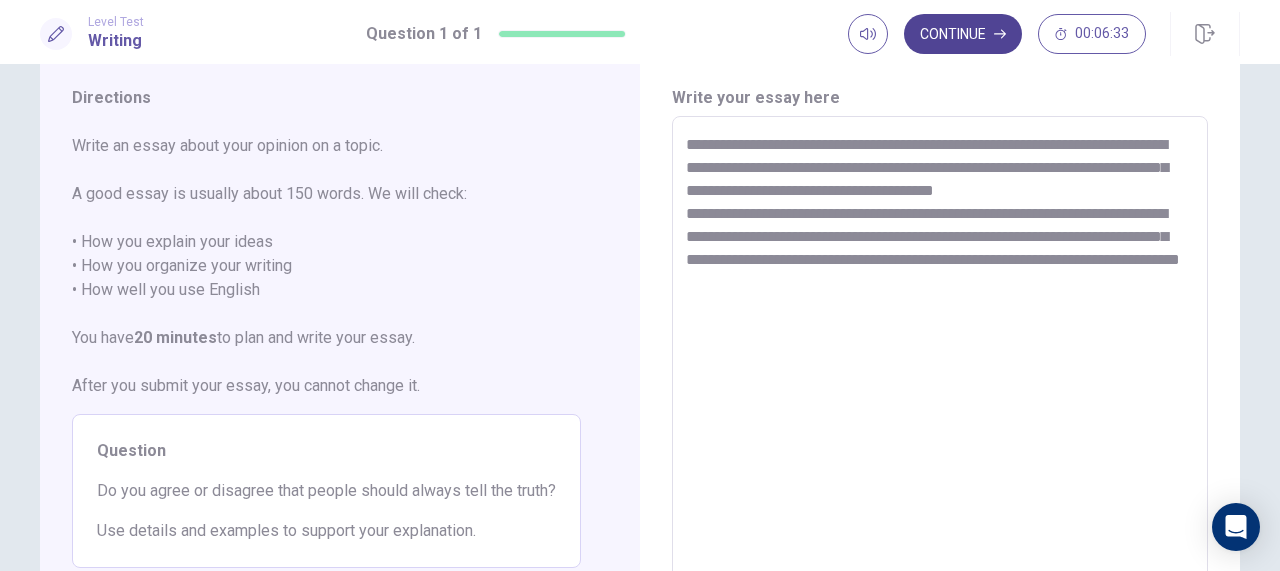 click on "Continue" at bounding box center (963, 34) 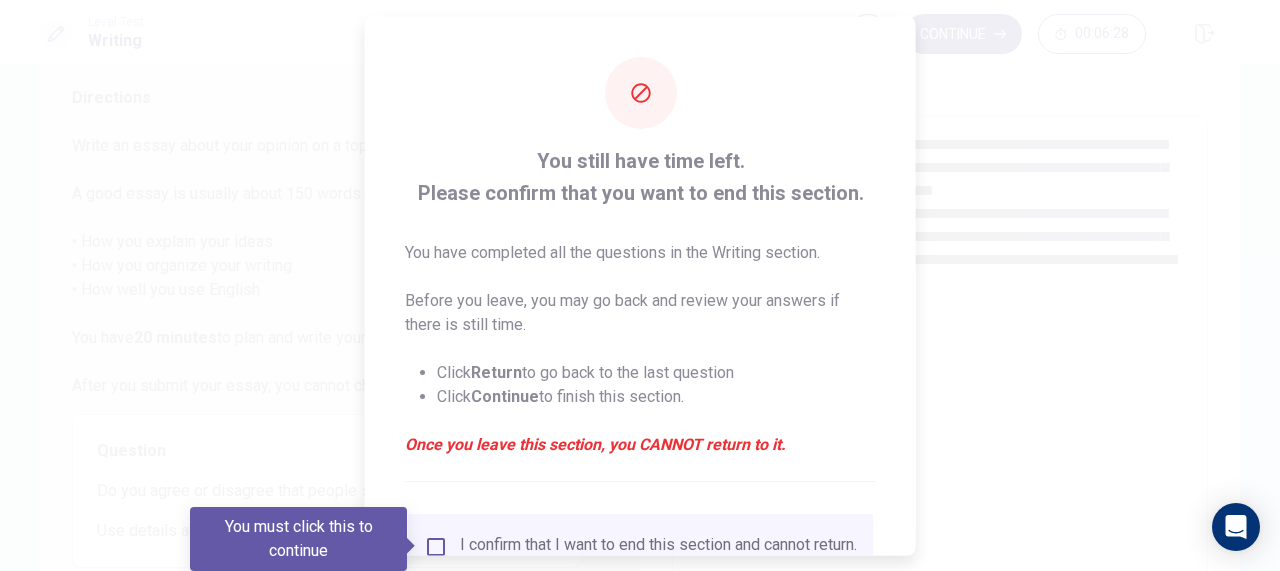 click at bounding box center (640, 285) 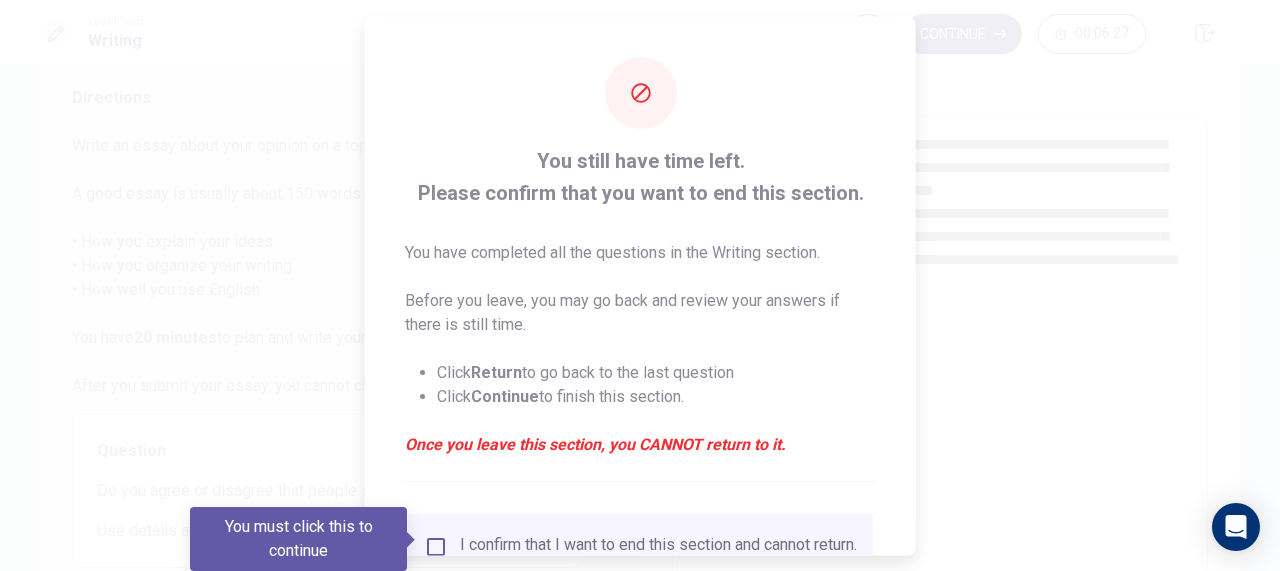 scroll, scrollTop: 149, scrollLeft: 0, axis: vertical 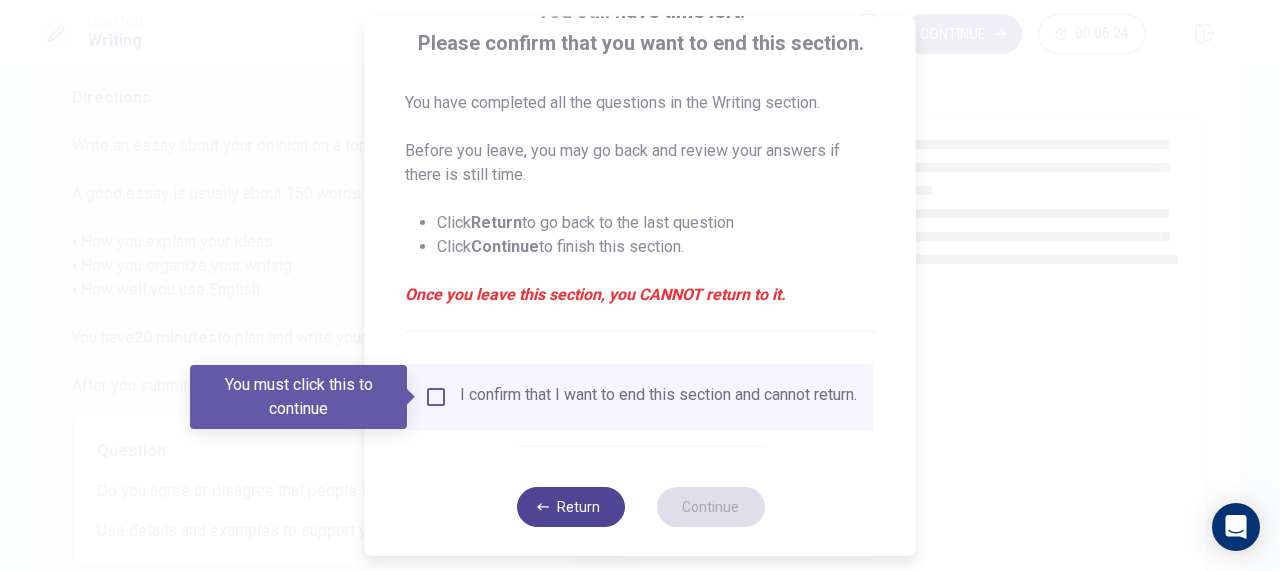 click on "Return" at bounding box center [570, 507] 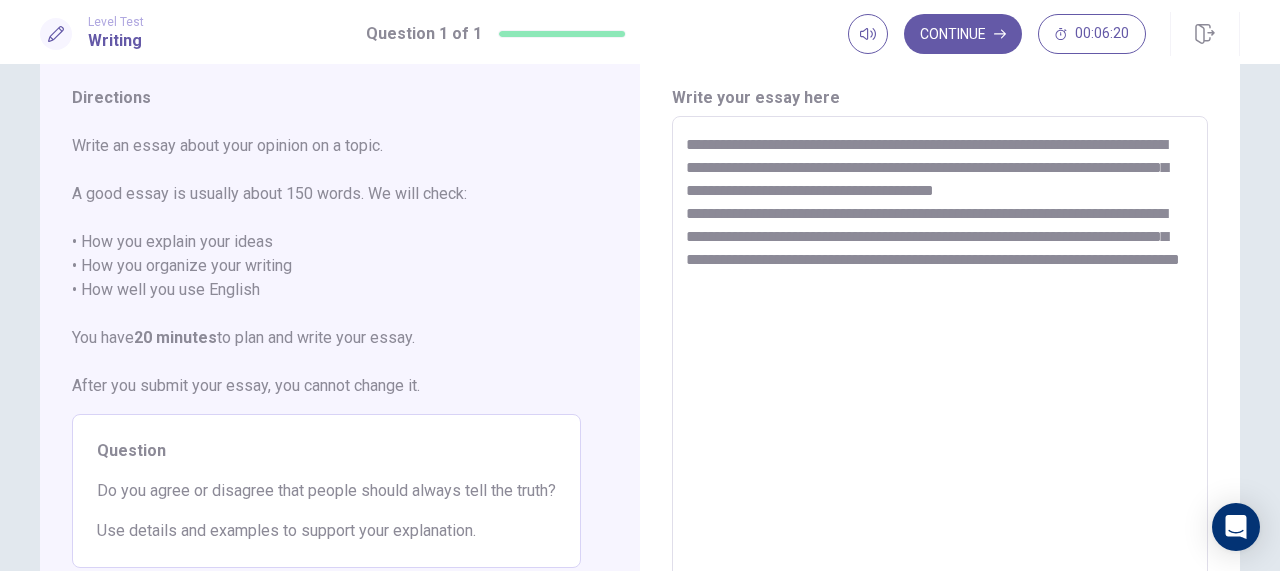 click on "**********" at bounding box center (940, 393) 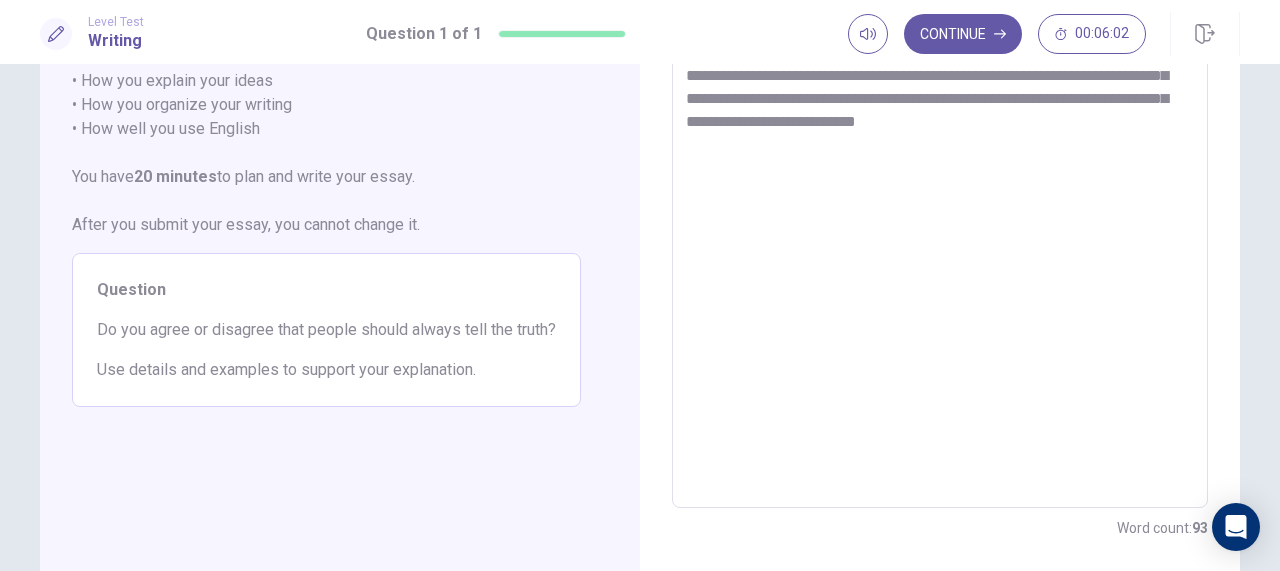 scroll, scrollTop: 70, scrollLeft: 0, axis: vertical 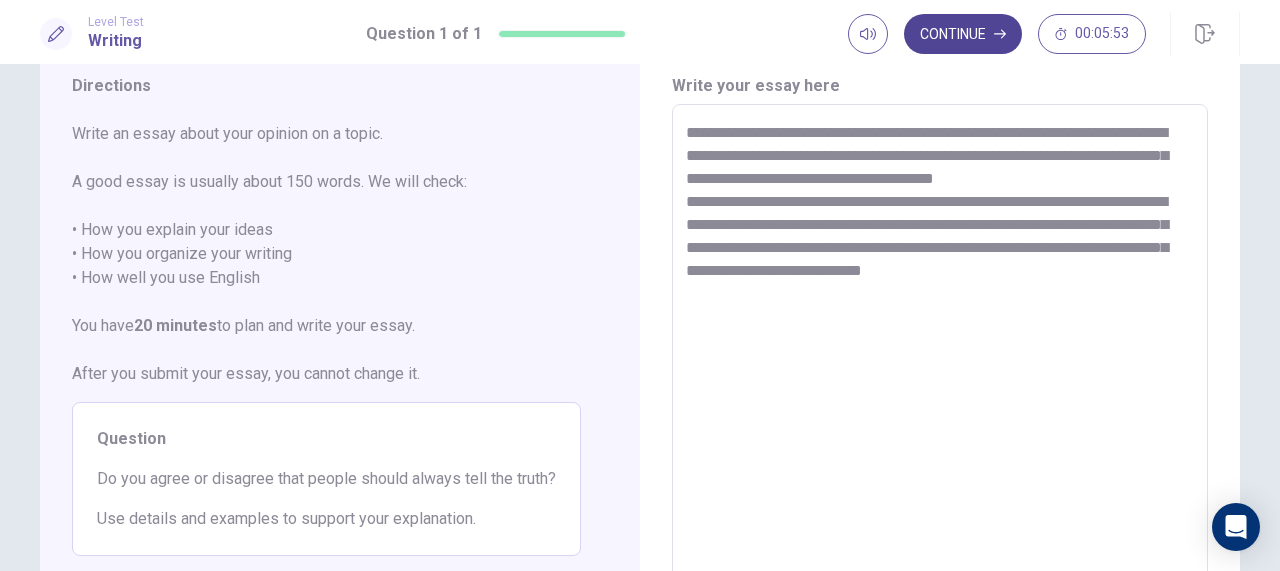 click on "Continue" at bounding box center [963, 34] 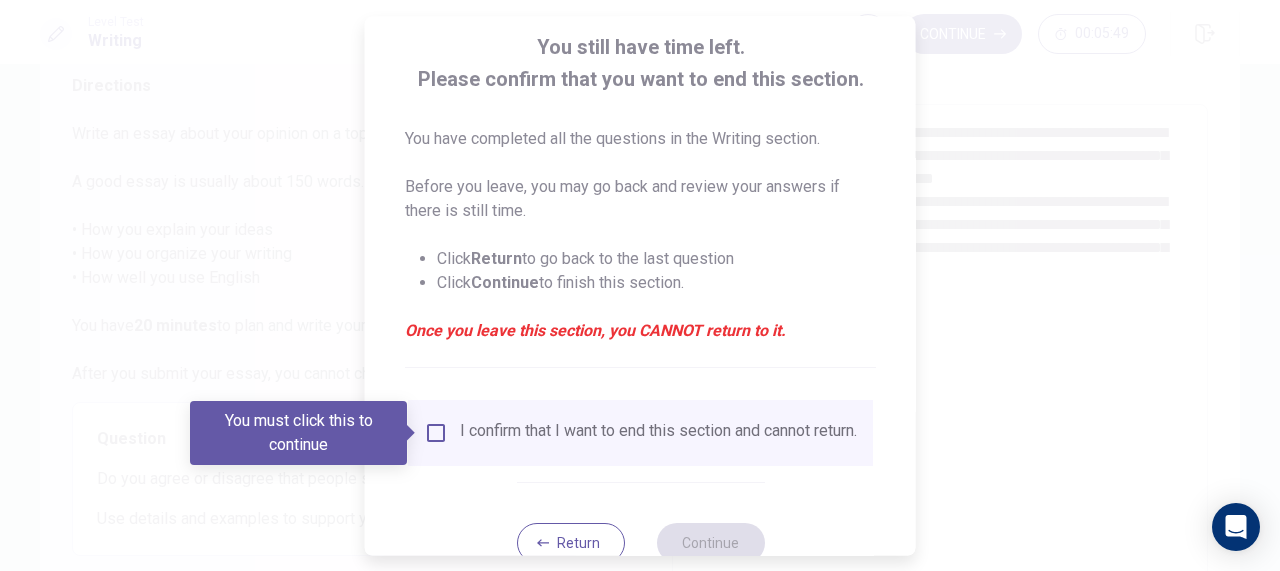 scroll, scrollTop: 112, scrollLeft: 0, axis: vertical 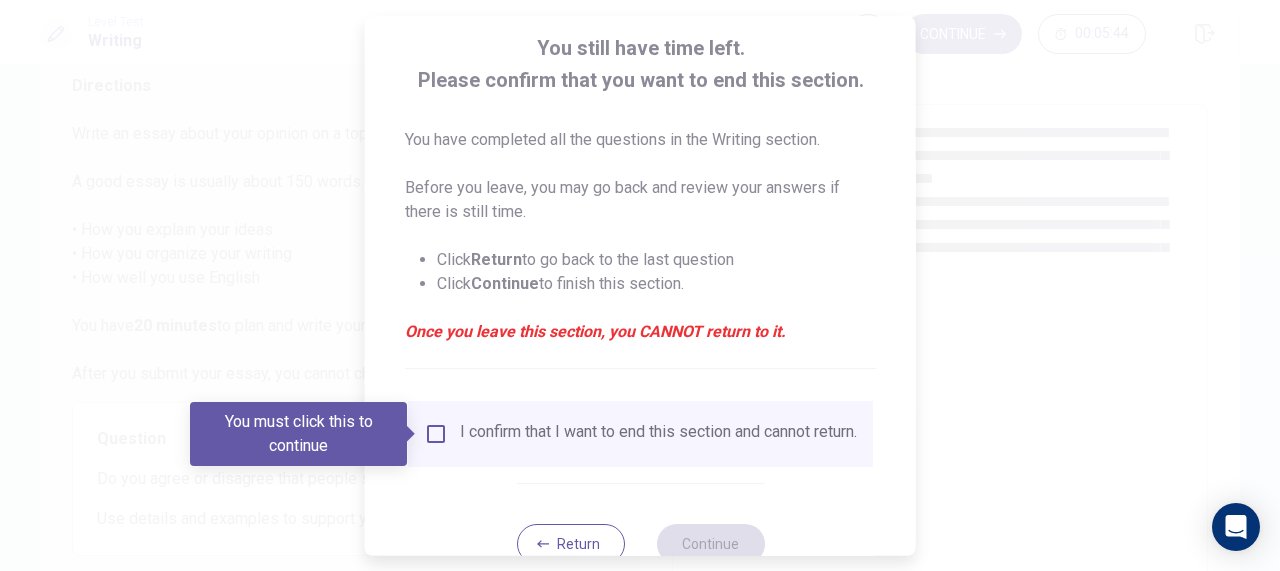 click at bounding box center (640, 285) 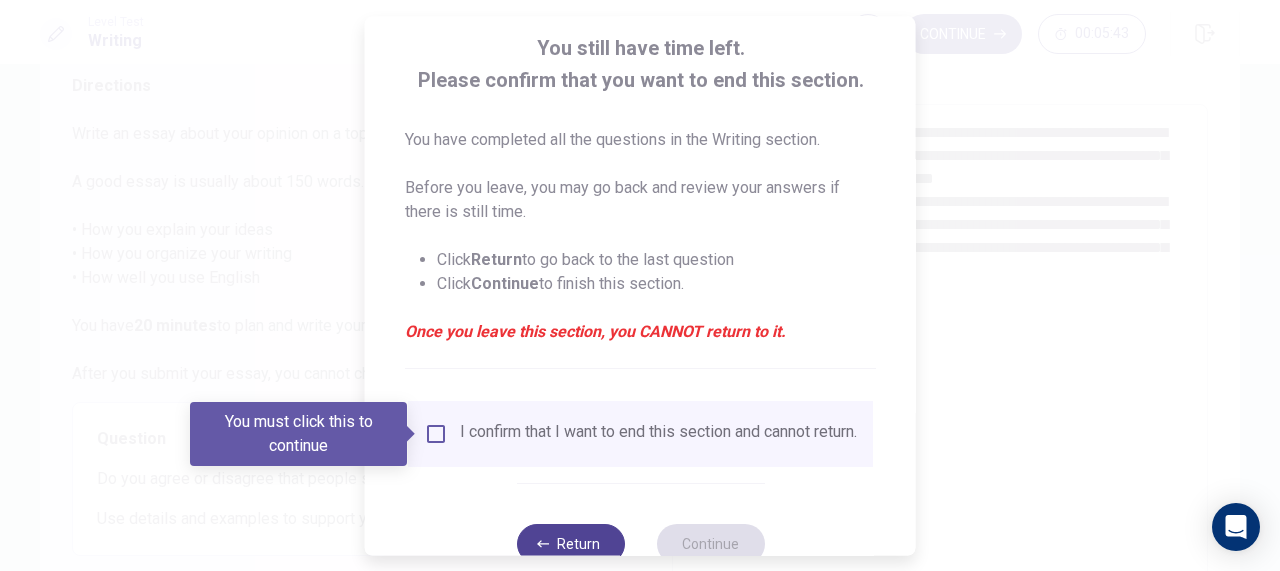 click on "Return" at bounding box center (570, 544) 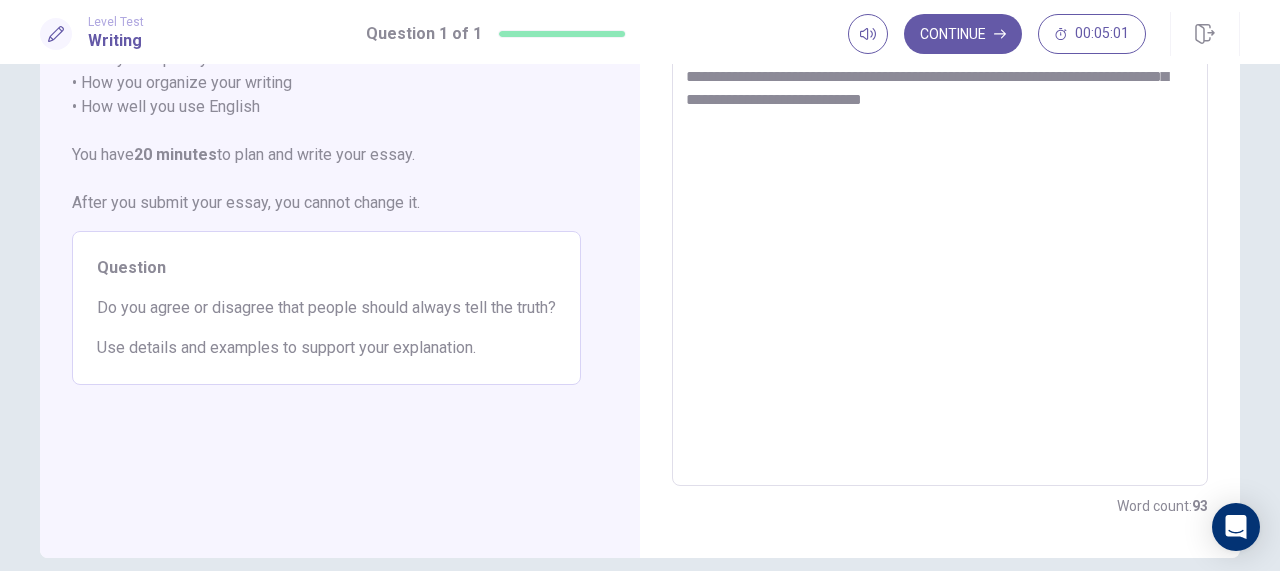 scroll, scrollTop: 0, scrollLeft: 0, axis: both 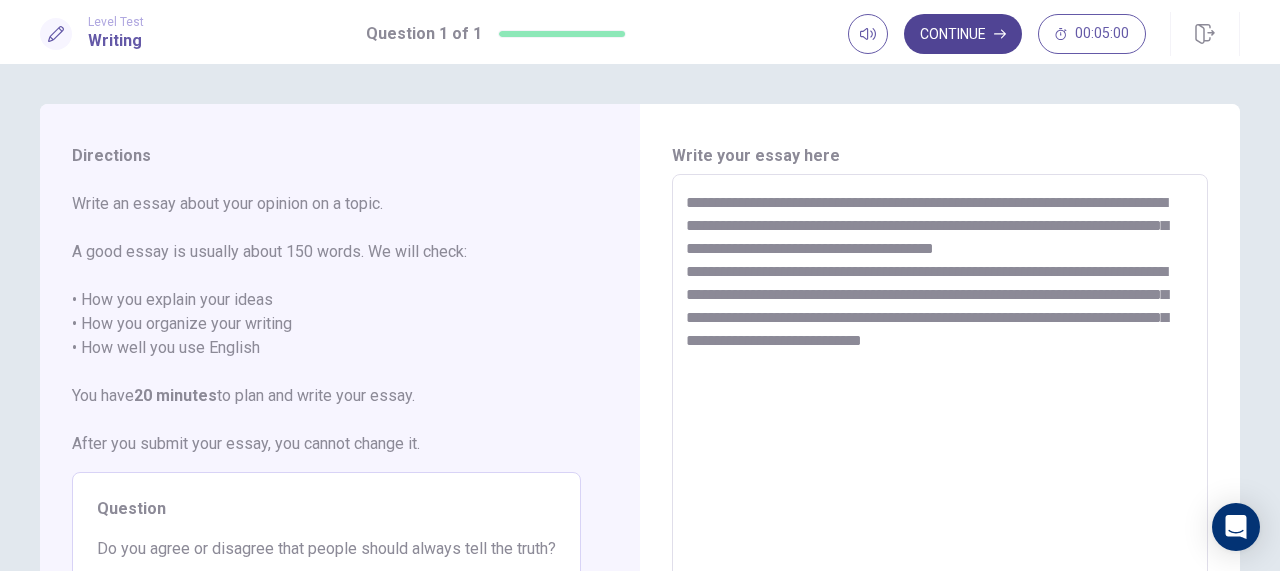 click on "Continue" at bounding box center [963, 34] 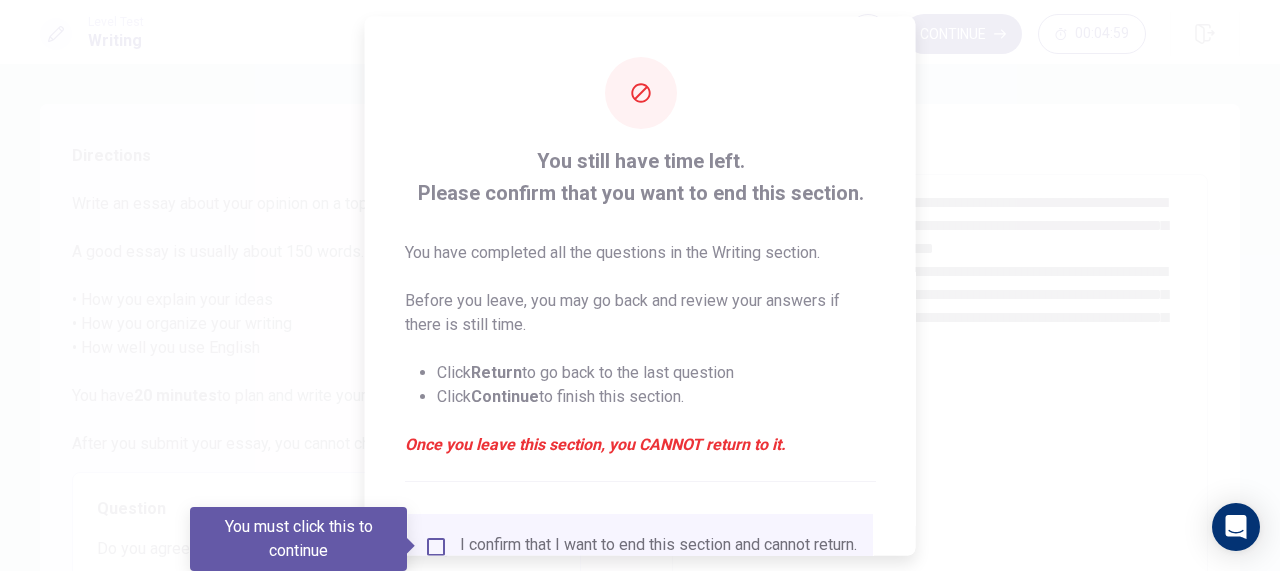 click at bounding box center [640, 285] 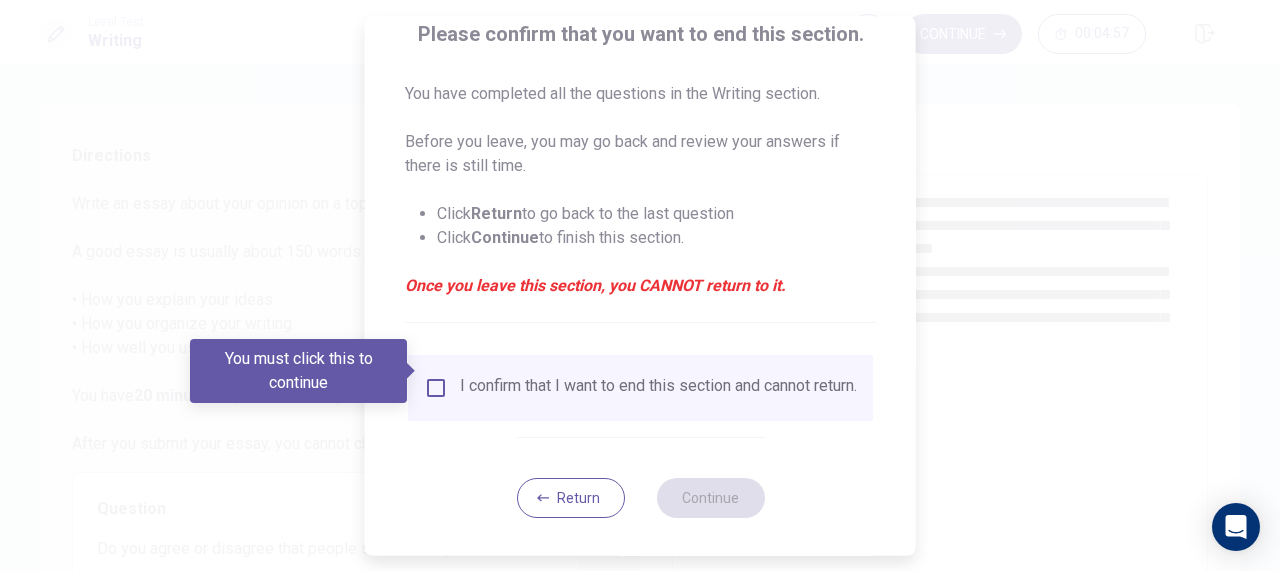 scroll, scrollTop: 175, scrollLeft: 0, axis: vertical 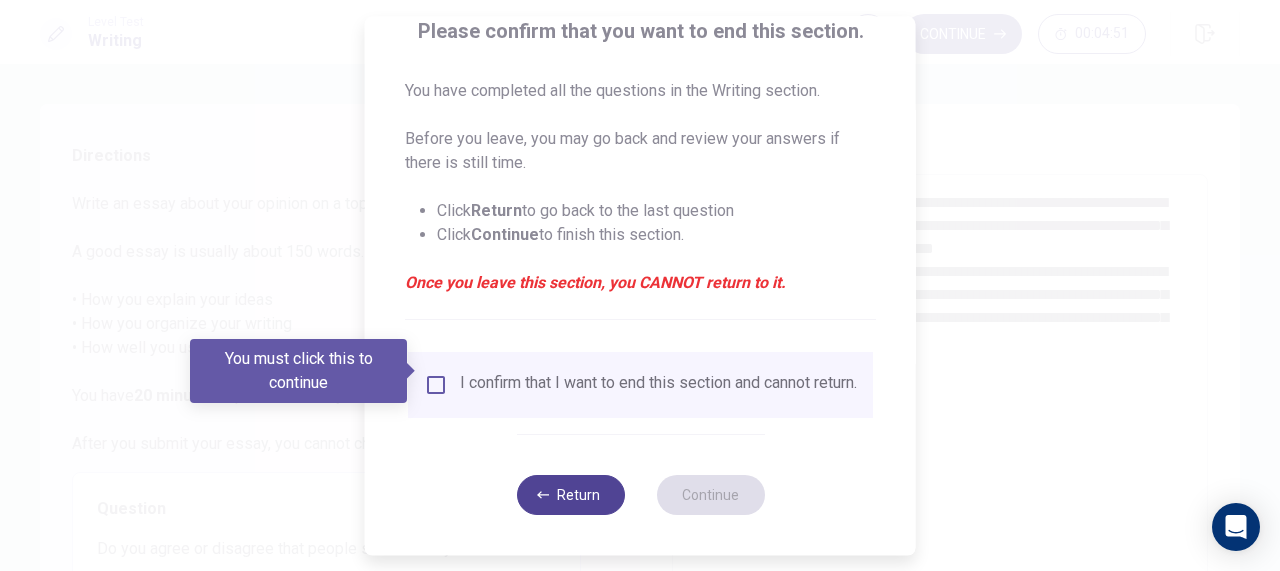 click on "Return" at bounding box center [570, 495] 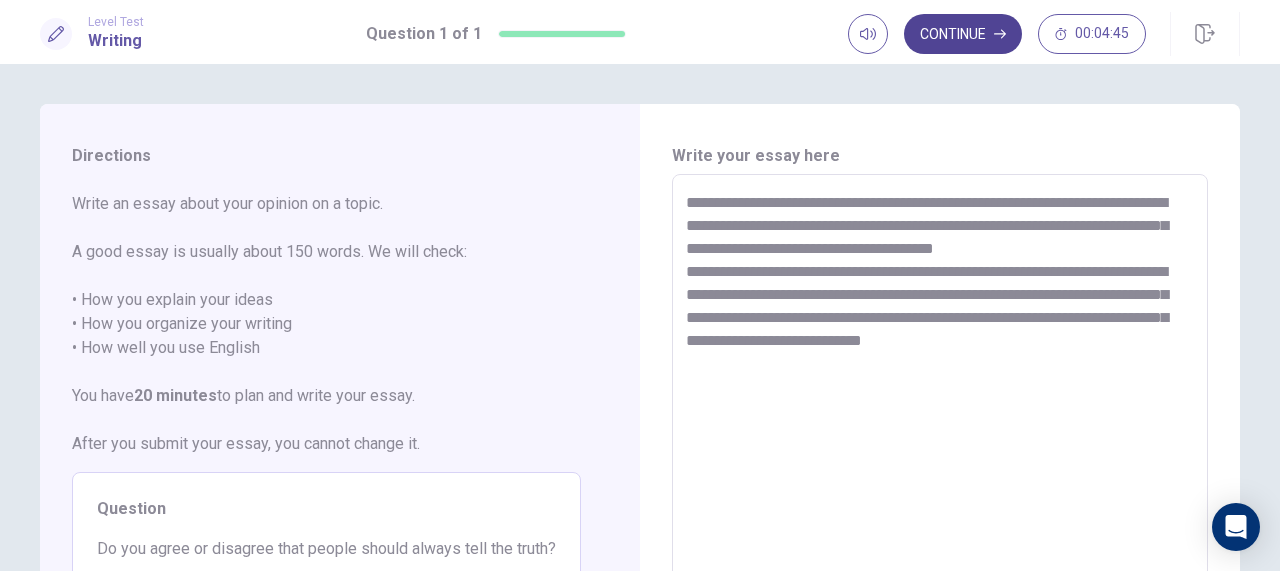 click on "Continue" at bounding box center [963, 34] 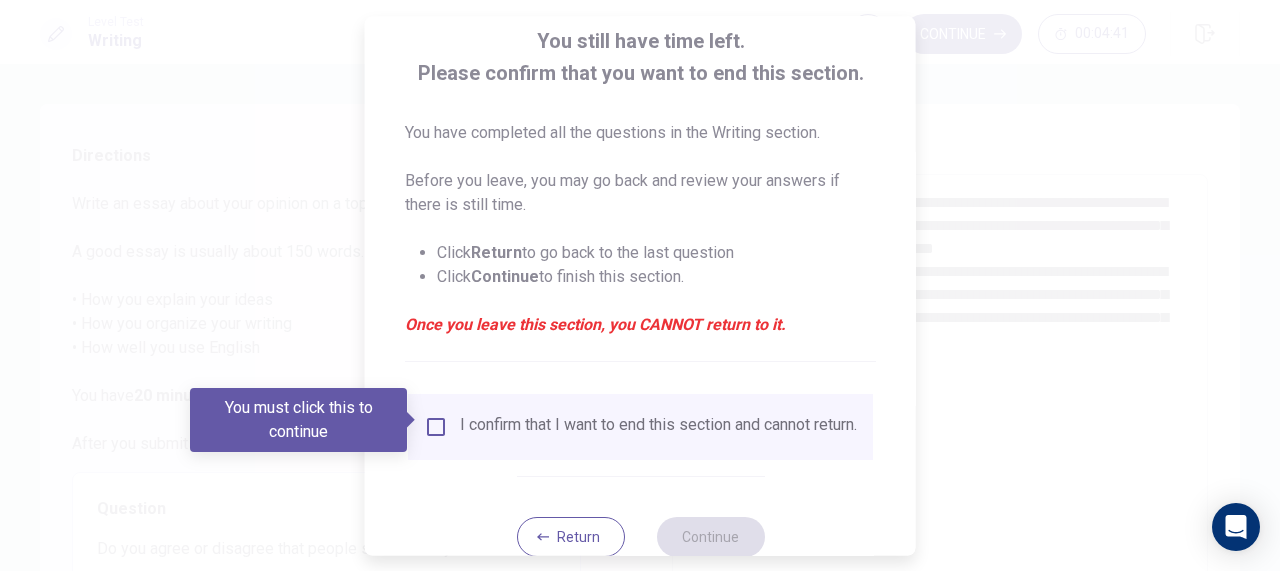scroll, scrollTop: 175, scrollLeft: 0, axis: vertical 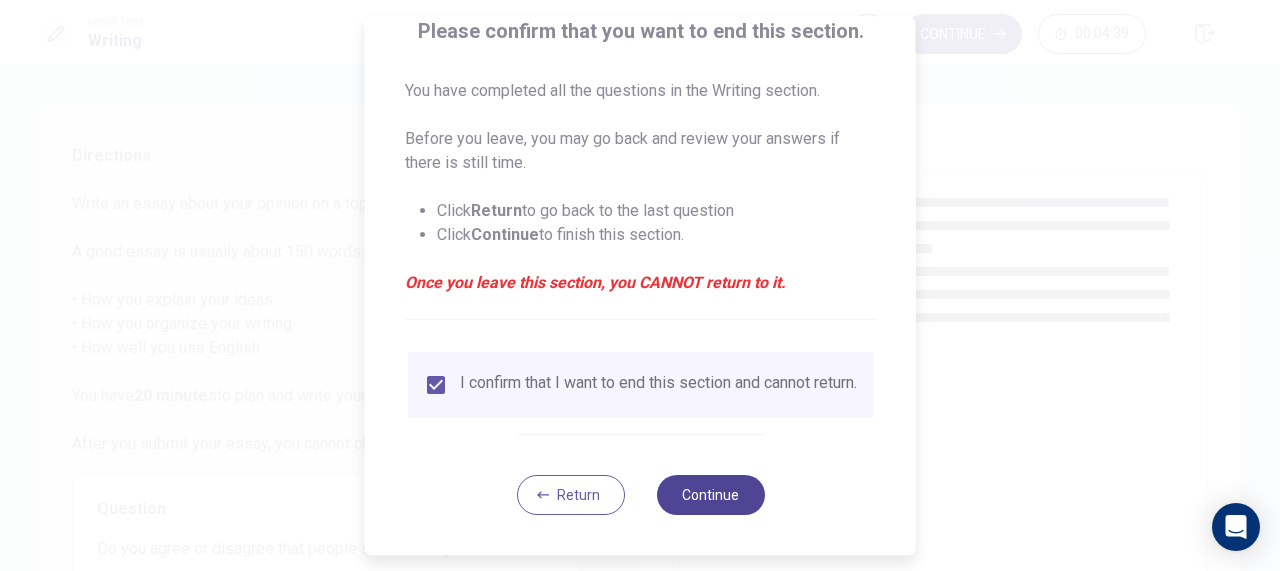 click on "Continue" at bounding box center [710, 495] 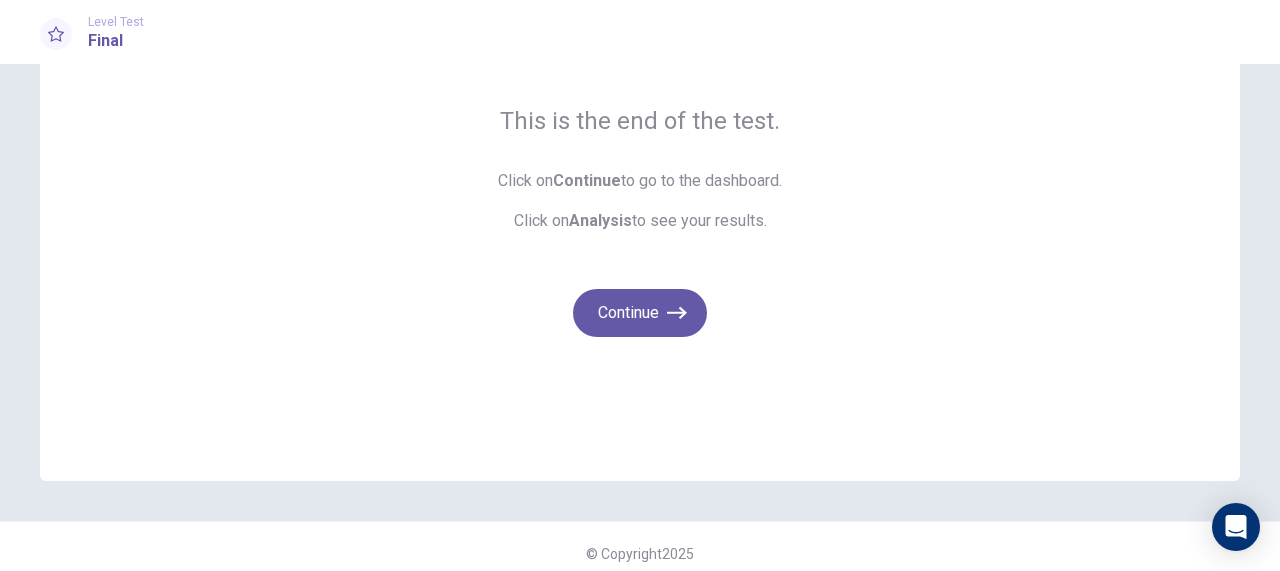 scroll, scrollTop: 157, scrollLeft: 0, axis: vertical 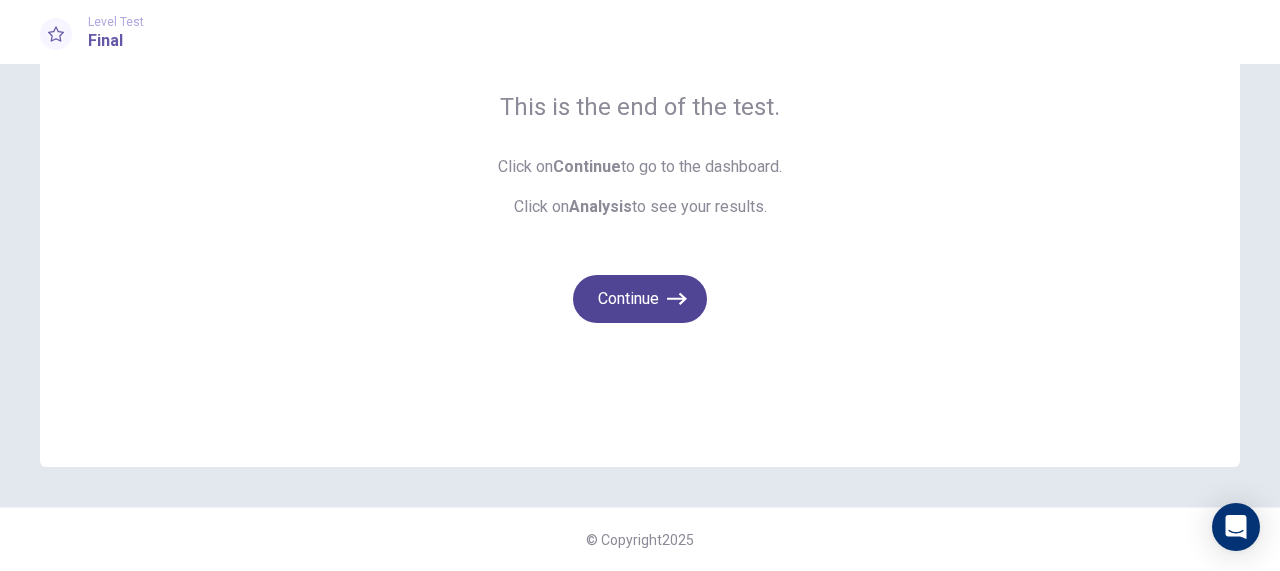 click 